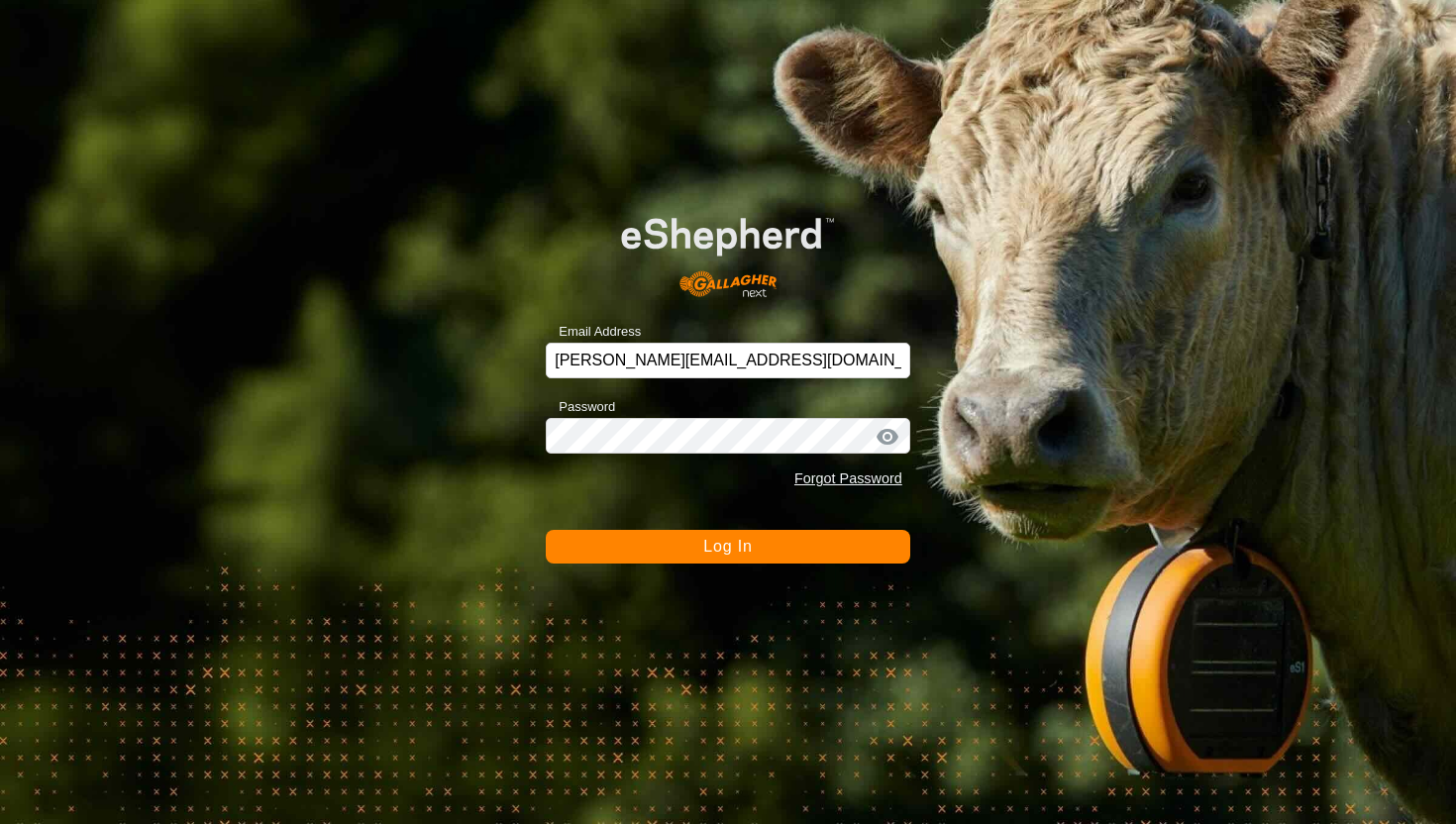 scroll, scrollTop: 0, scrollLeft: 0, axis: both 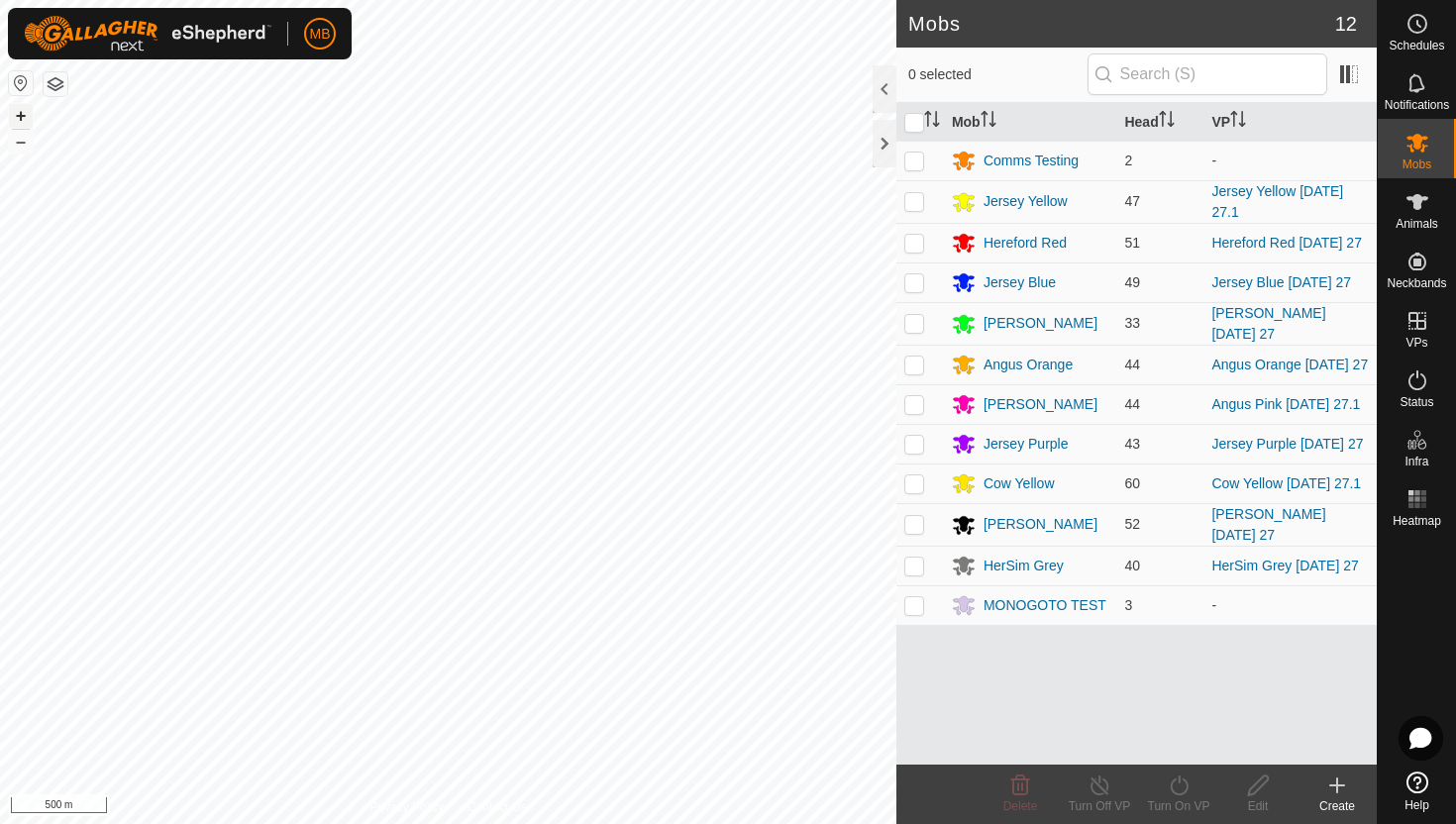 click on "+" at bounding box center [21, 116] 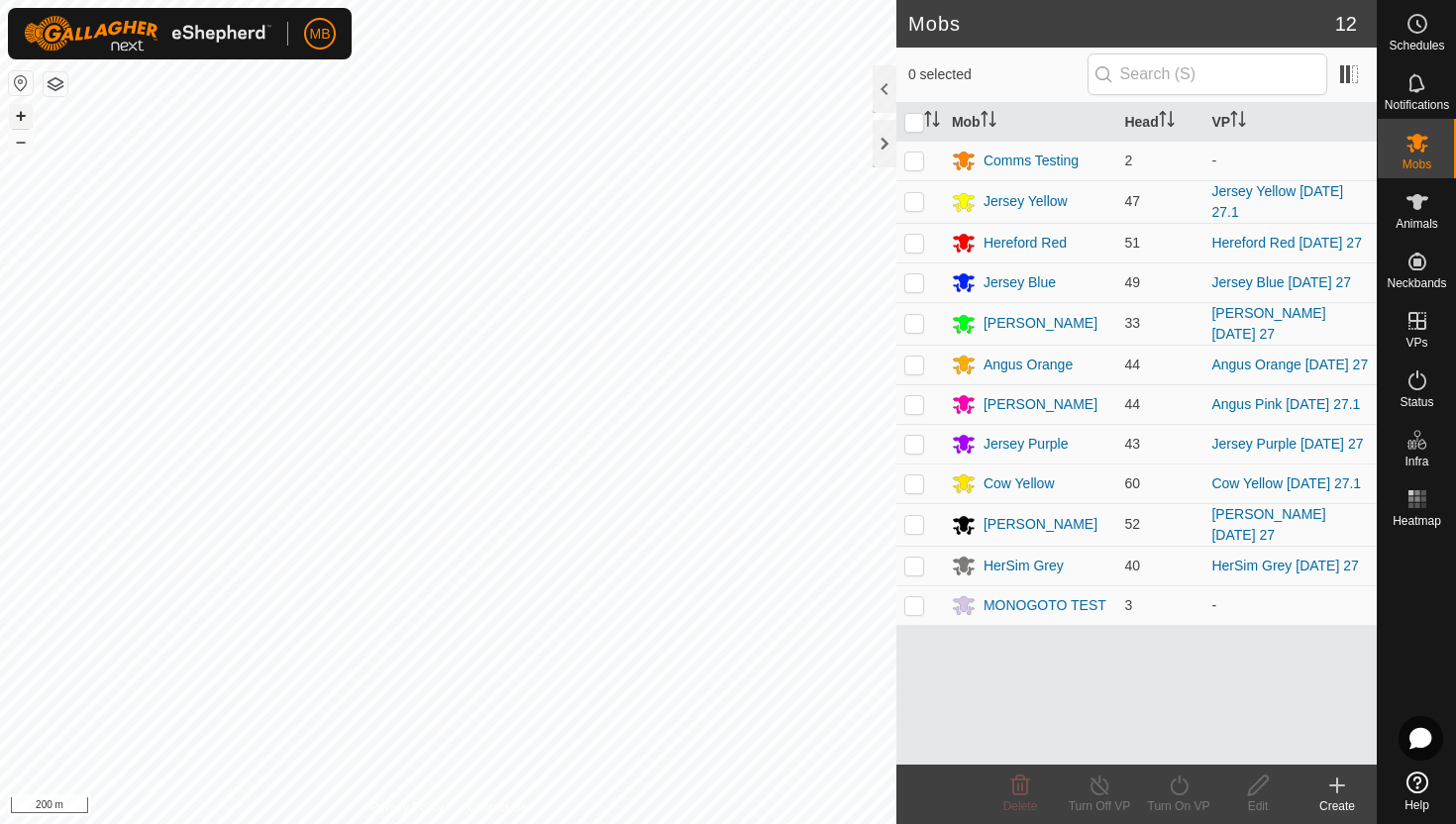 click on "+" at bounding box center (21, 116) 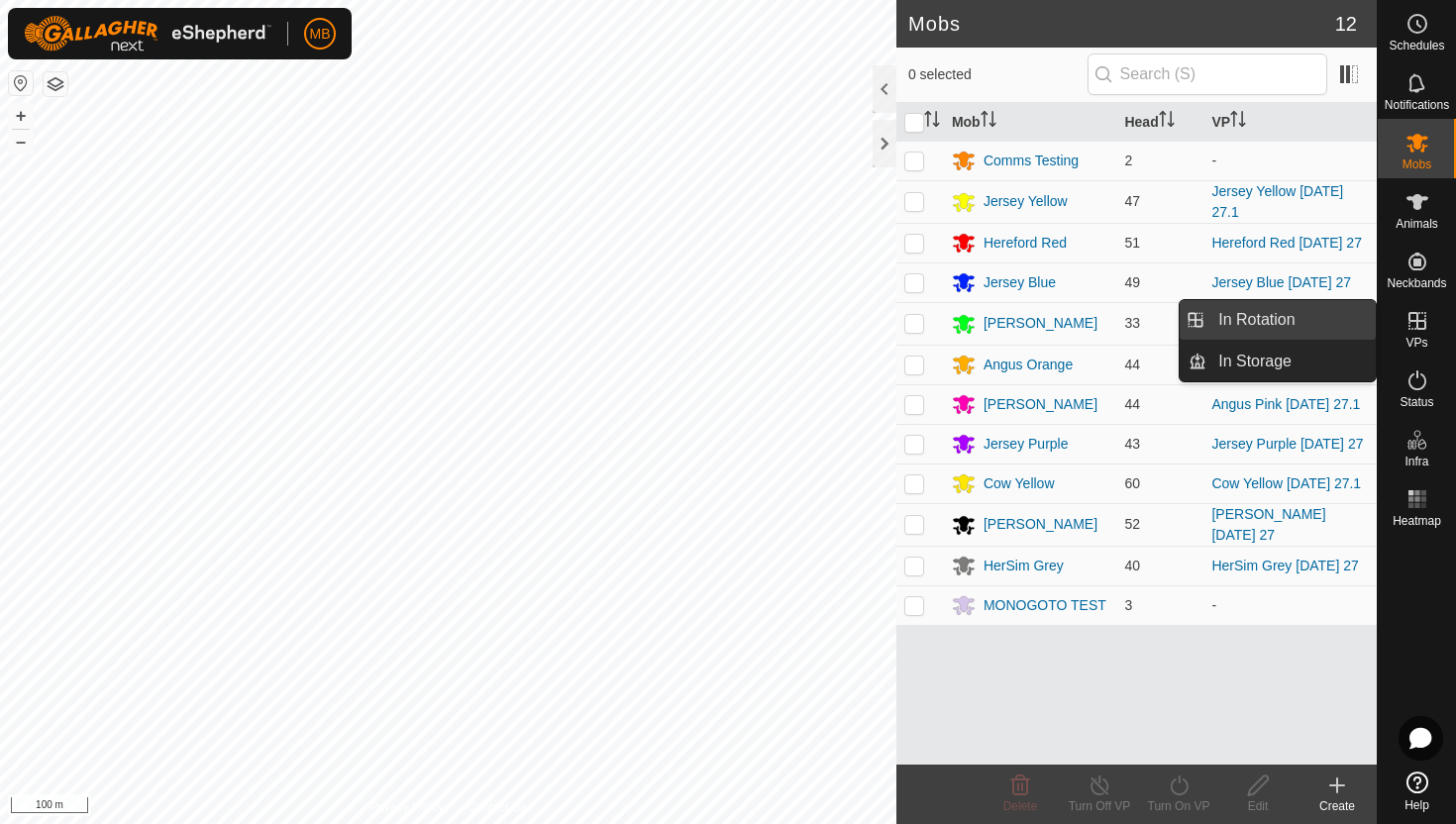 click on "In Rotation" at bounding box center (1291, 320) 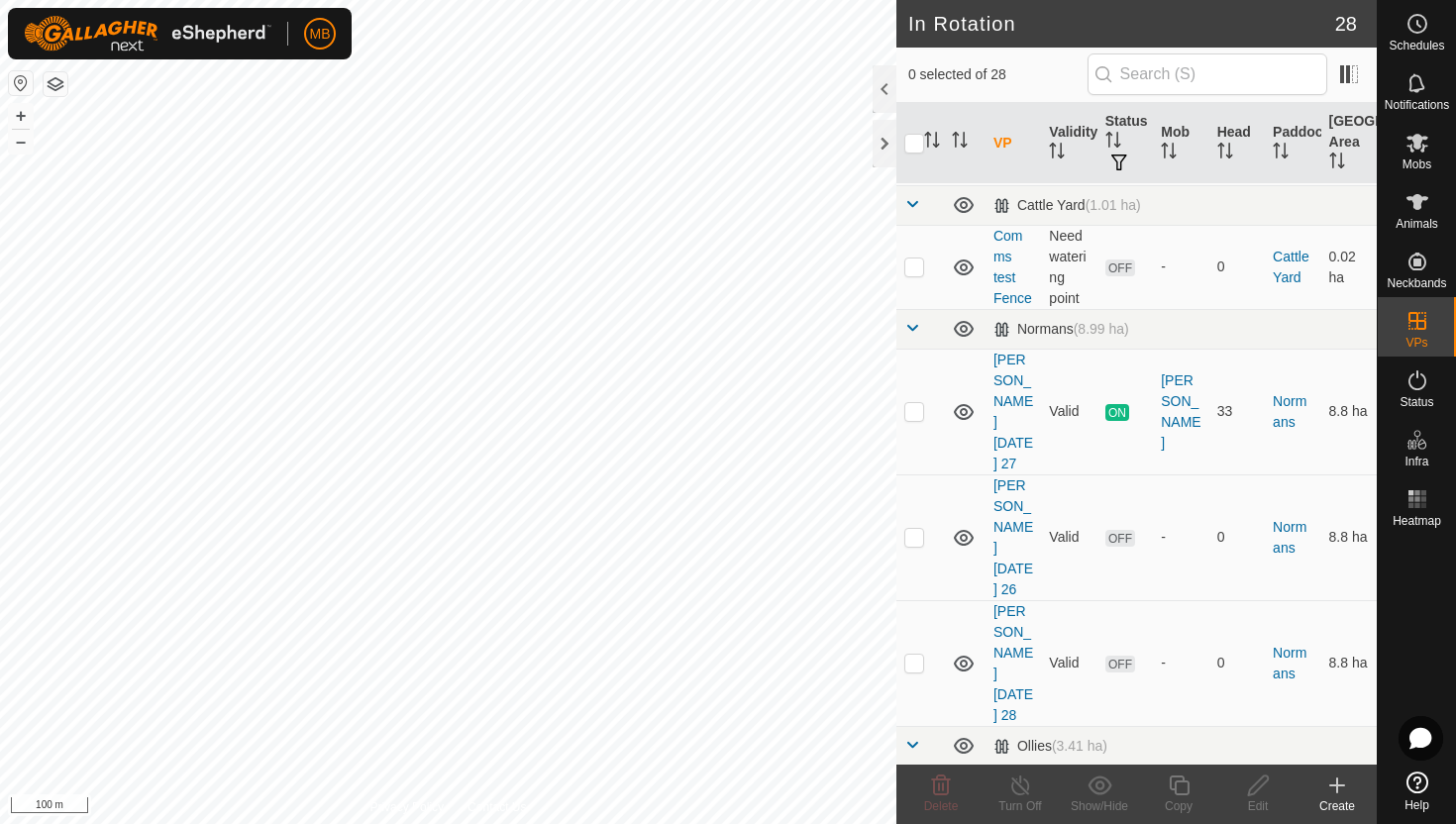 scroll, scrollTop: 808, scrollLeft: 0, axis: vertical 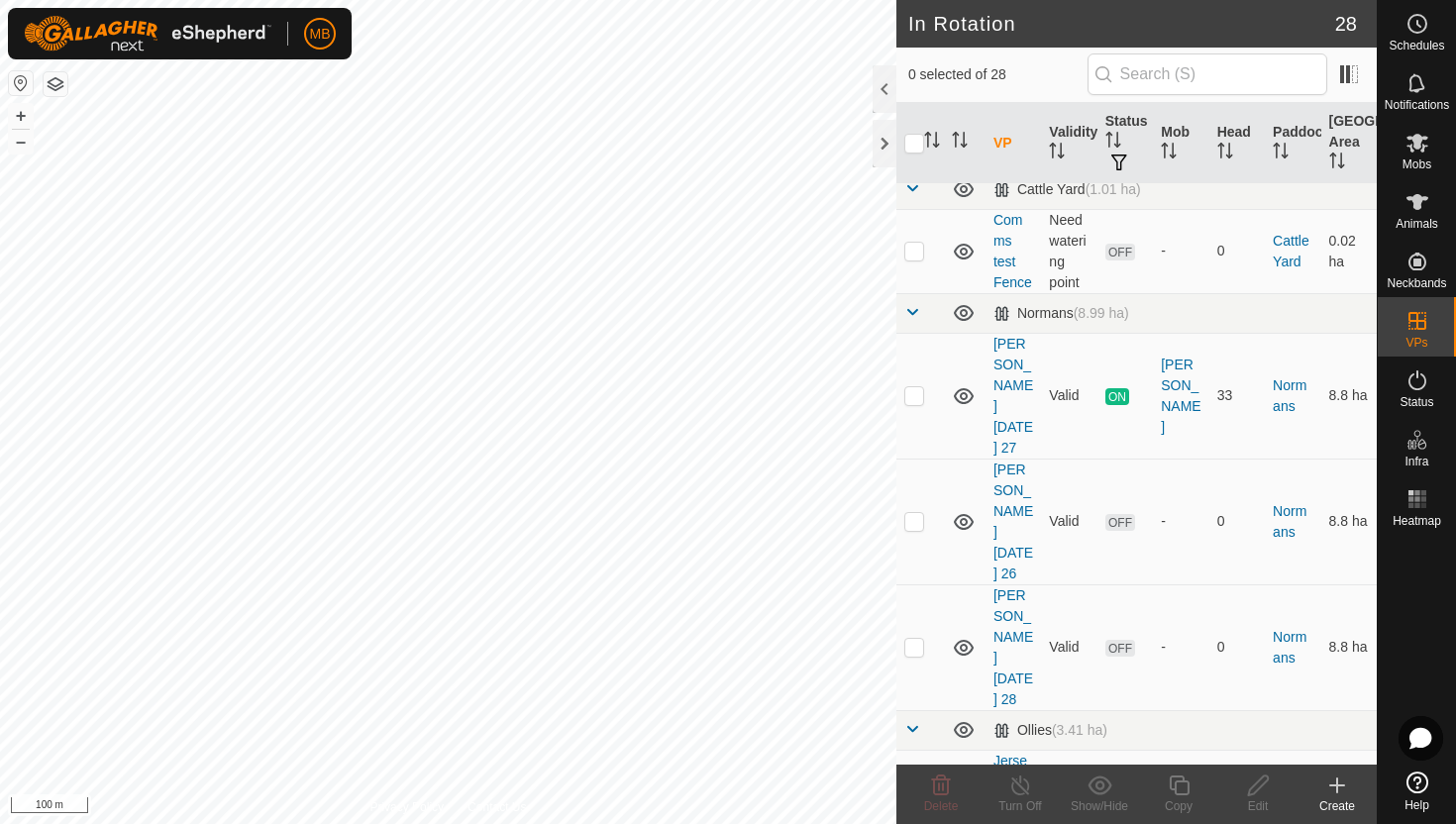click at bounding box center [914, 812] 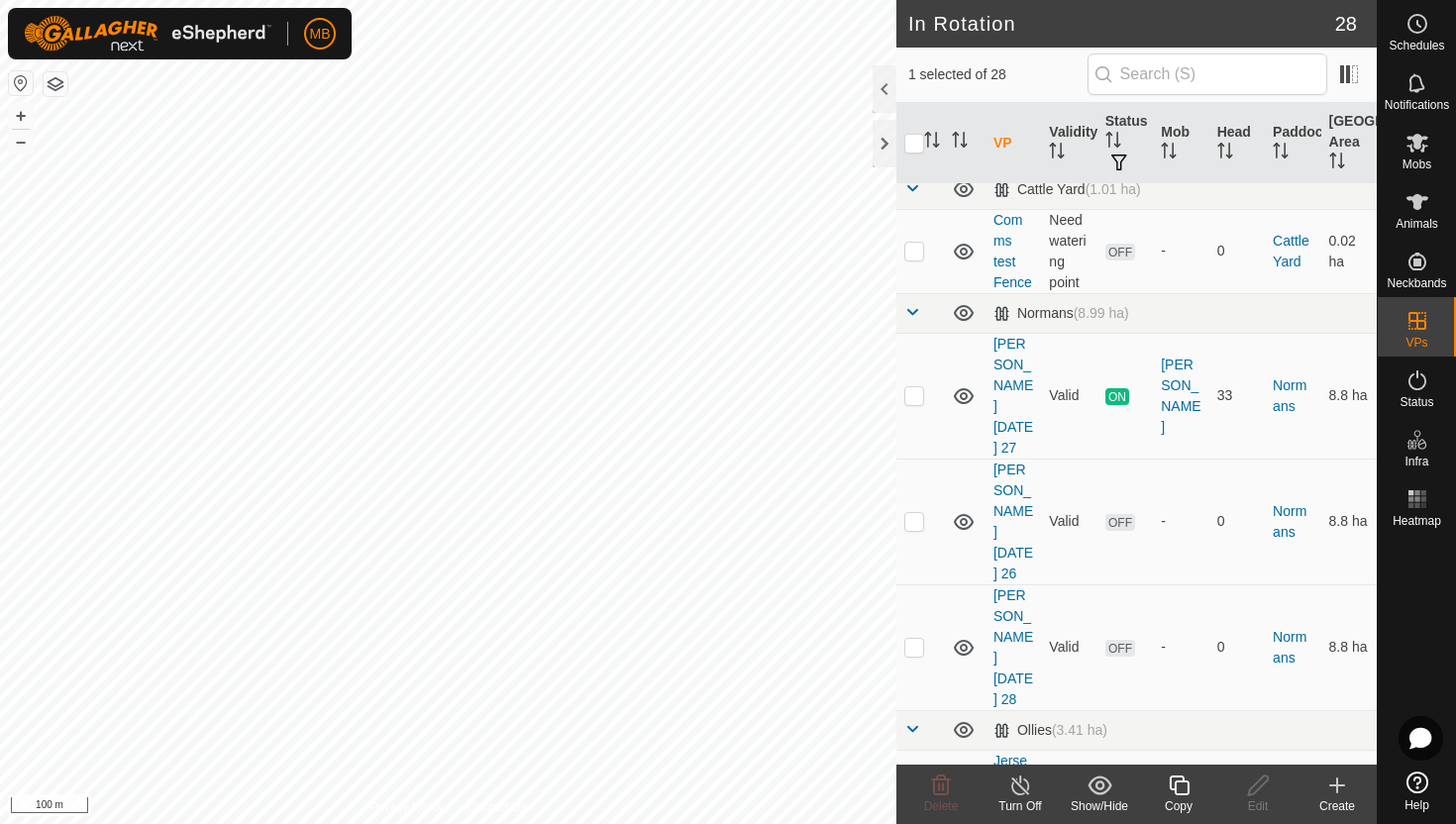 click 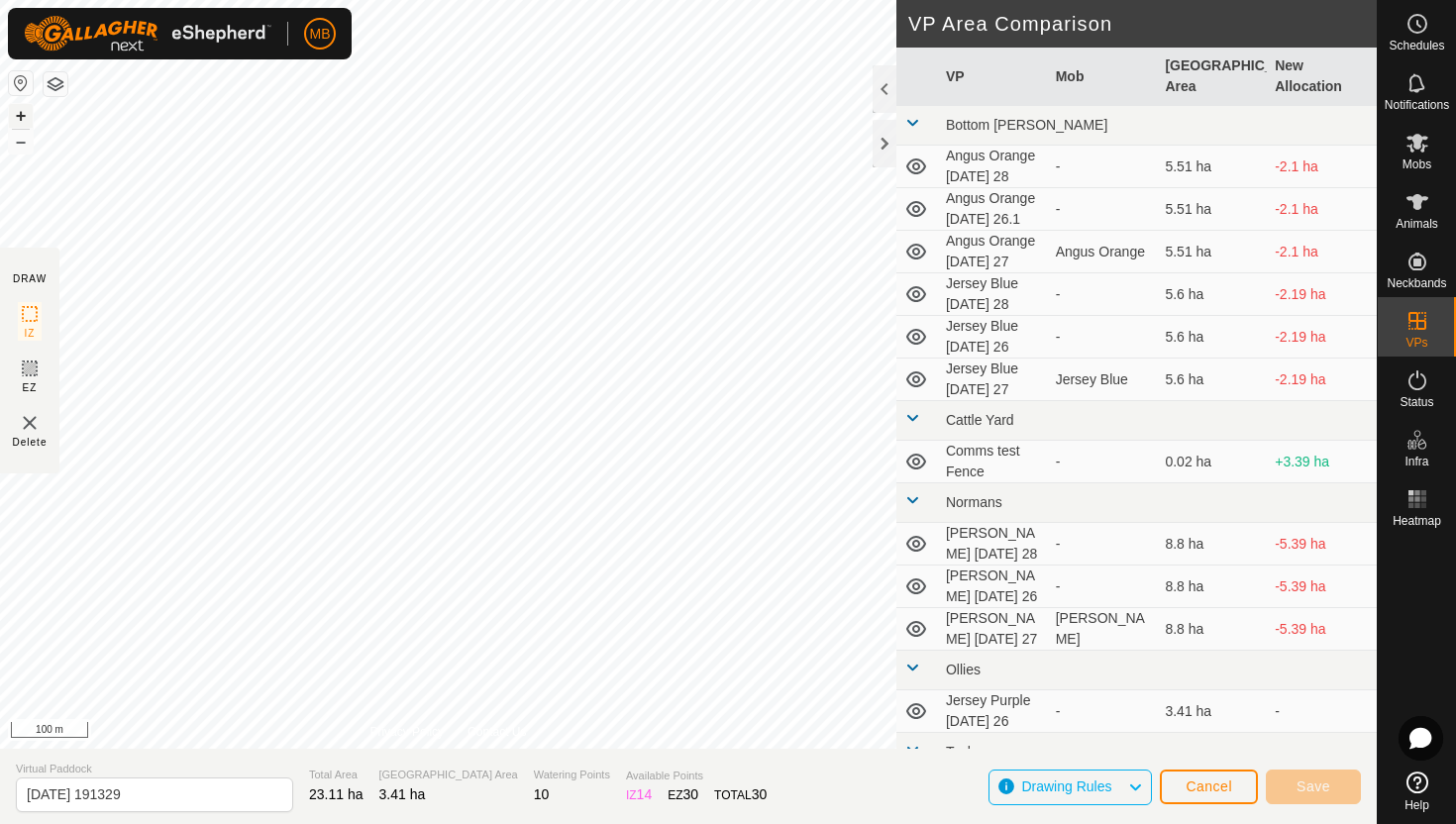 click on "+" at bounding box center (21, 116) 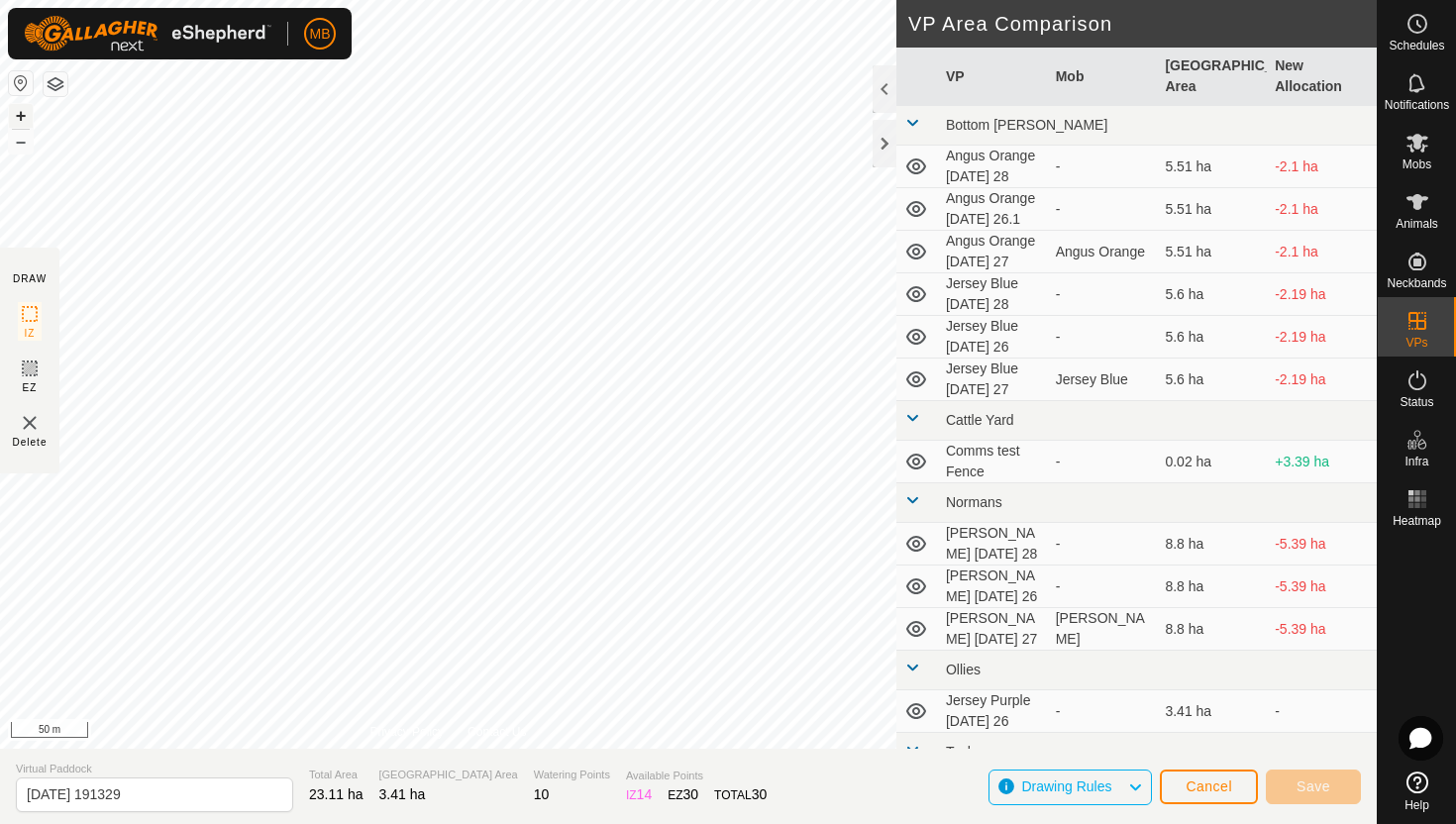 click on "+" at bounding box center (21, 116) 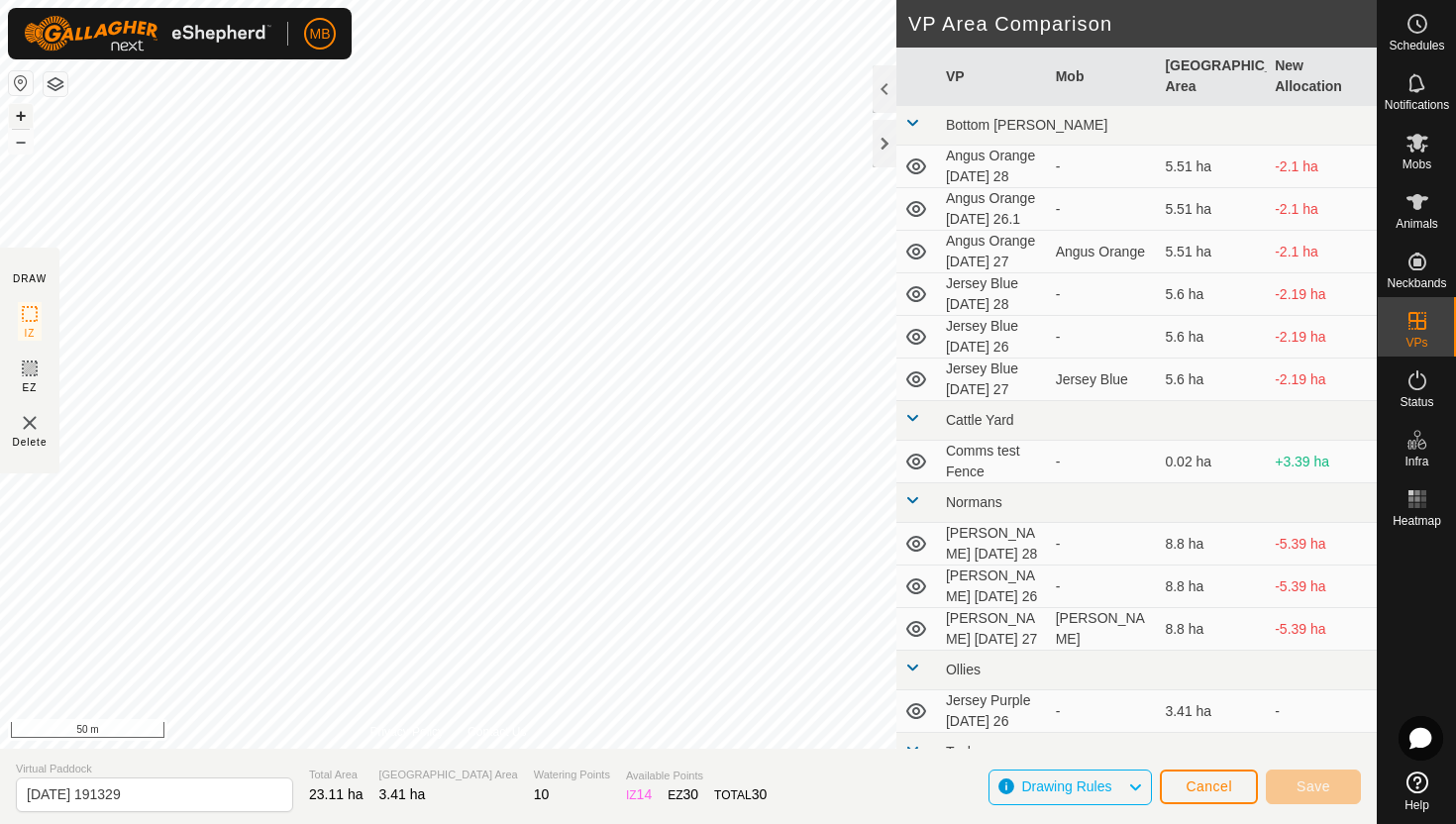 click on "+" at bounding box center [21, 116] 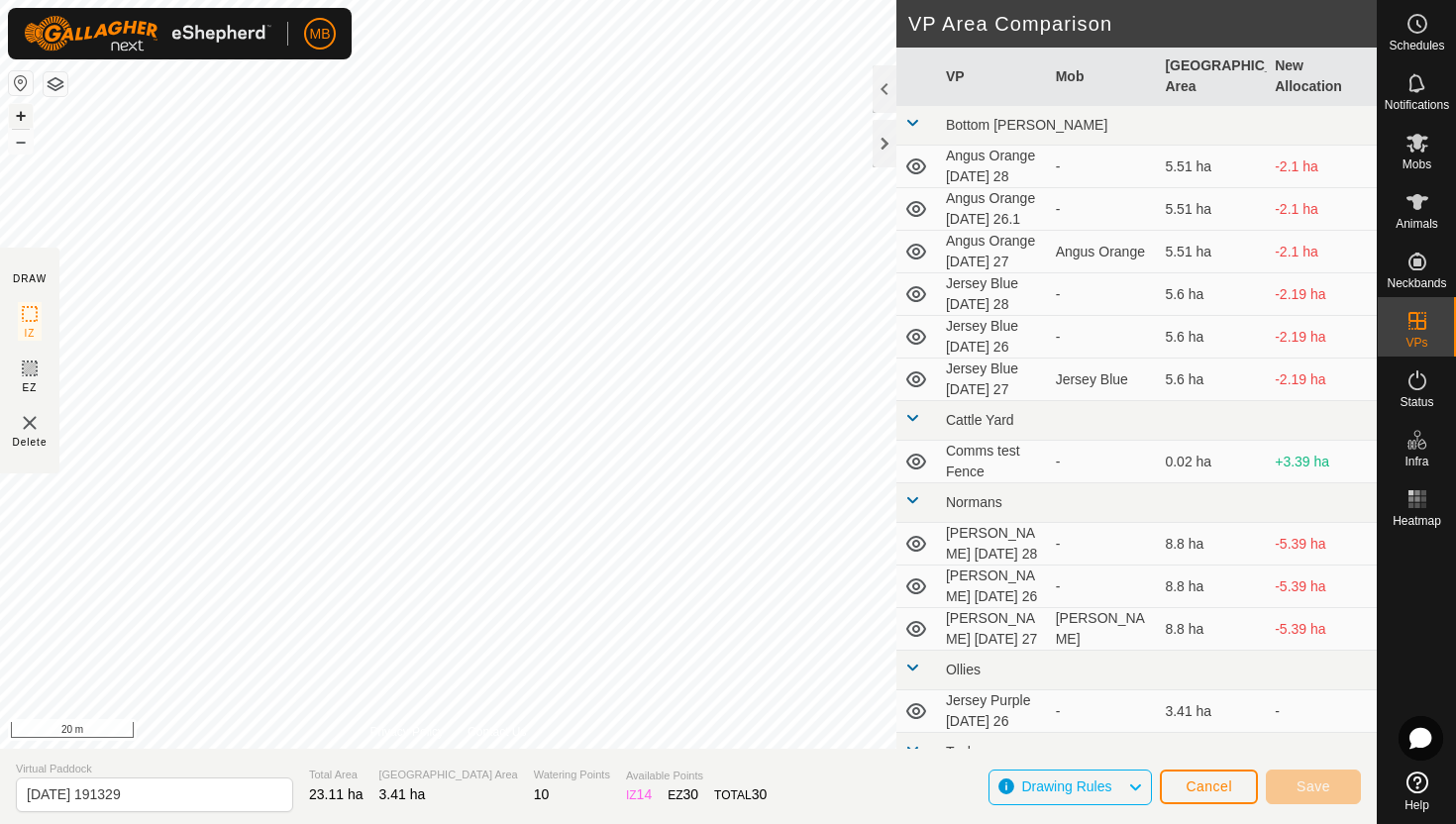 click on "+" at bounding box center [21, 116] 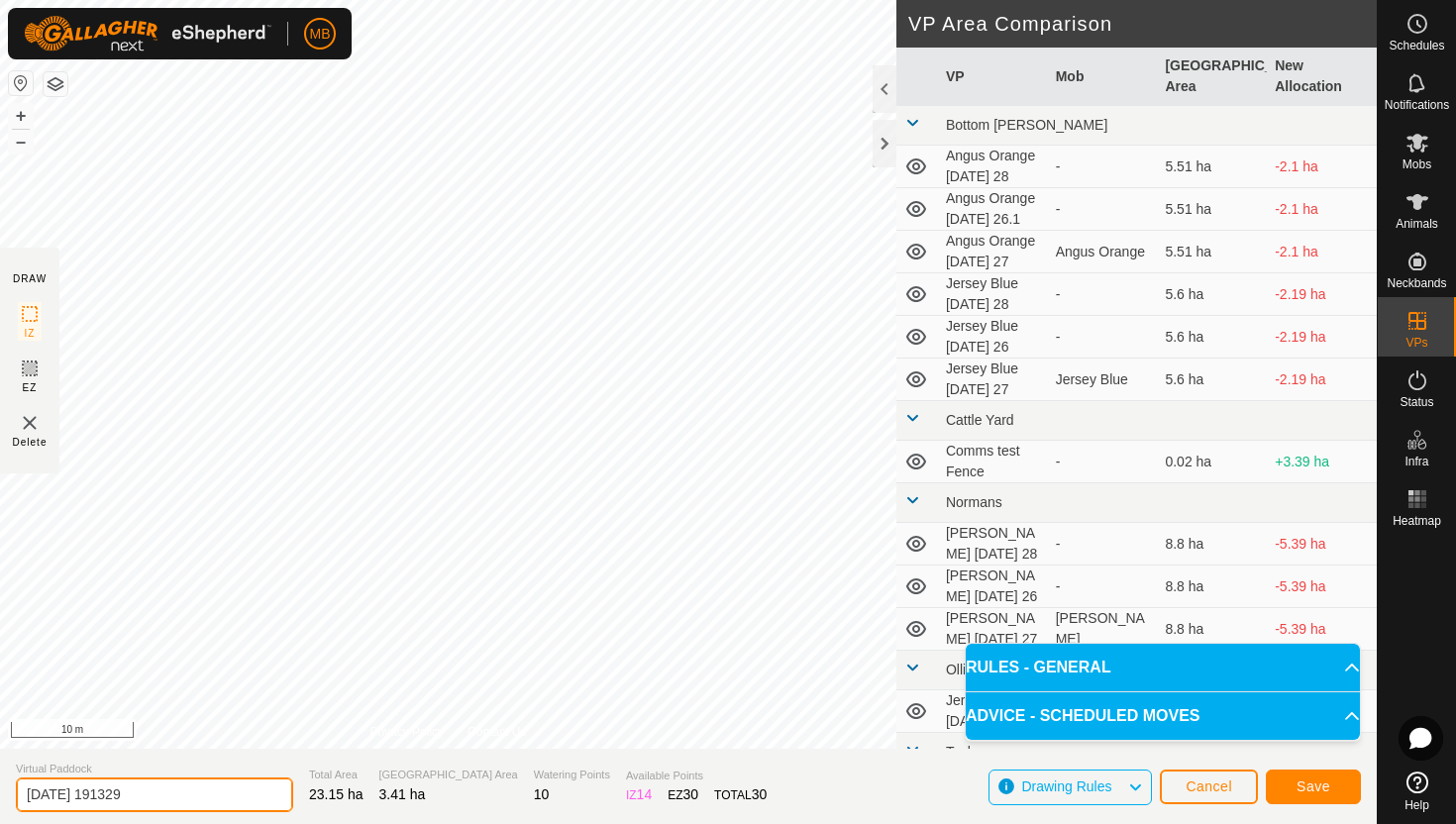 click on "[DATE] 191329" 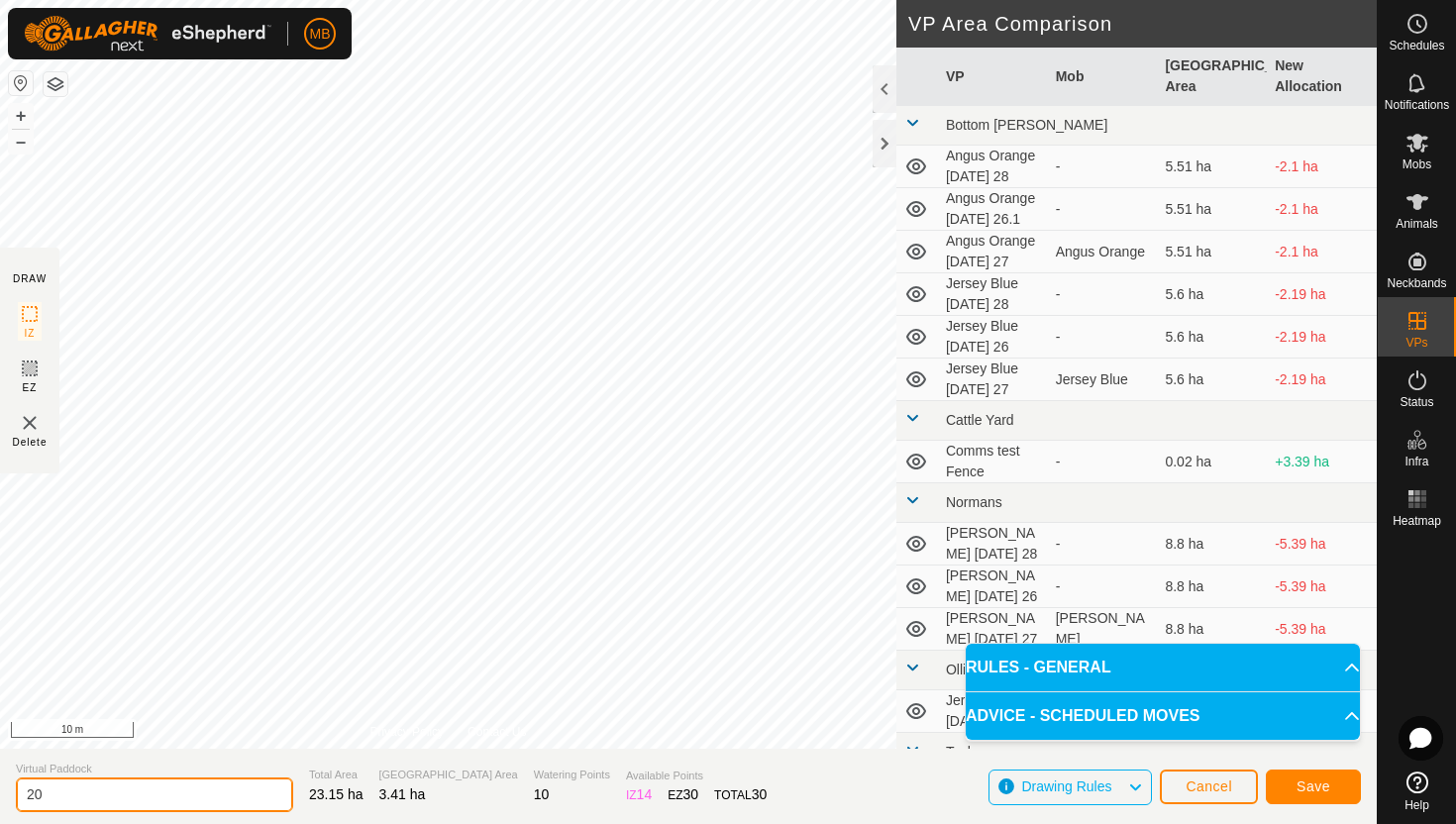 type on "2" 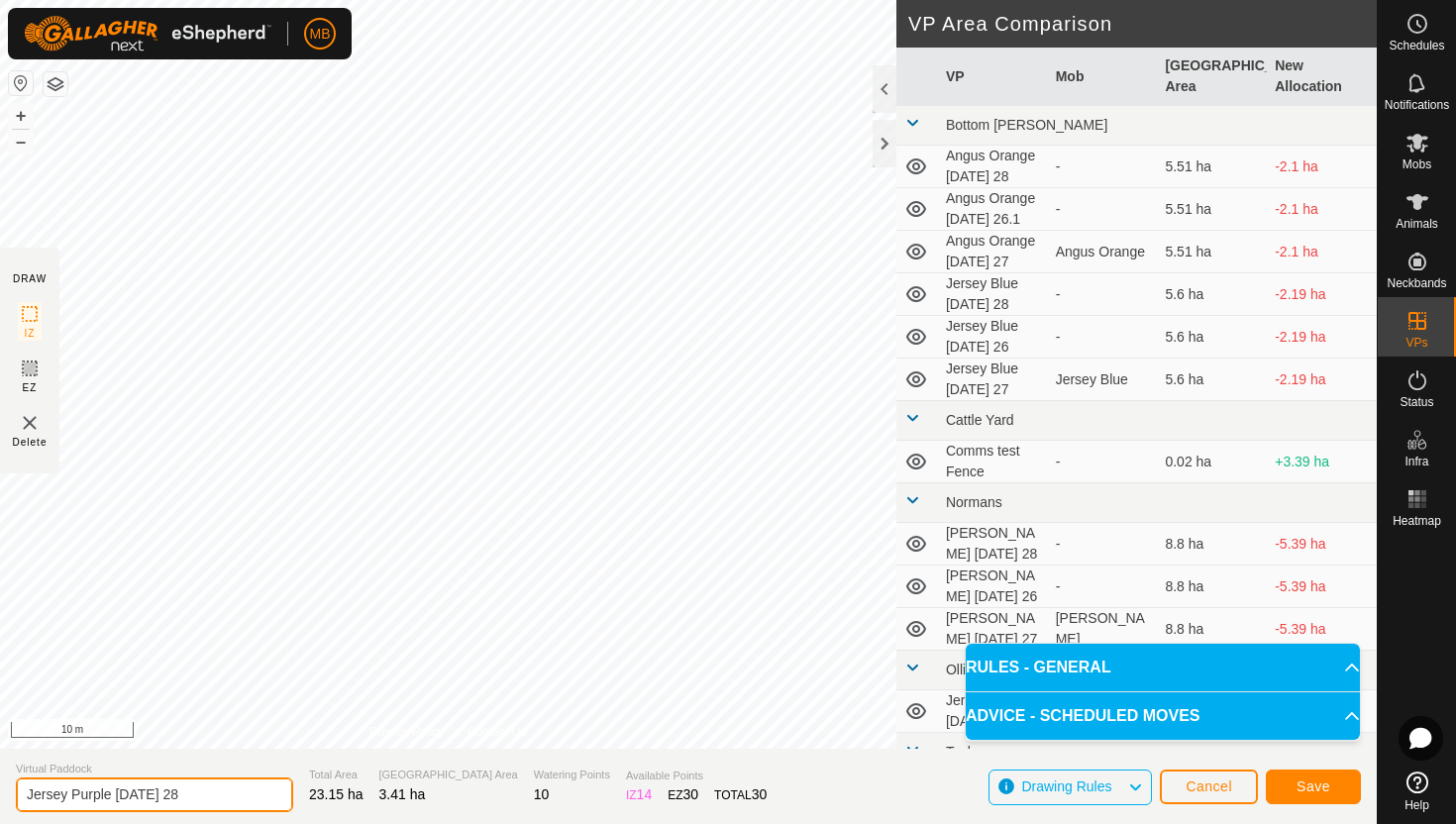 type on "Jersey Purple [DATE] 28" 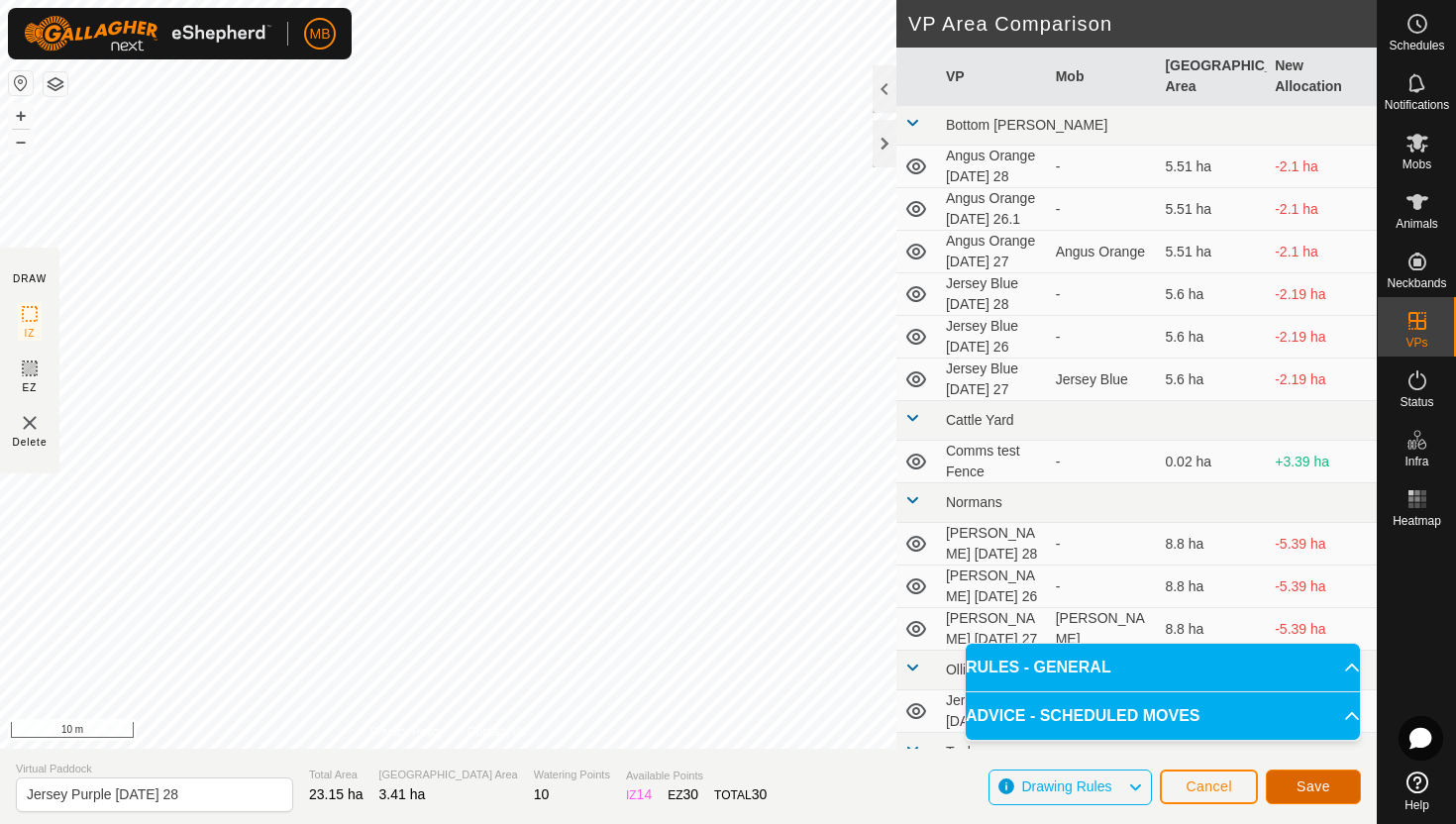 click on "Save" 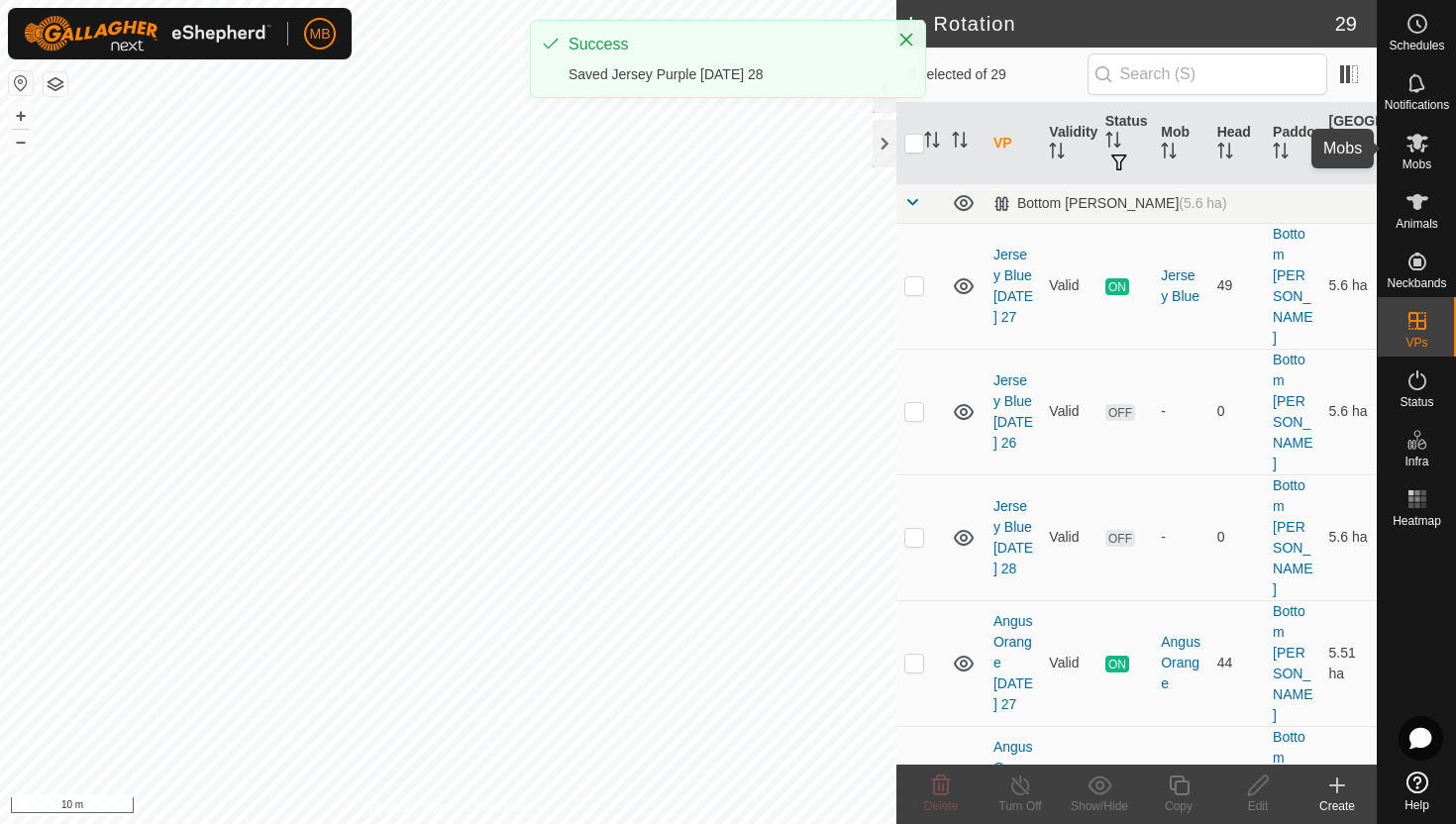 click 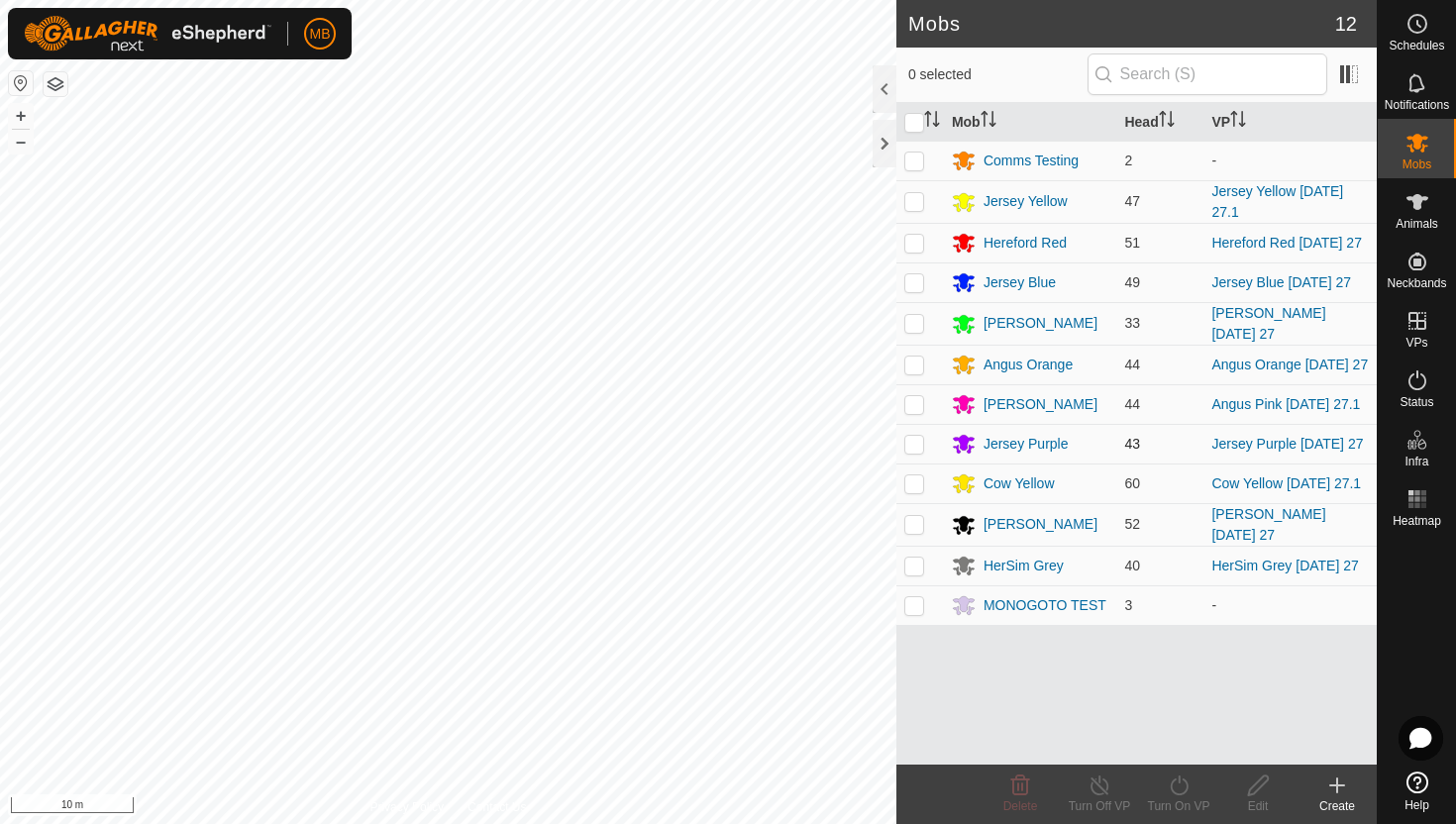 click at bounding box center (914, 444) 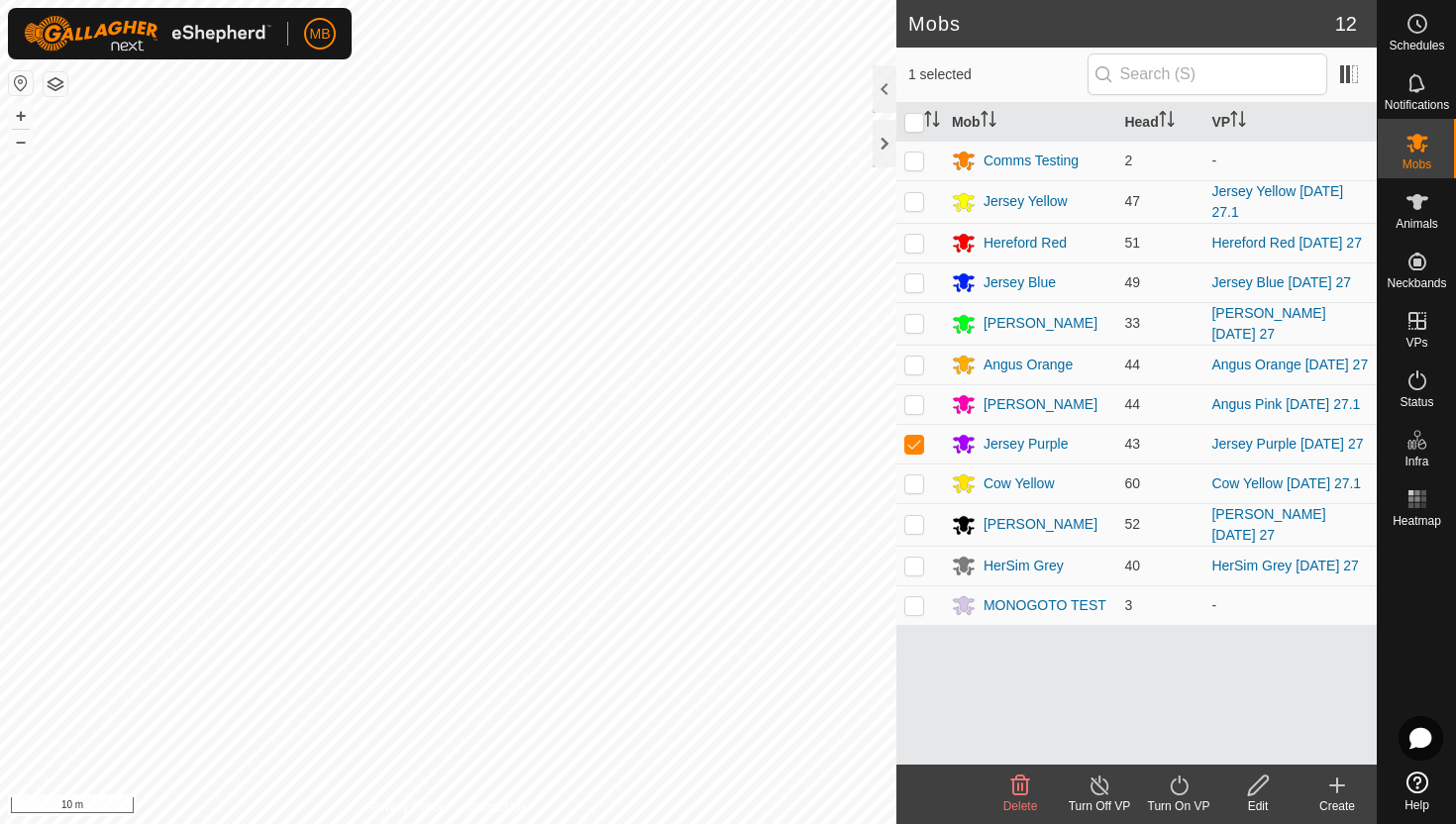 click 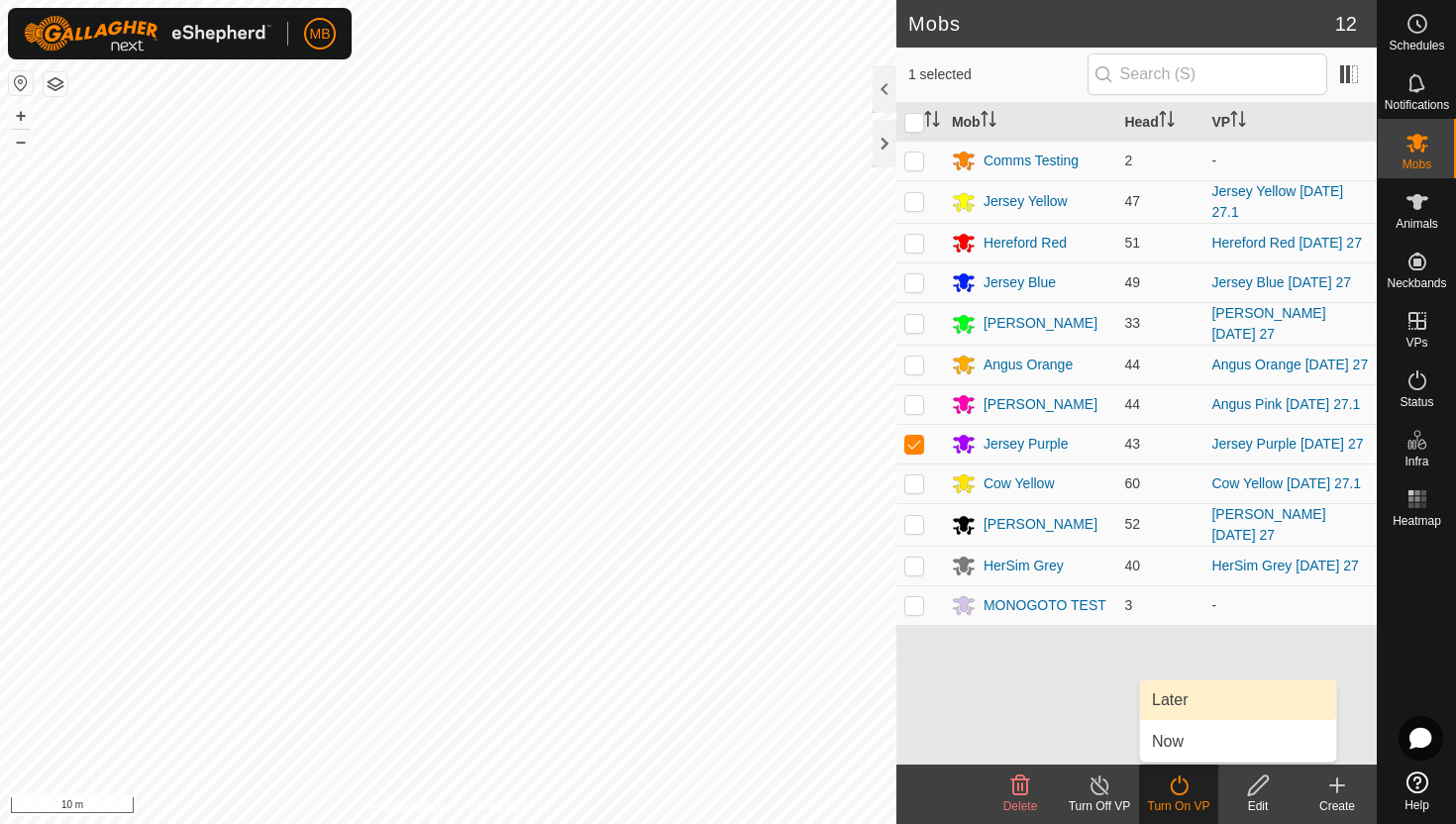 click on "Later" at bounding box center [1238, 700] 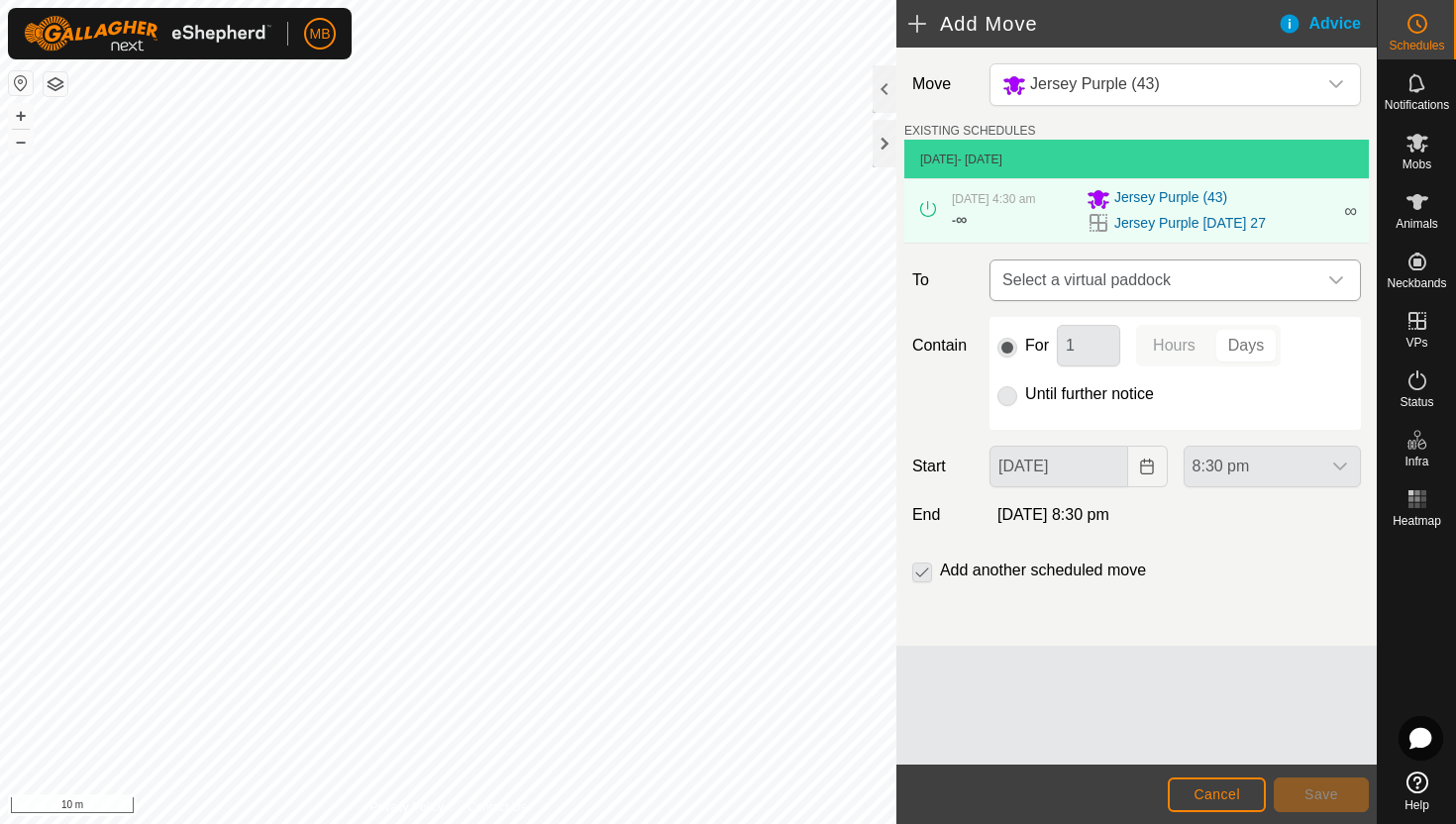 click at bounding box center [1336, 280] 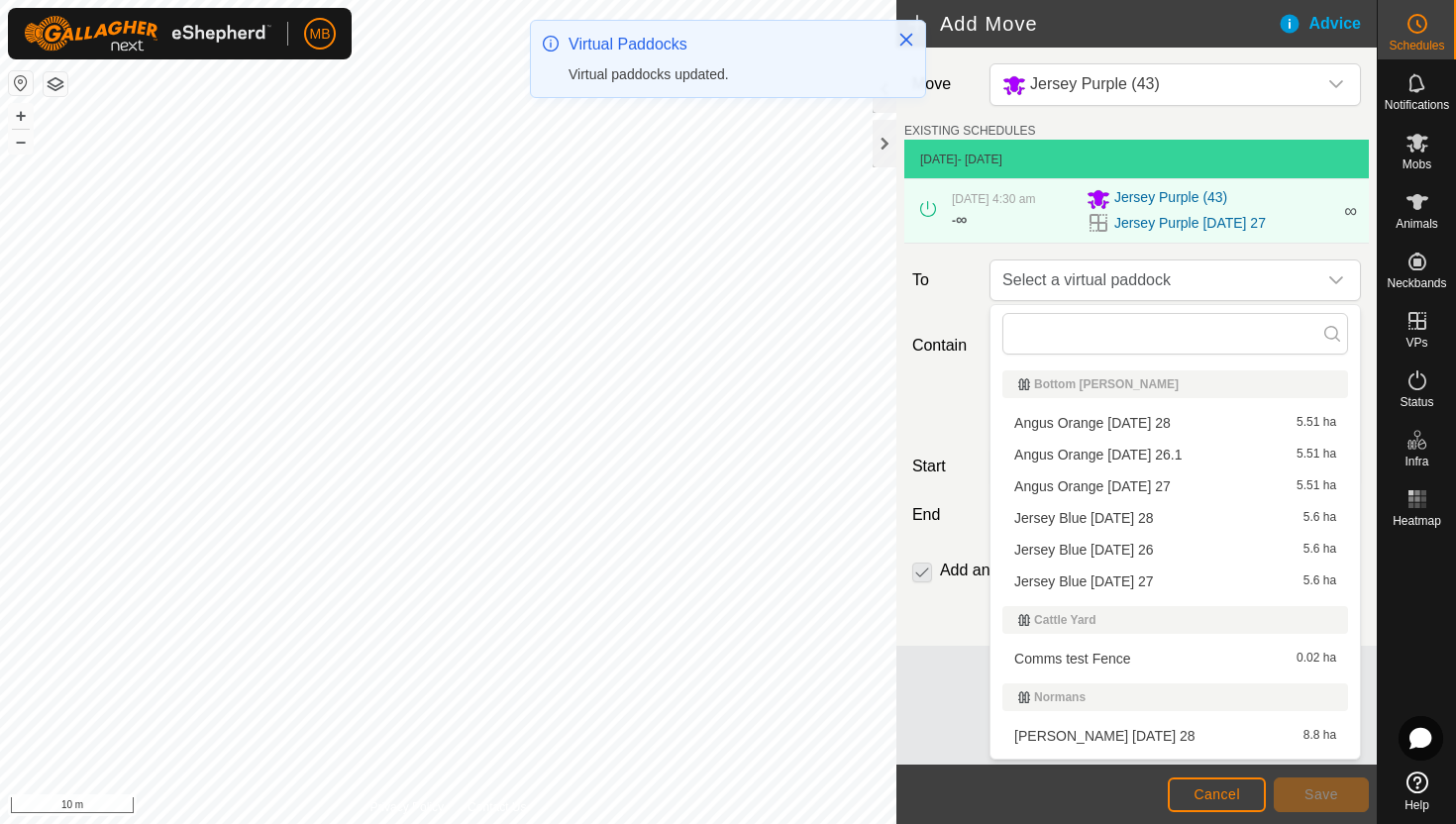 click on "Angus Orange [DATE] 28  5.51 ha" at bounding box center (1175, 423) 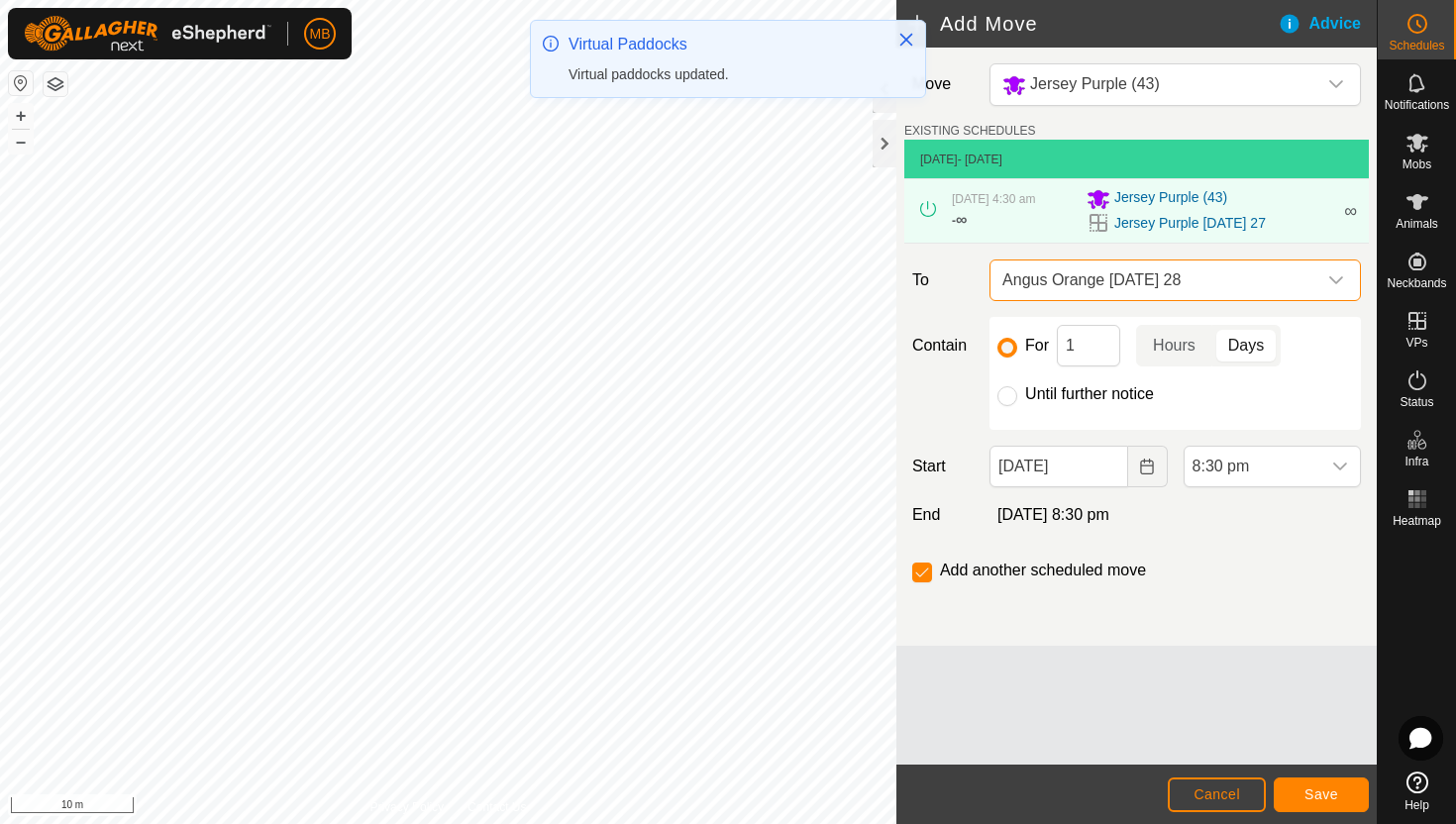 click on "Angus Orange [DATE] 28" at bounding box center (1155, 280) 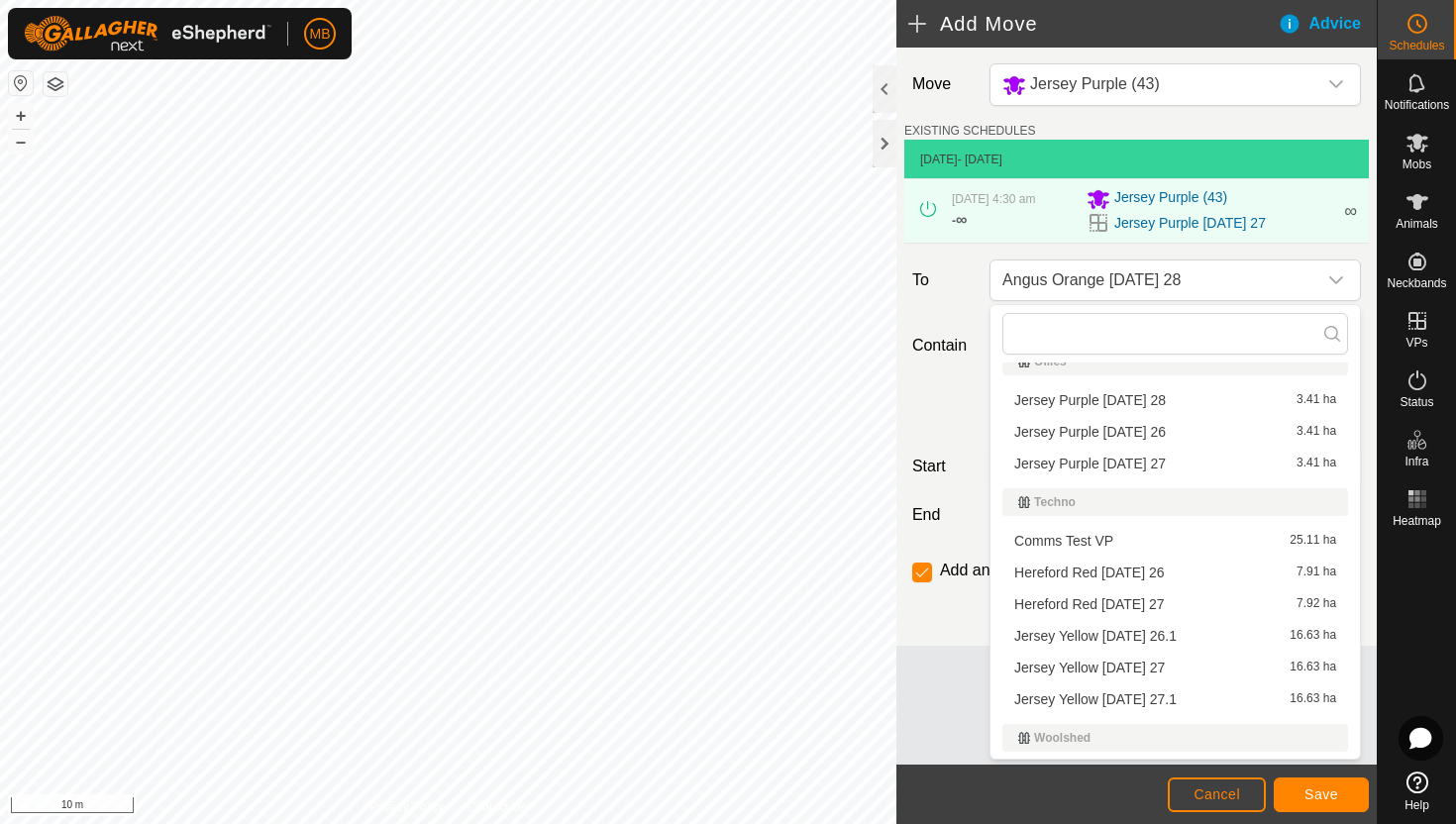scroll, scrollTop: 479, scrollLeft: 0, axis: vertical 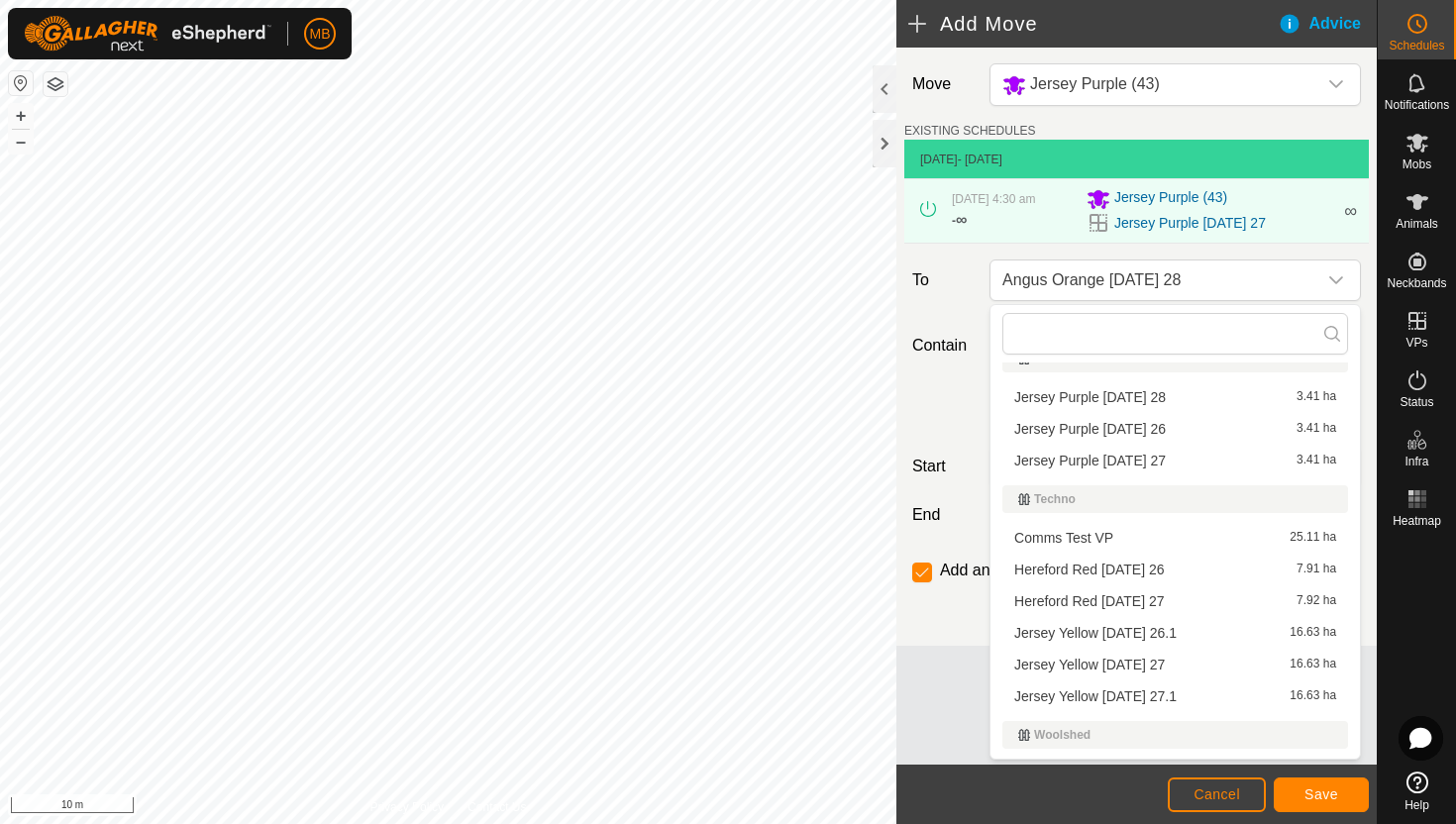 click on "Jersey Purple [DATE] 28  3.41 ha" at bounding box center (1175, 397) 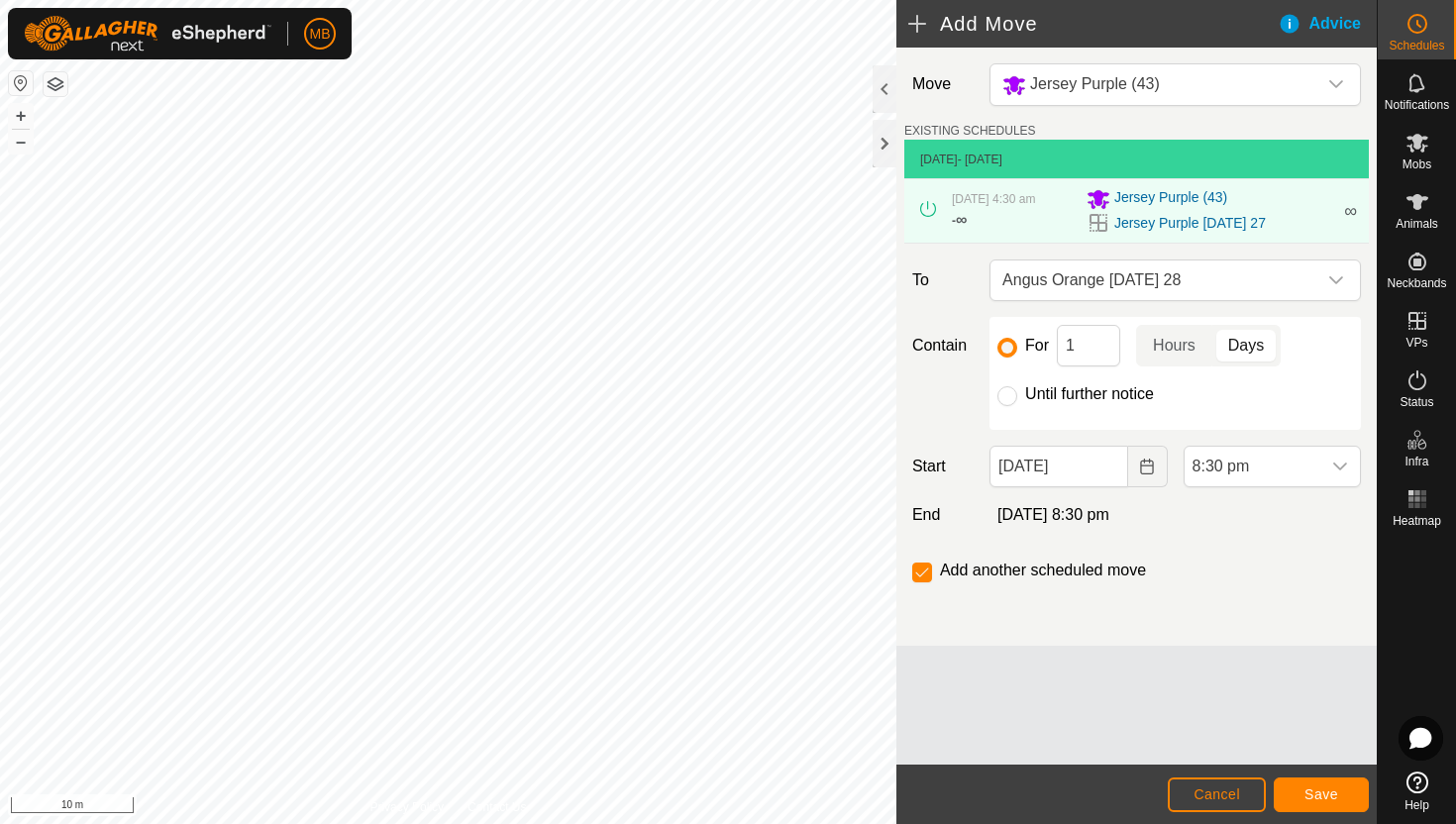 scroll, scrollTop: 46, scrollLeft: 0, axis: vertical 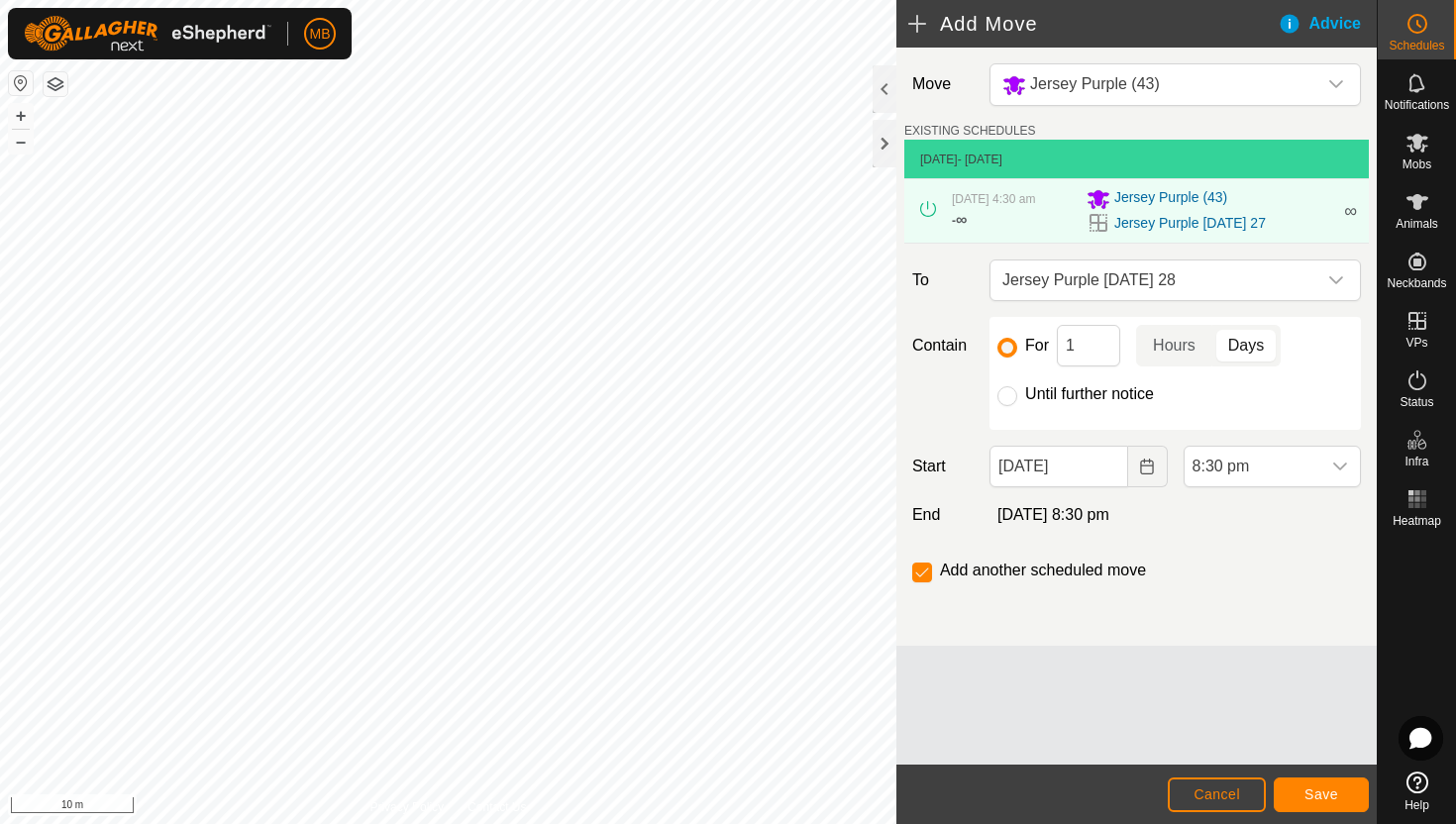 click on "Until further notice" 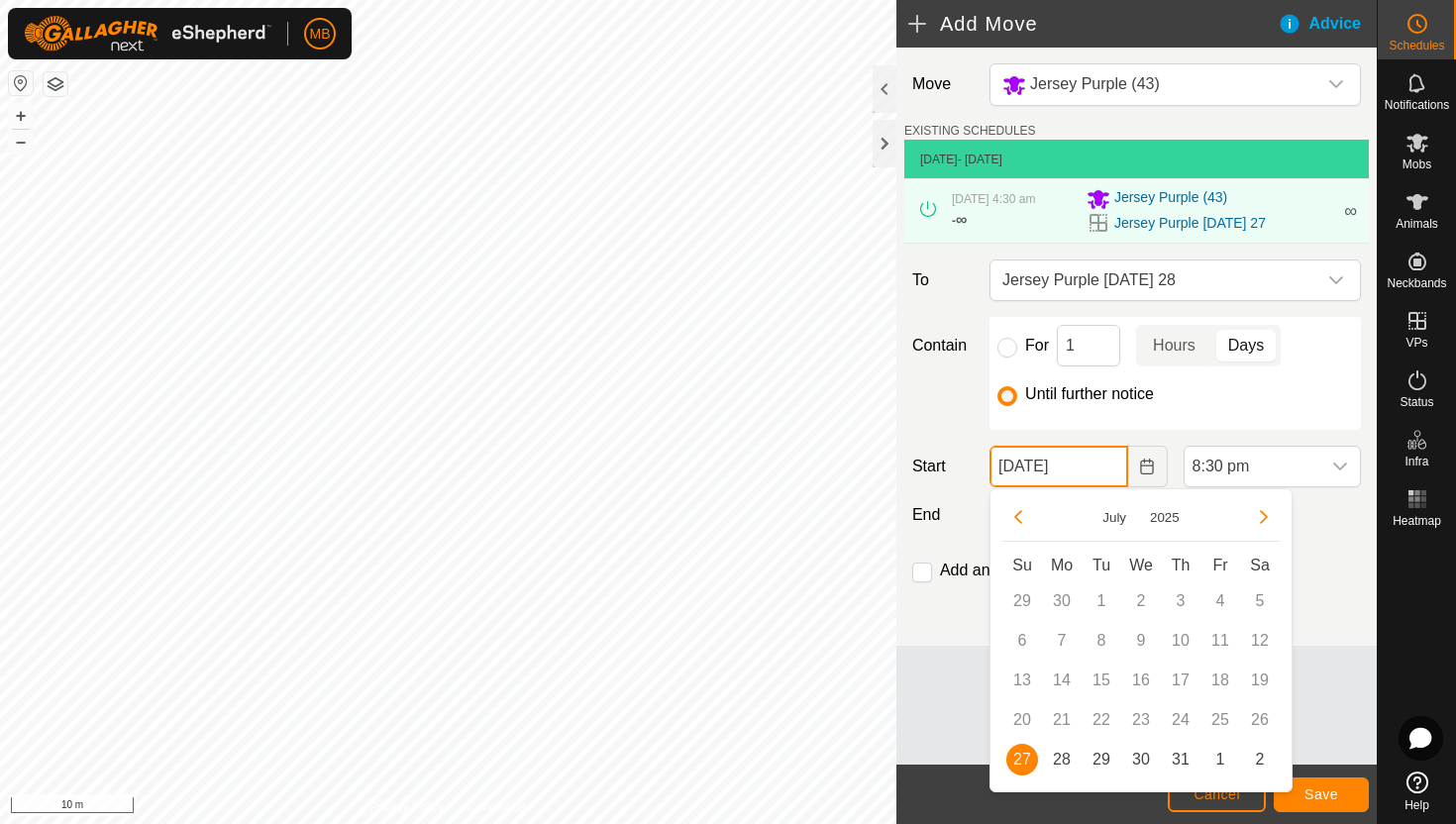 click on "[DATE]" 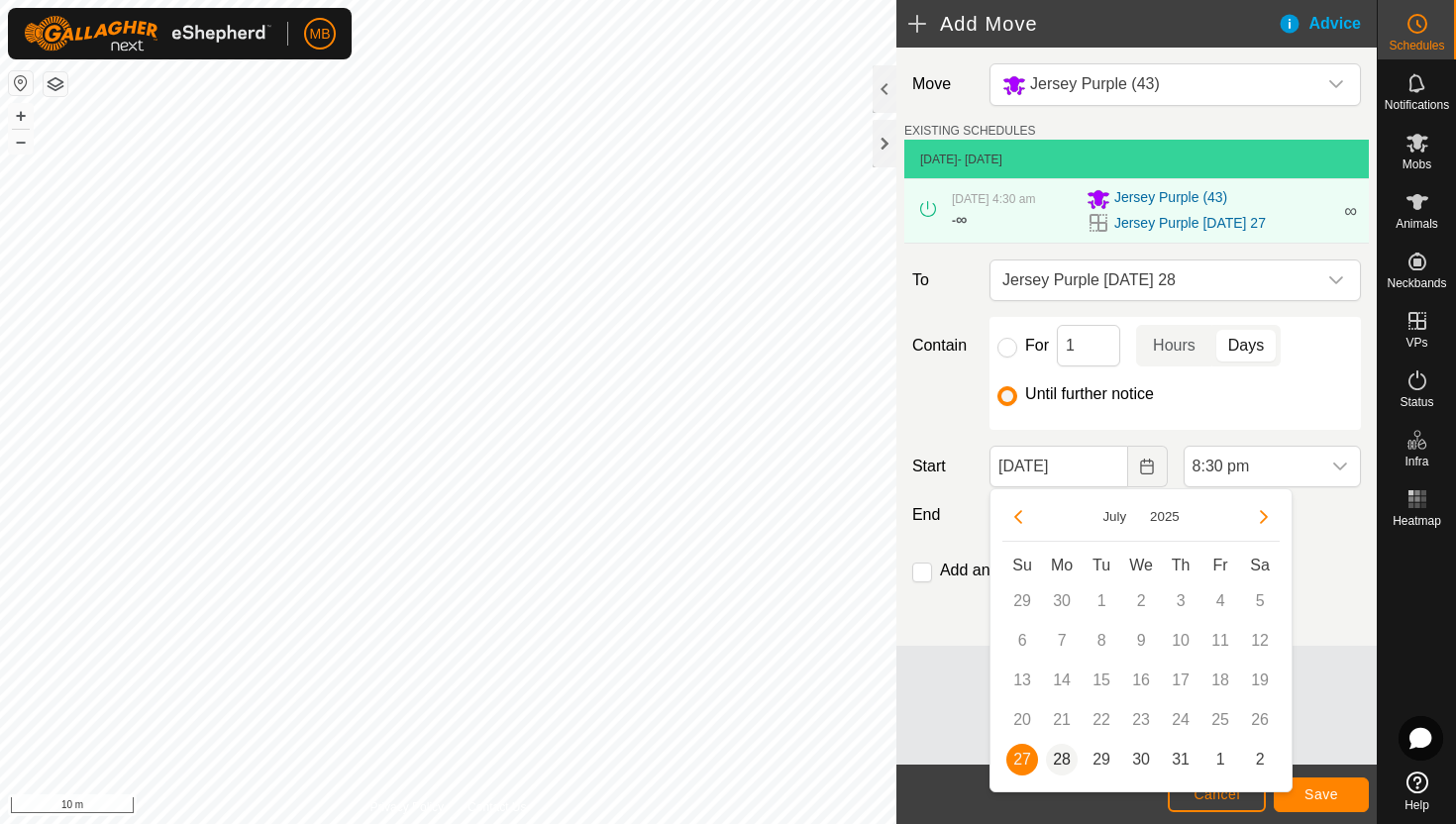 click on "28" at bounding box center [1062, 760] 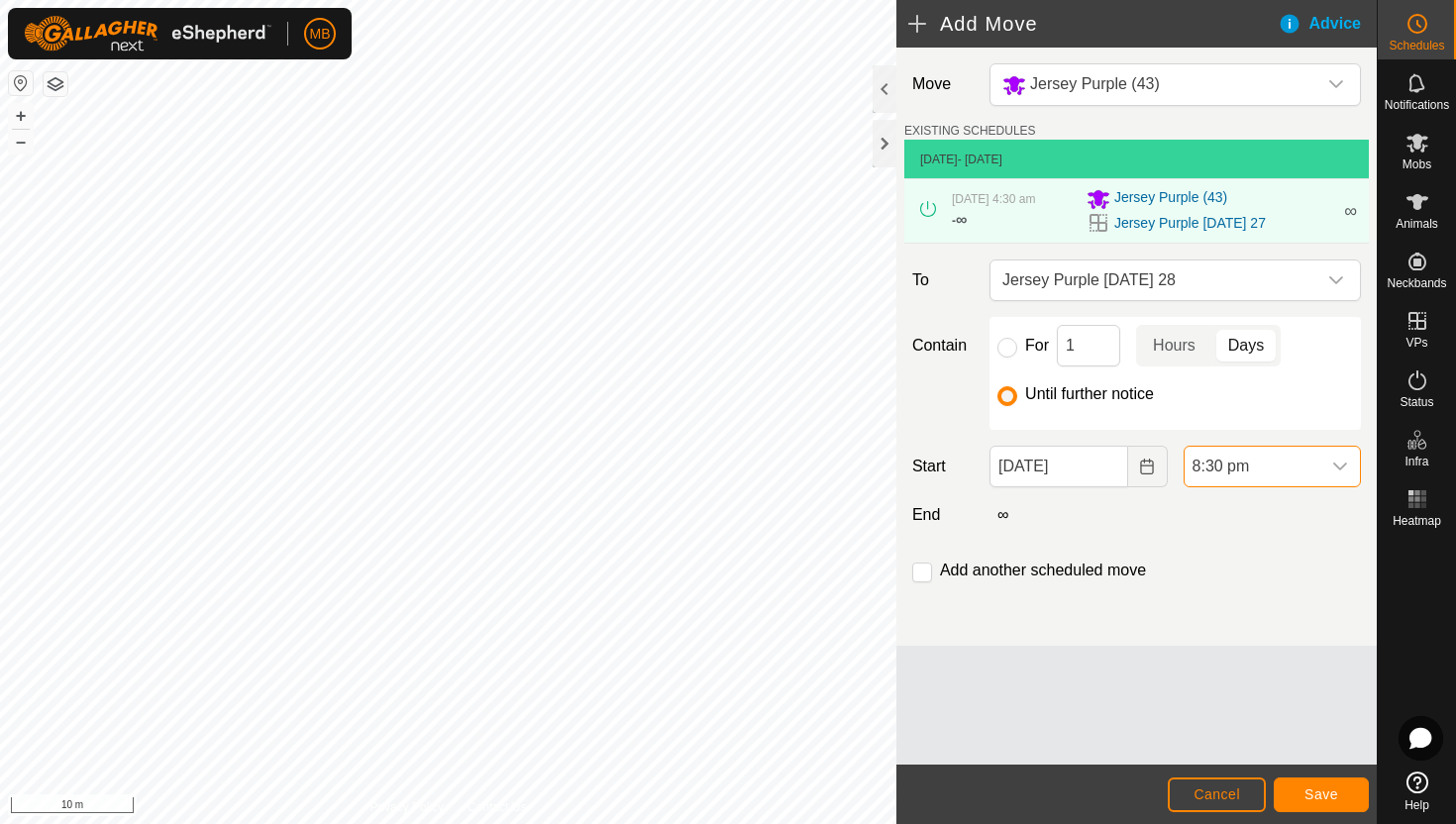 click on "8:30 pm" at bounding box center (1252, 466) 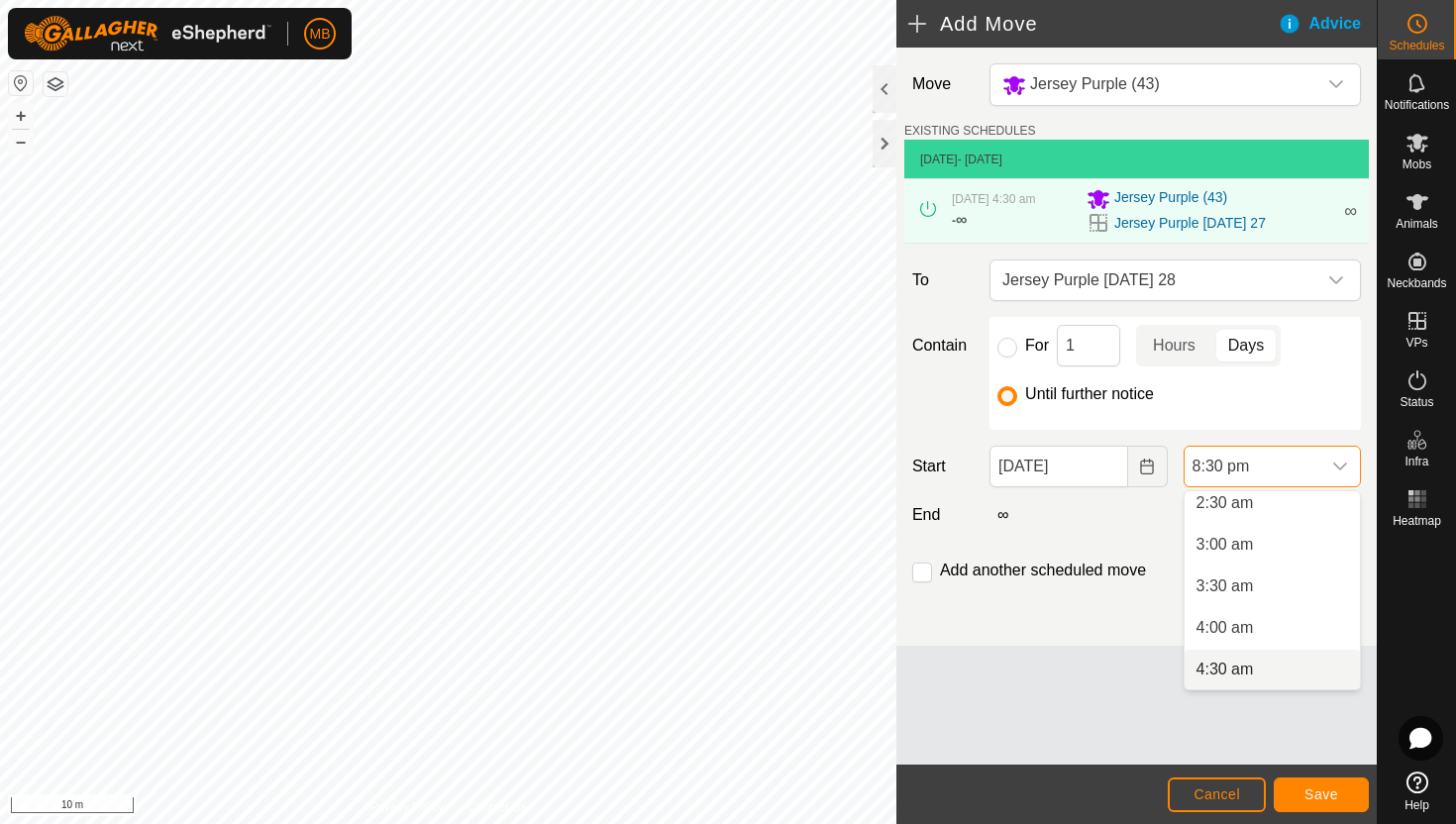 click on "4:30 am" at bounding box center [1272, 670] 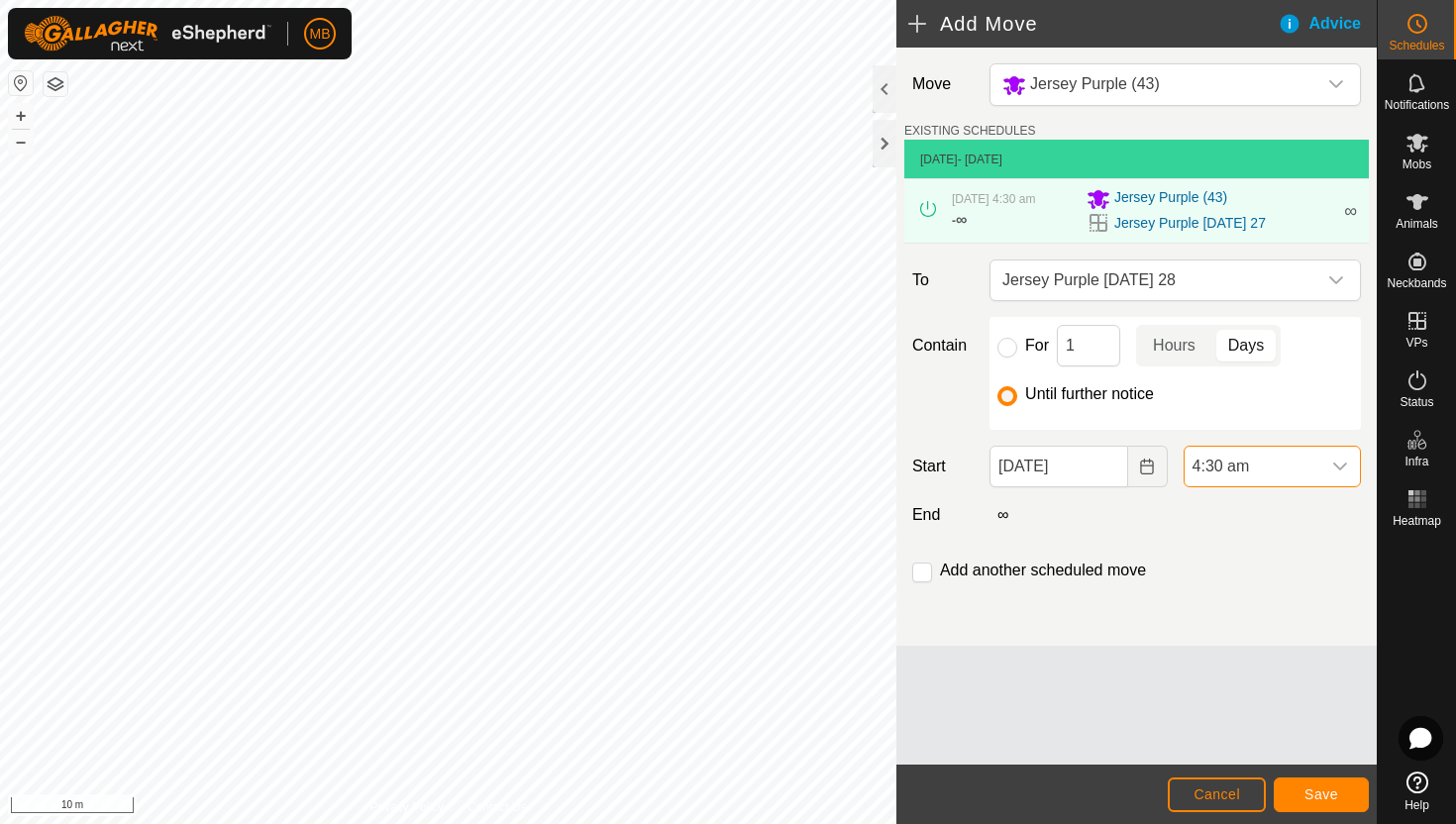 scroll, scrollTop: 1547, scrollLeft: 0, axis: vertical 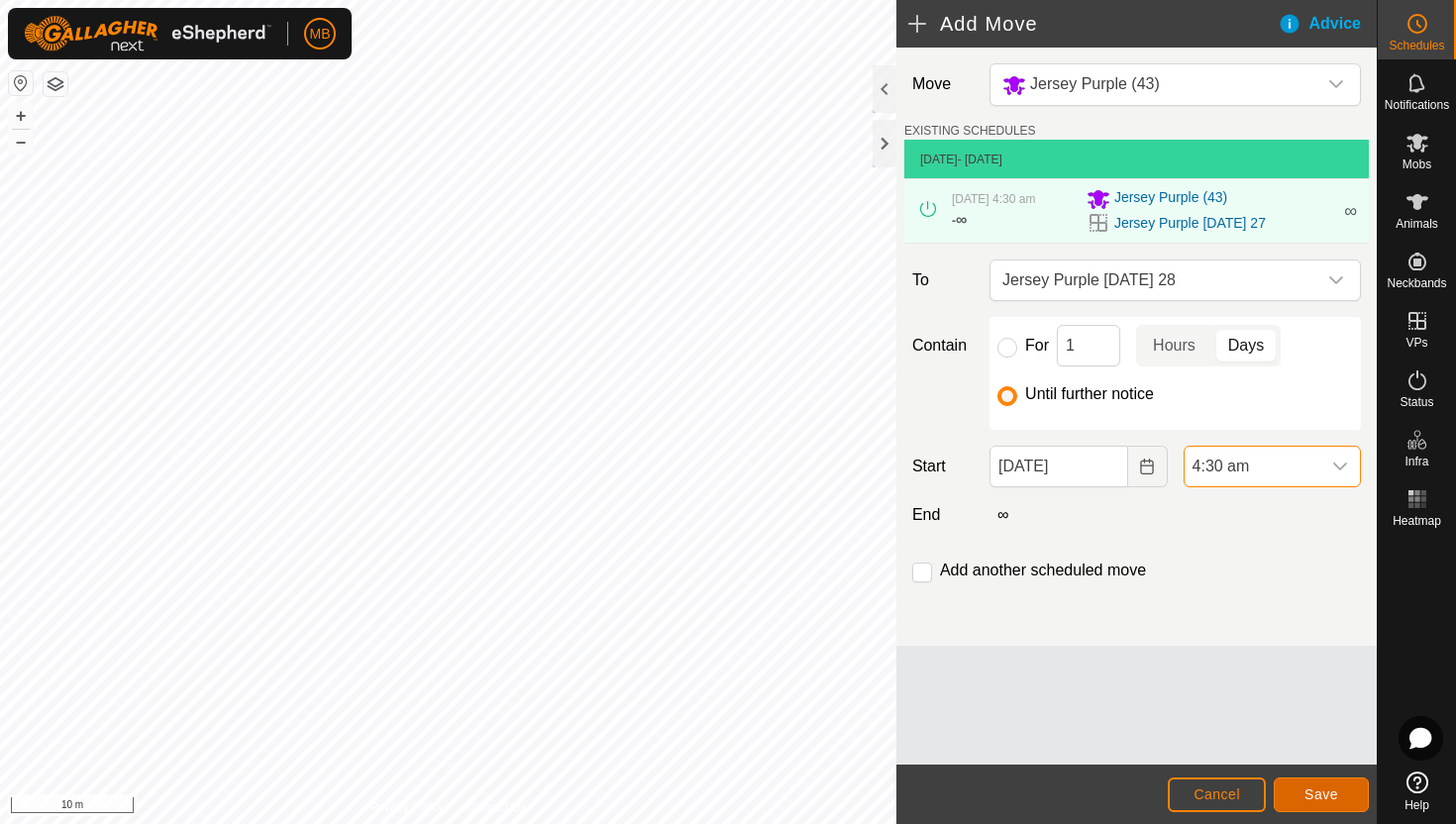 click on "Save" 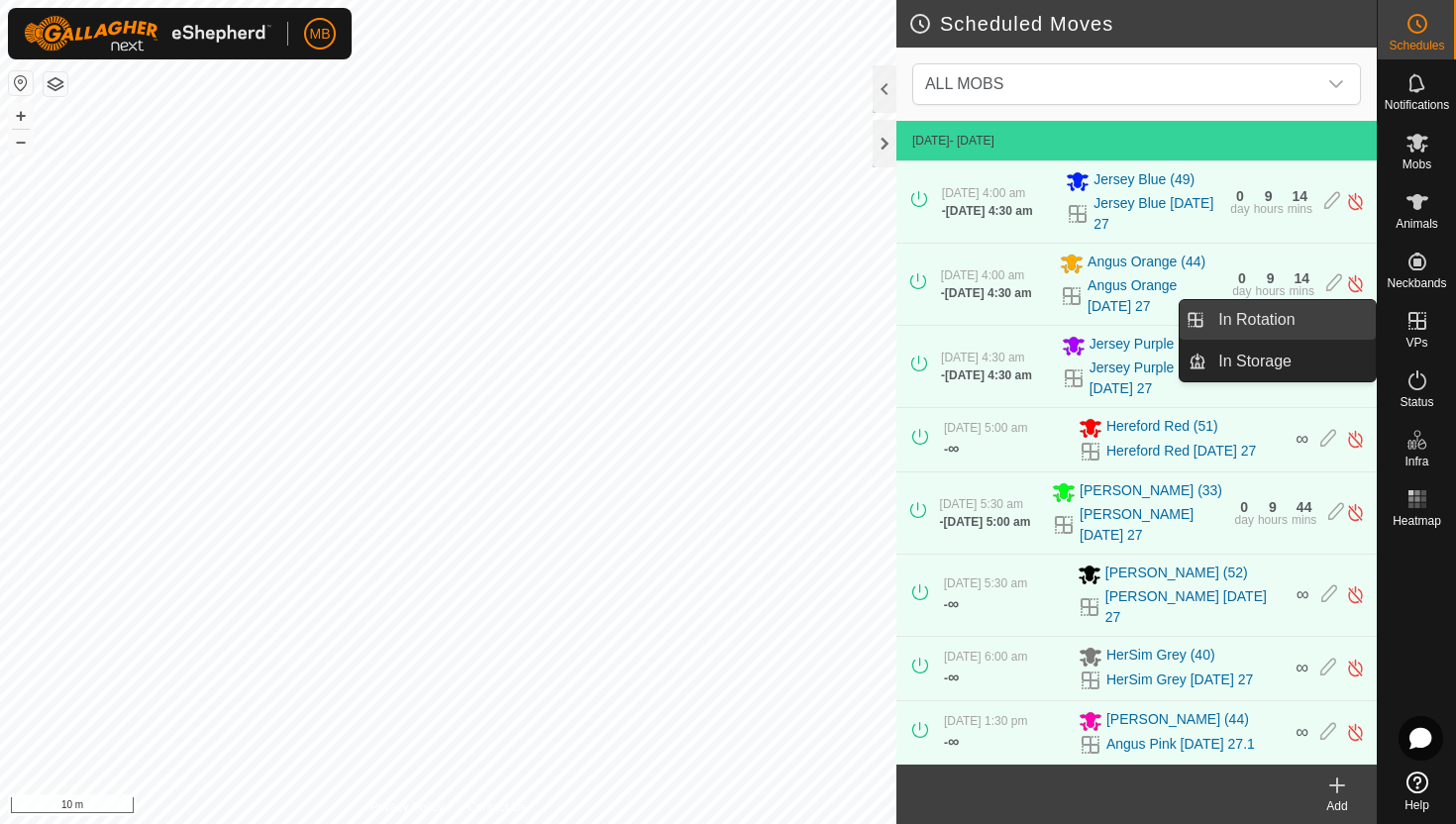 click on "In Rotation" at bounding box center [1291, 320] 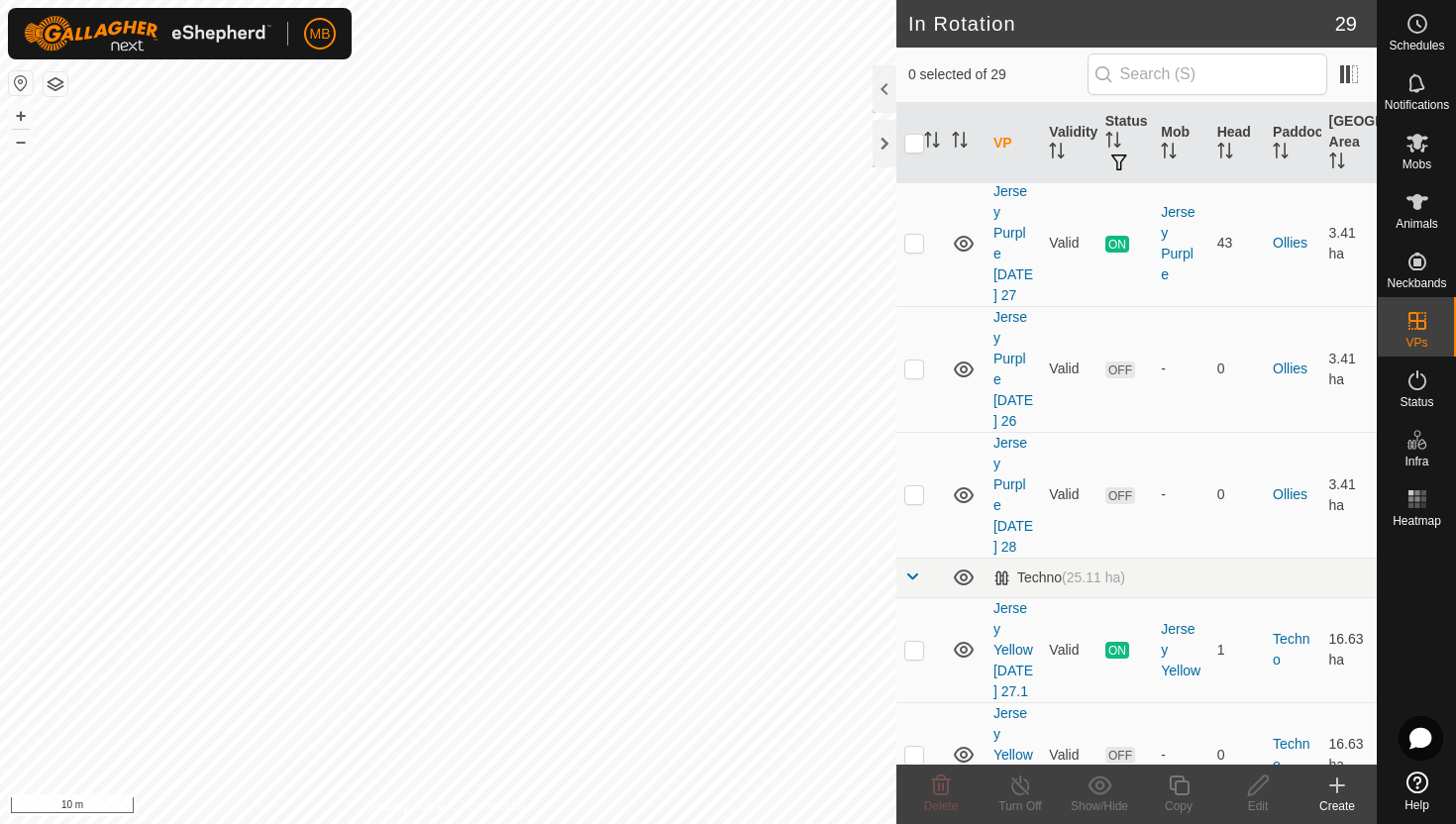 scroll, scrollTop: 1399, scrollLeft: 0, axis: vertical 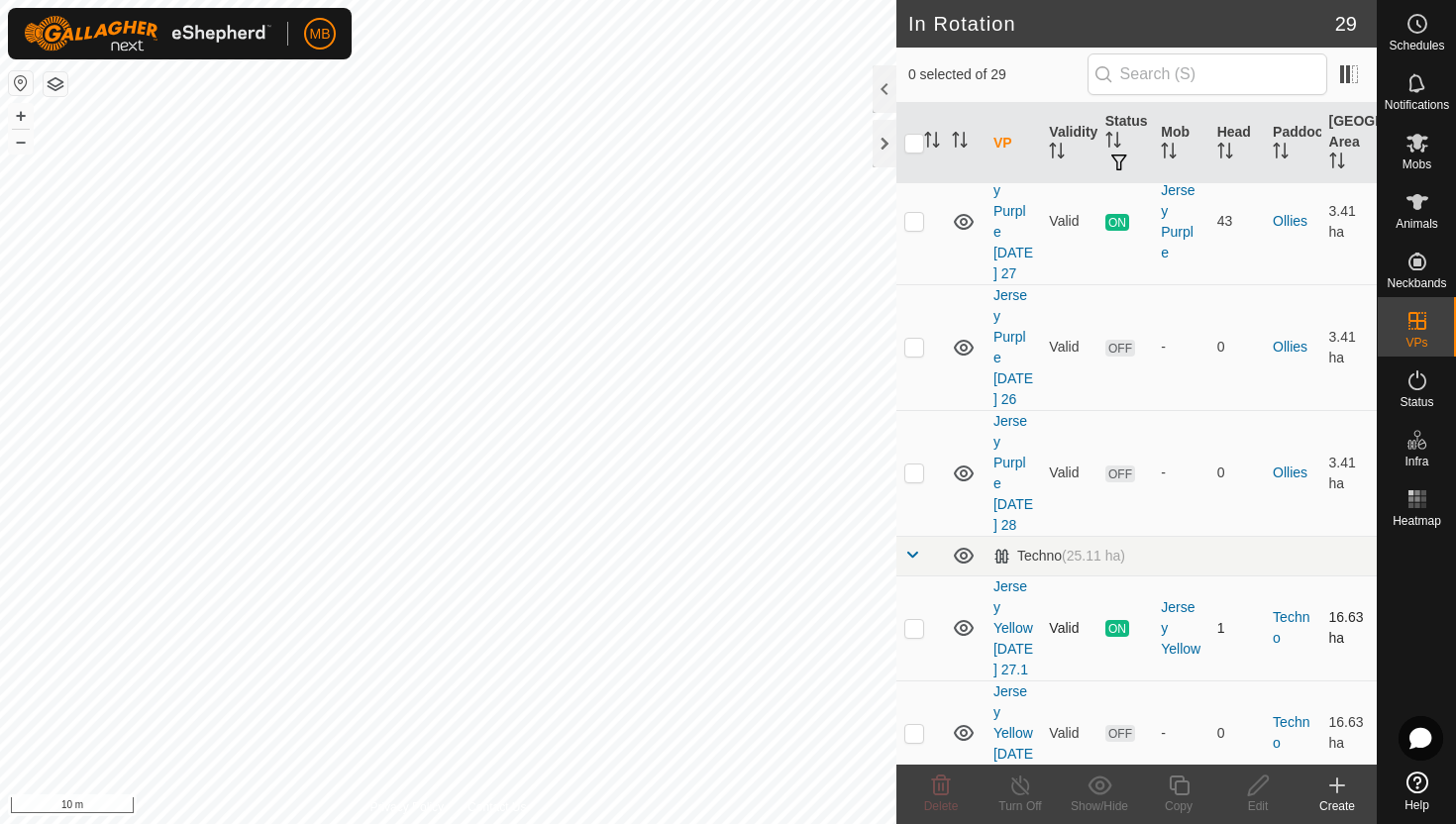 click at bounding box center (914, 628) 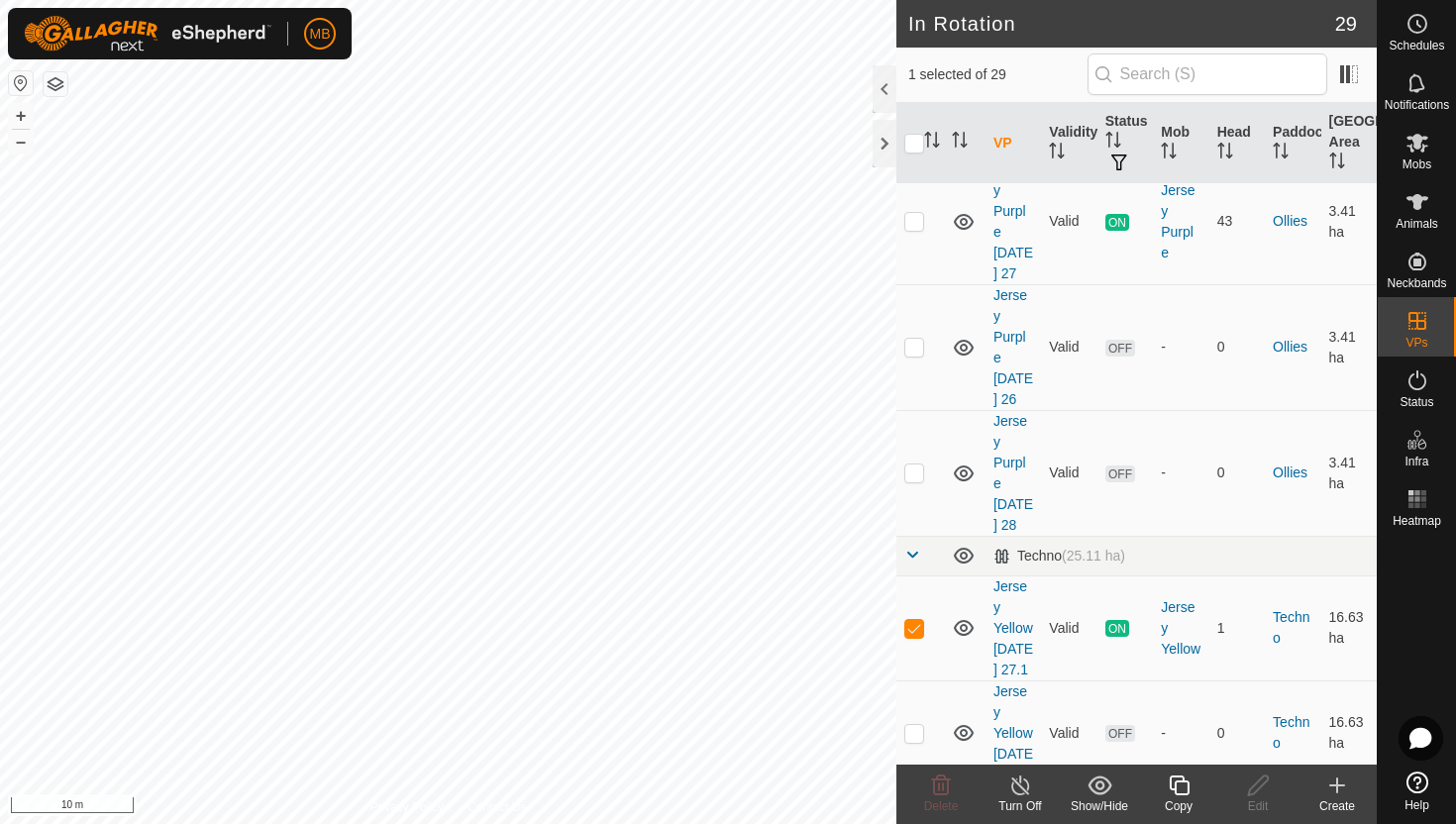 click 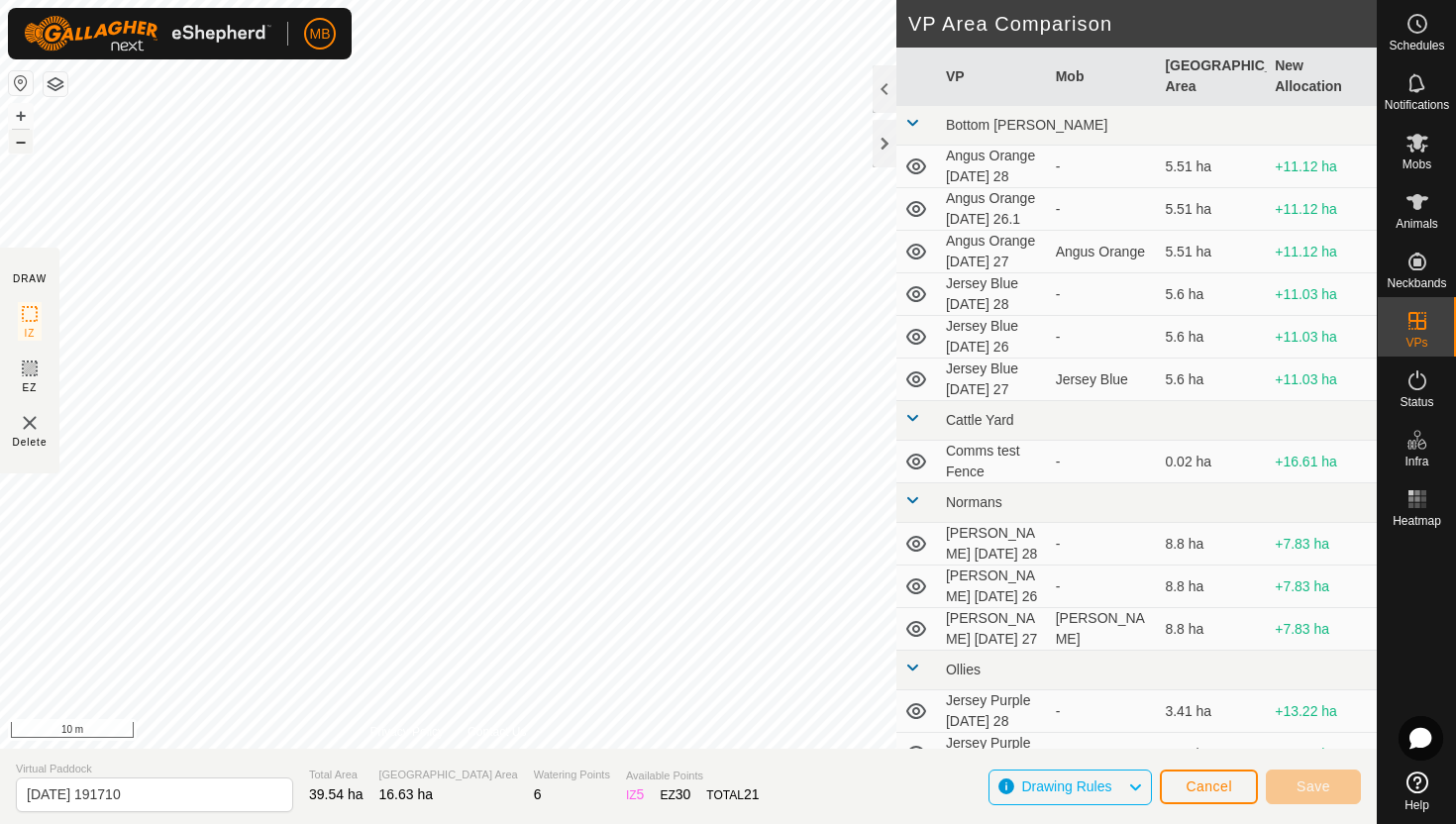 click on "–" at bounding box center [21, 142] 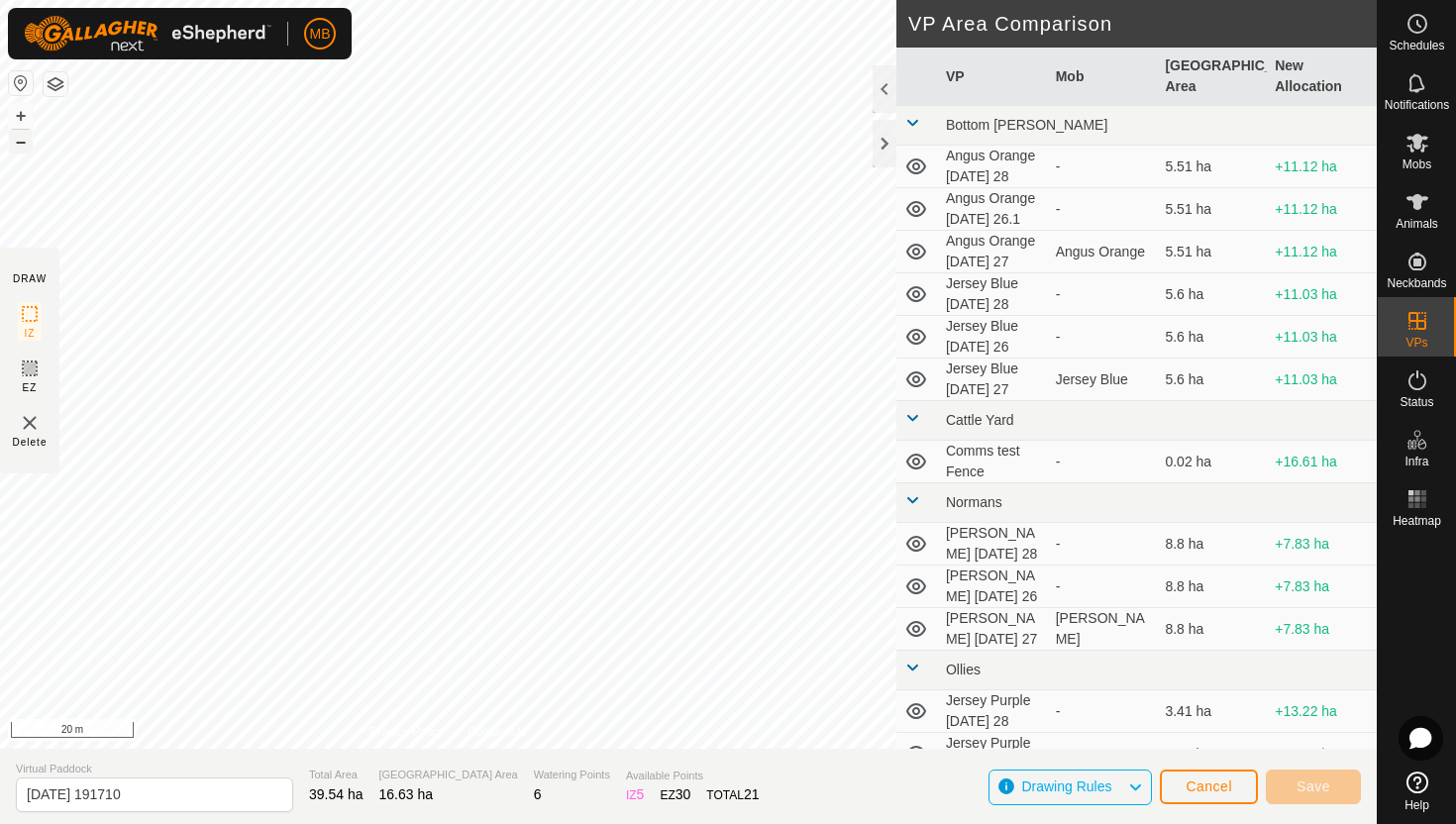 click on "–" at bounding box center (21, 142) 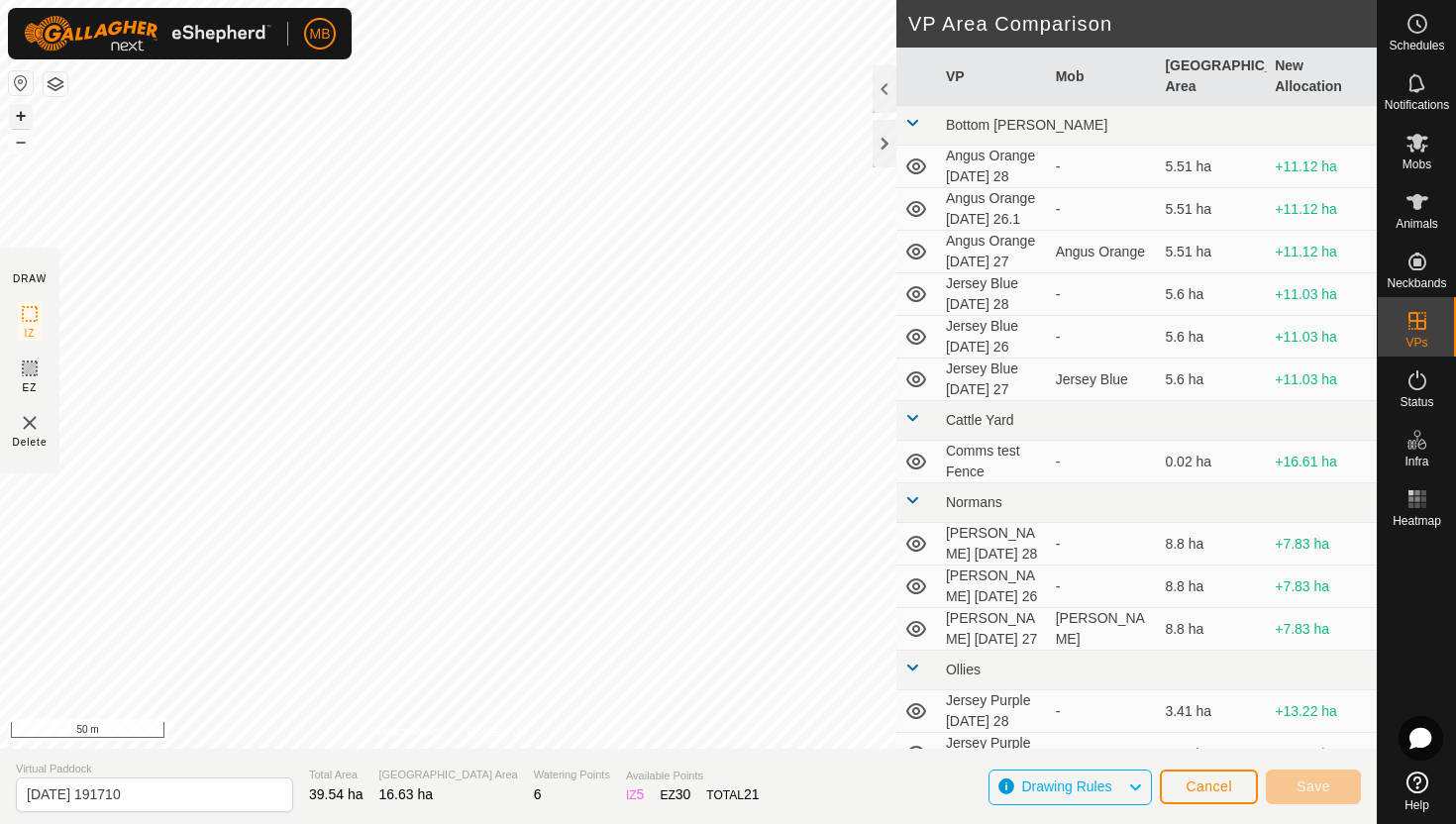 click on "+" at bounding box center [21, 116] 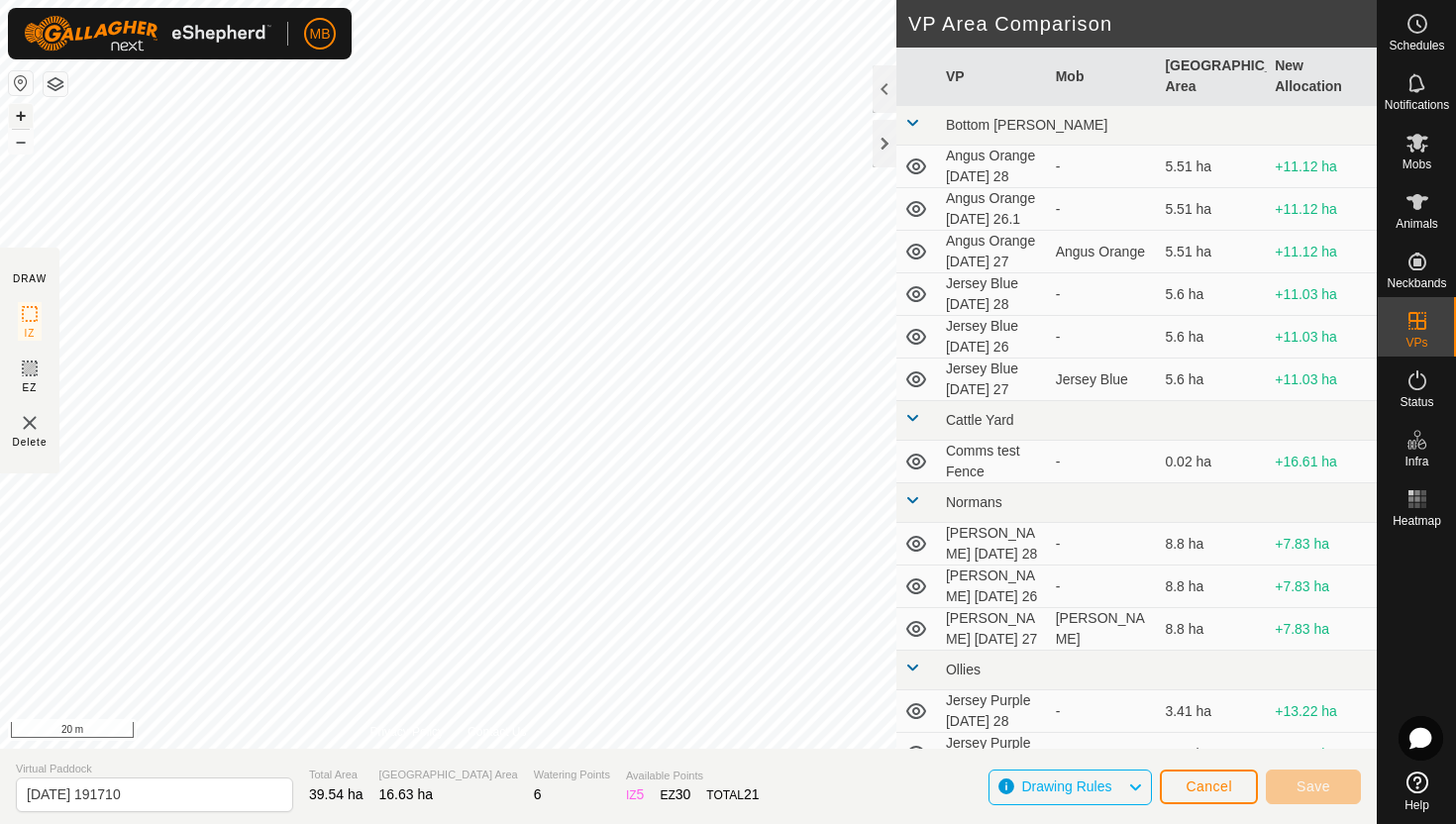click on "+" at bounding box center [21, 116] 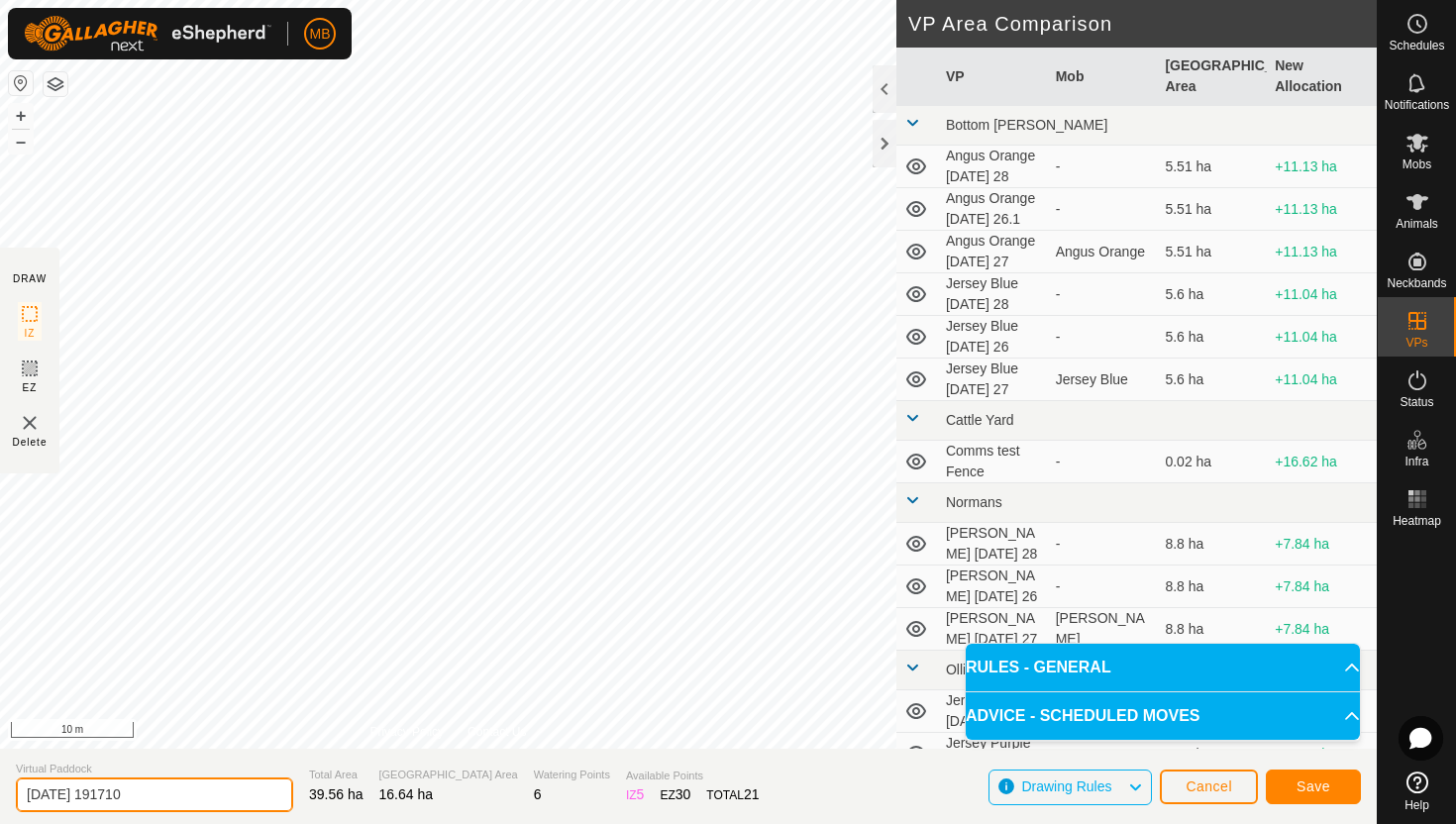click on "[DATE] 191710" 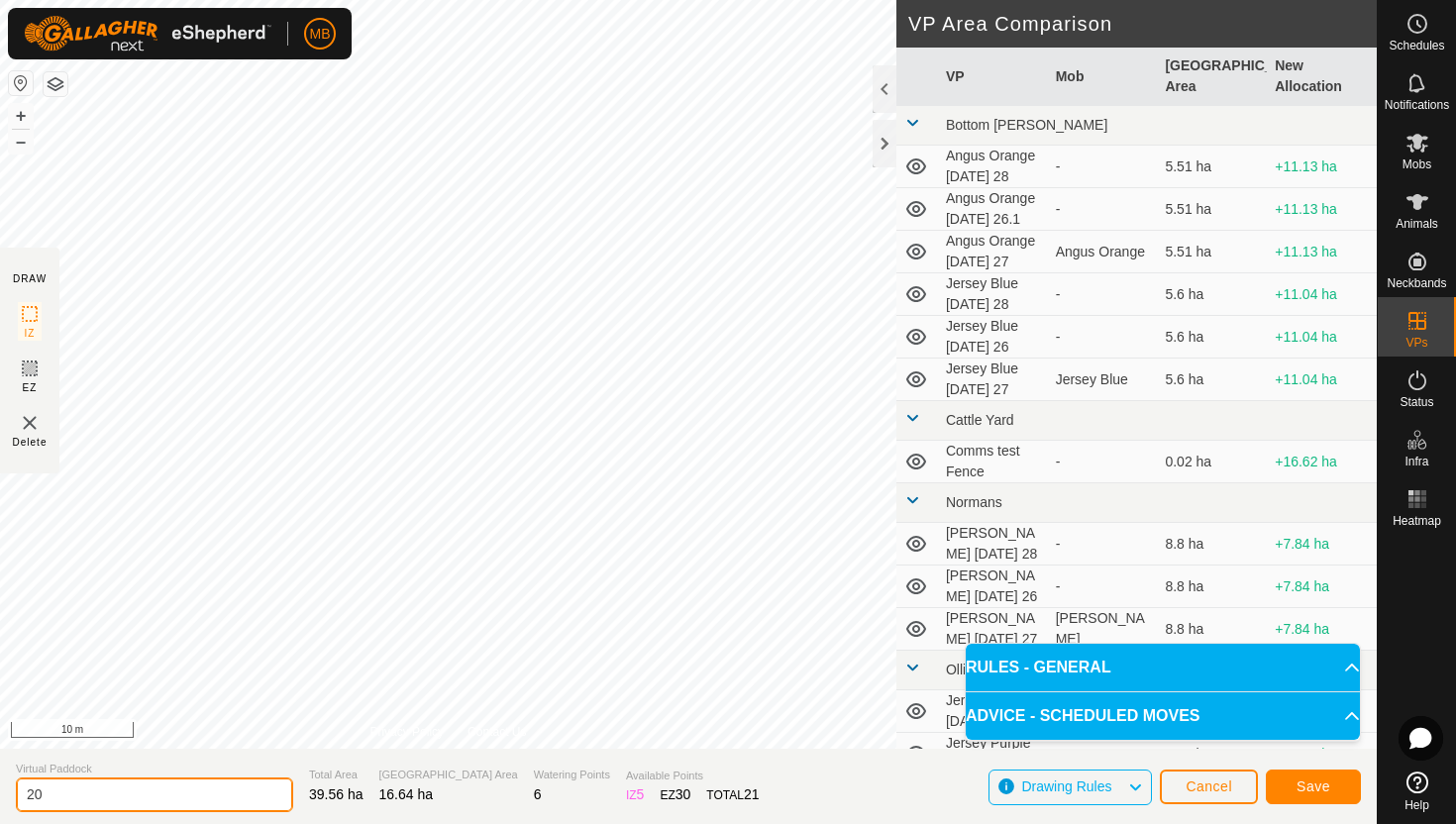 type on "2" 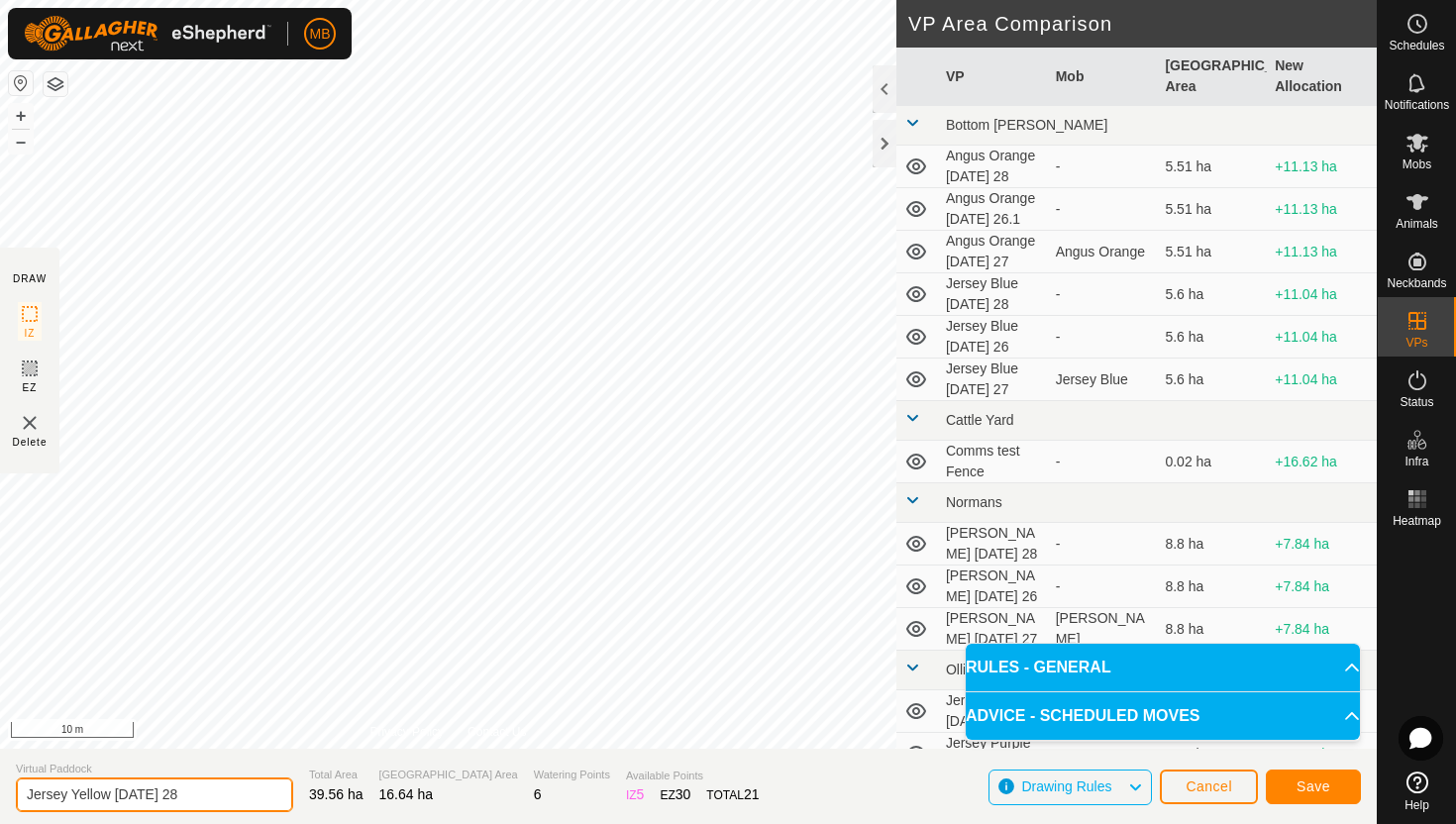 type on "Jersey Yellow [DATE] 28" 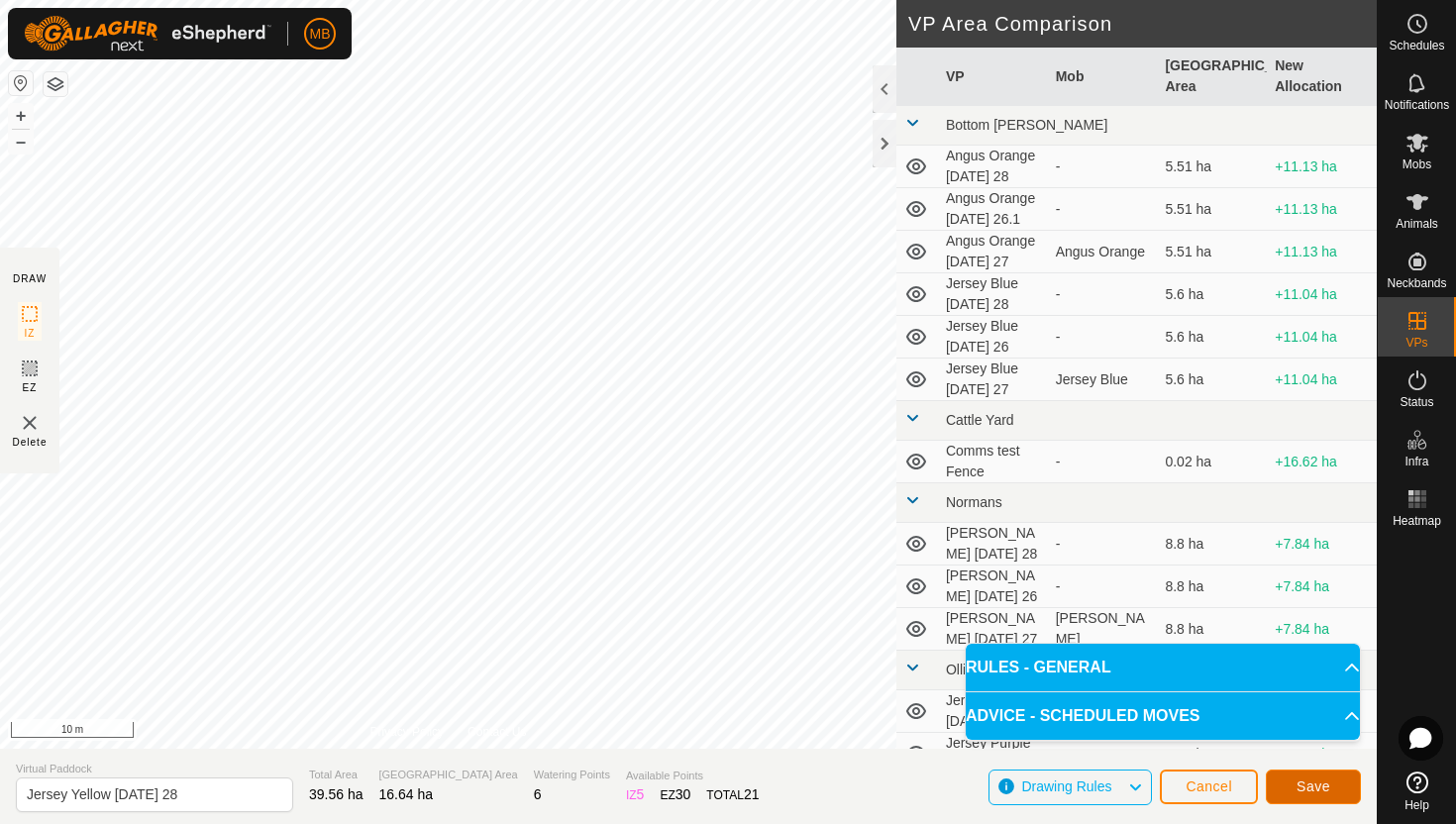 click on "Save" 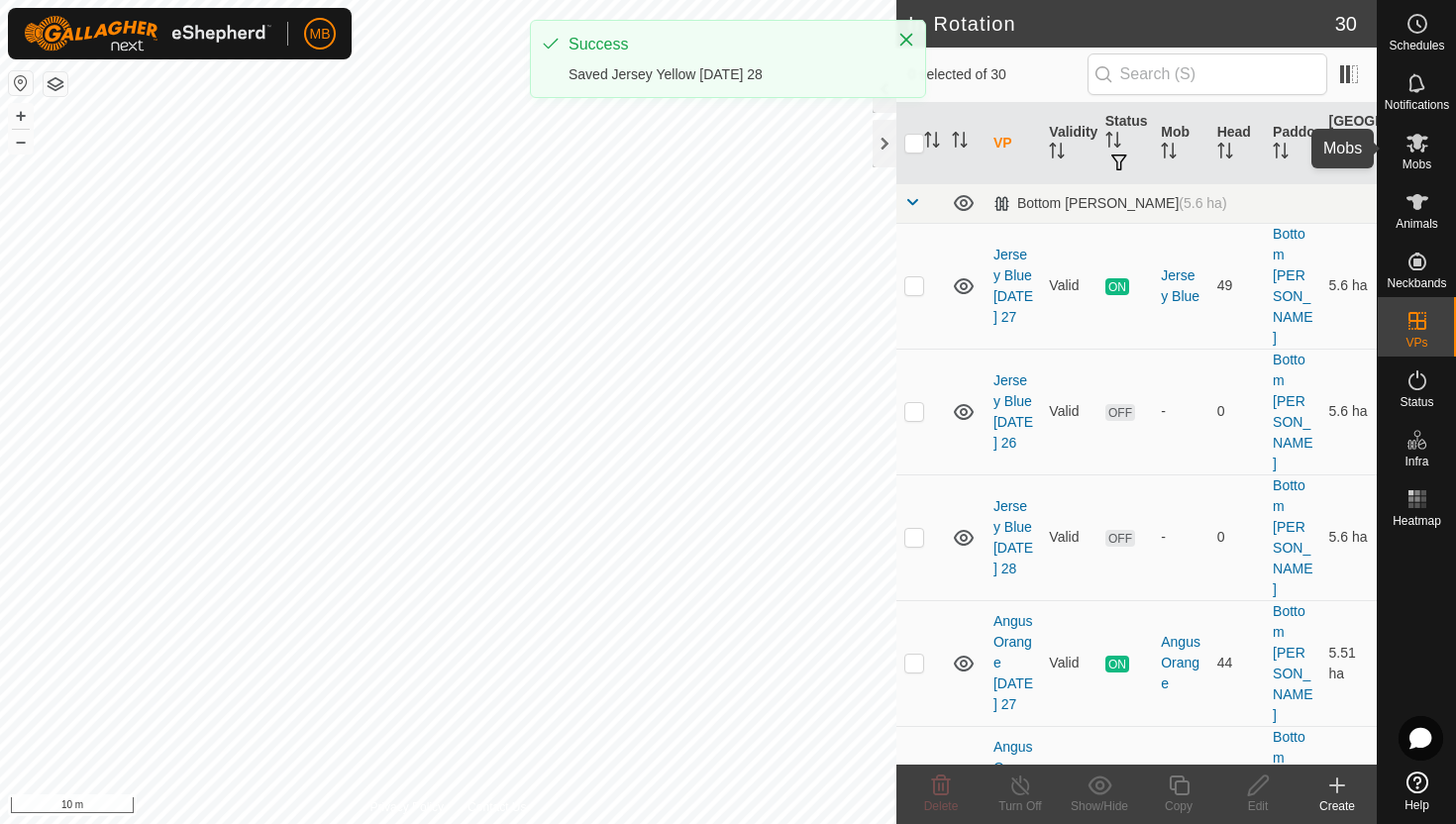 click 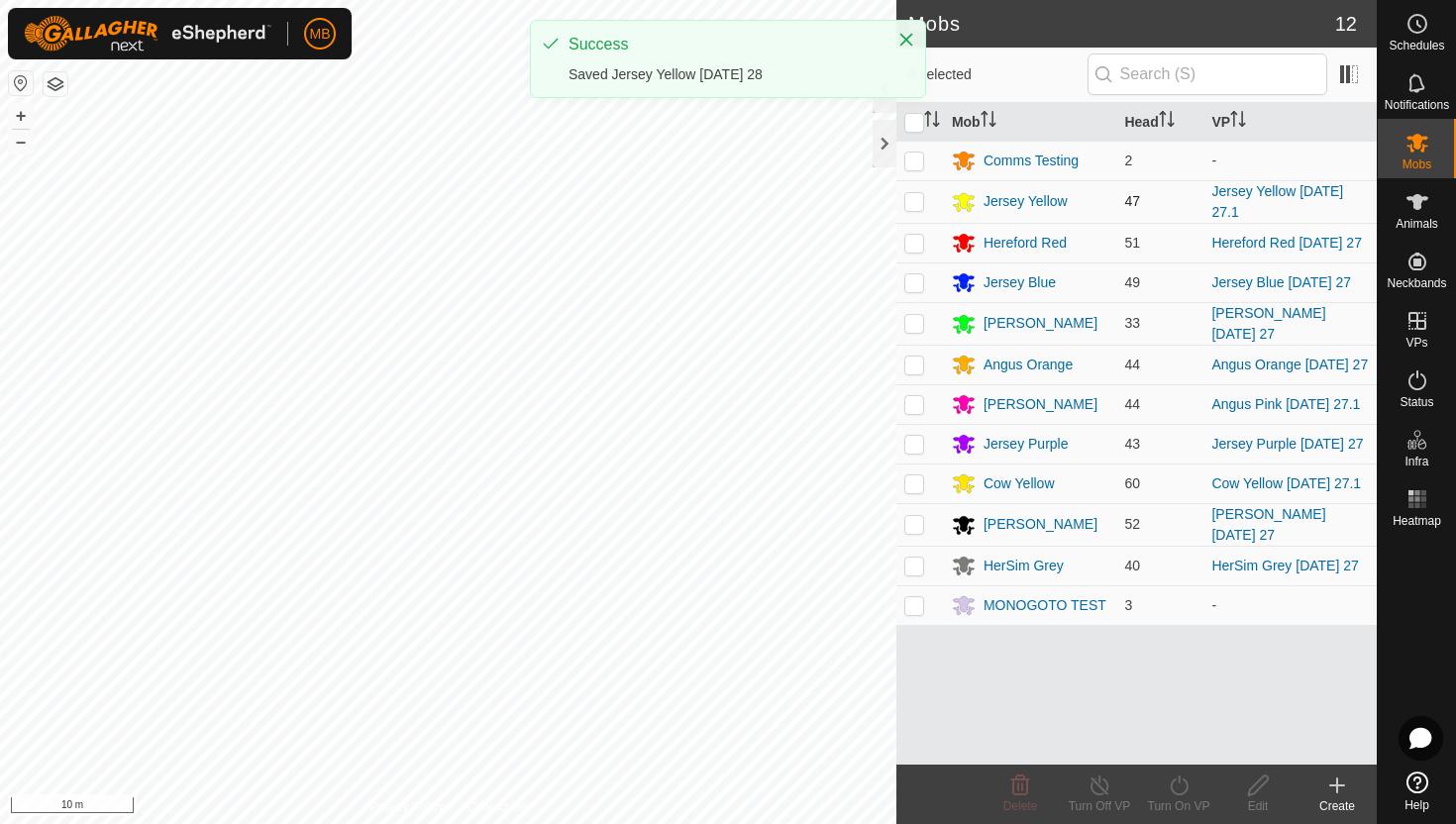 click at bounding box center [914, 201] 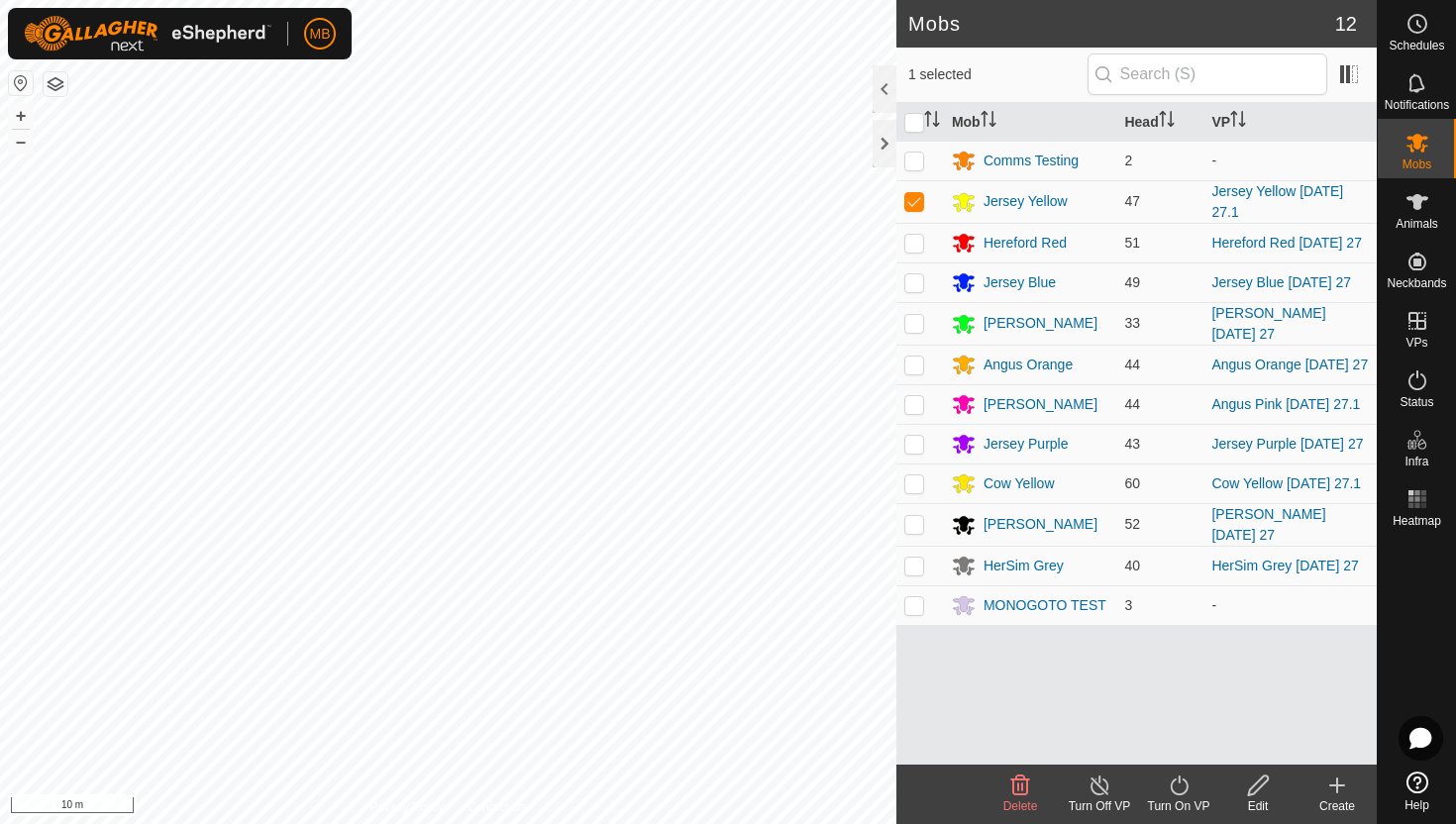 click 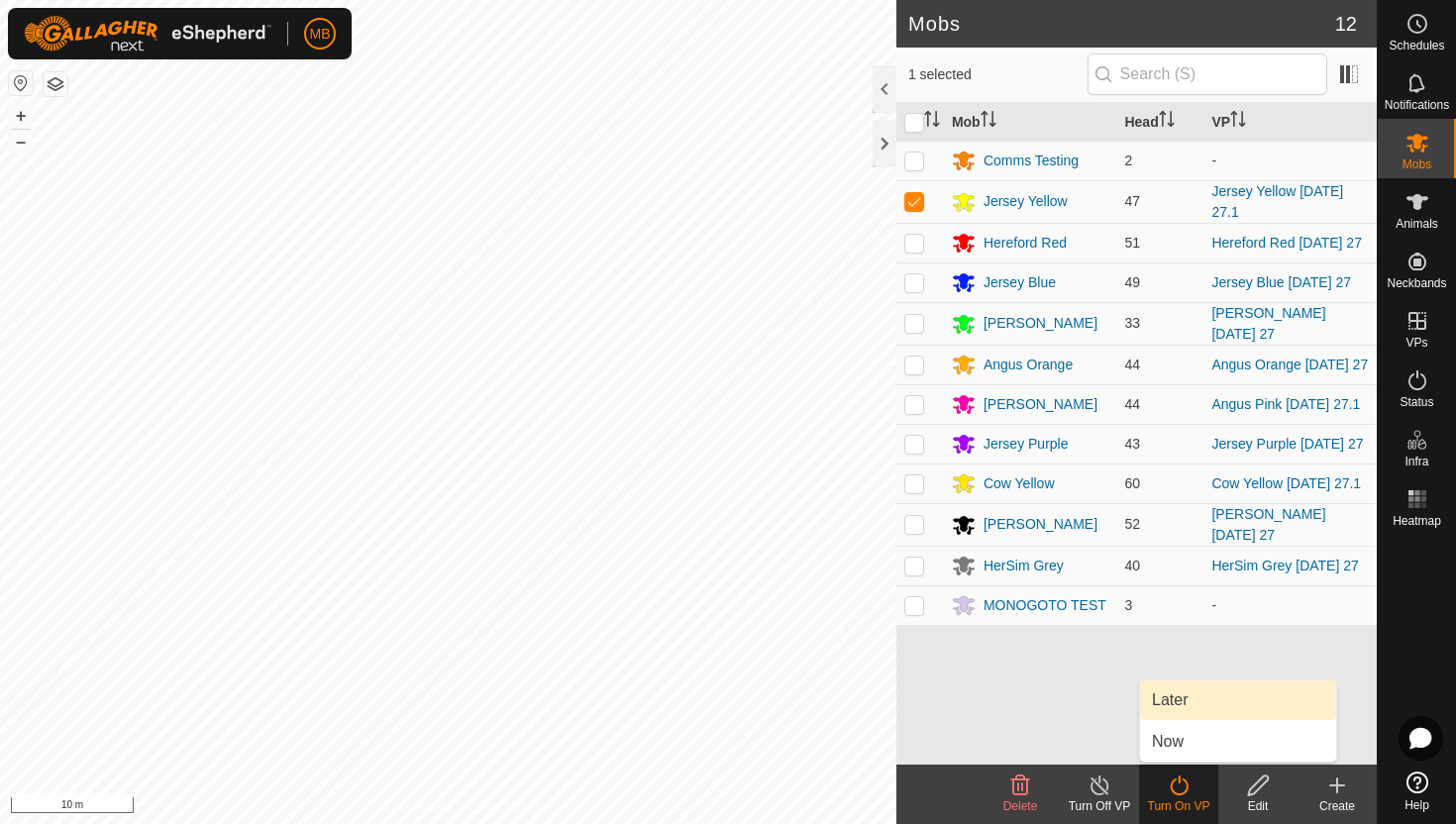 click on "Later" at bounding box center [1238, 700] 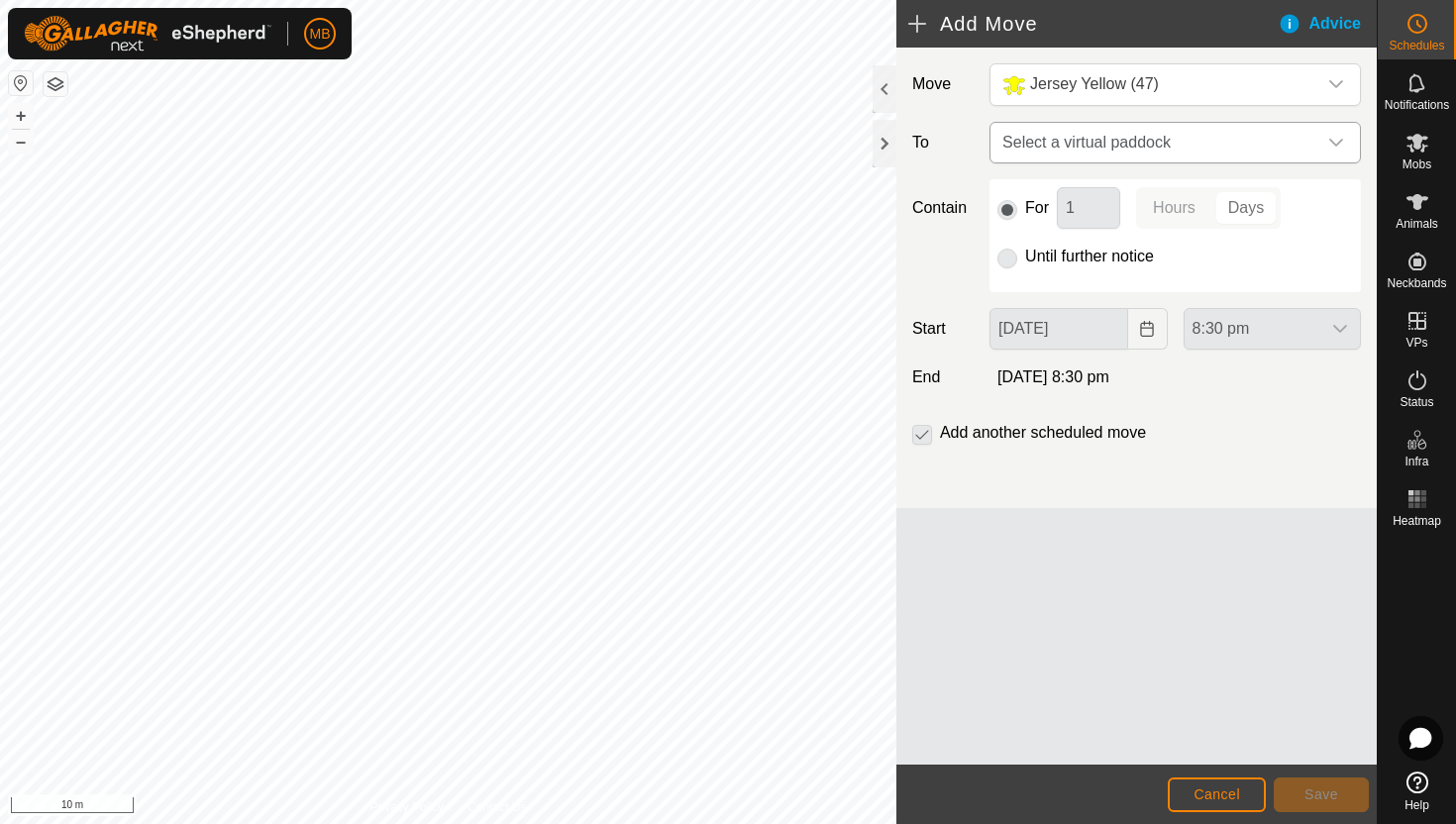 click at bounding box center (1336, 143) 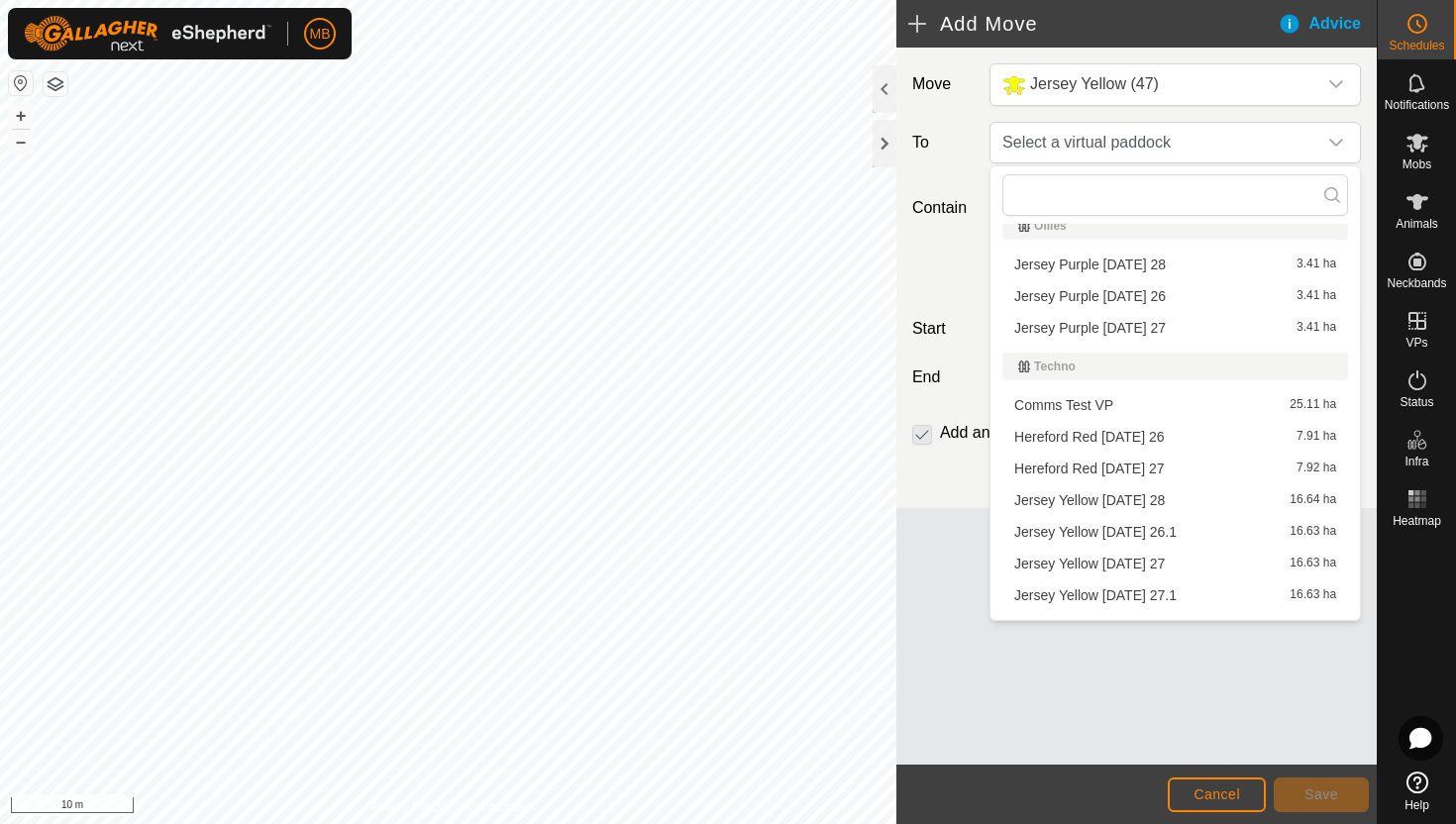 scroll, scrollTop: 477, scrollLeft: 0, axis: vertical 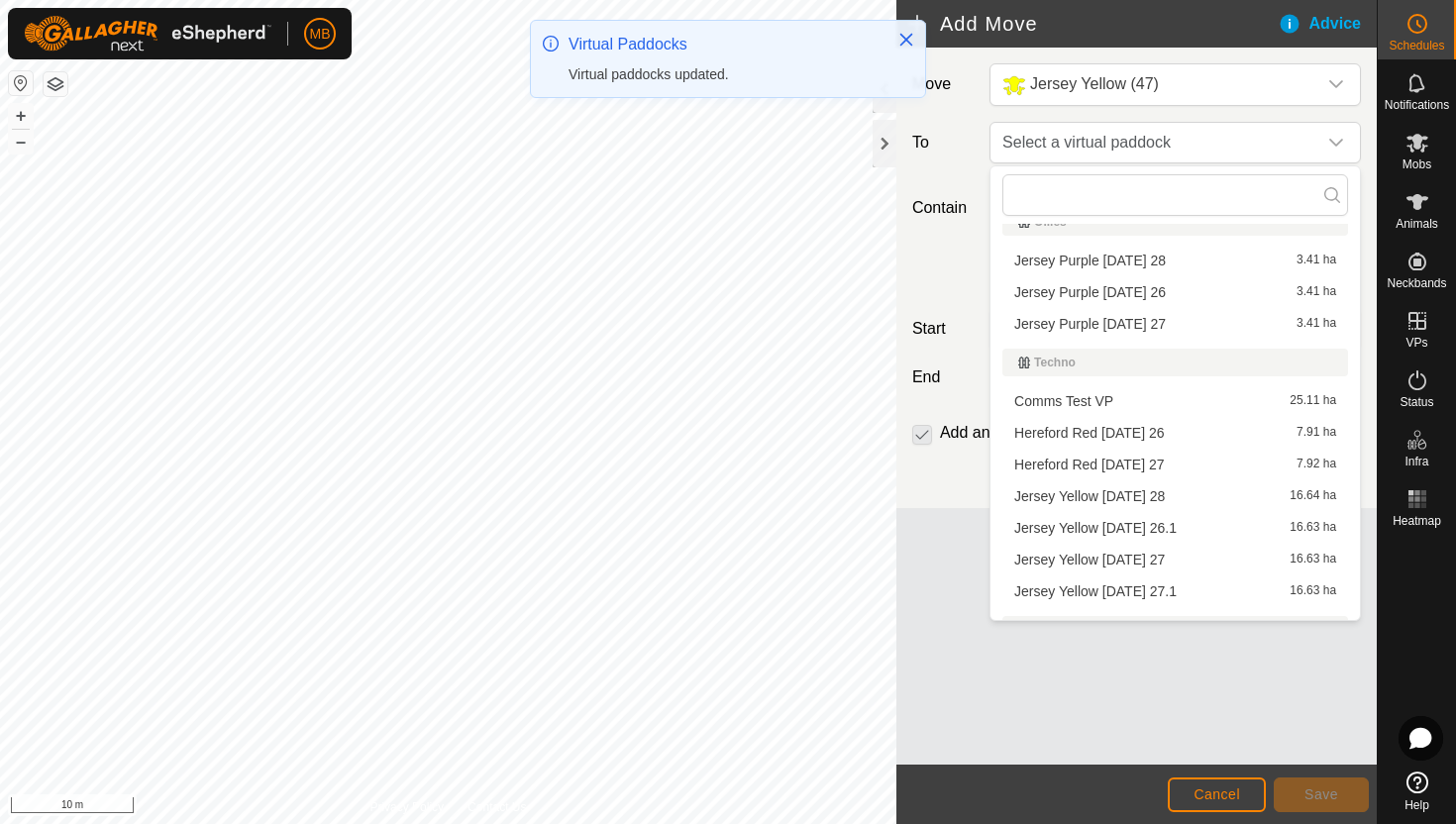 click on "Jersey Yellow [DATE] 28  16.64 ha" at bounding box center [1175, 496] 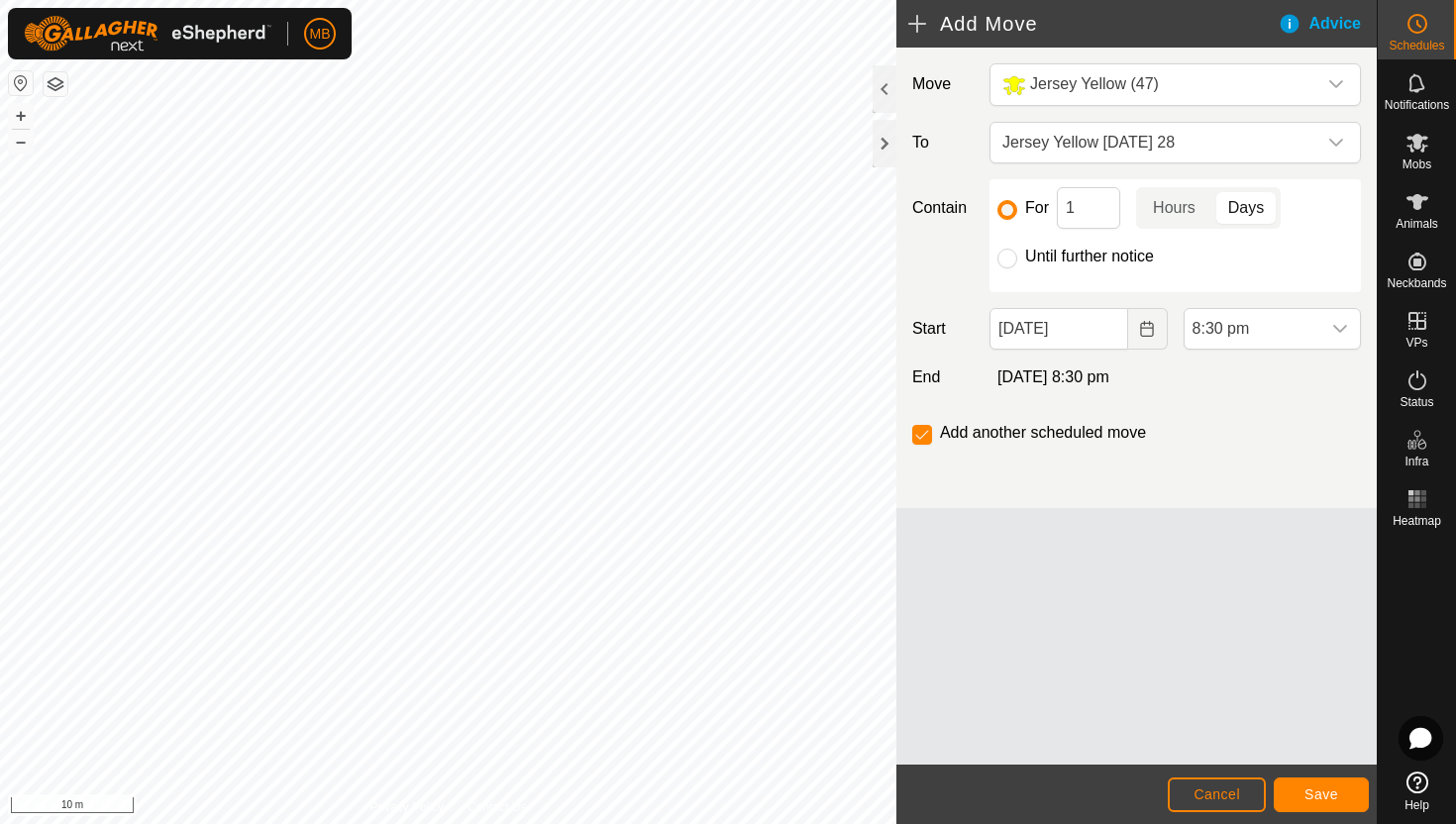 click on "Until further notice" 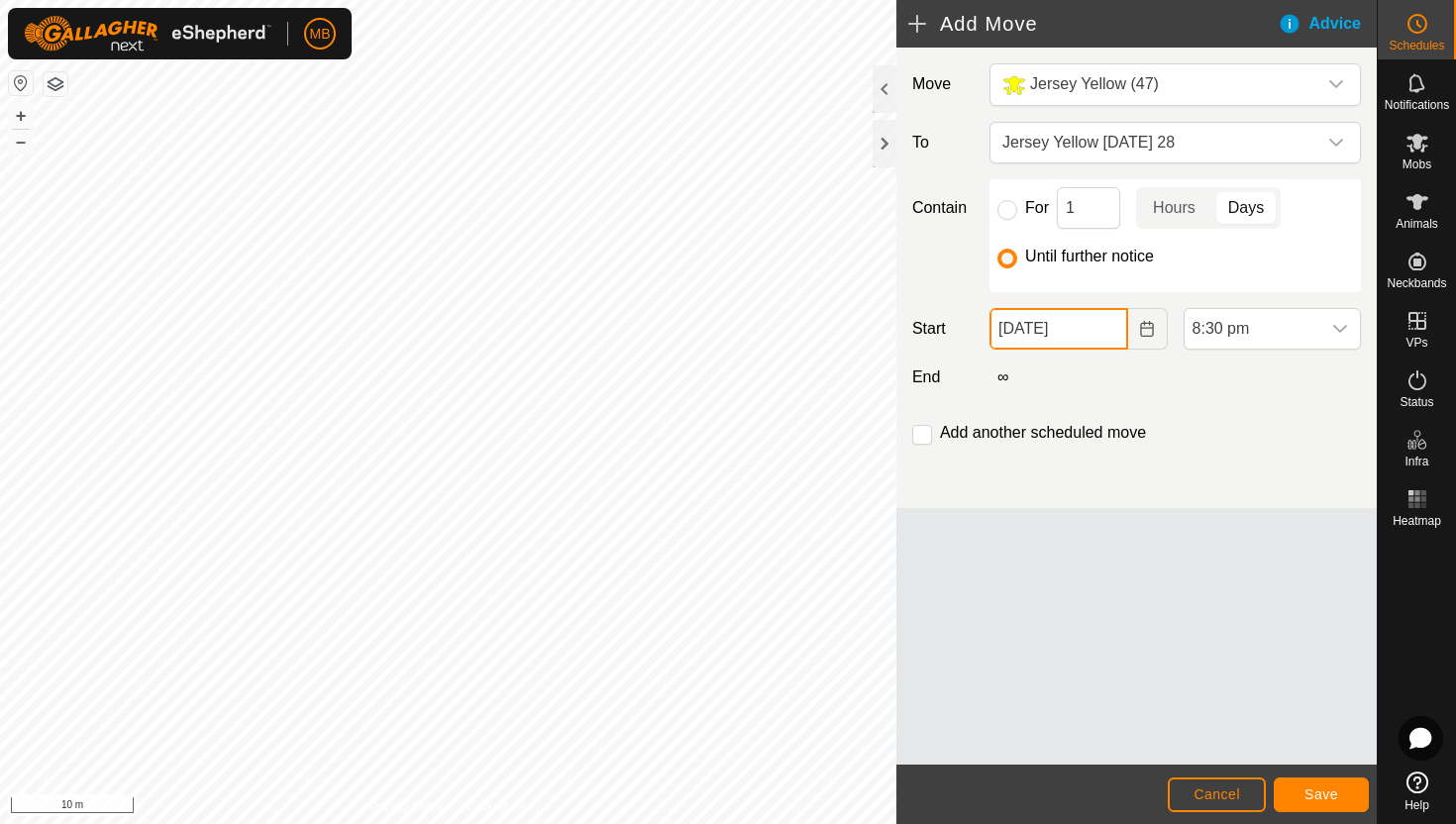 click on "[DATE]" 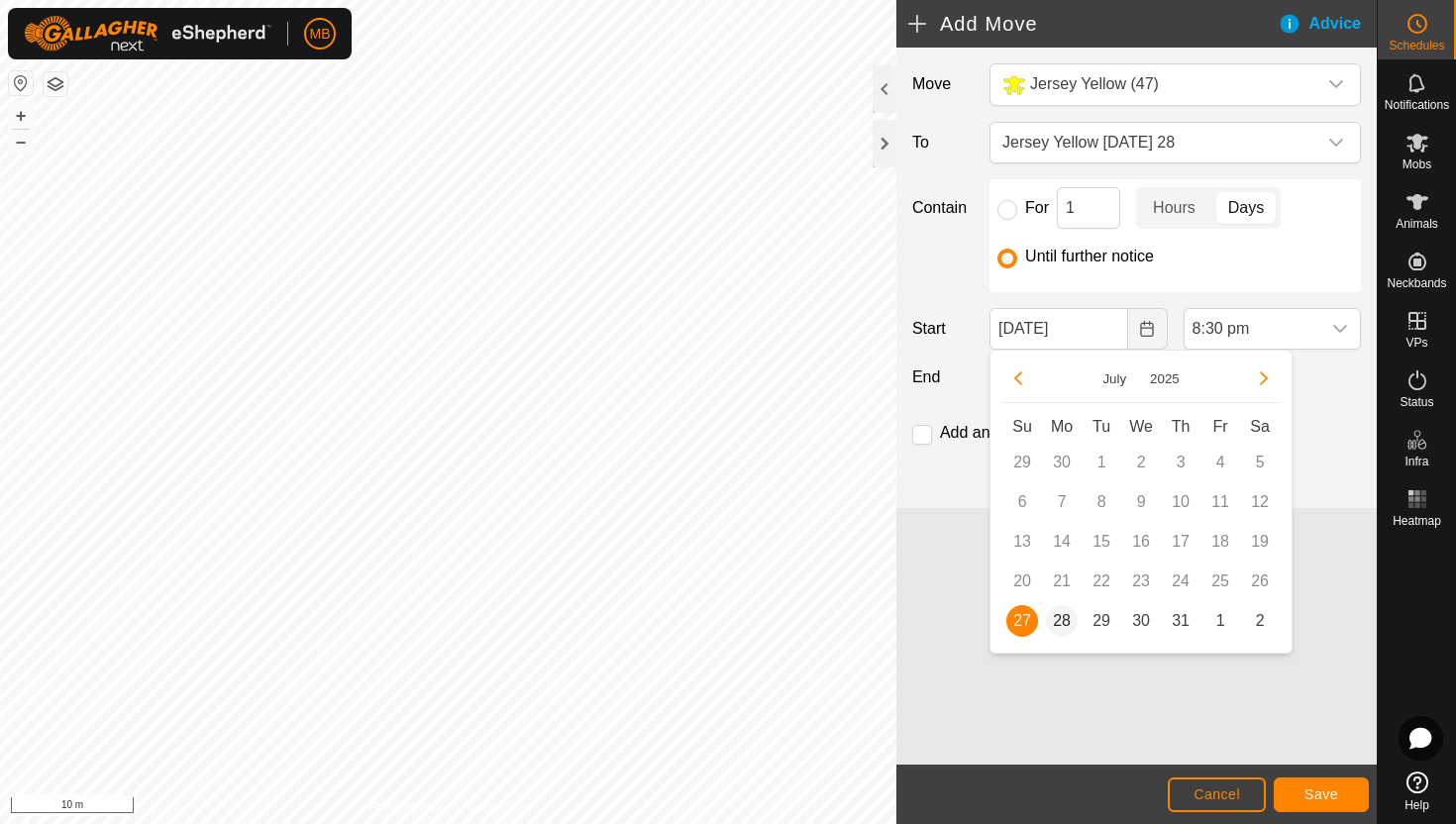 click on "28" at bounding box center [1062, 621] 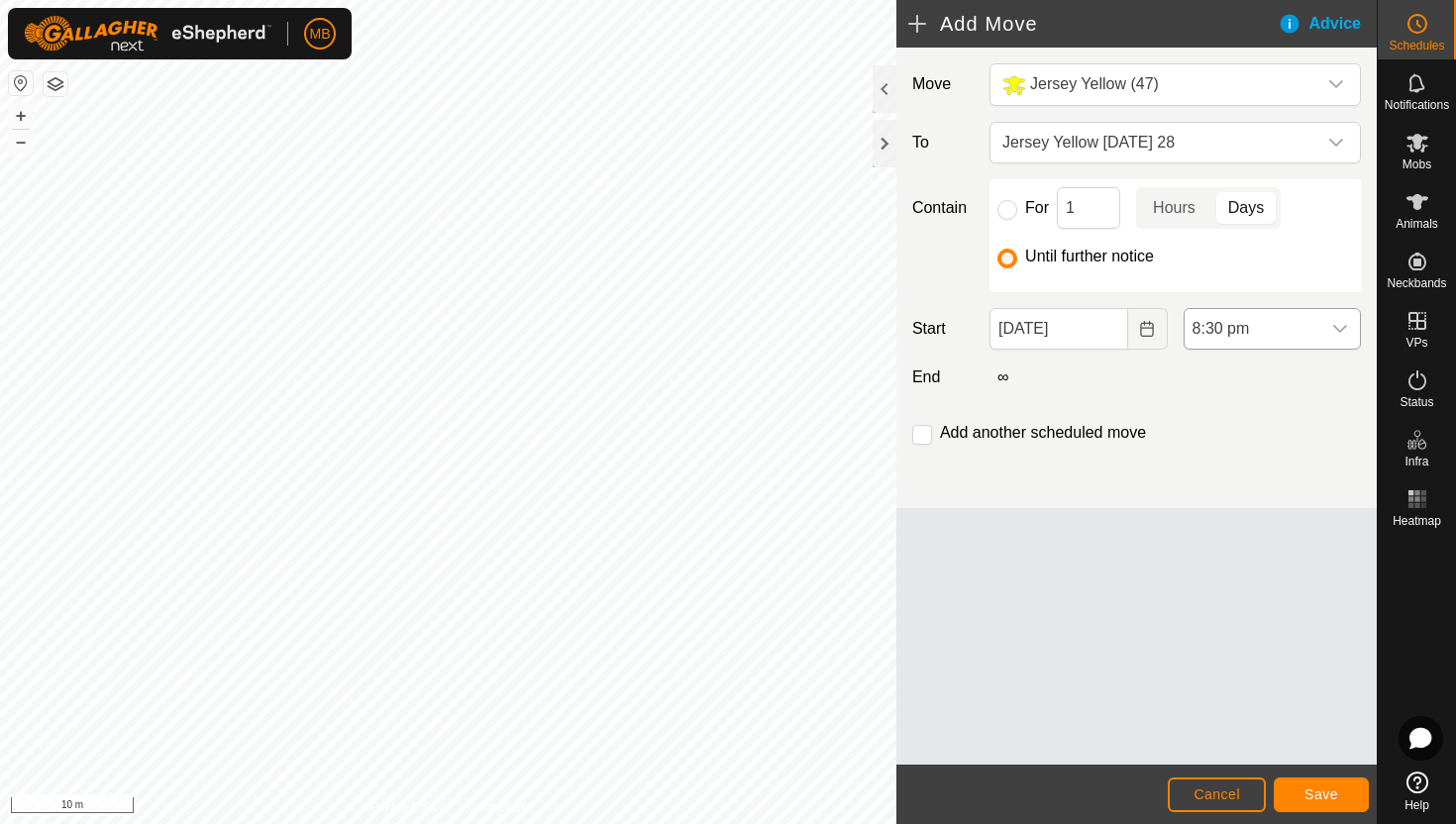 click on "8:30 pm" at bounding box center [1252, 329] 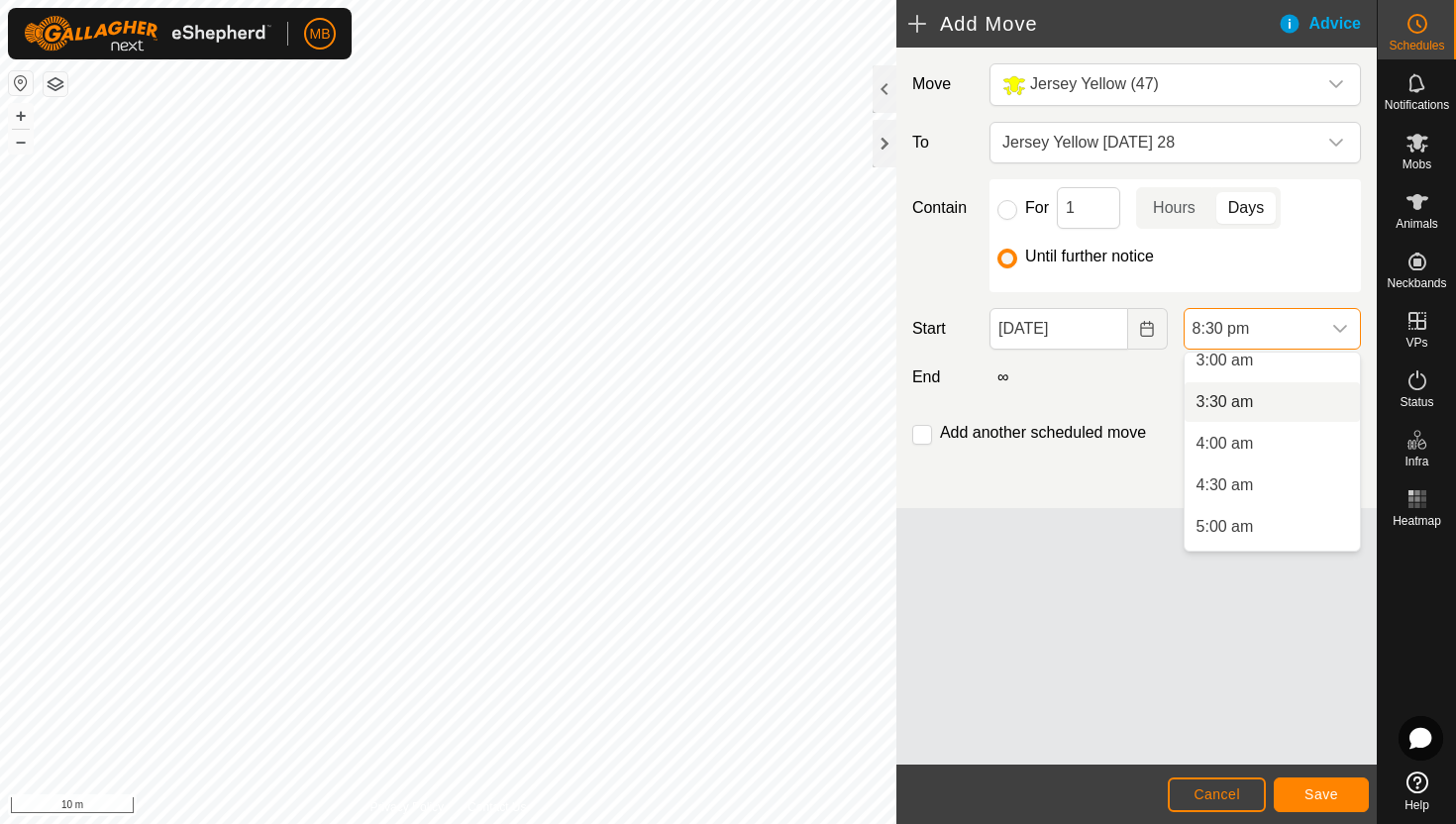 scroll, scrollTop: 258, scrollLeft: 0, axis: vertical 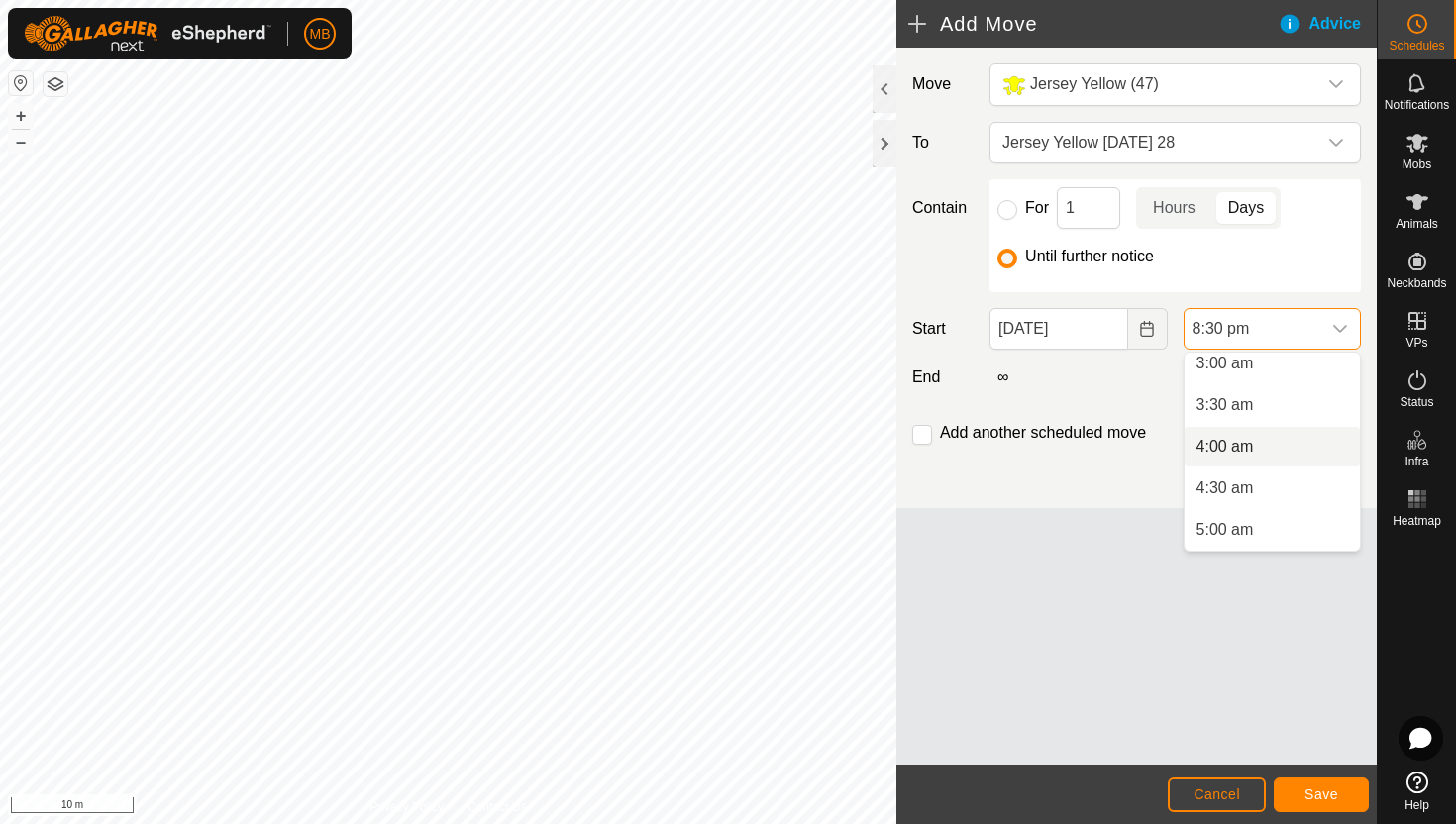 click on "4:00 am" at bounding box center [1272, 447] 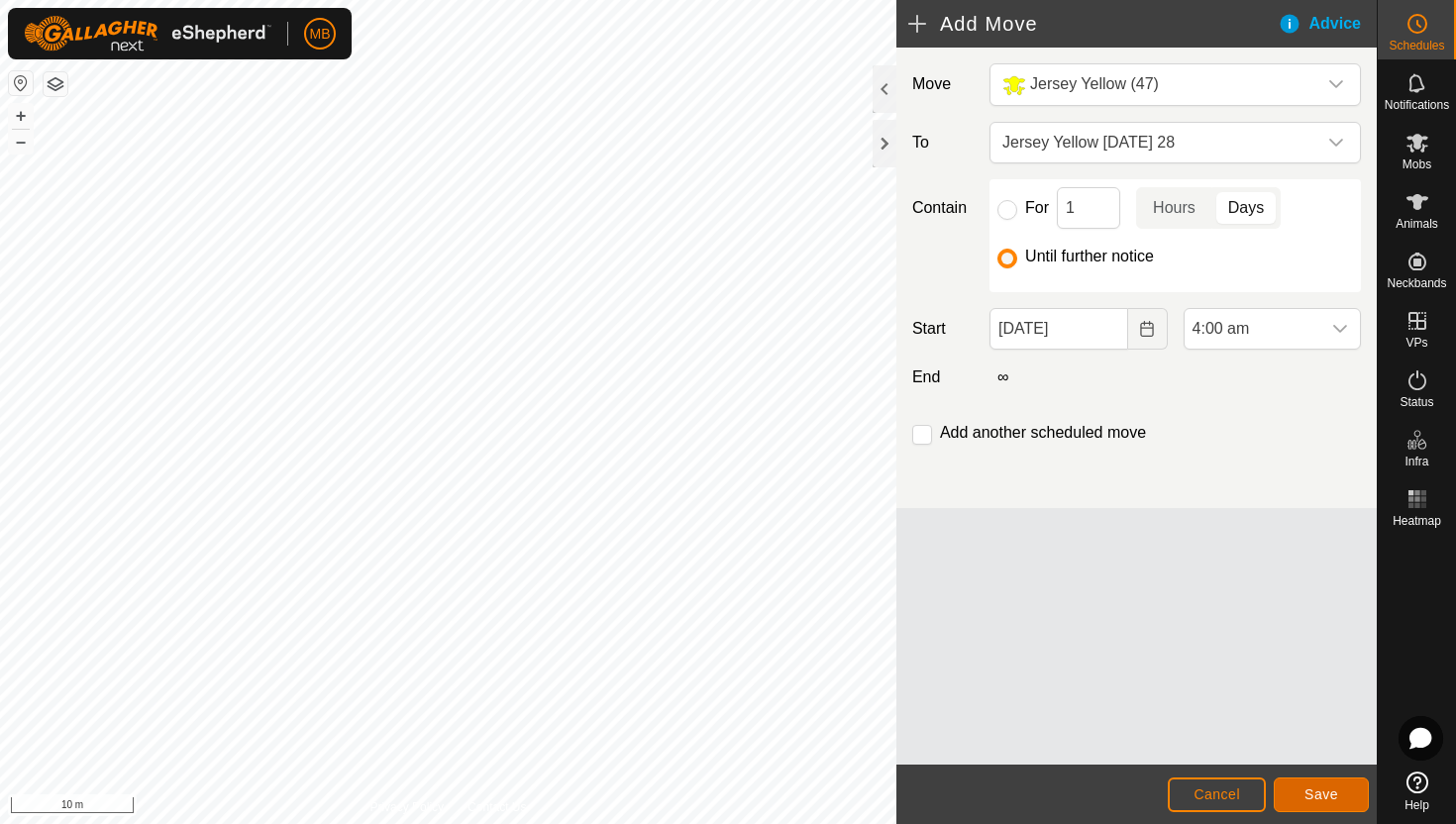 click on "Save" 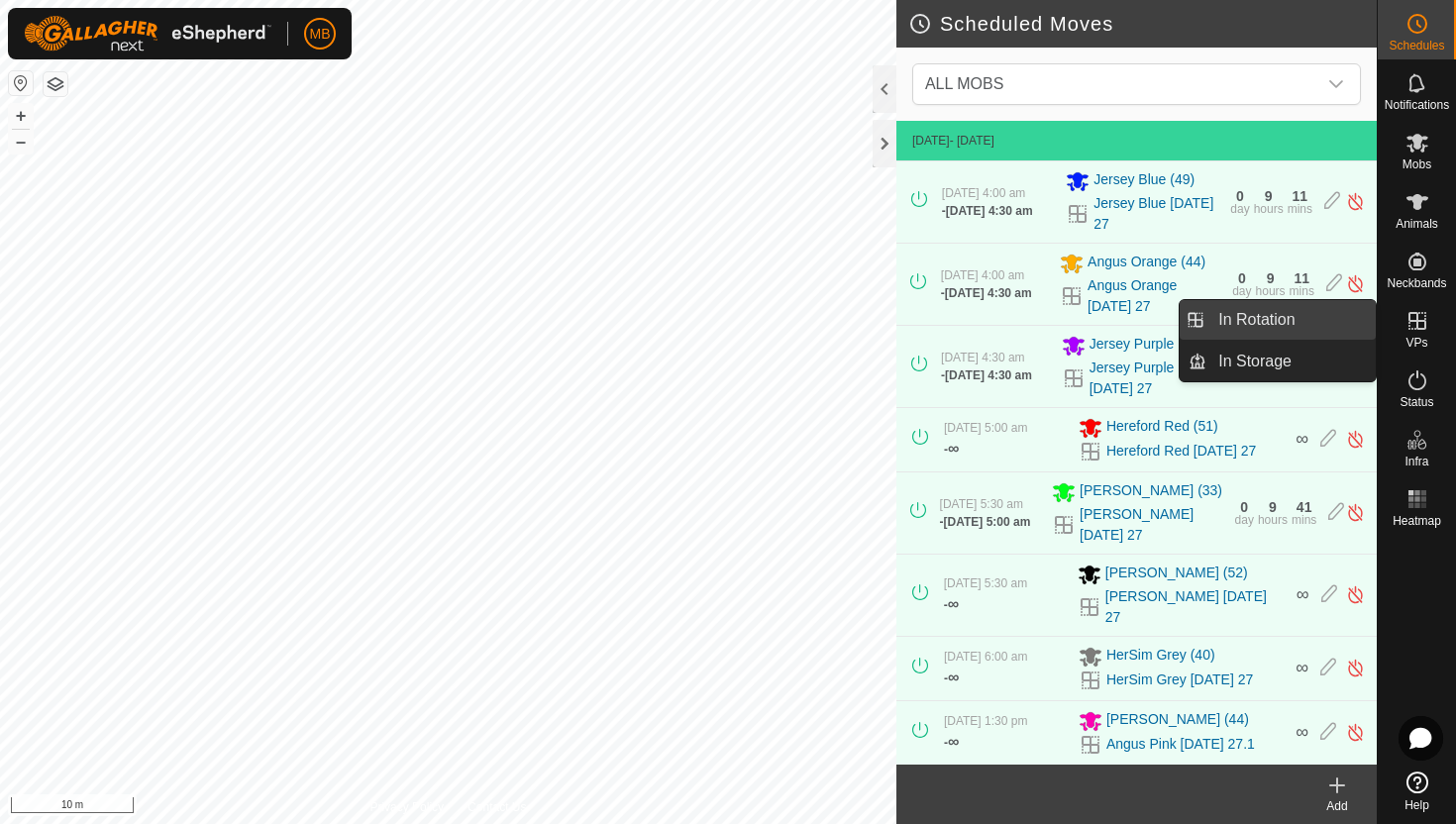 click on "In Rotation" at bounding box center (1291, 320) 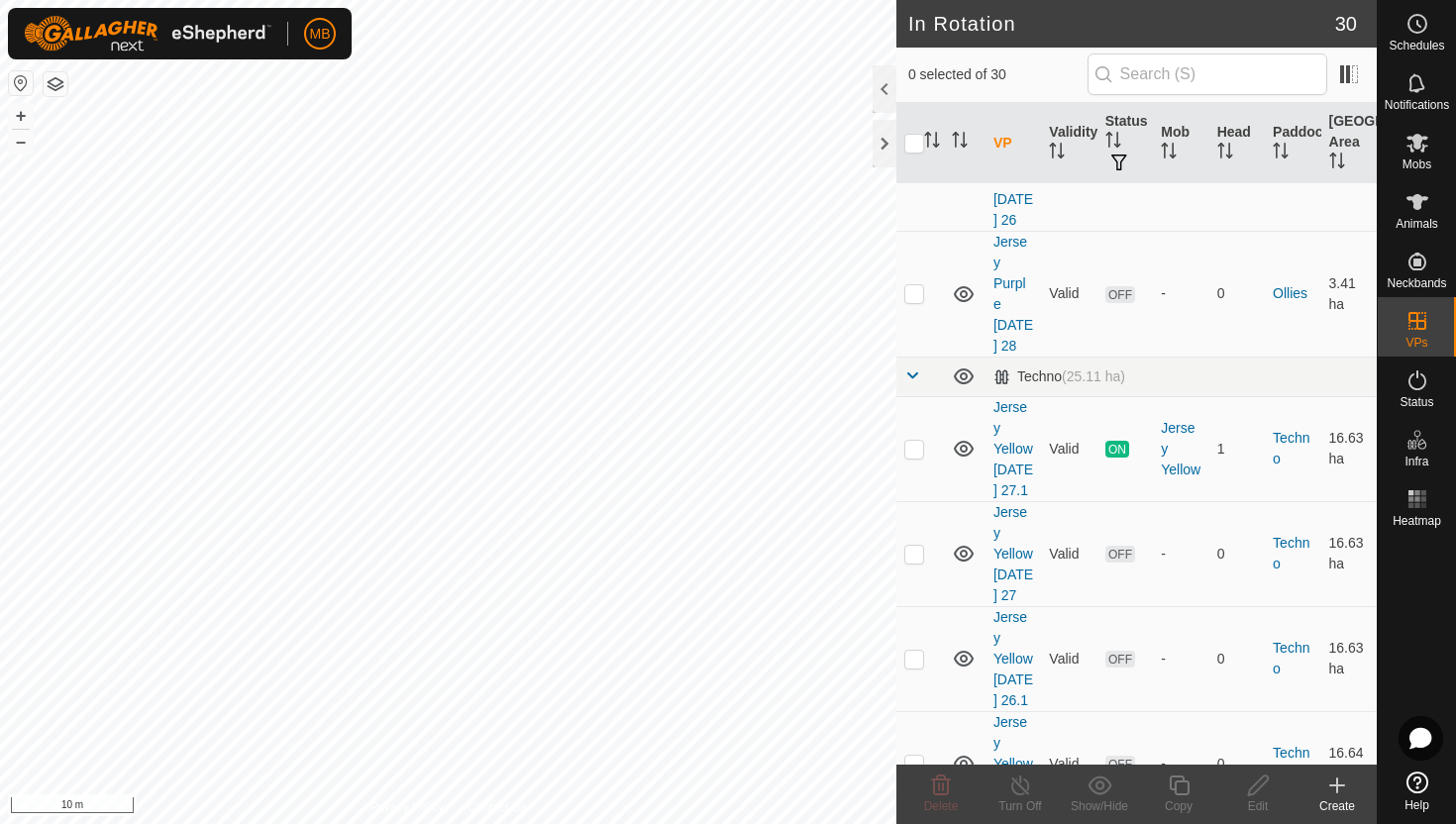 scroll, scrollTop: 1607, scrollLeft: 0, axis: vertical 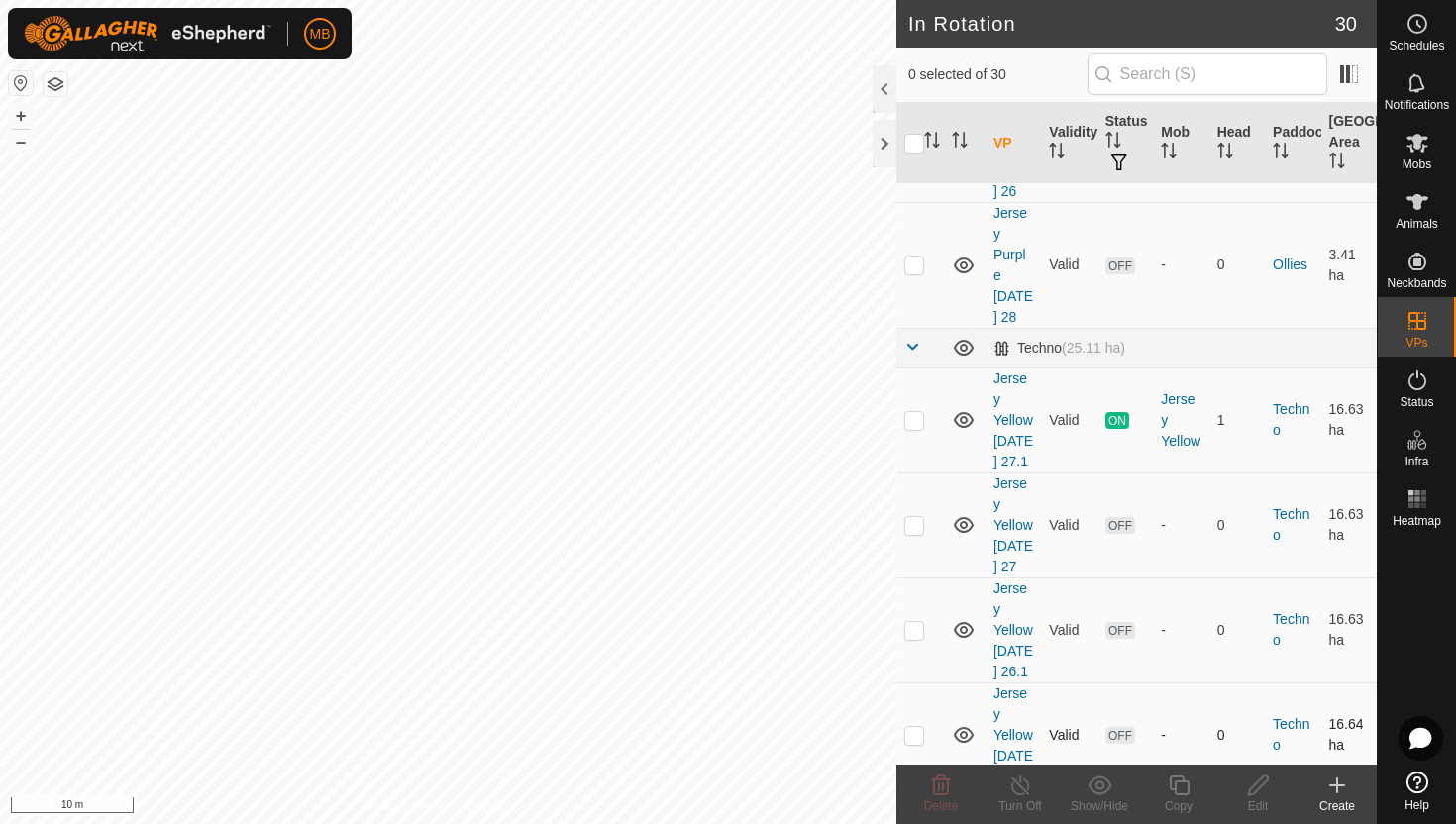 click at bounding box center (914, 735) 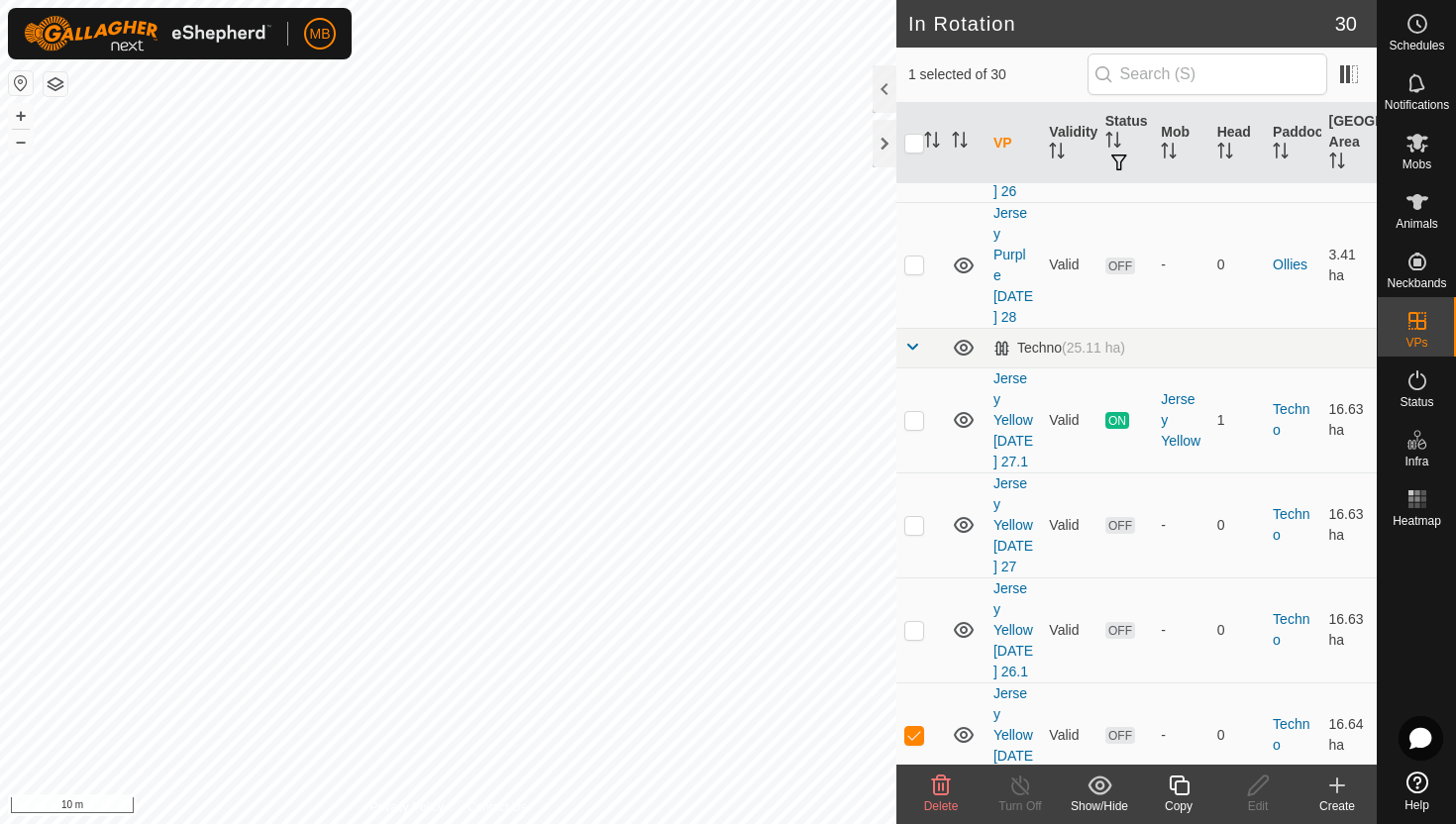 click 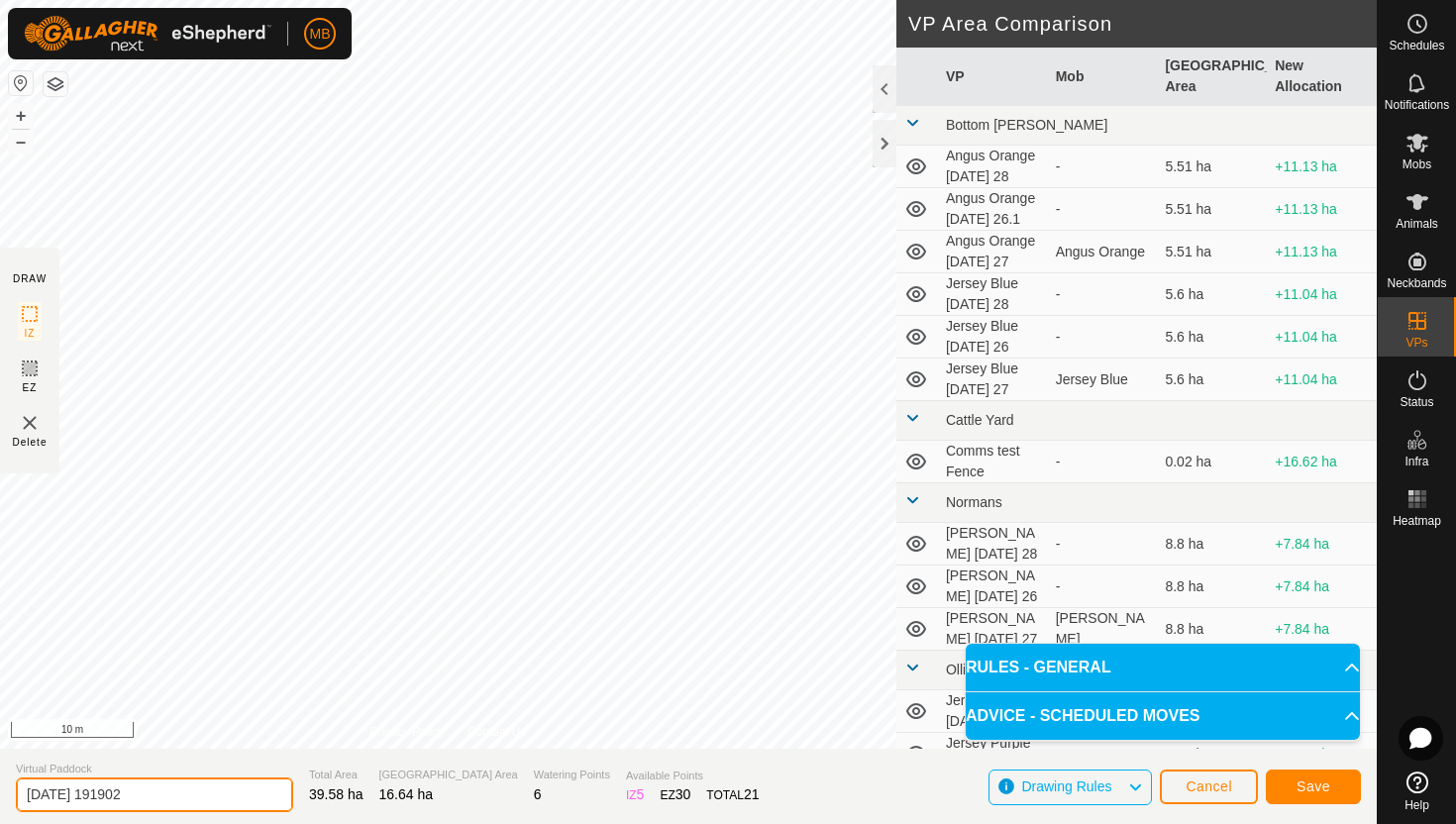 click on "[DATE] 191902" 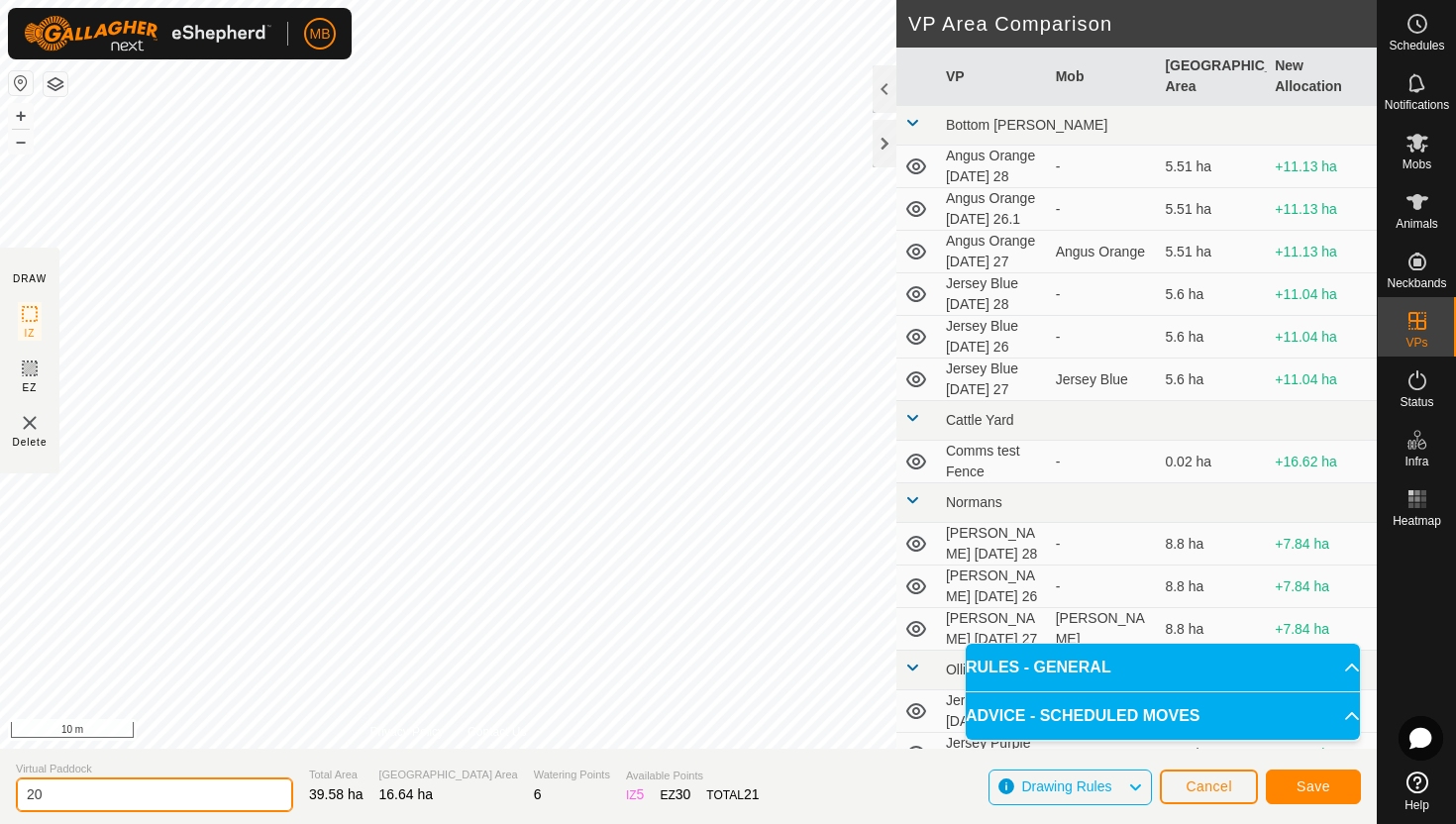 type on "2" 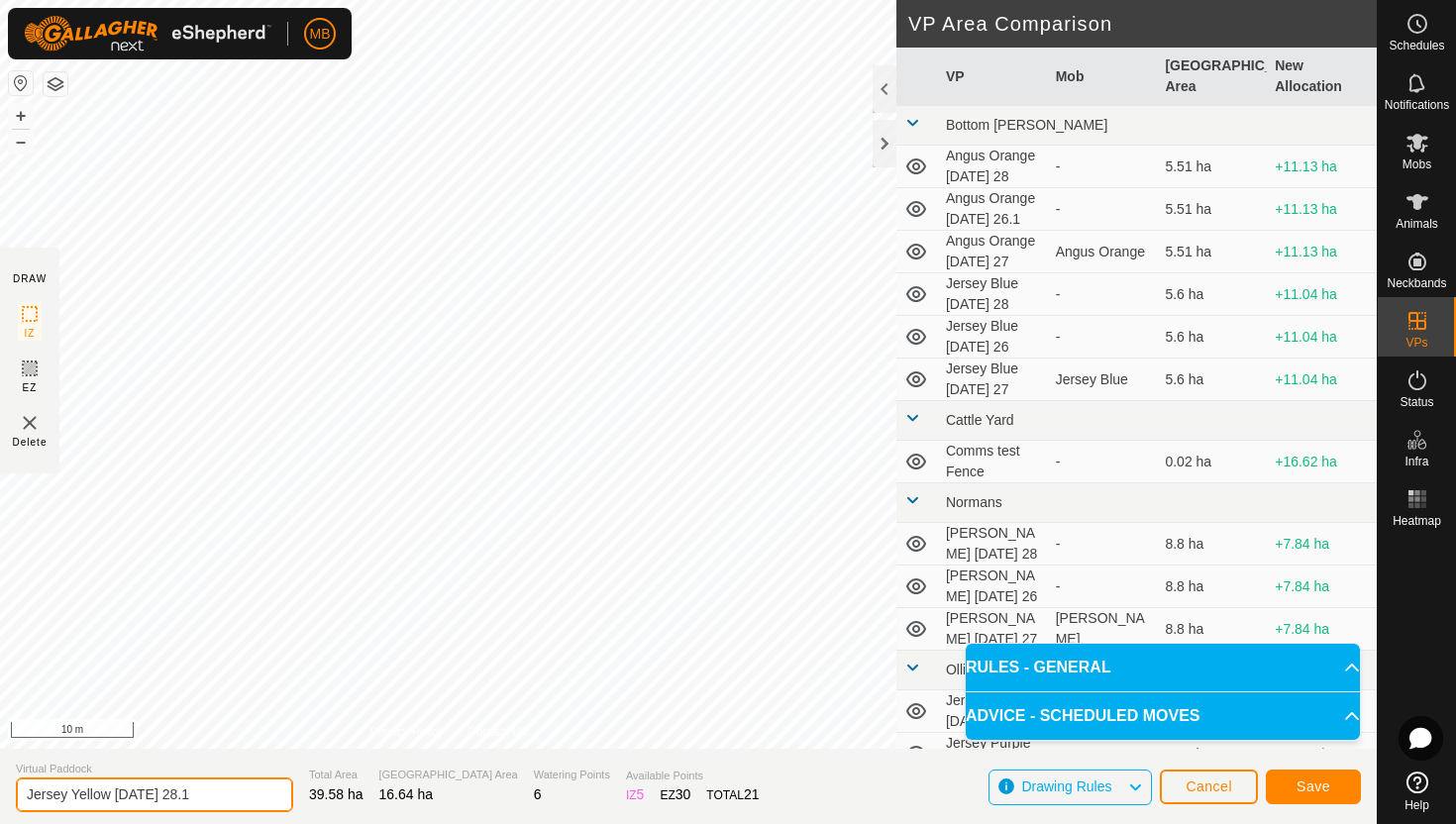 type on "Jersey Yellow [DATE] 28.1" 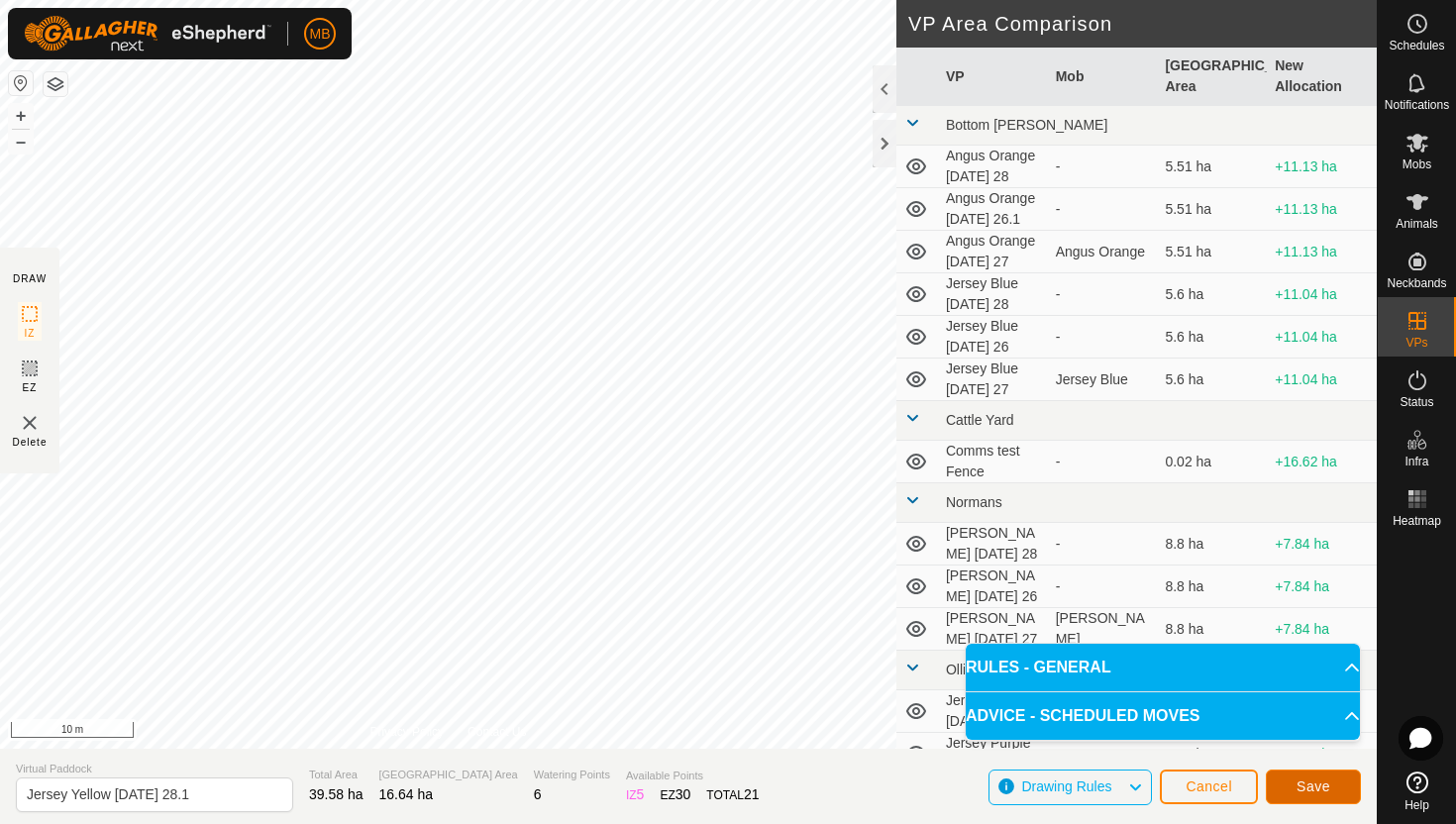 click on "Save" 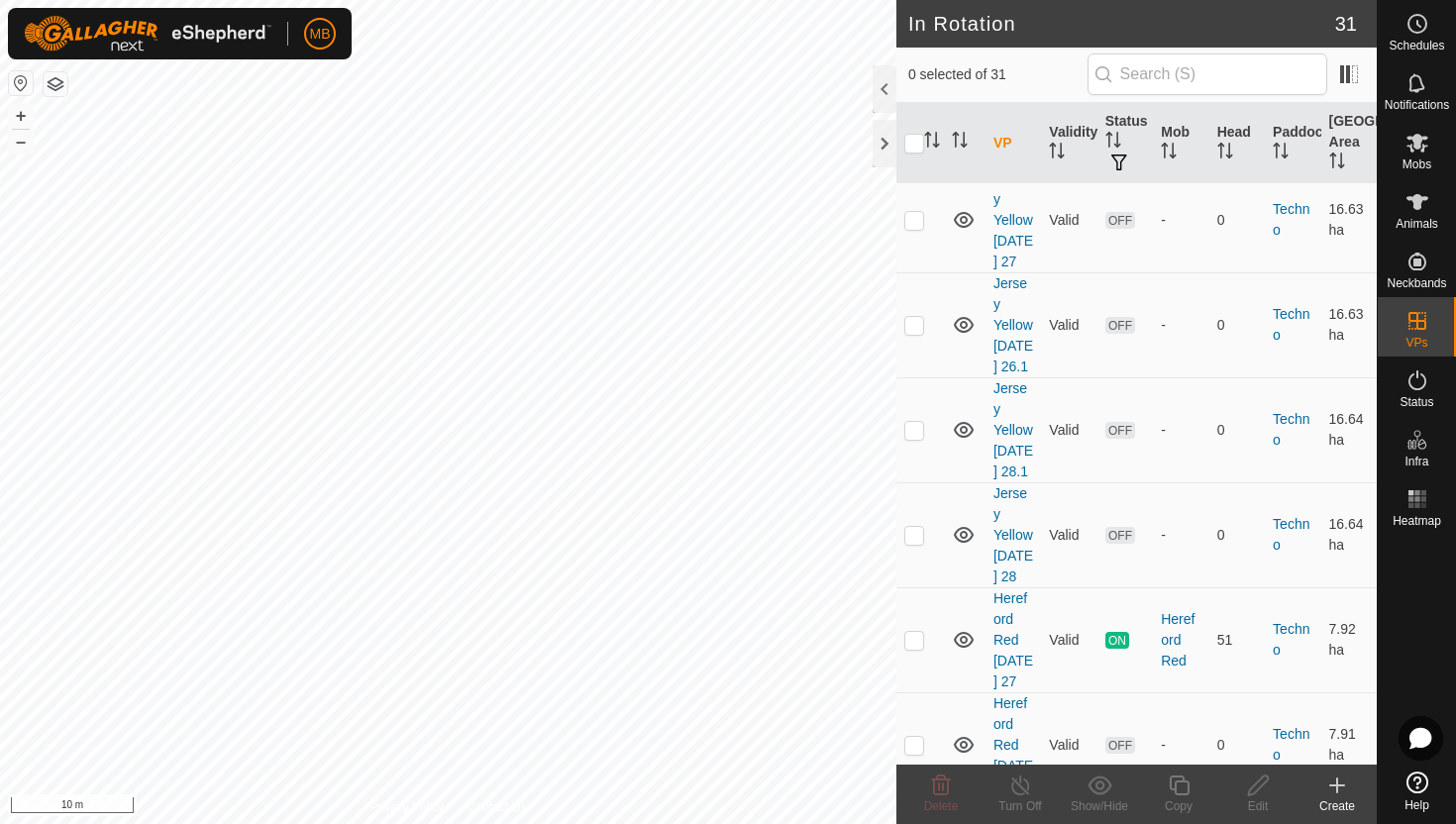 scroll, scrollTop: 1915, scrollLeft: 0, axis: vertical 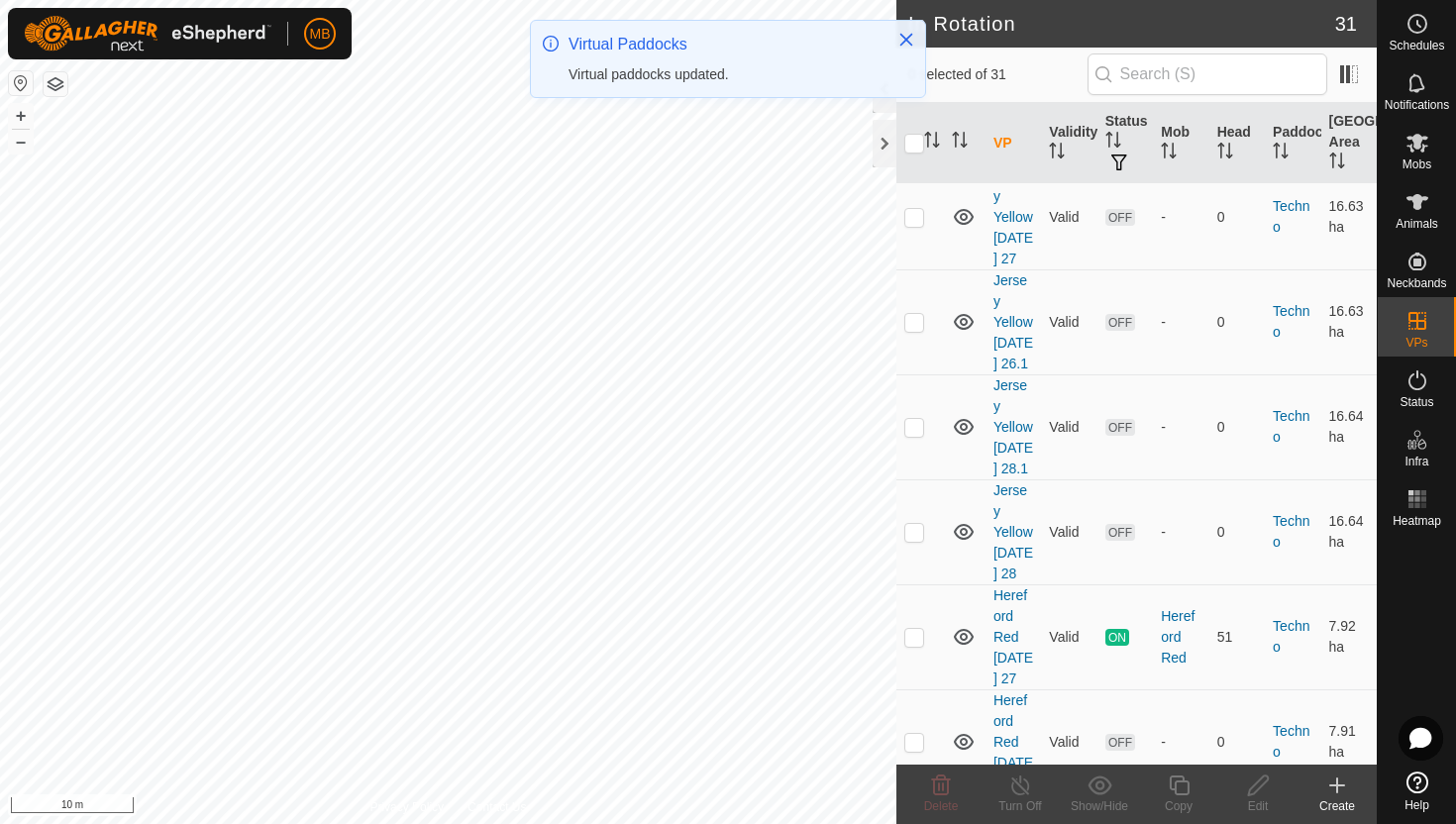 click at bounding box center [914, 637] 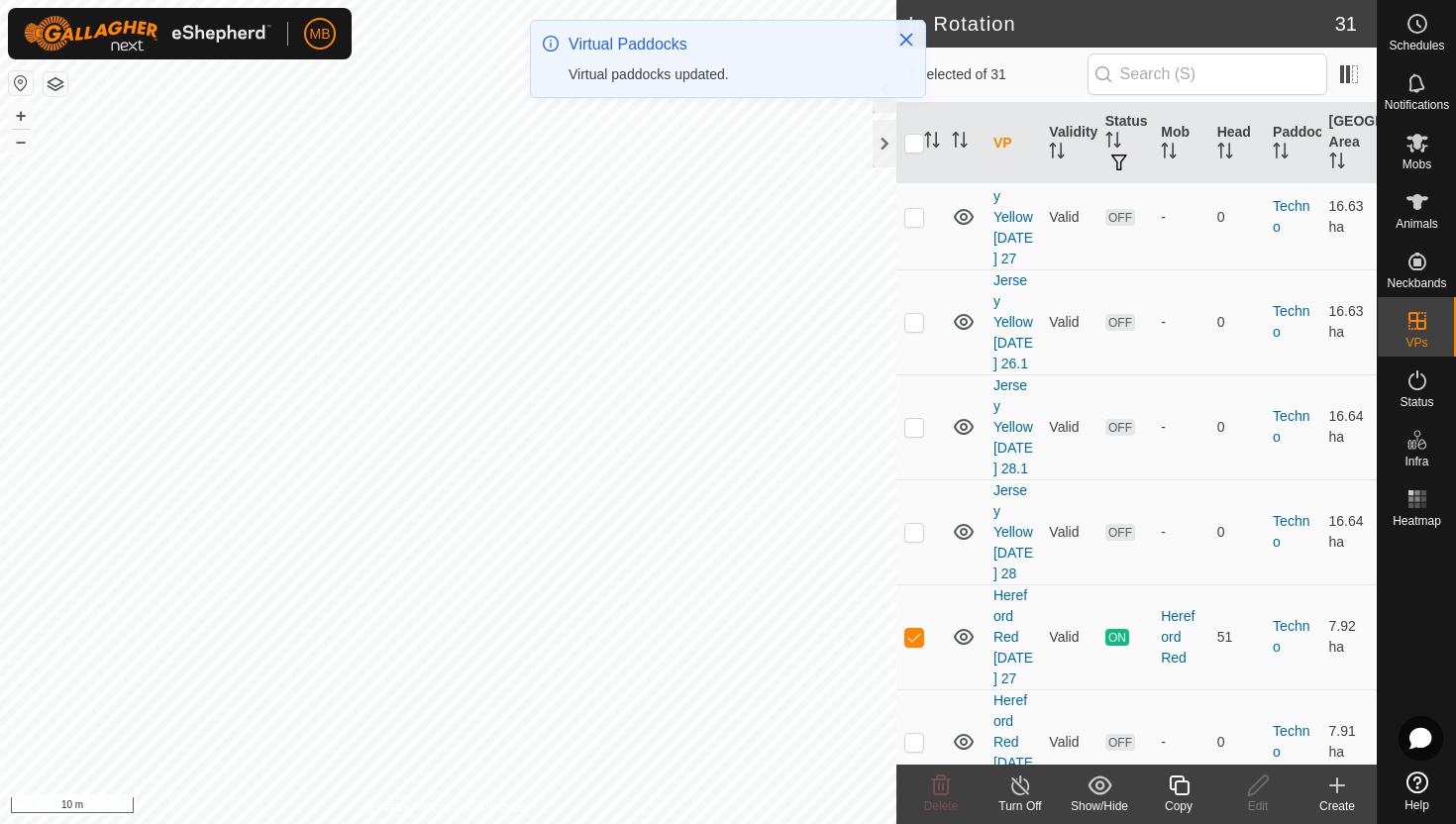 click 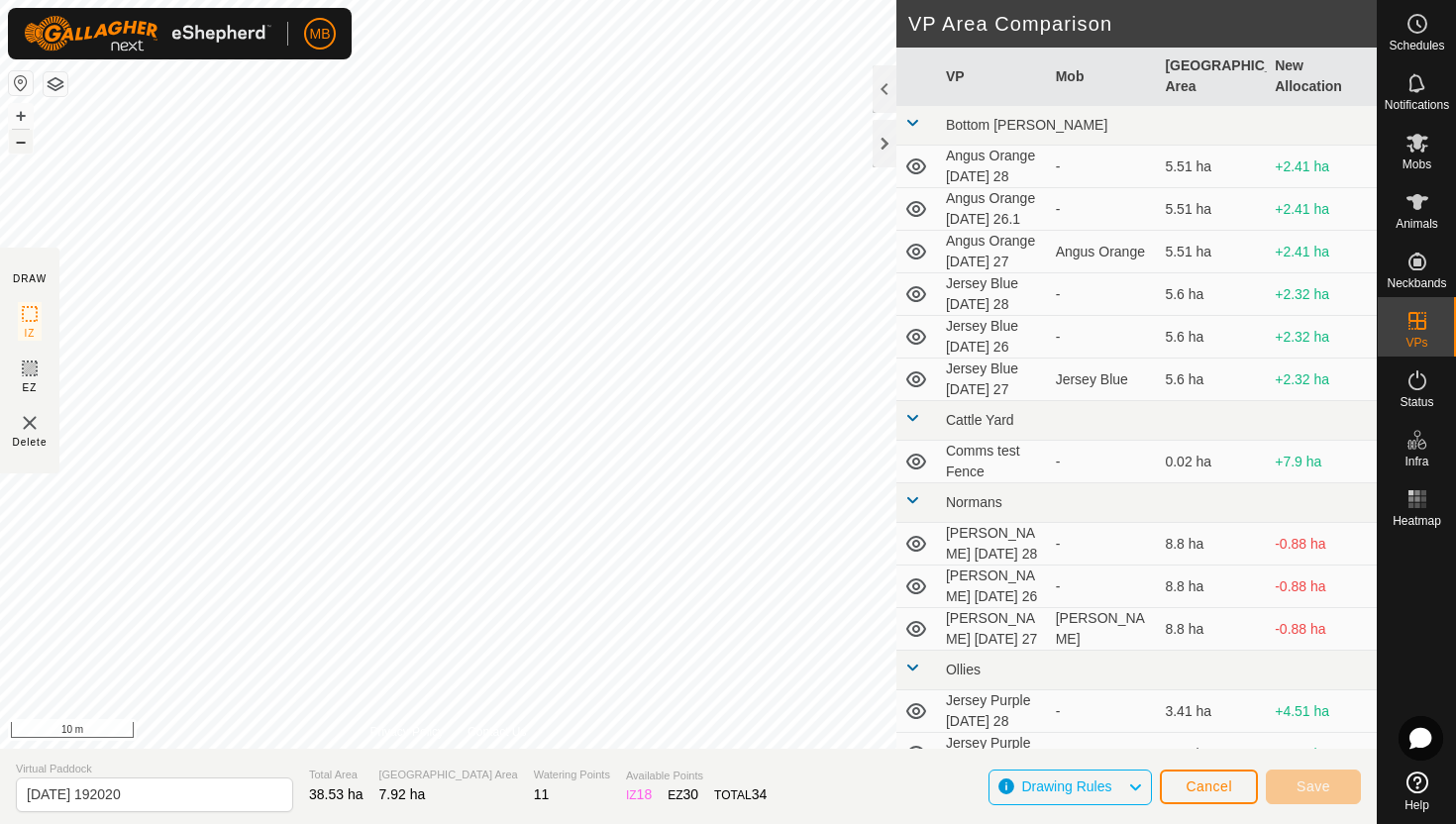 click on "–" at bounding box center [21, 142] 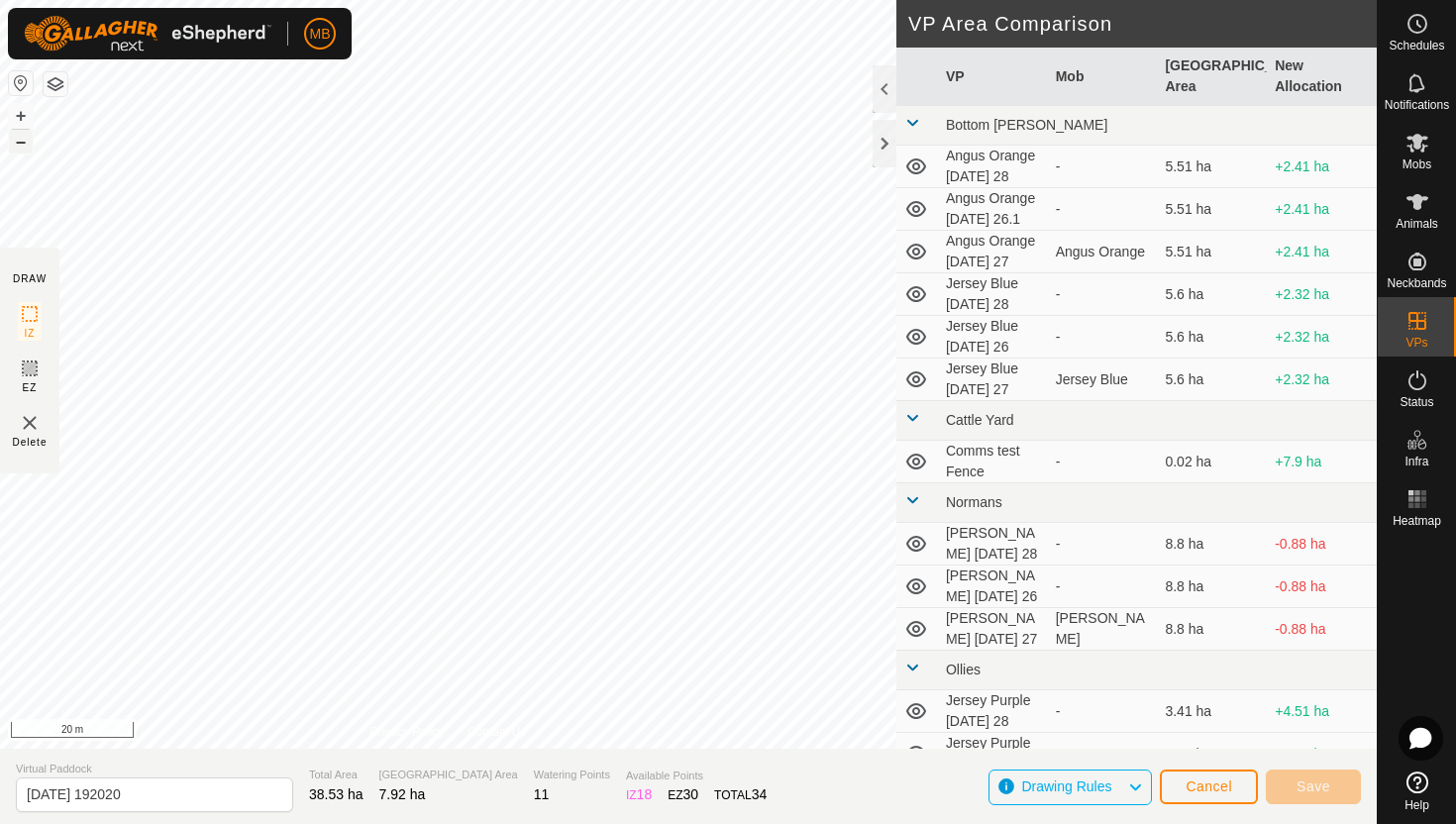 click on "–" at bounding box center [21, 142] 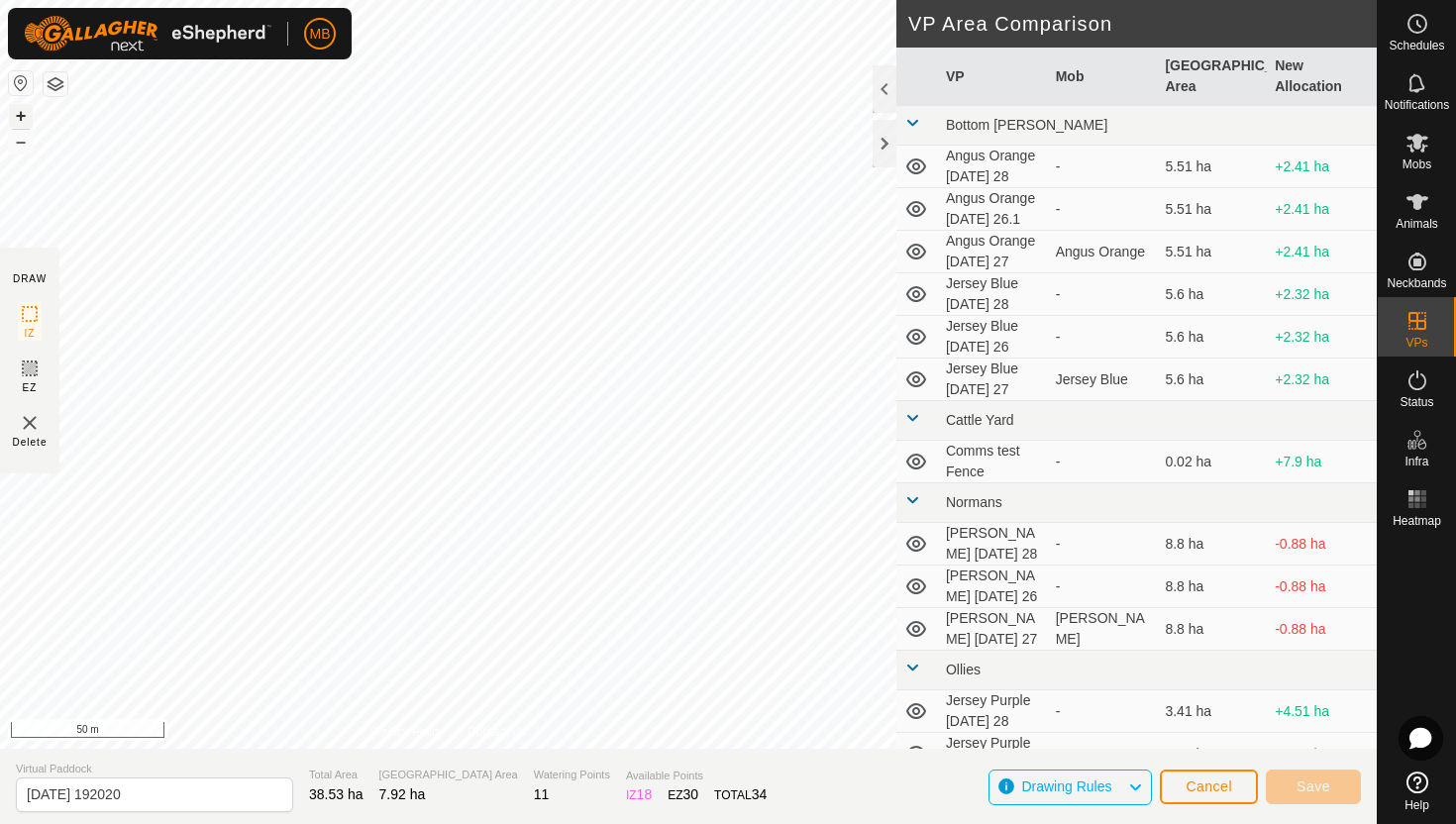 click on "+" at bounding box center (21, 116) 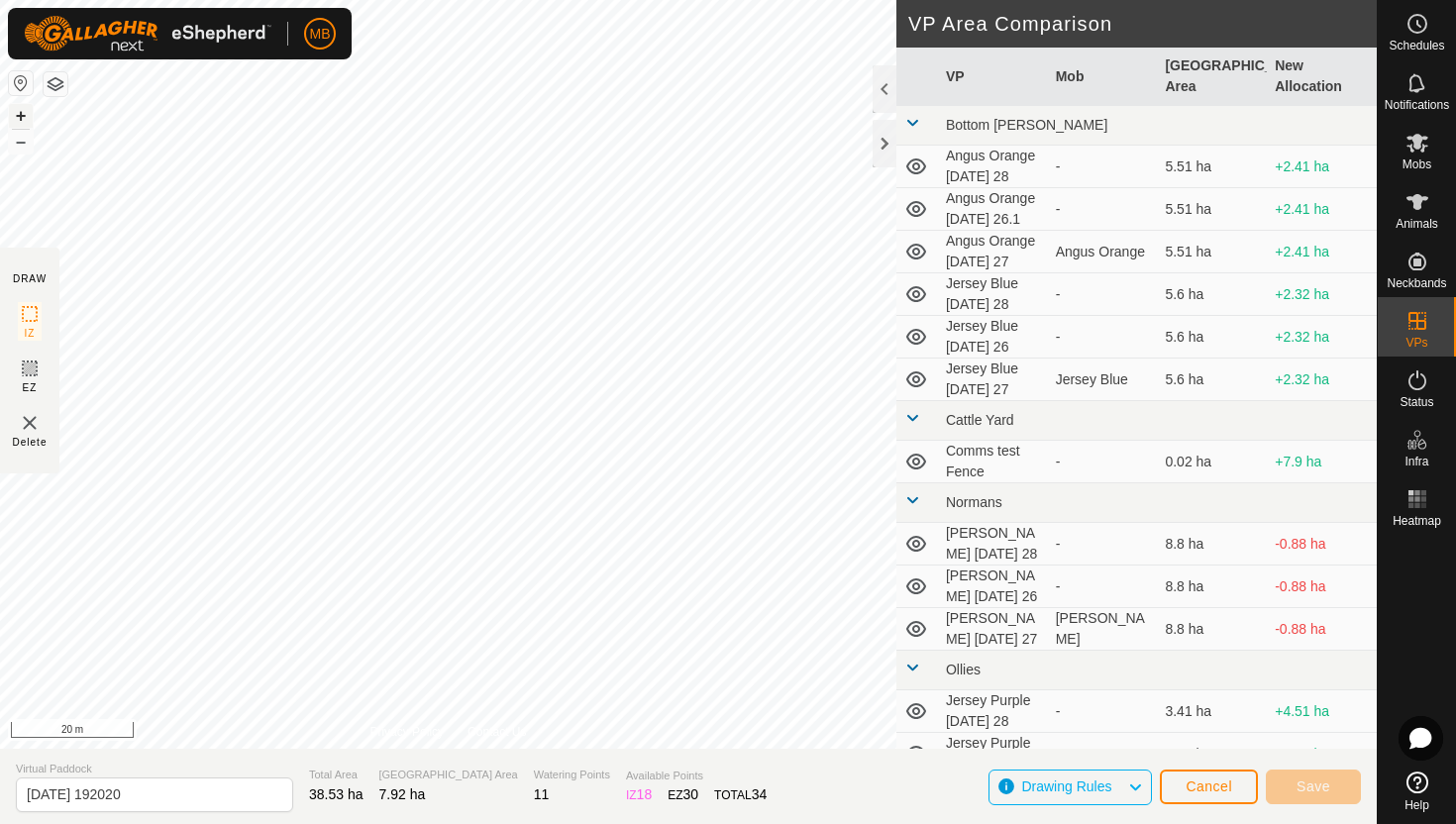 click on "+" at bounding box center [21, 116] 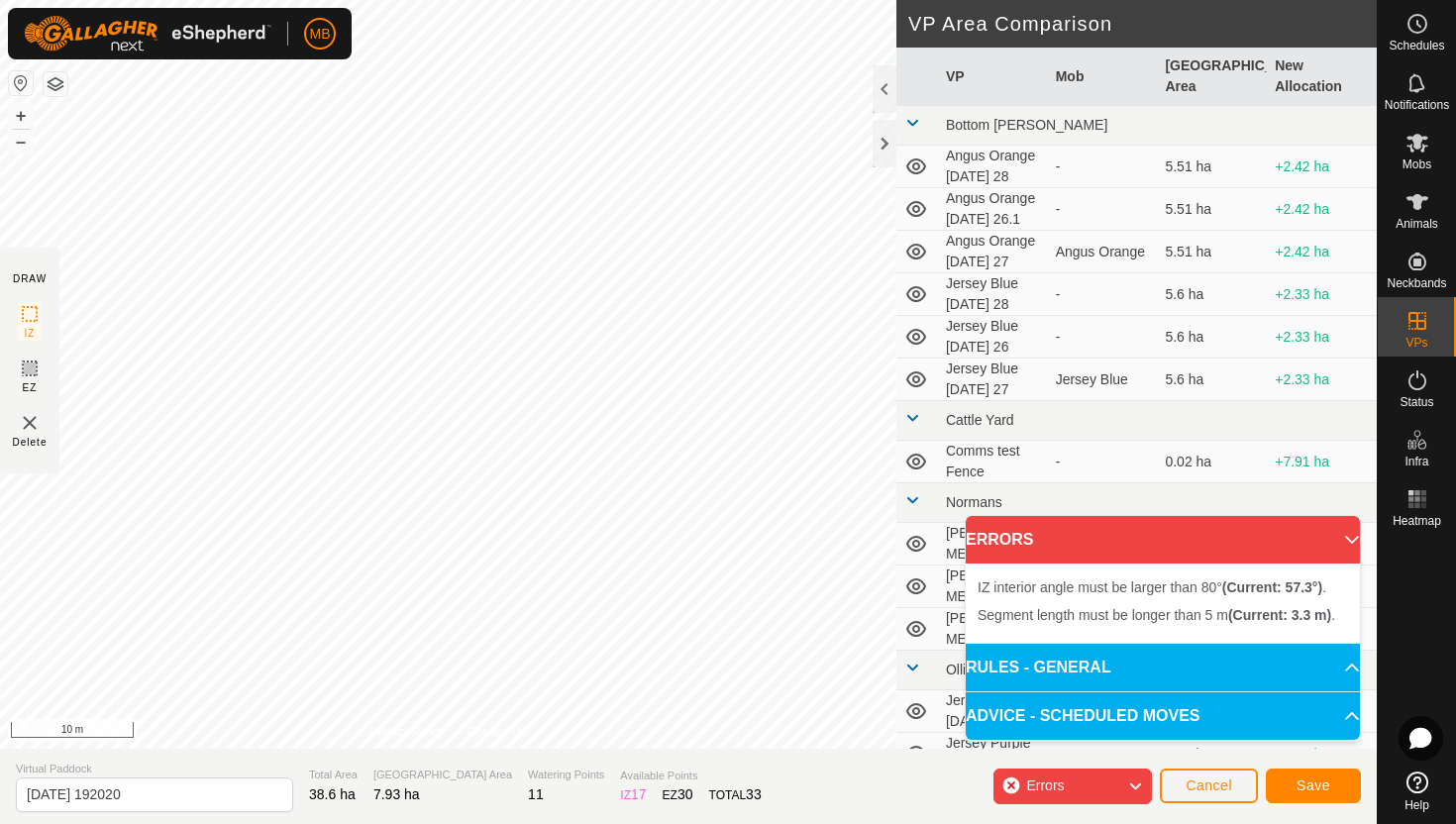 click on "IZ interior angle must be larger than 80°  (Current: 57.3°) . Segment length must be longer than 5 m  (Current: 3.3 m) . + – ⇧ i 10 m" at bounding box center [448, 374] 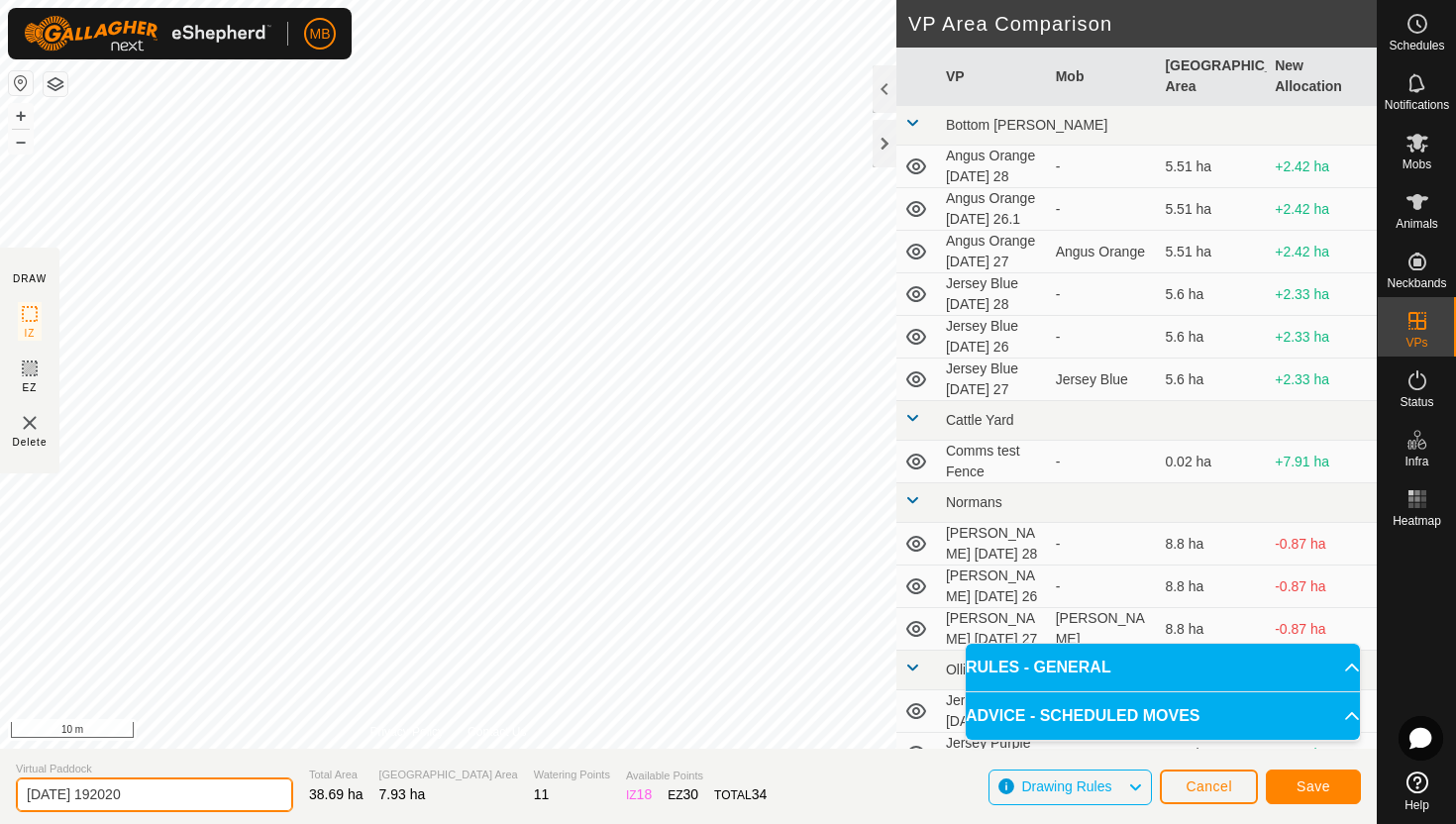 click on "[DATE] 192020" 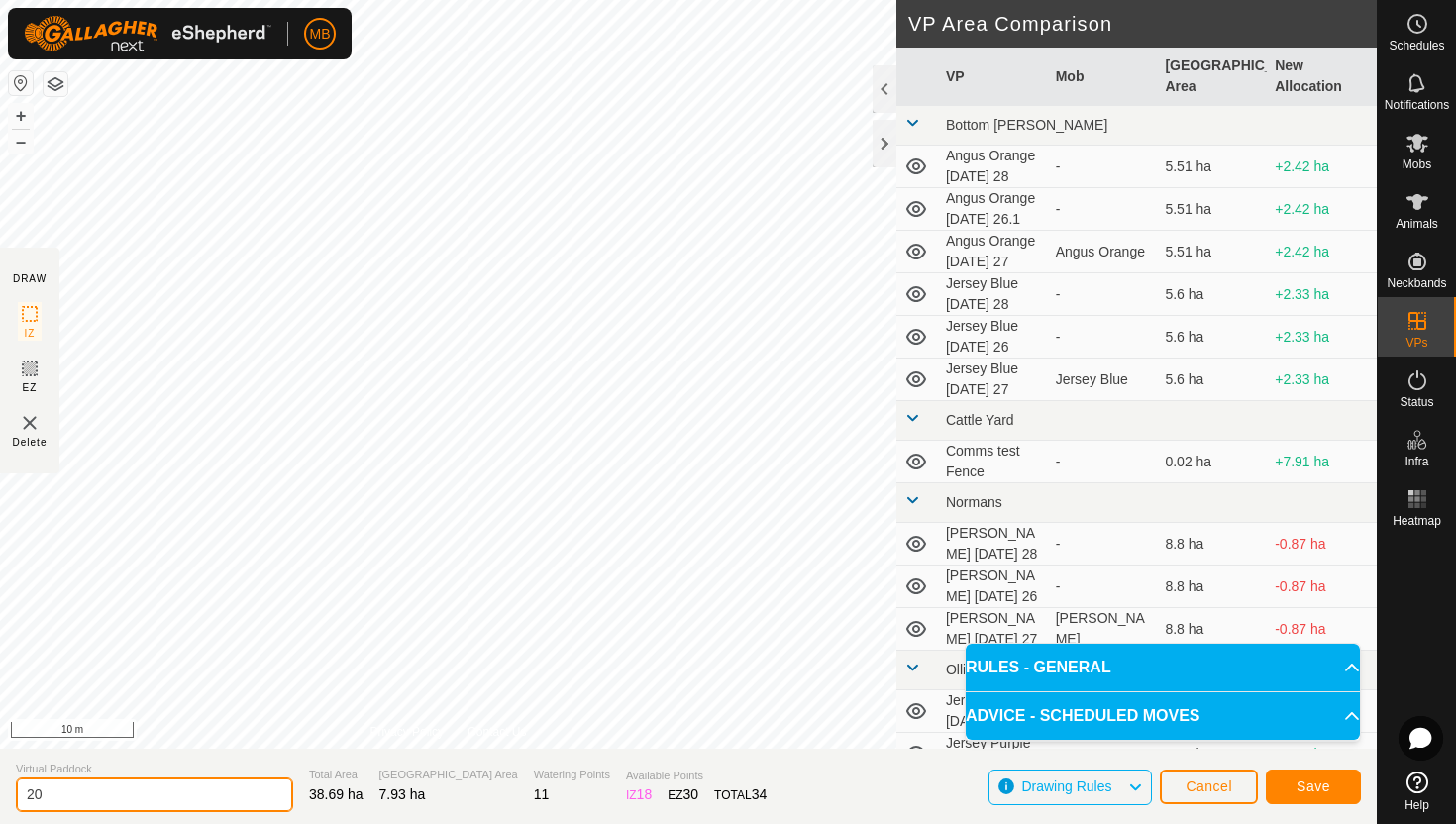 type on "2" 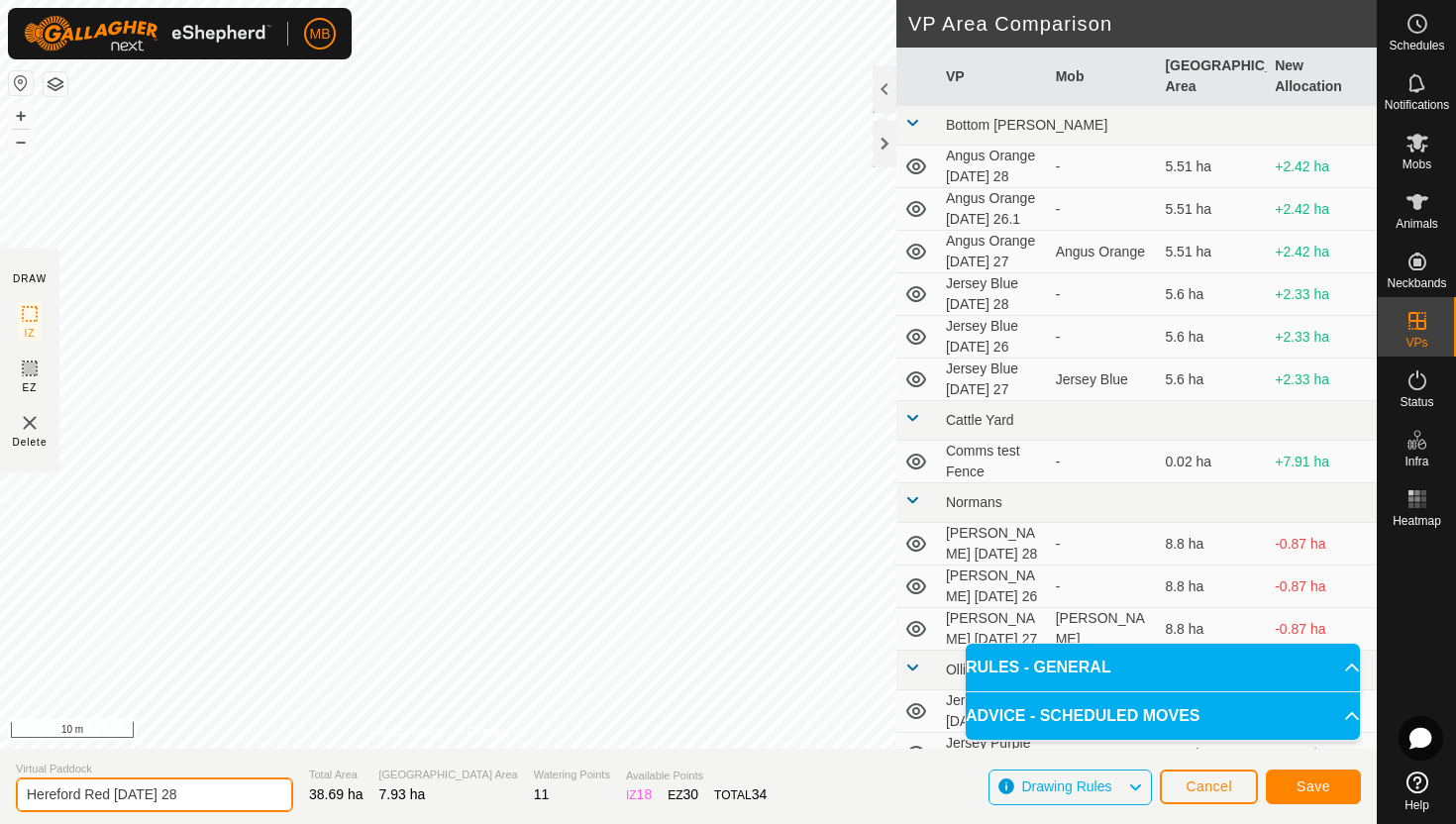 type on "Hereford Red [DATE] 28" 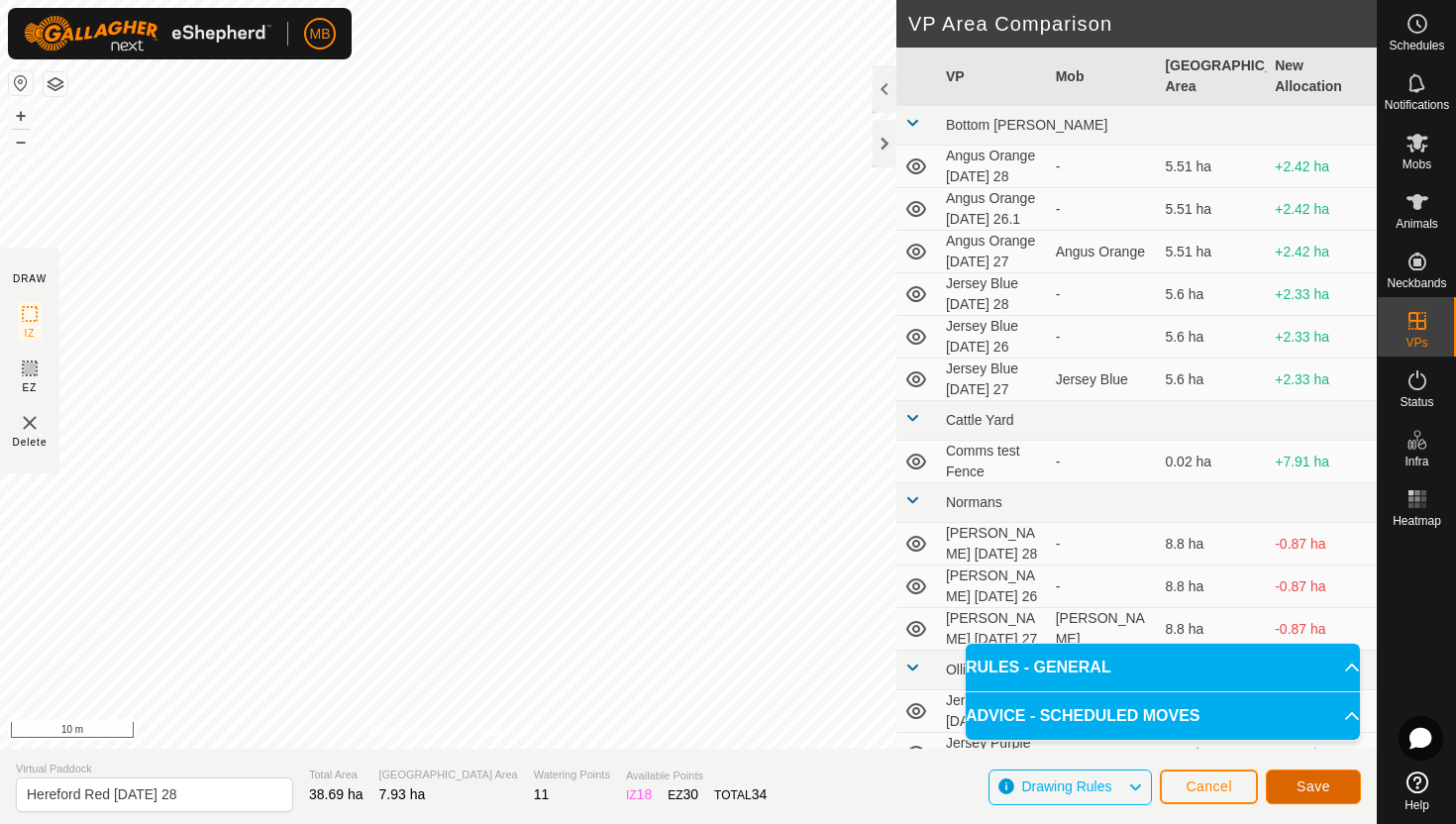 click on "Save" 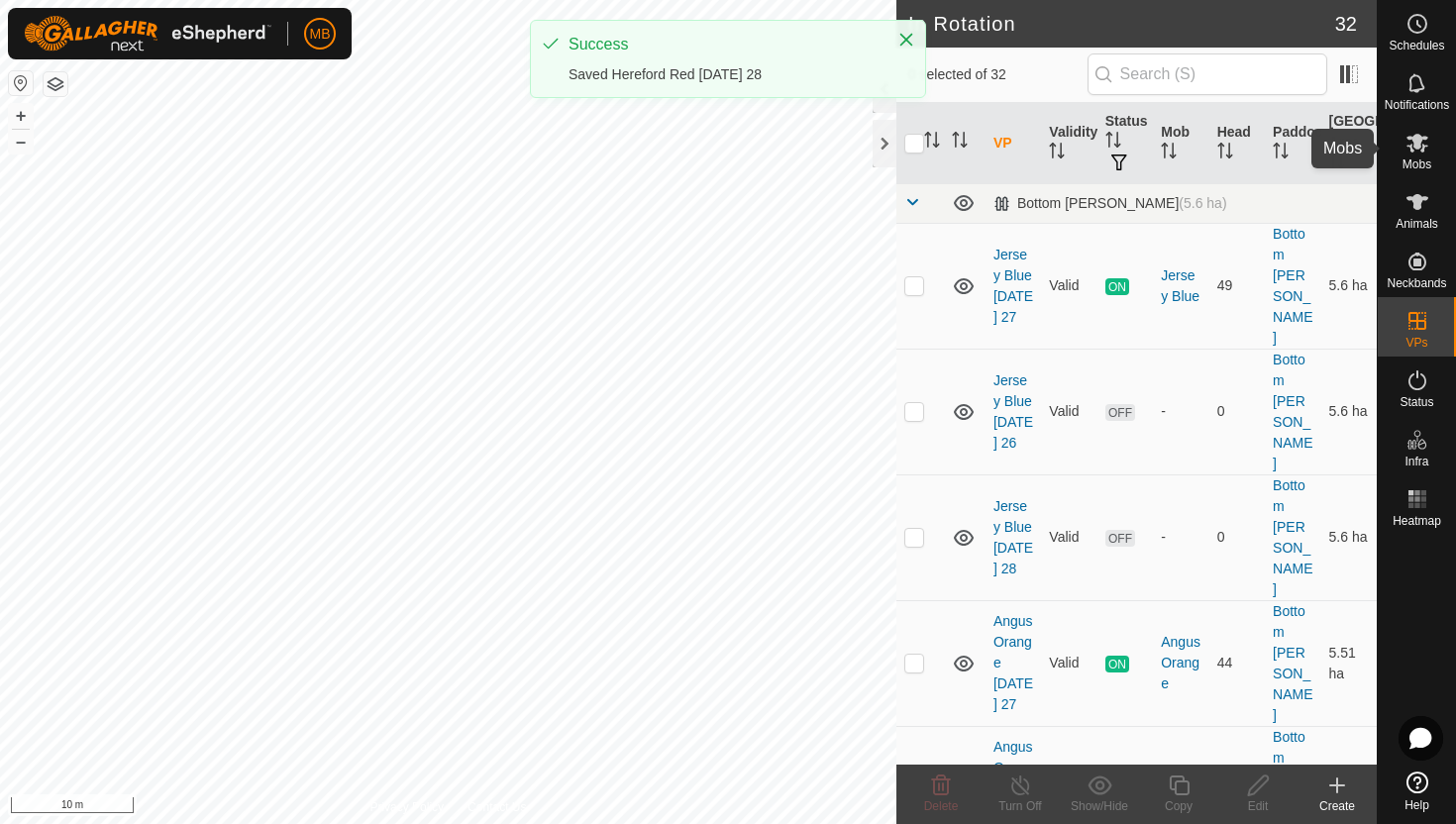 click 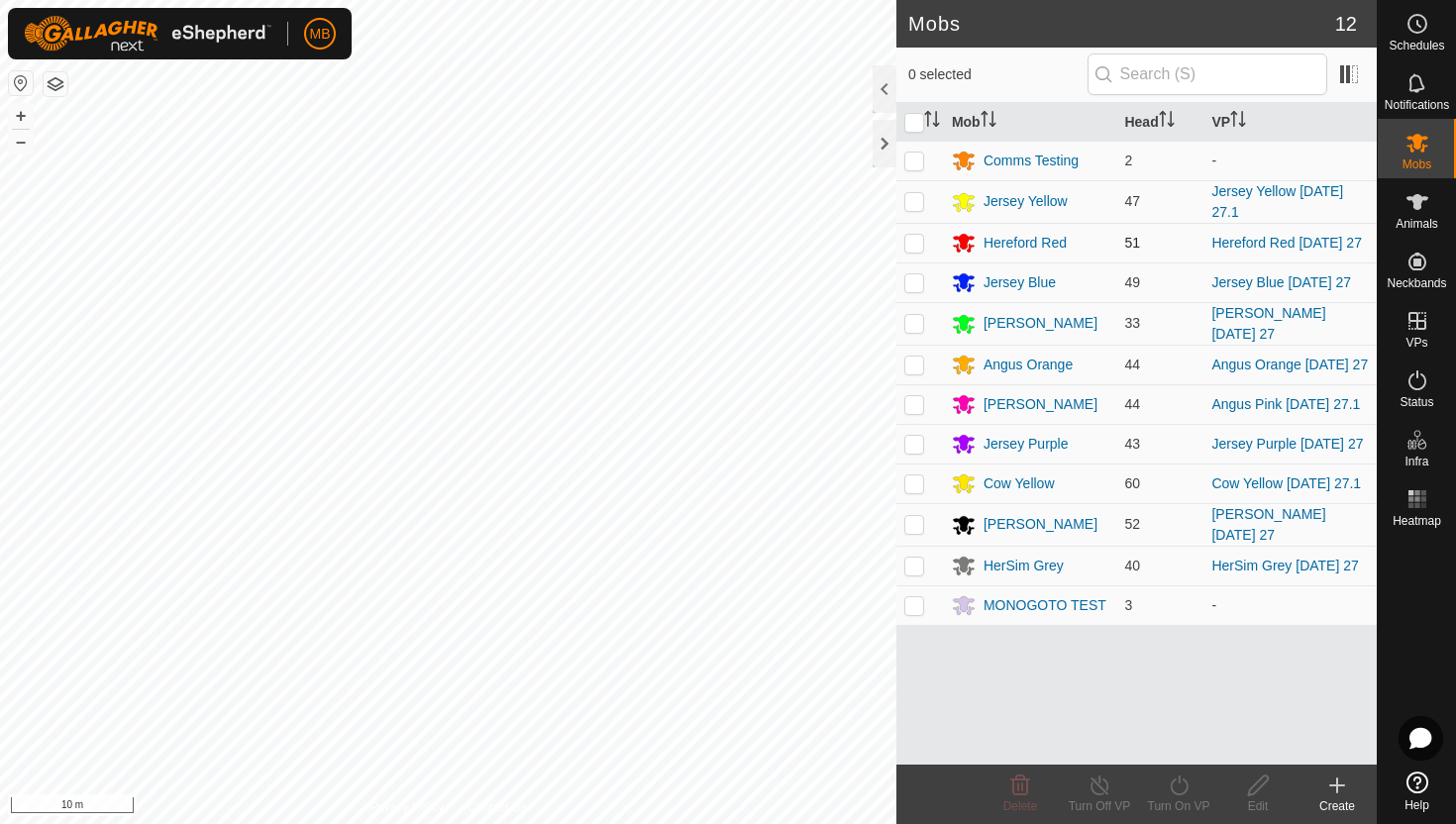 click at bounding box center [914, 243] 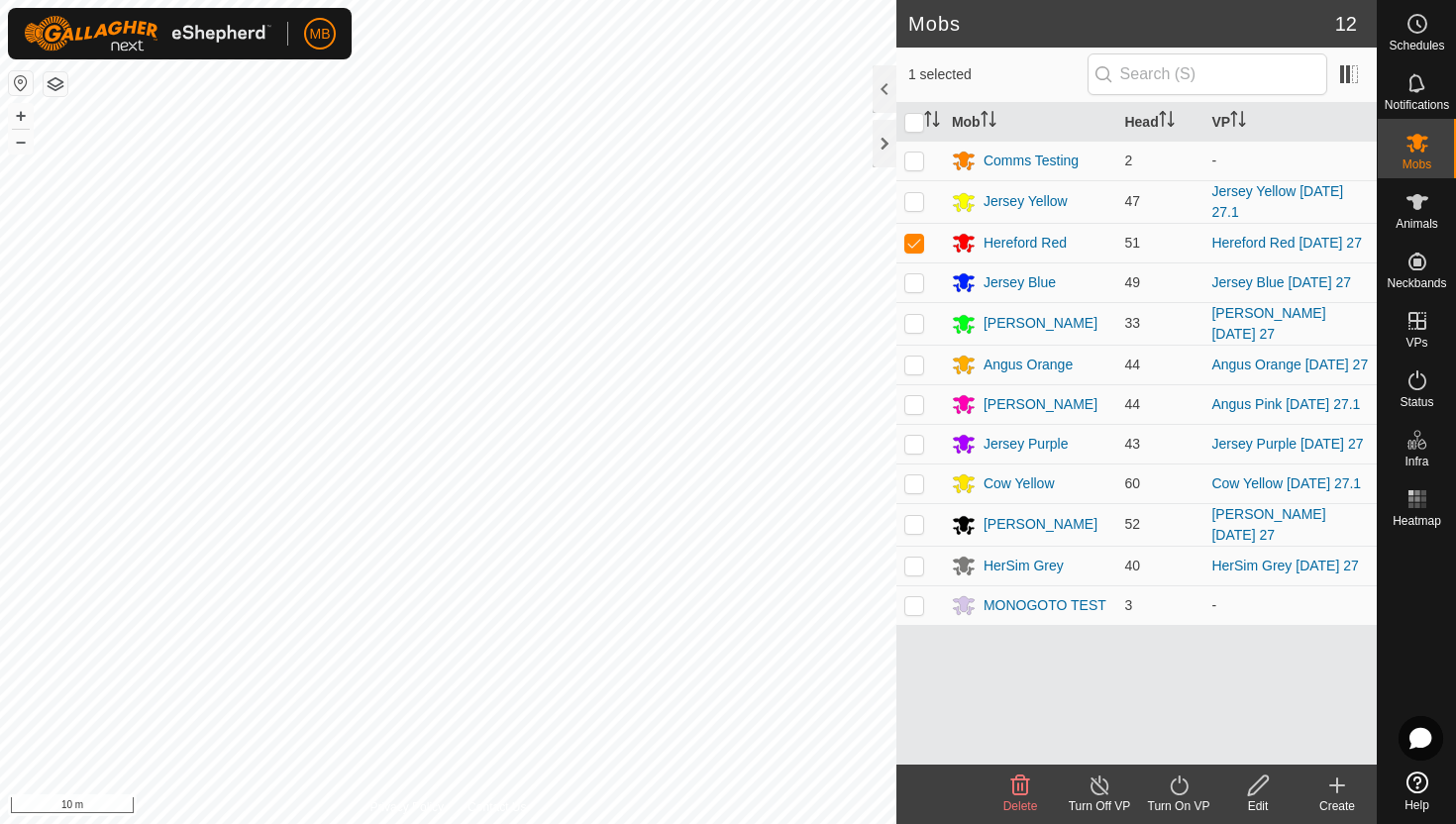 click 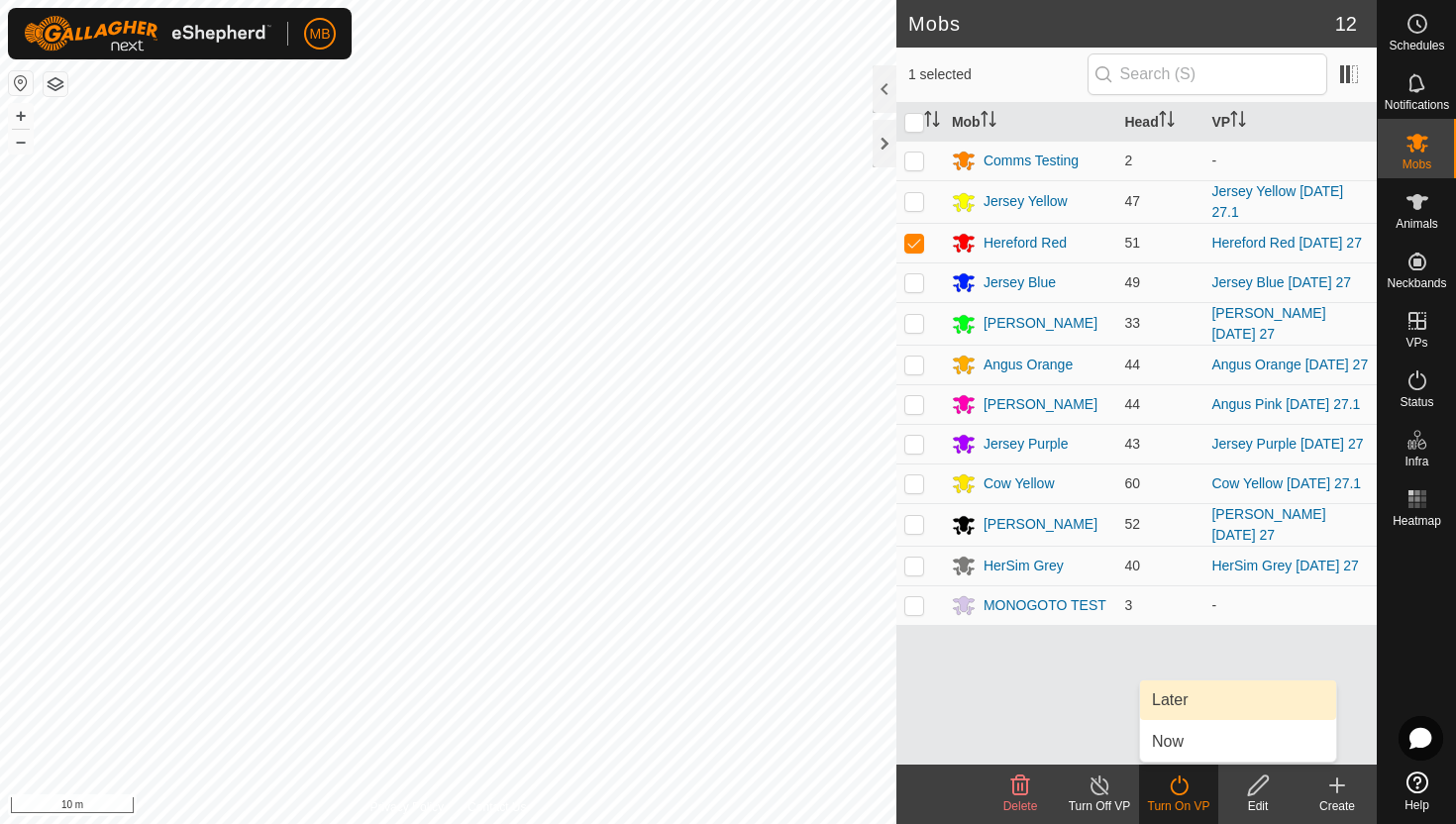 click on "Later" at bounding box center (1238, 700) 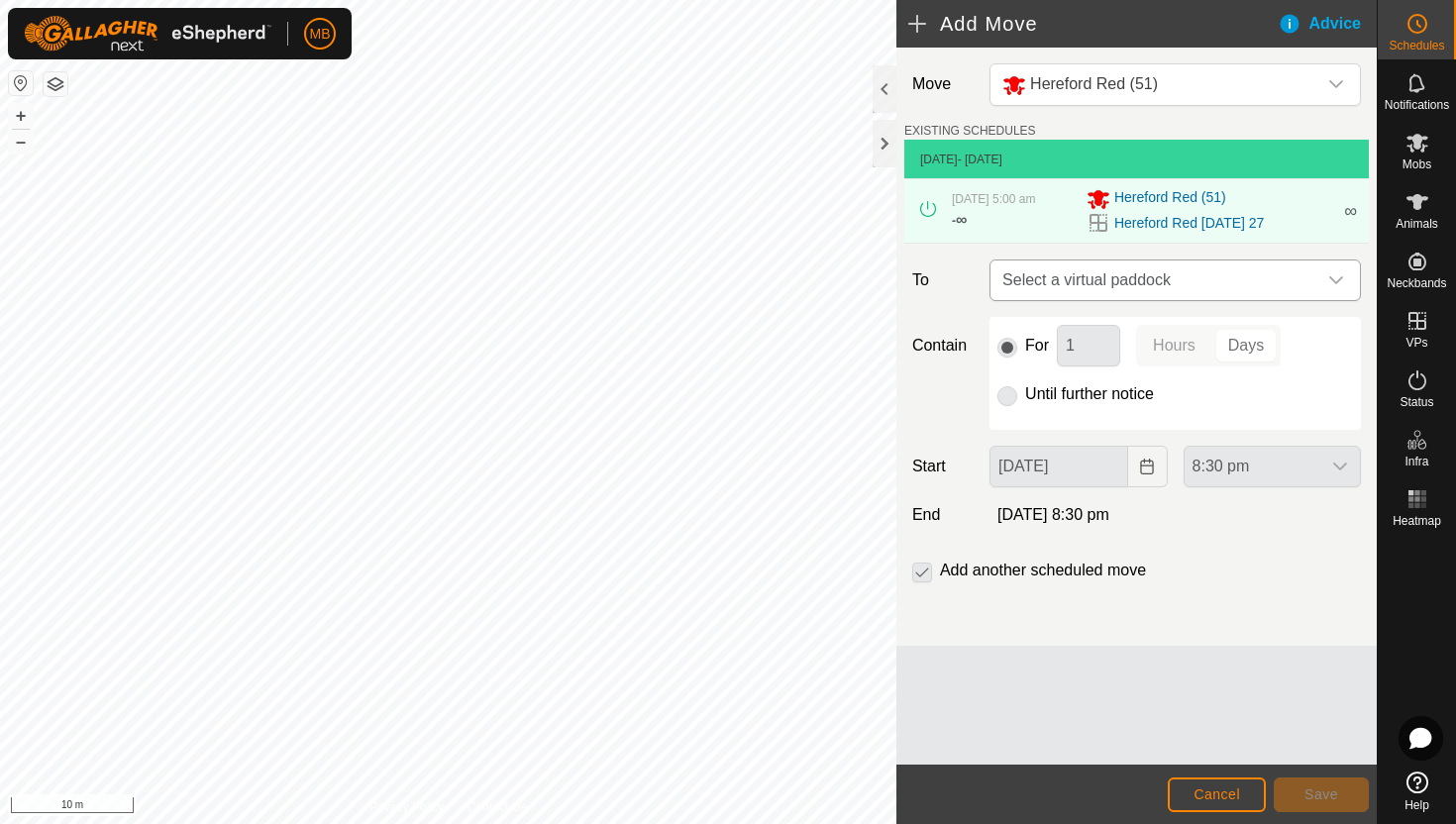 click 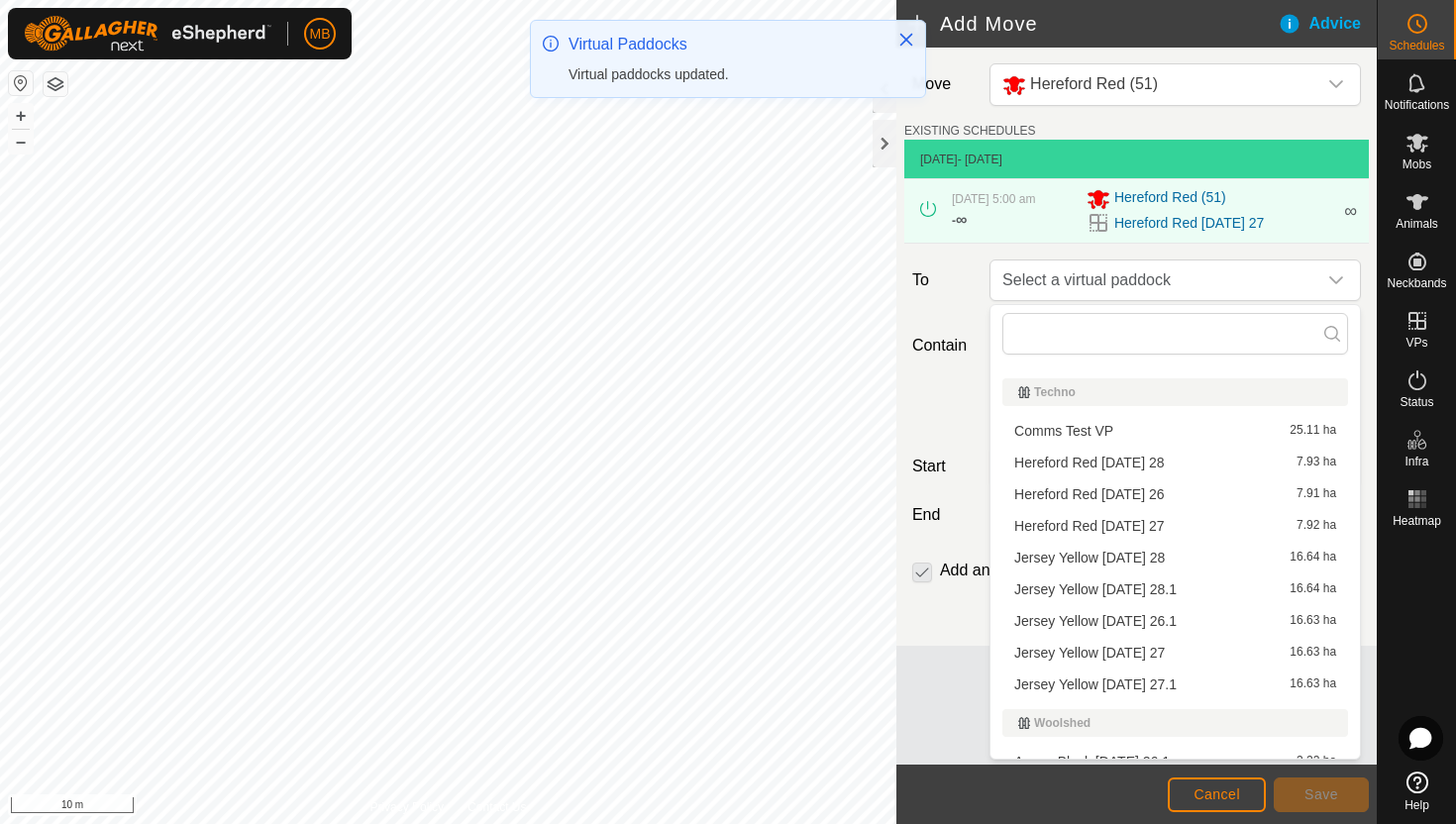 scroll, scrollTop: 590, scrollLeft: 0, axis: vertical 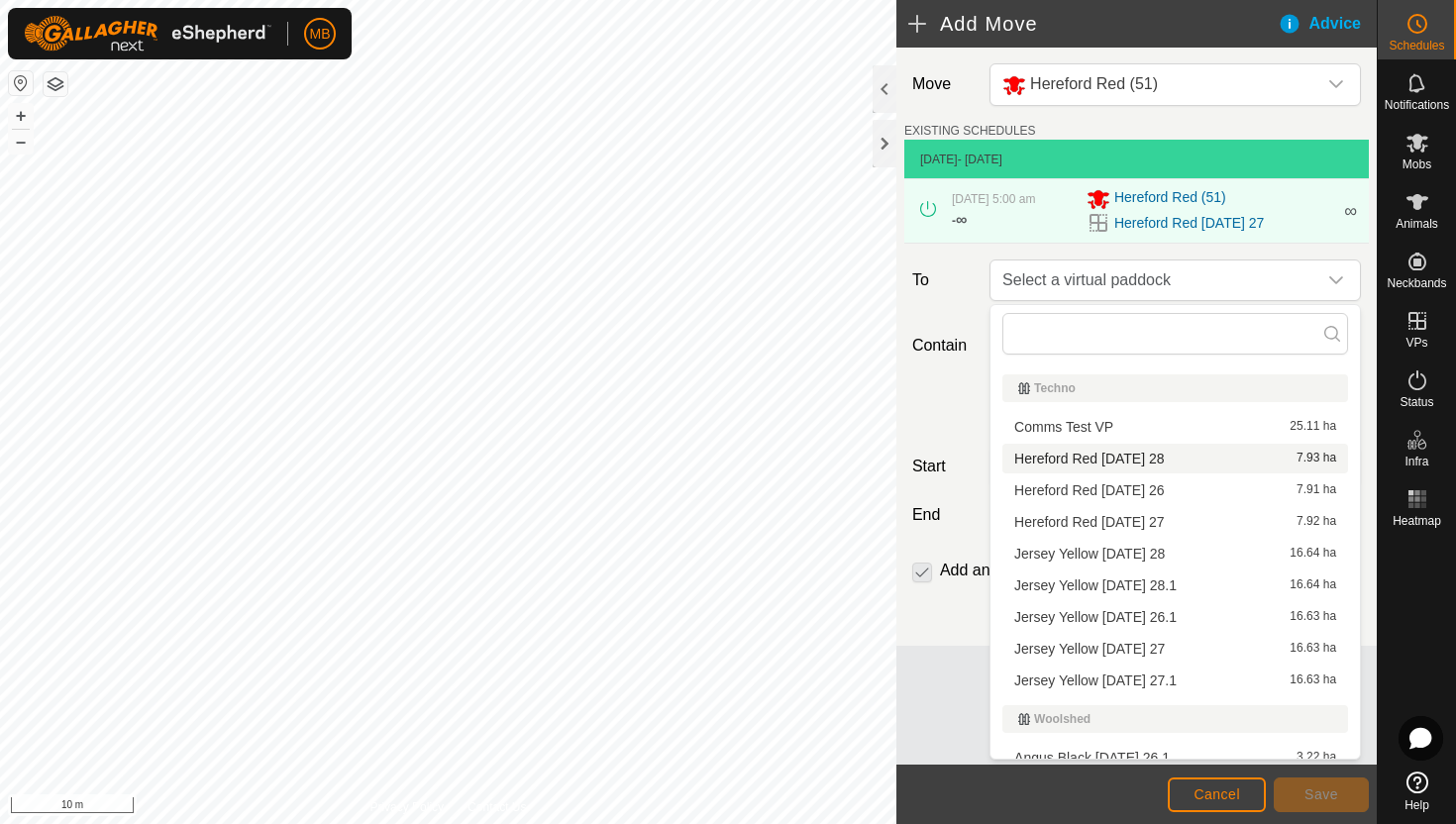 click on "Hereford Red [DATE] 28  7.93 ha" at bounding box center (1175, 459) 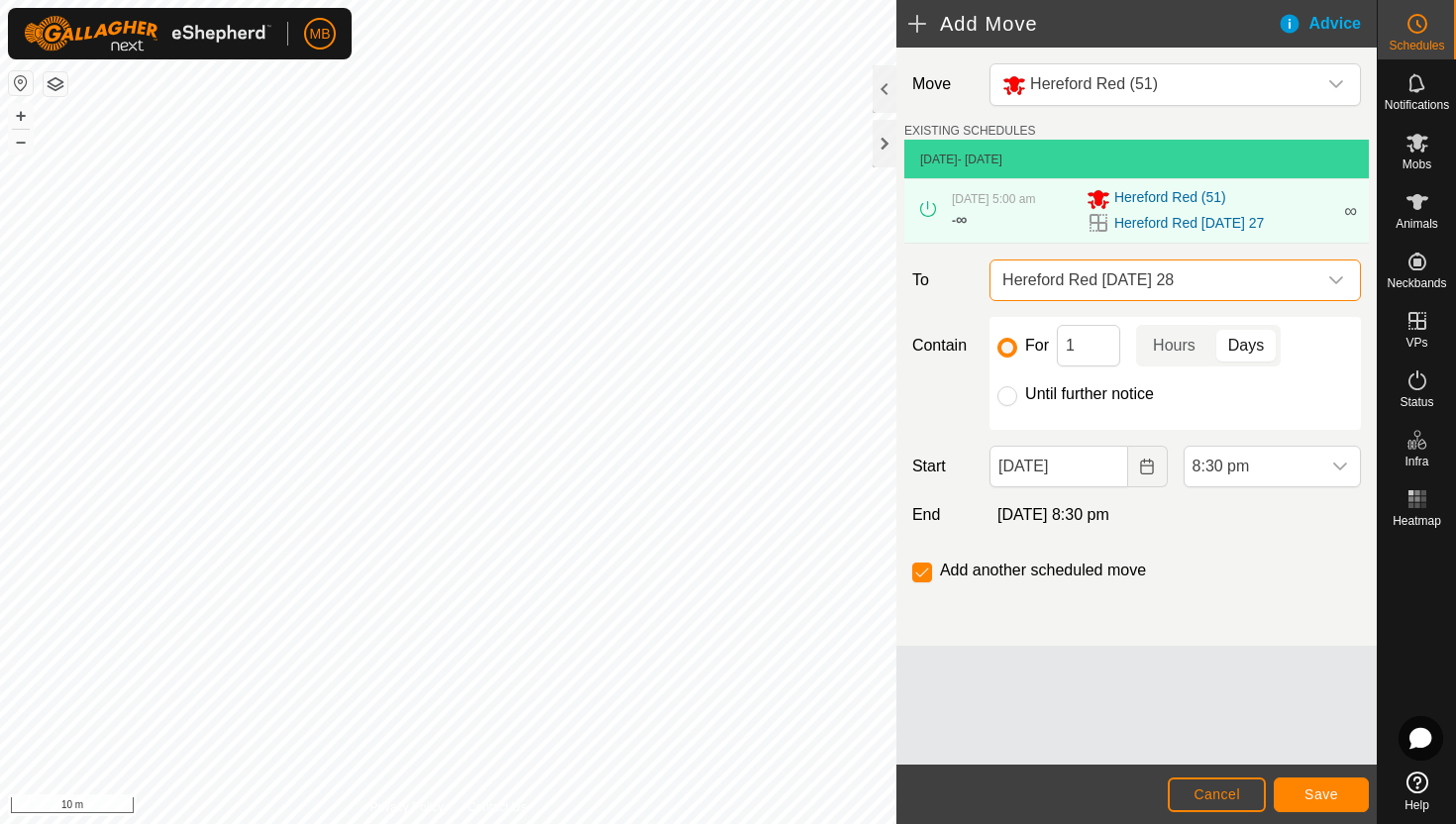 click on "Until further notice" 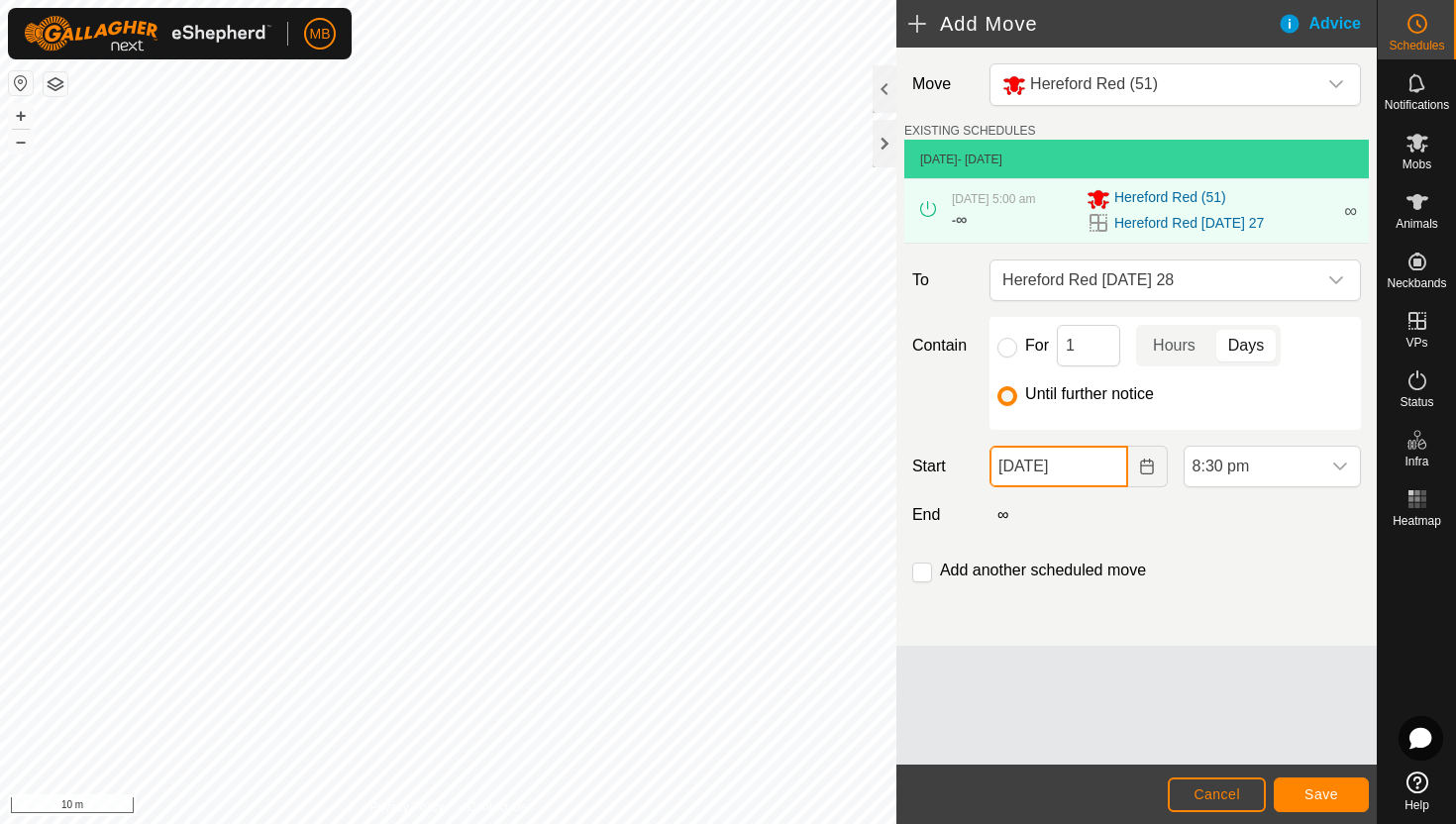 click on "[DATE]" 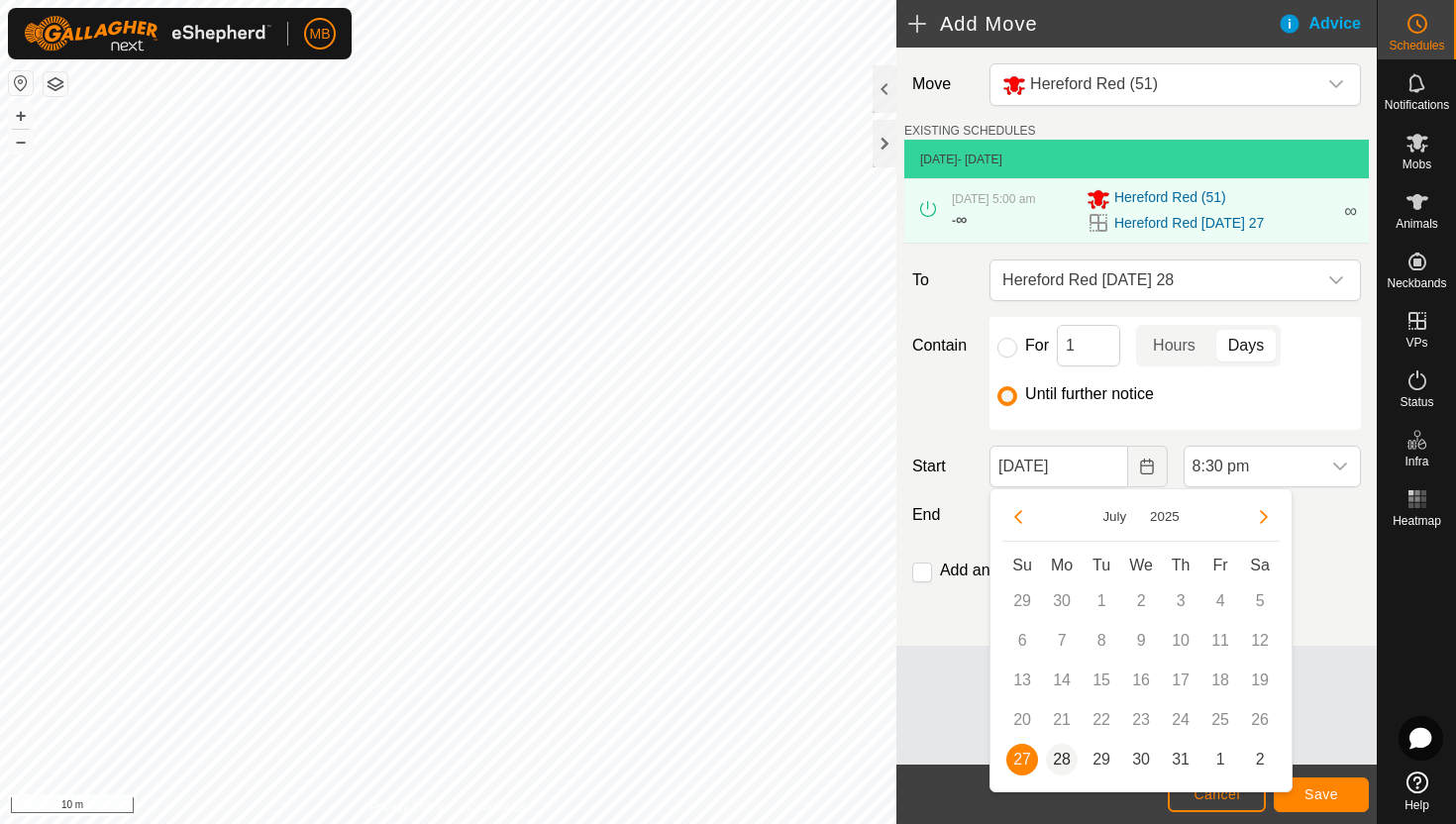 click on "28" at bounding box center [1062, 760] 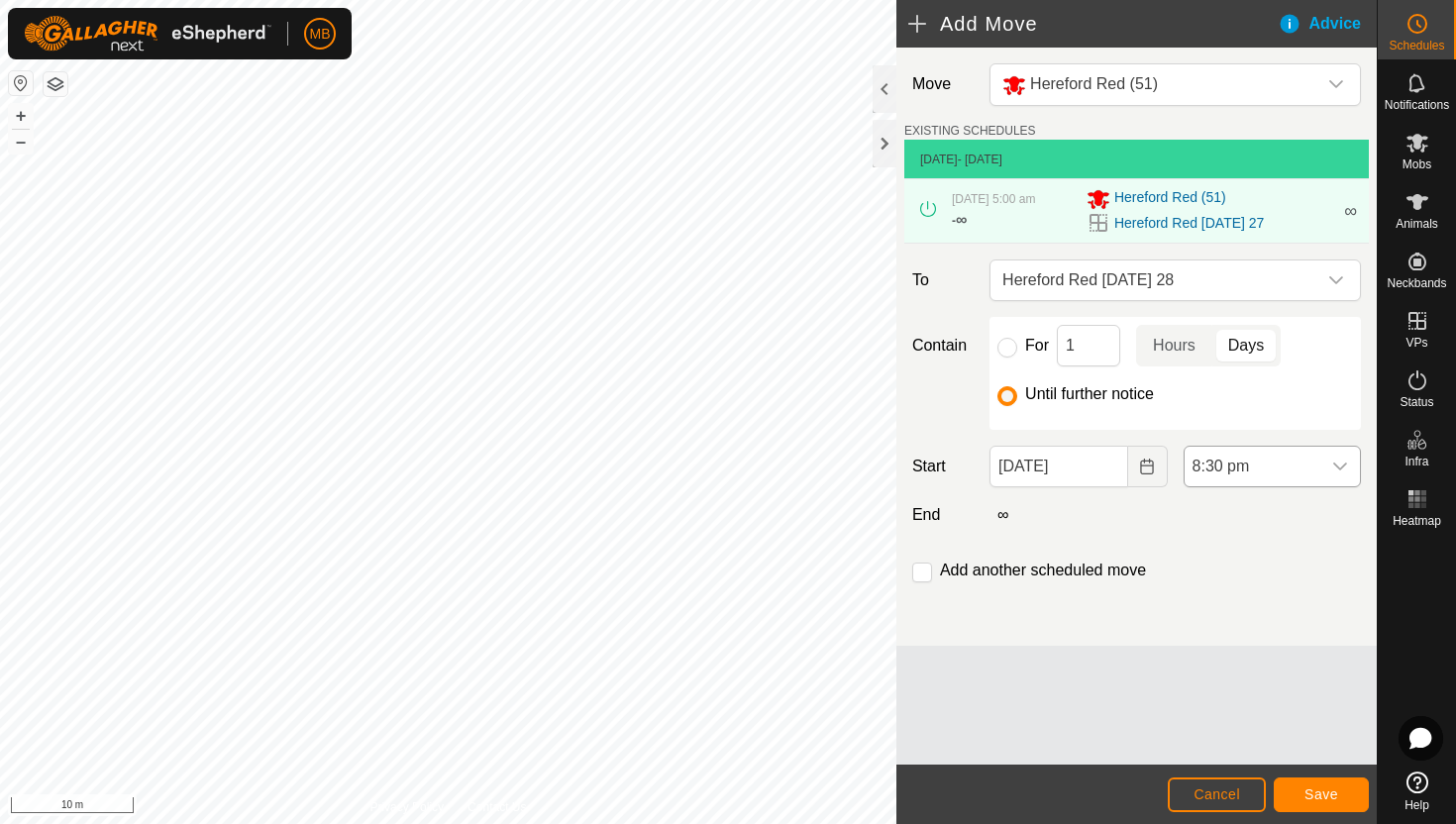 click on "8:30 pm" at bounding box center [1252, 466] 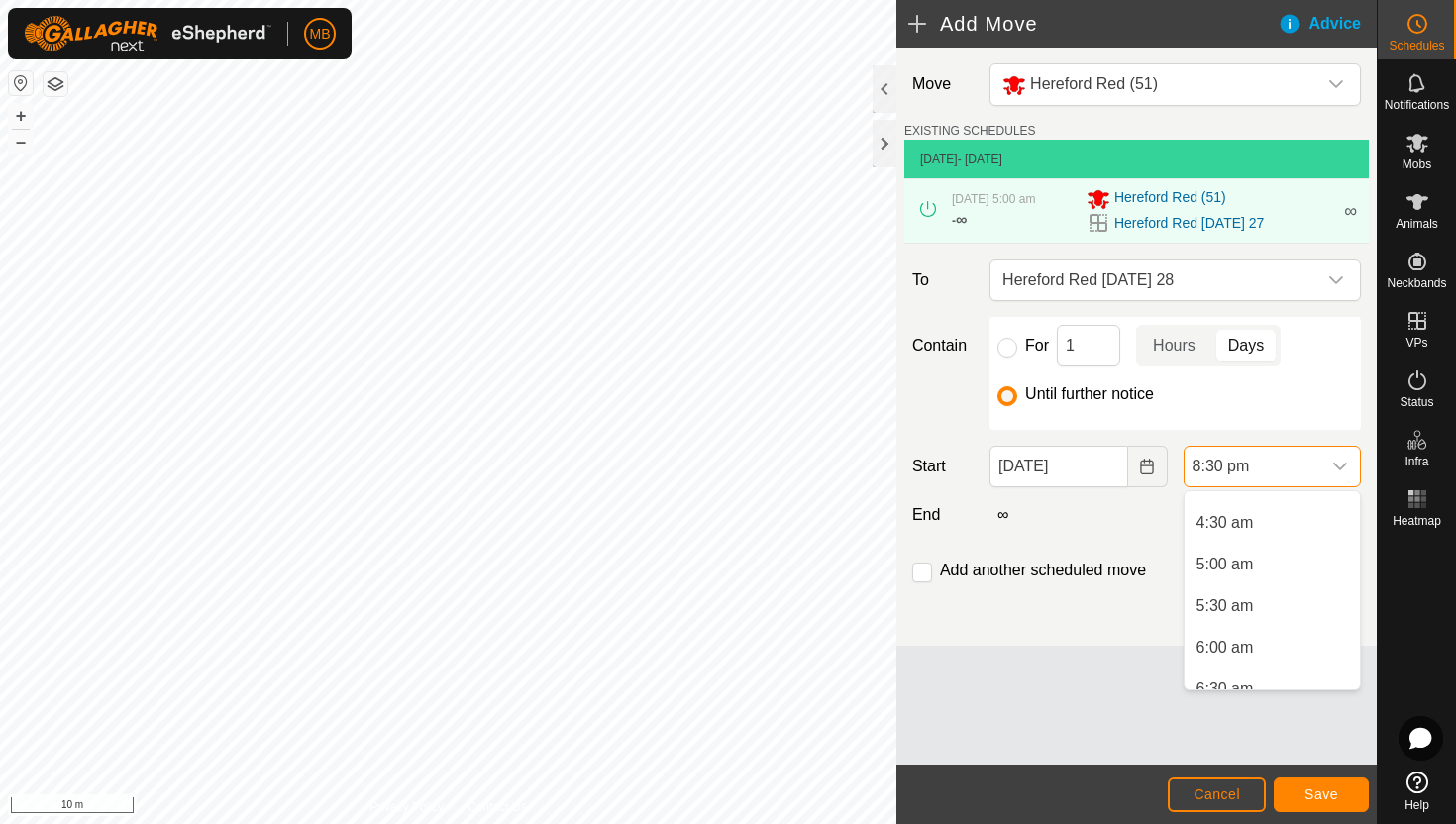 scroll, scrollTop: 349, scrollLeft: 0, axis: vertical 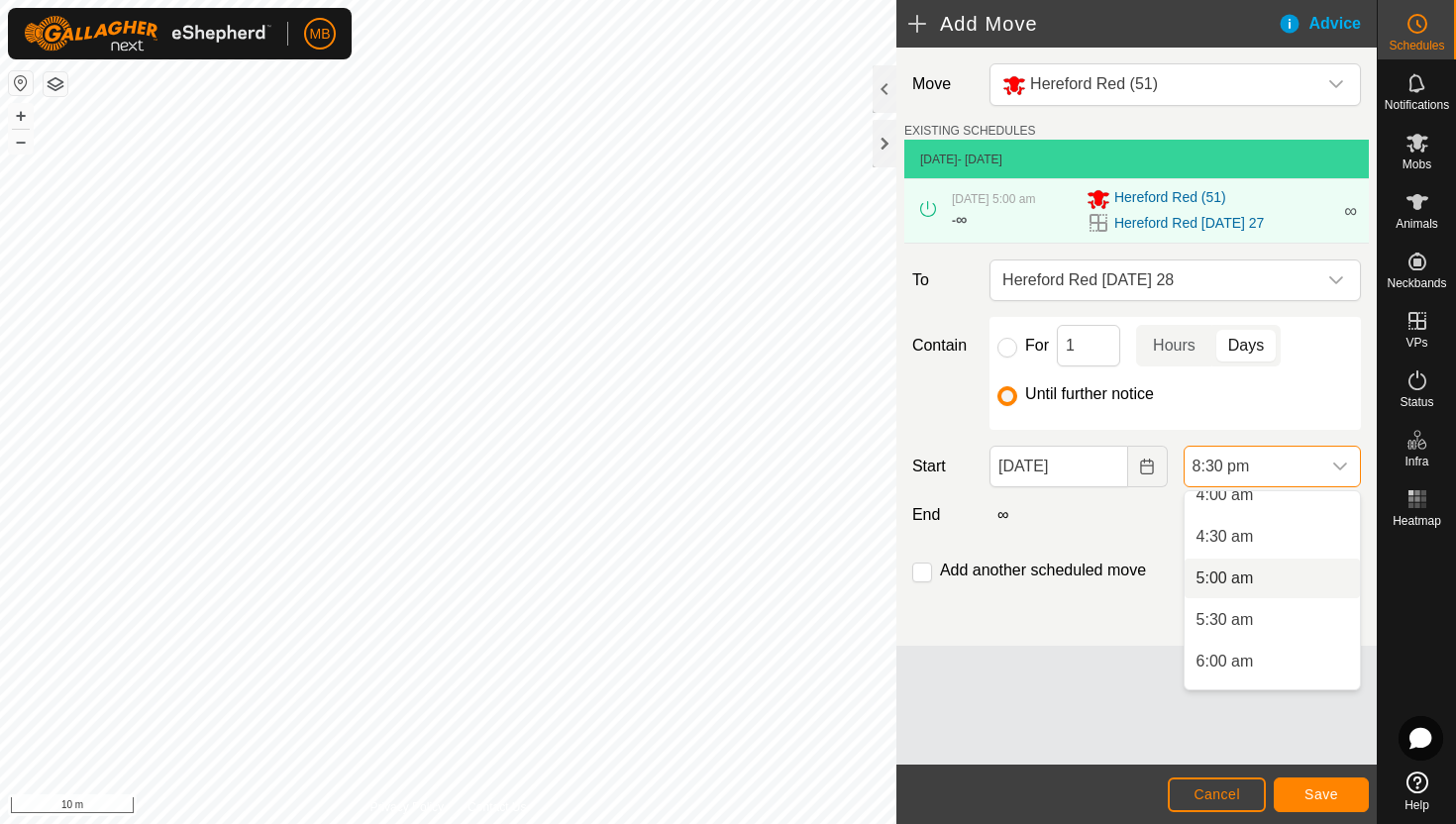 click on "5:00 am" at bounding box center (1272, 578) 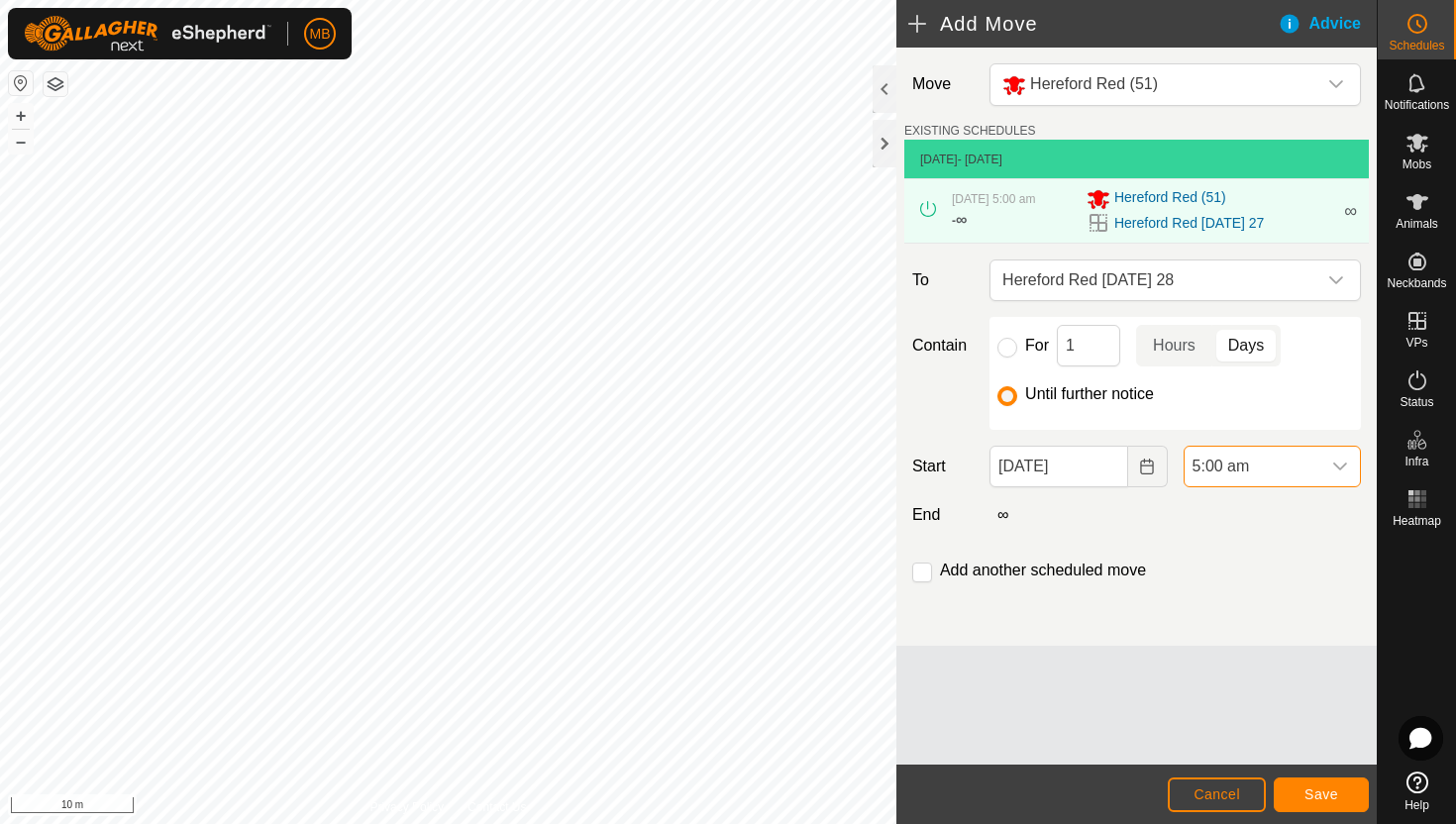 scroll, scrollTop: 1547, scrollLeft: 0, axis: vertical 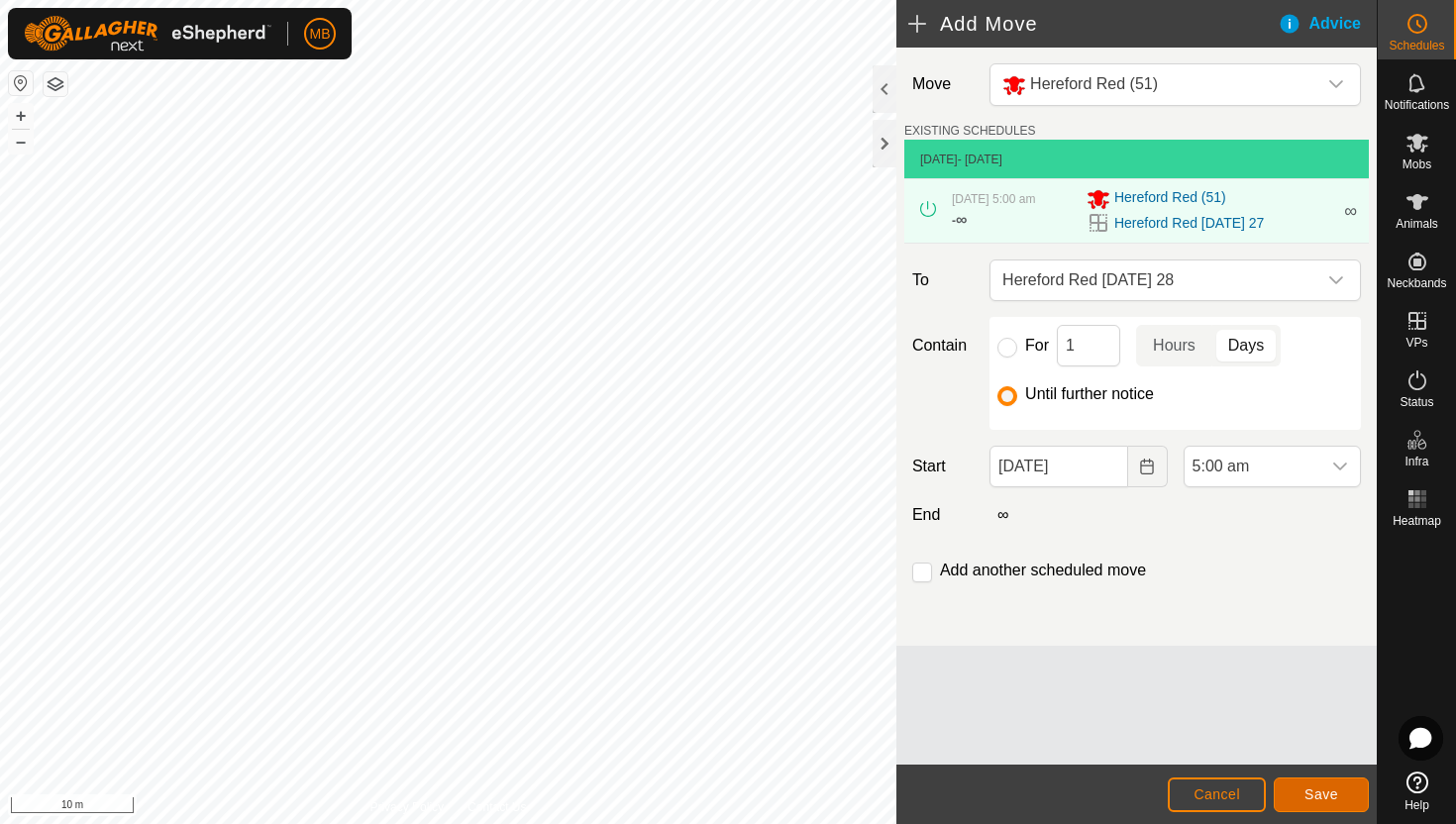 click on "Save" 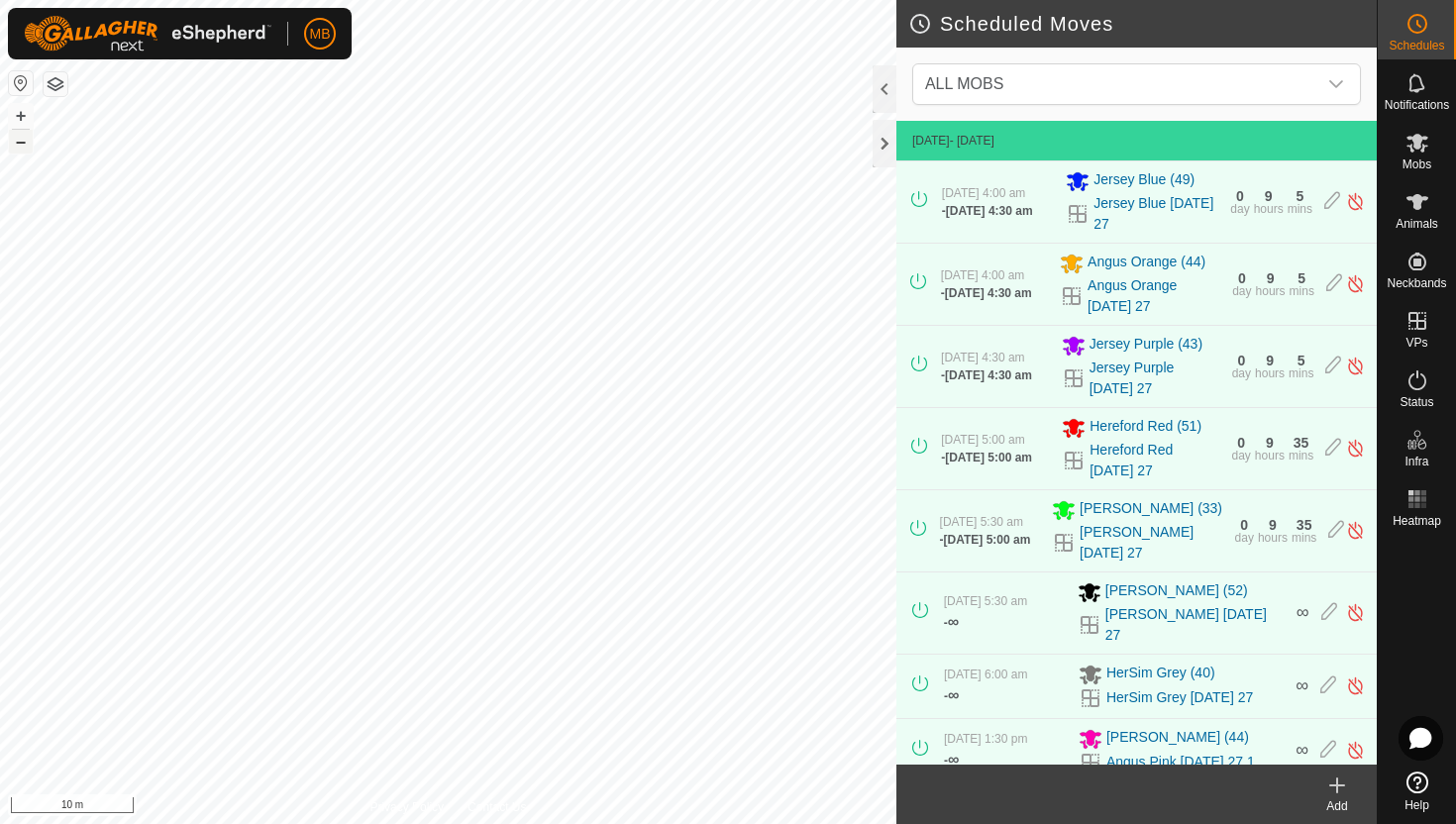 click on "–" at bounding box center [21, 142] 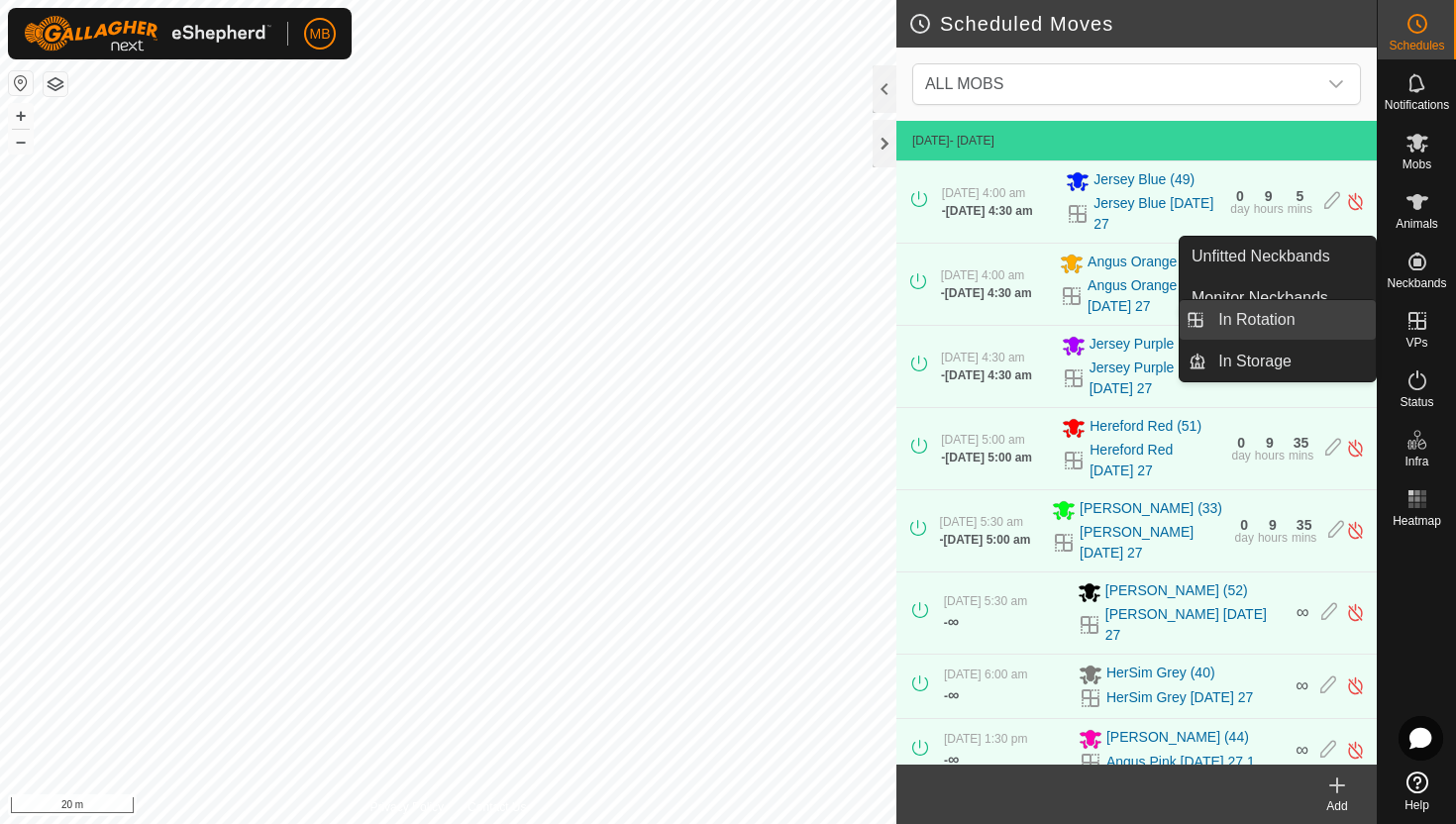 click on "In Rotation" at bounding box center (1291, 320) 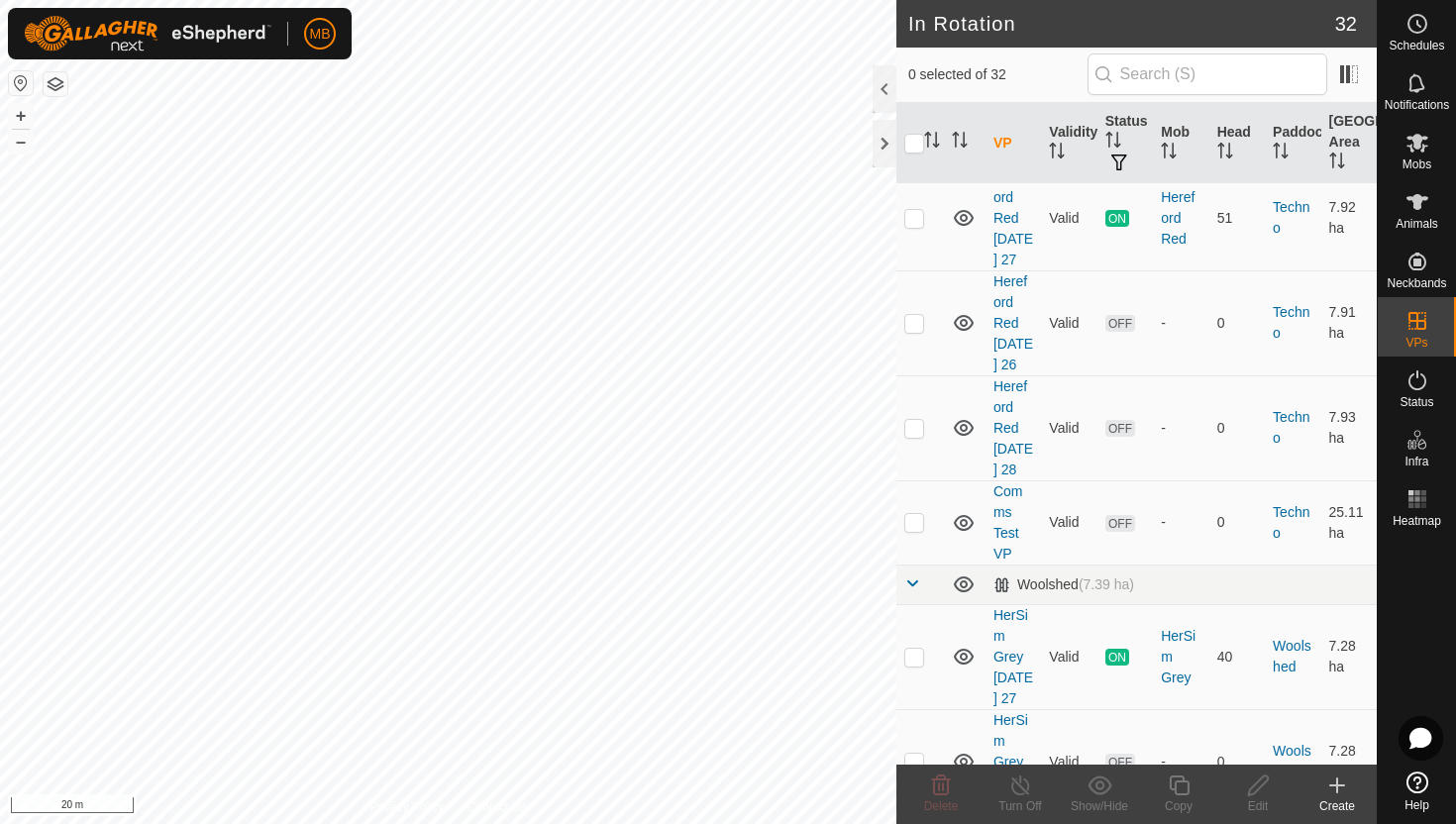 scroll, scrollTop: 2337, scrollLeft: 0, axis: vertical 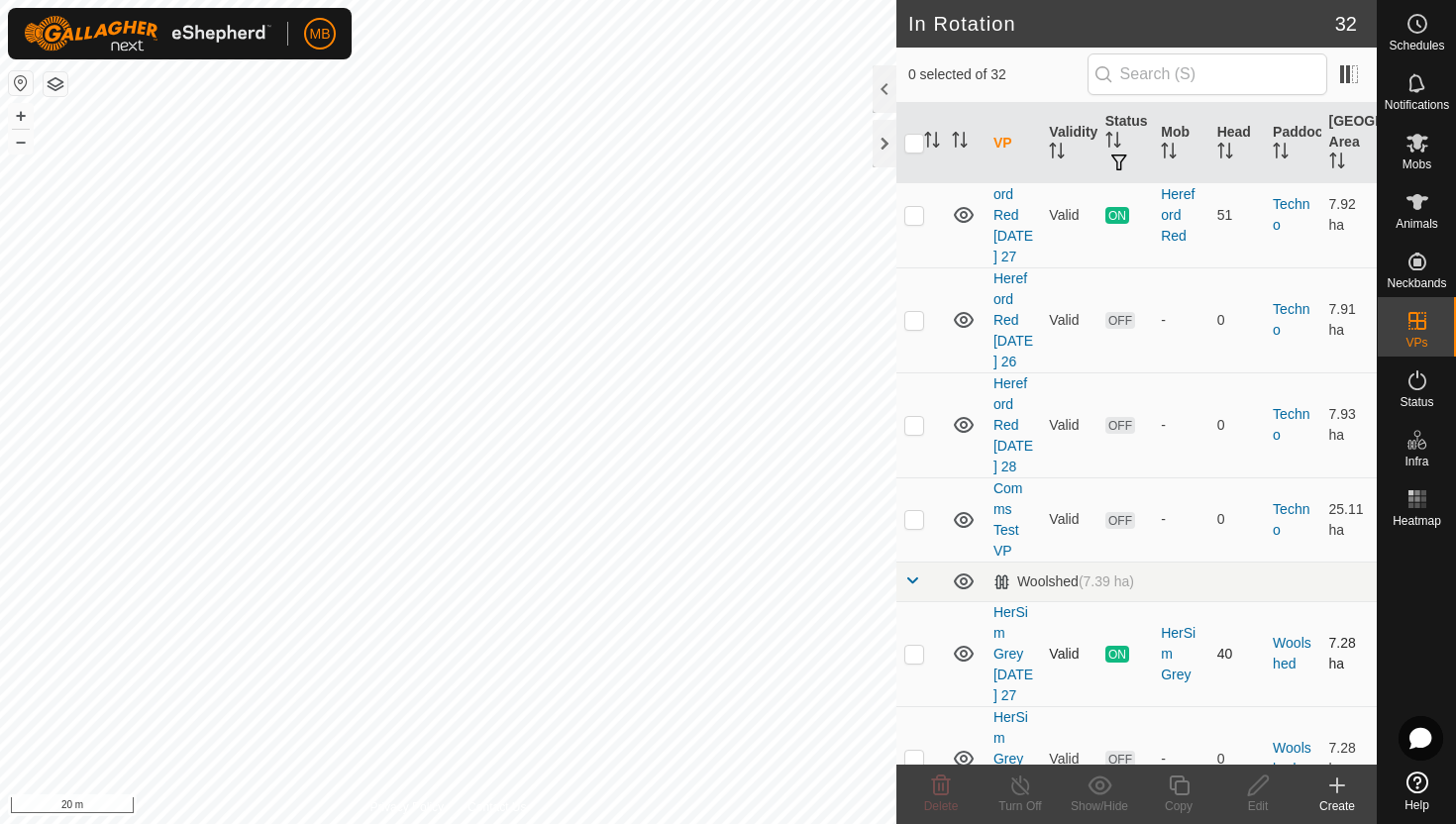 click at bounding box center (914, 654) 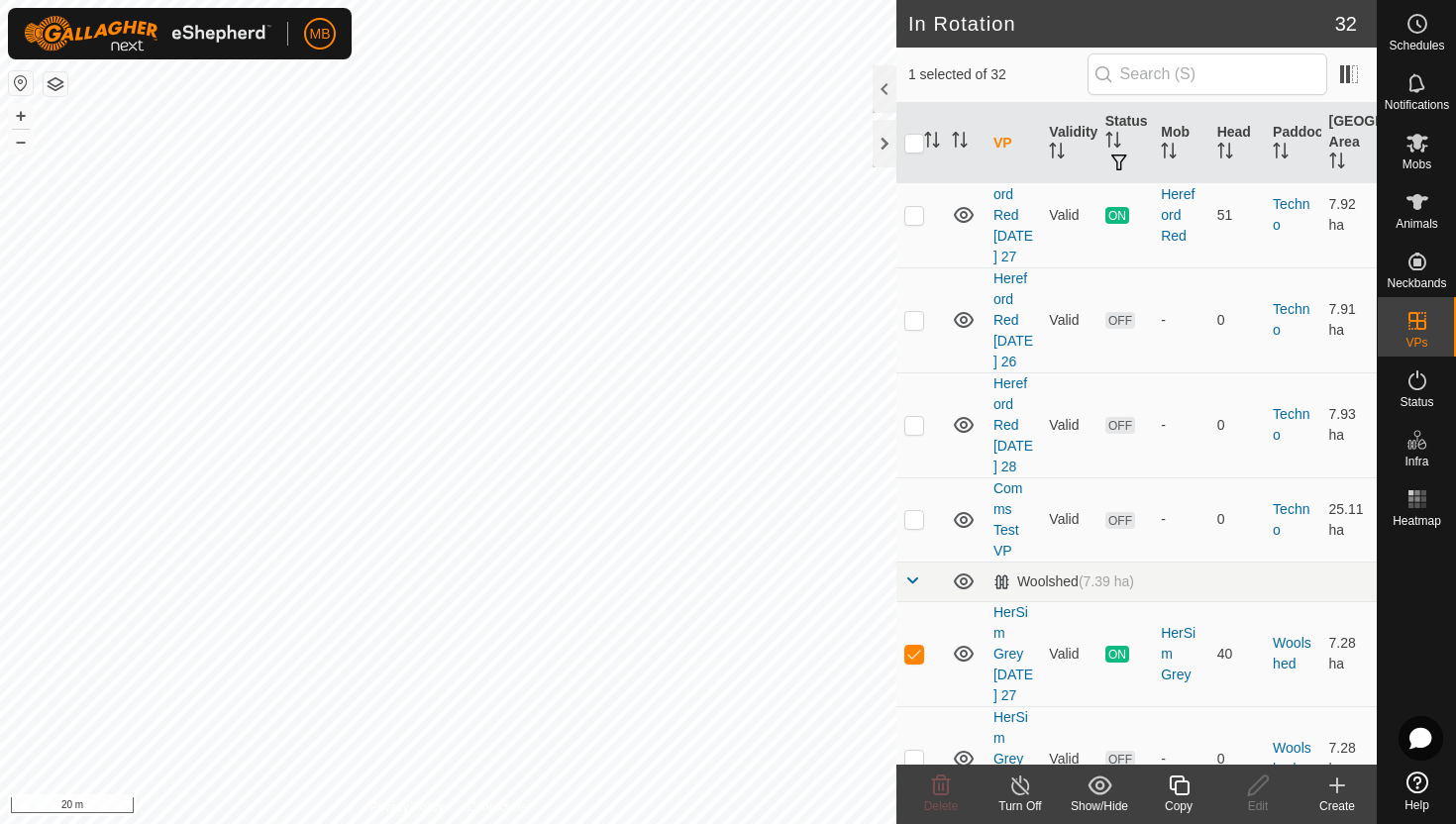 click 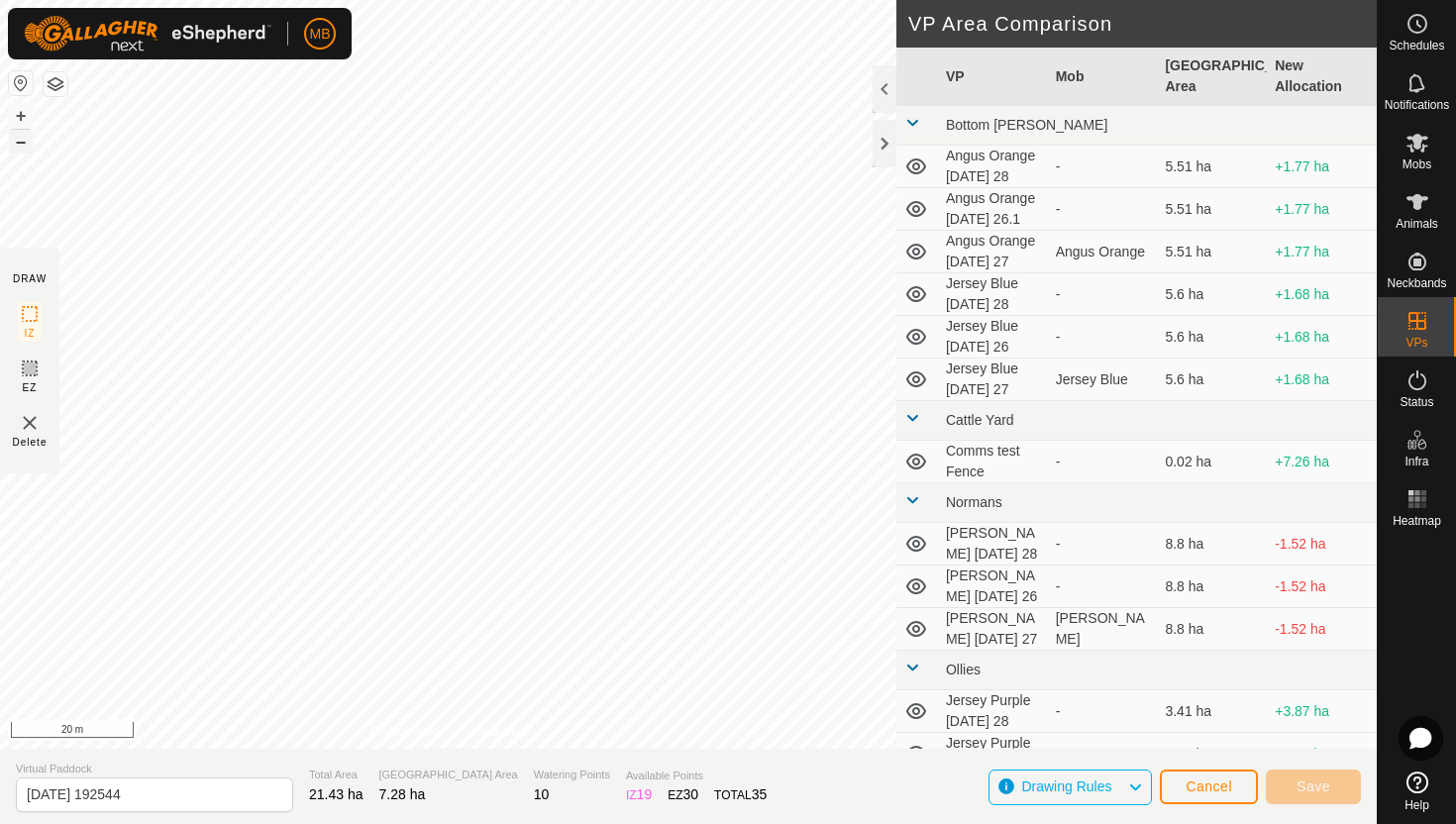 click on "–" at bounding box center (21, 142) 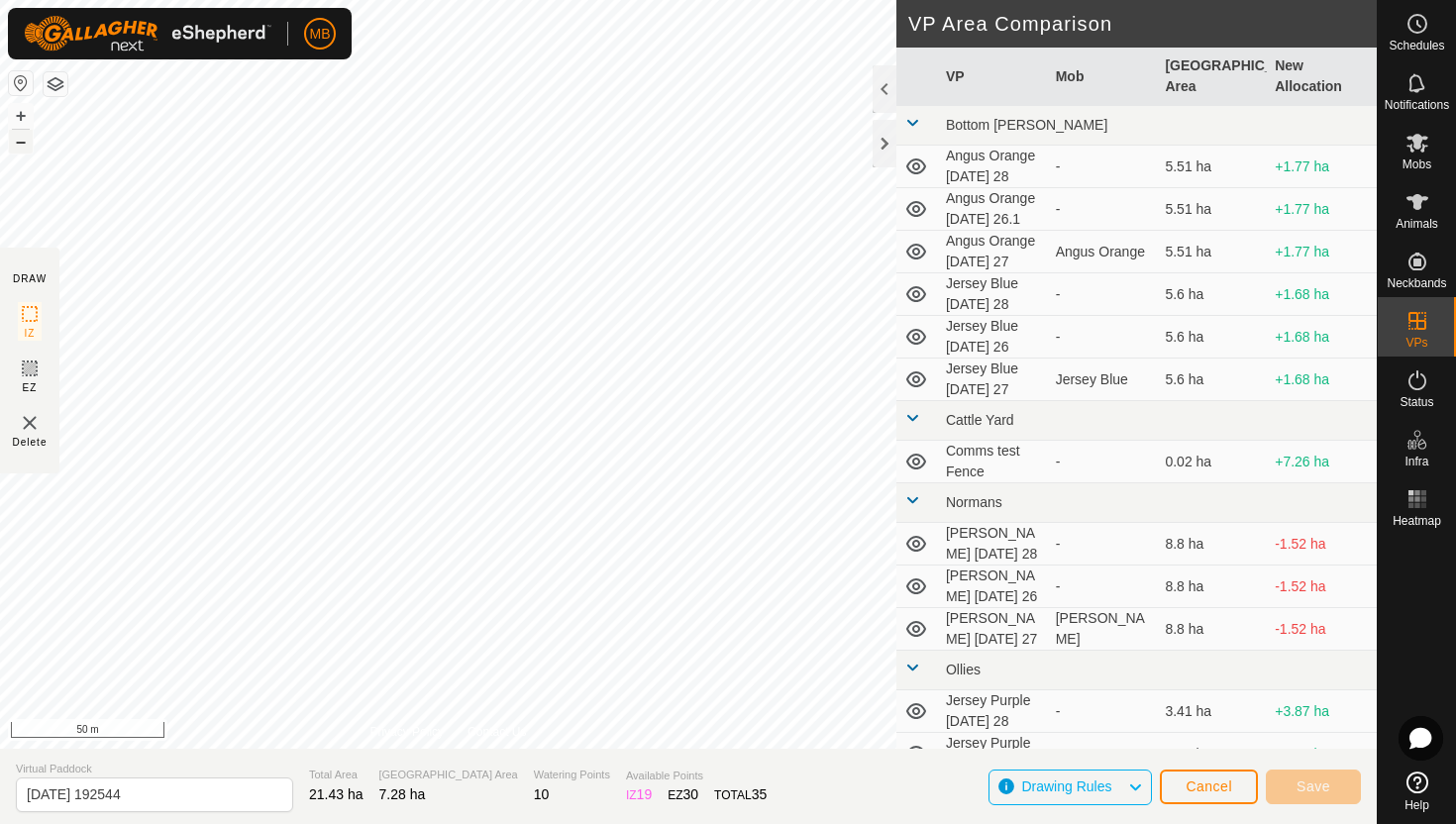 click on "–" at bounding box center (21, 142) 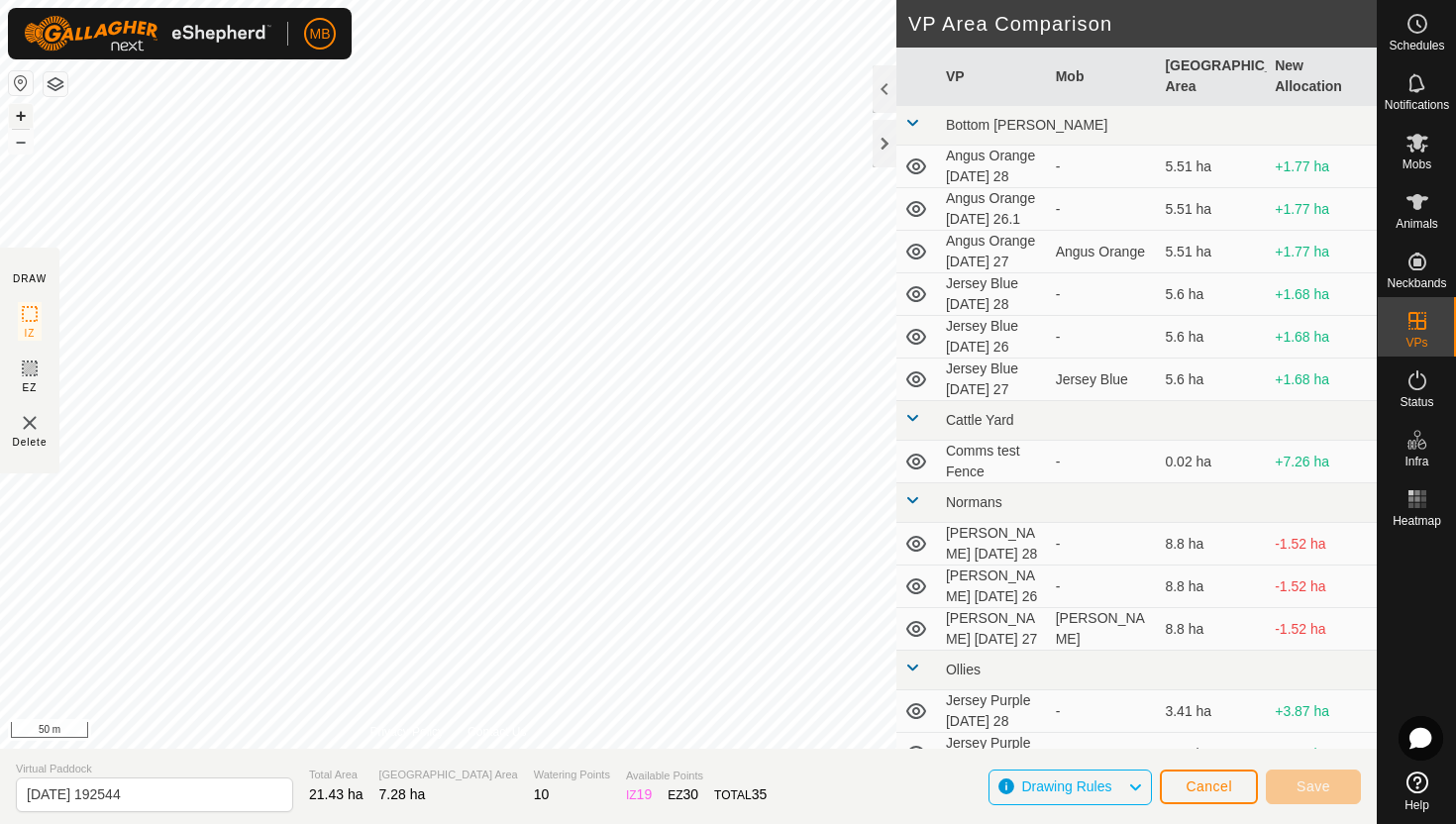 click on "+" at bounding box center [21, 116] 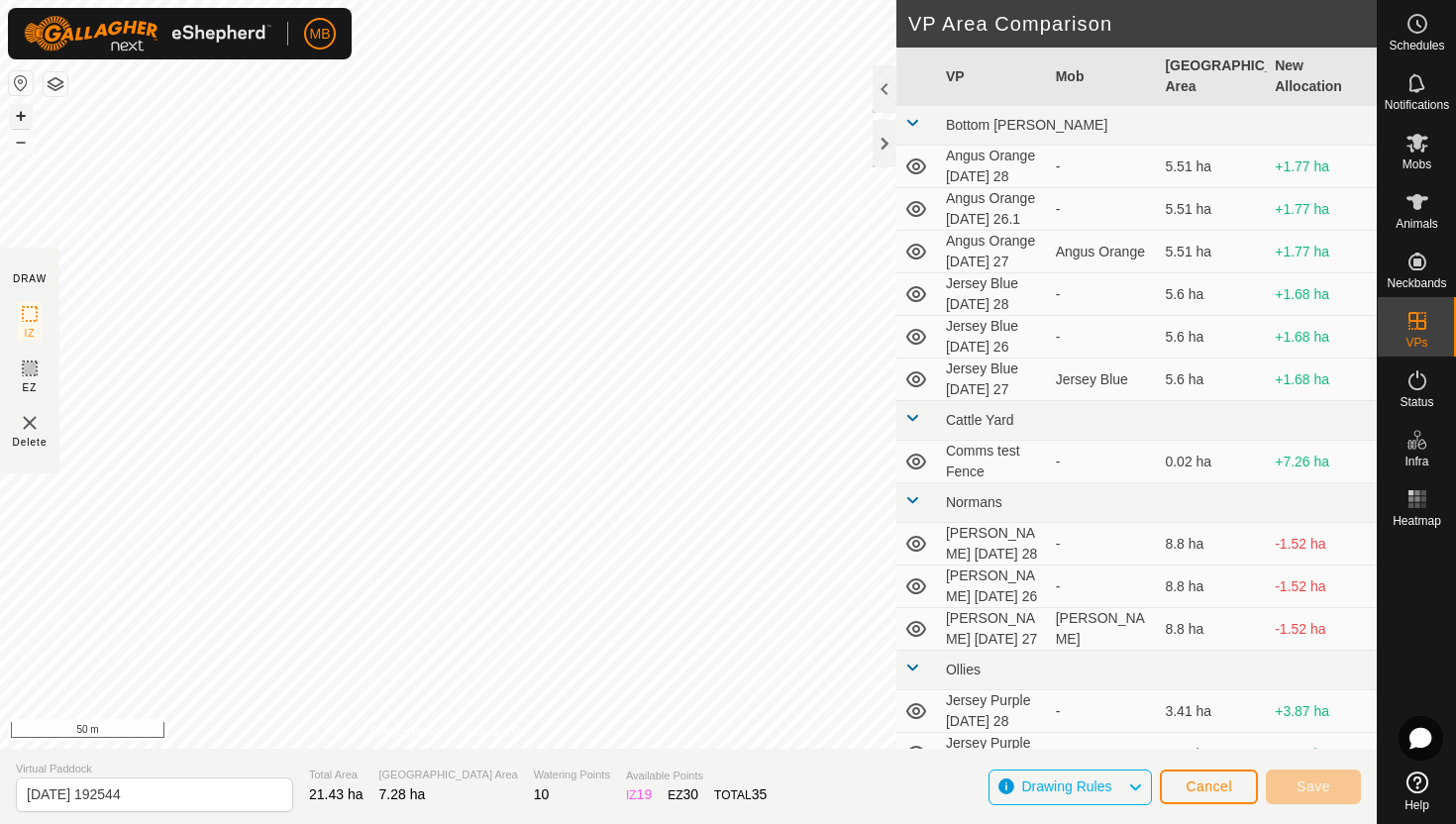 click on "+" at bounding box center [21, 116] 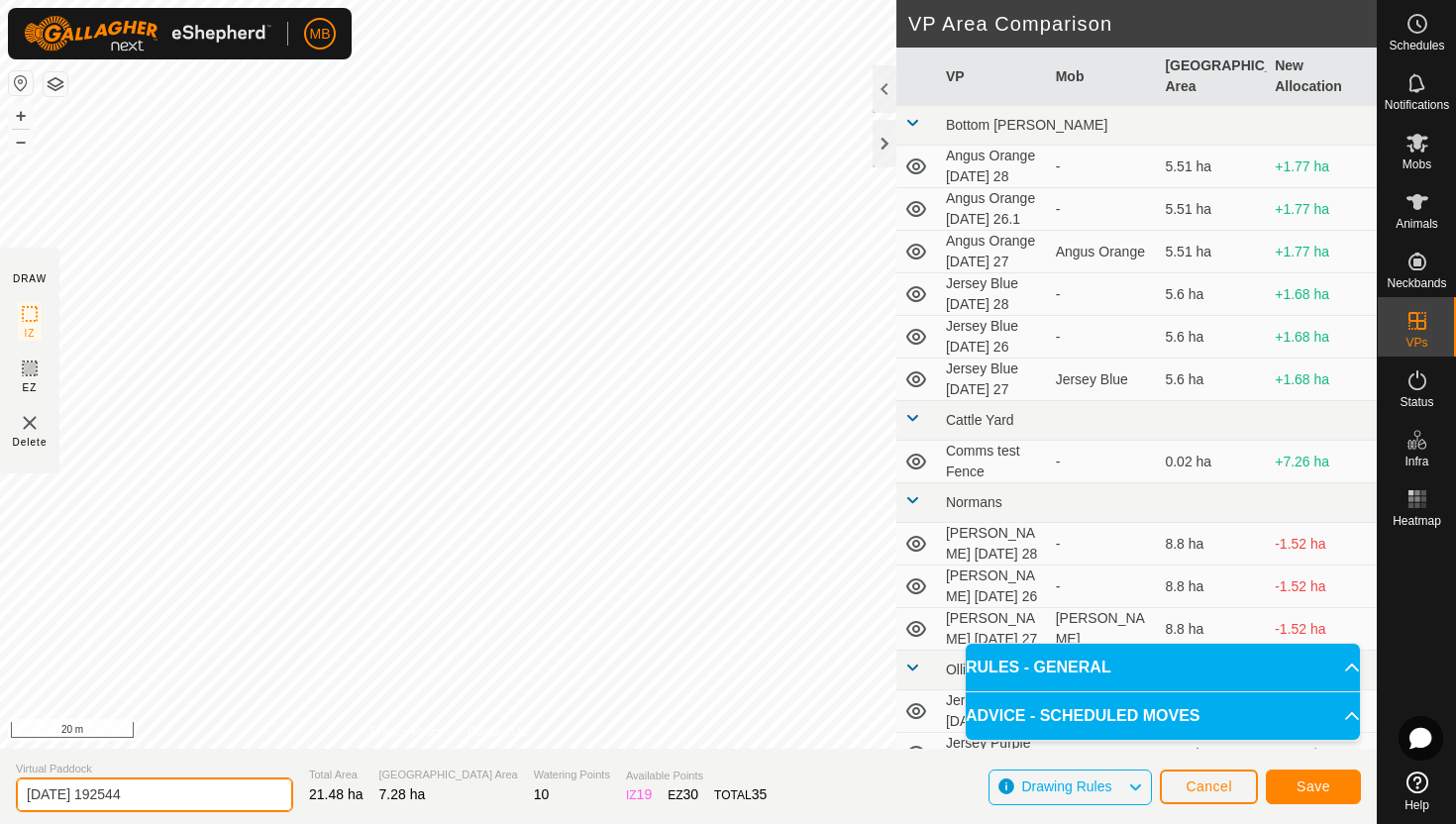 click on "[DATE] 192544" 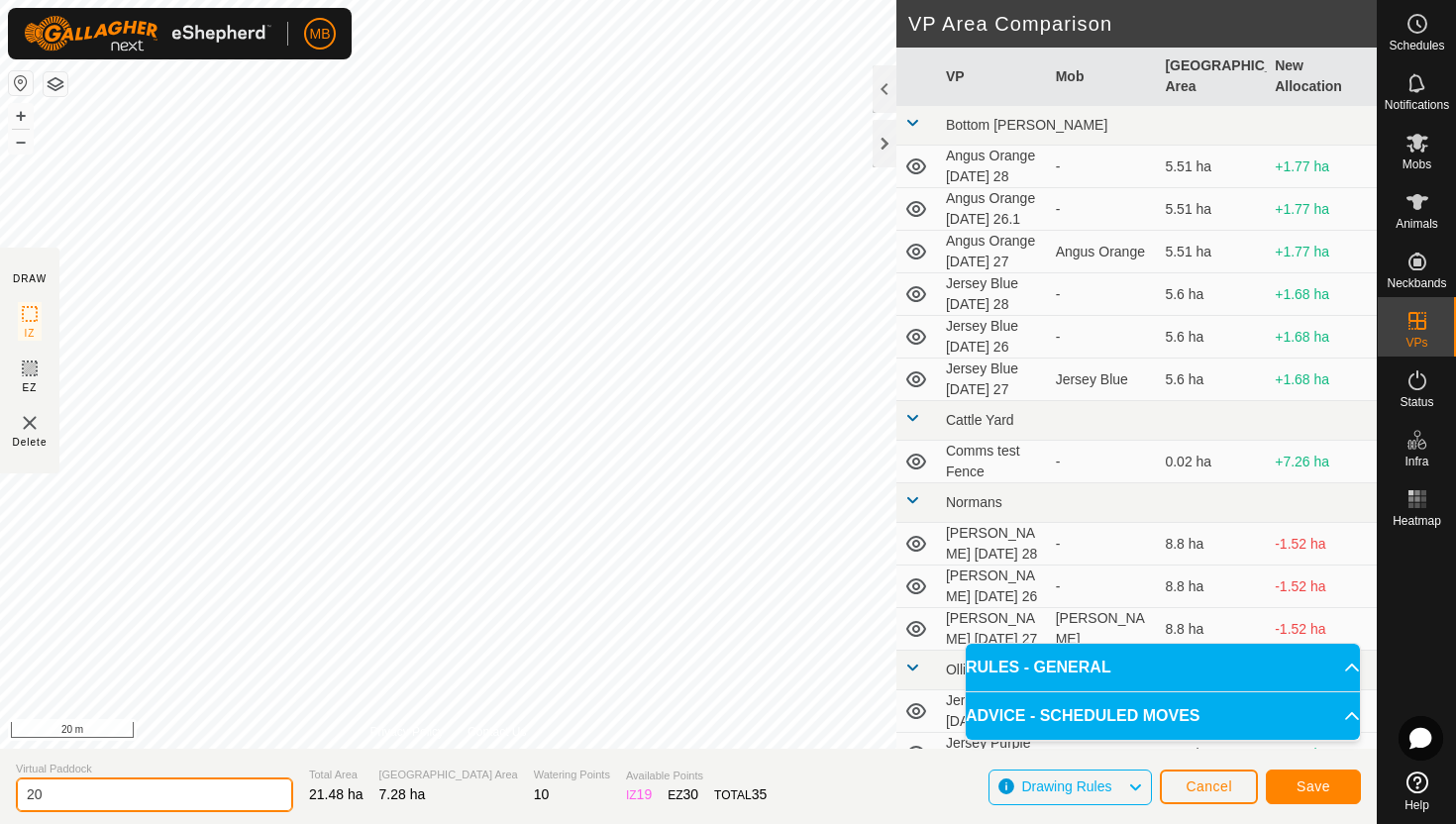 type on "2" 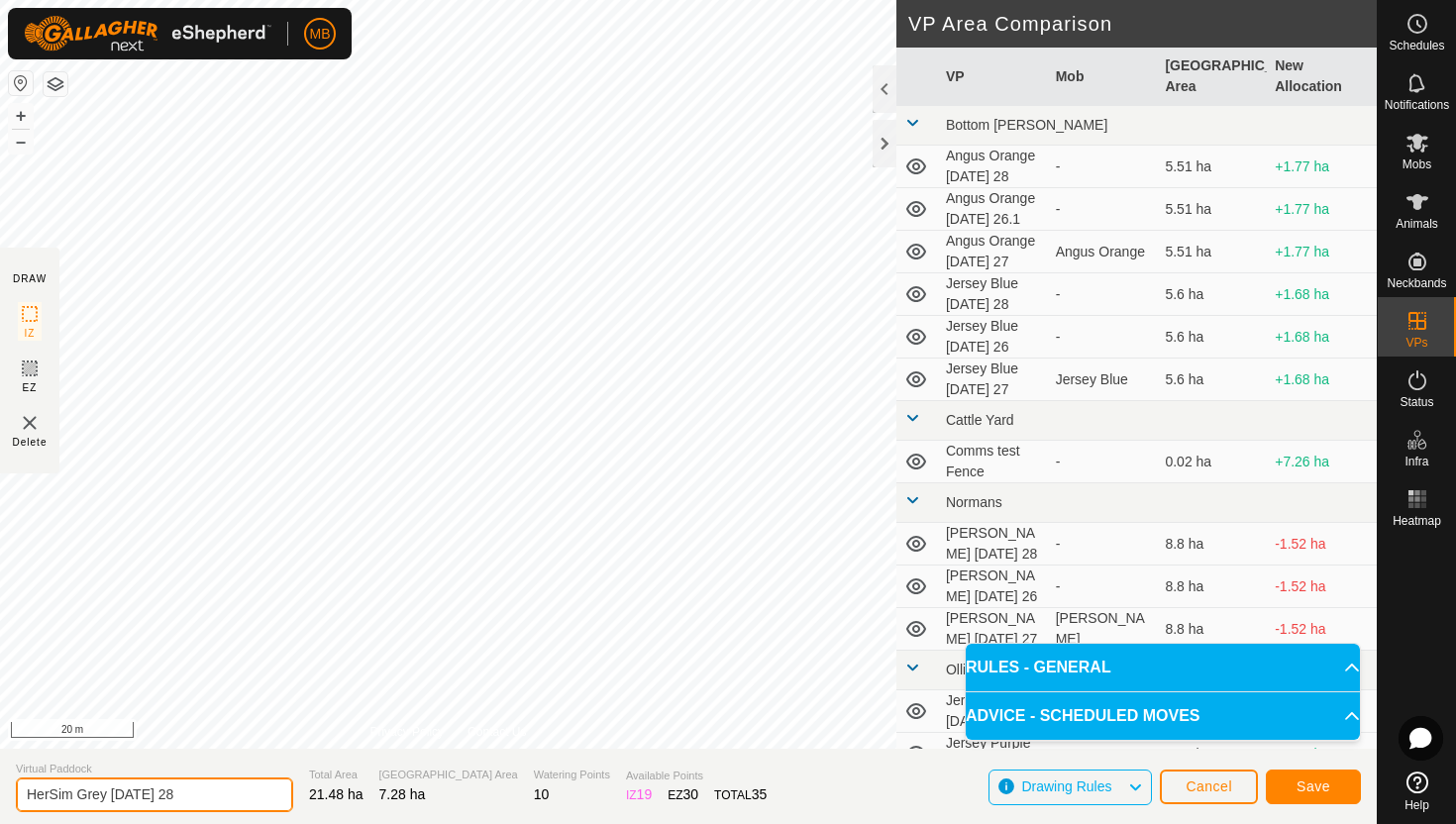 type on "HerSim Grey [DATE] 28" 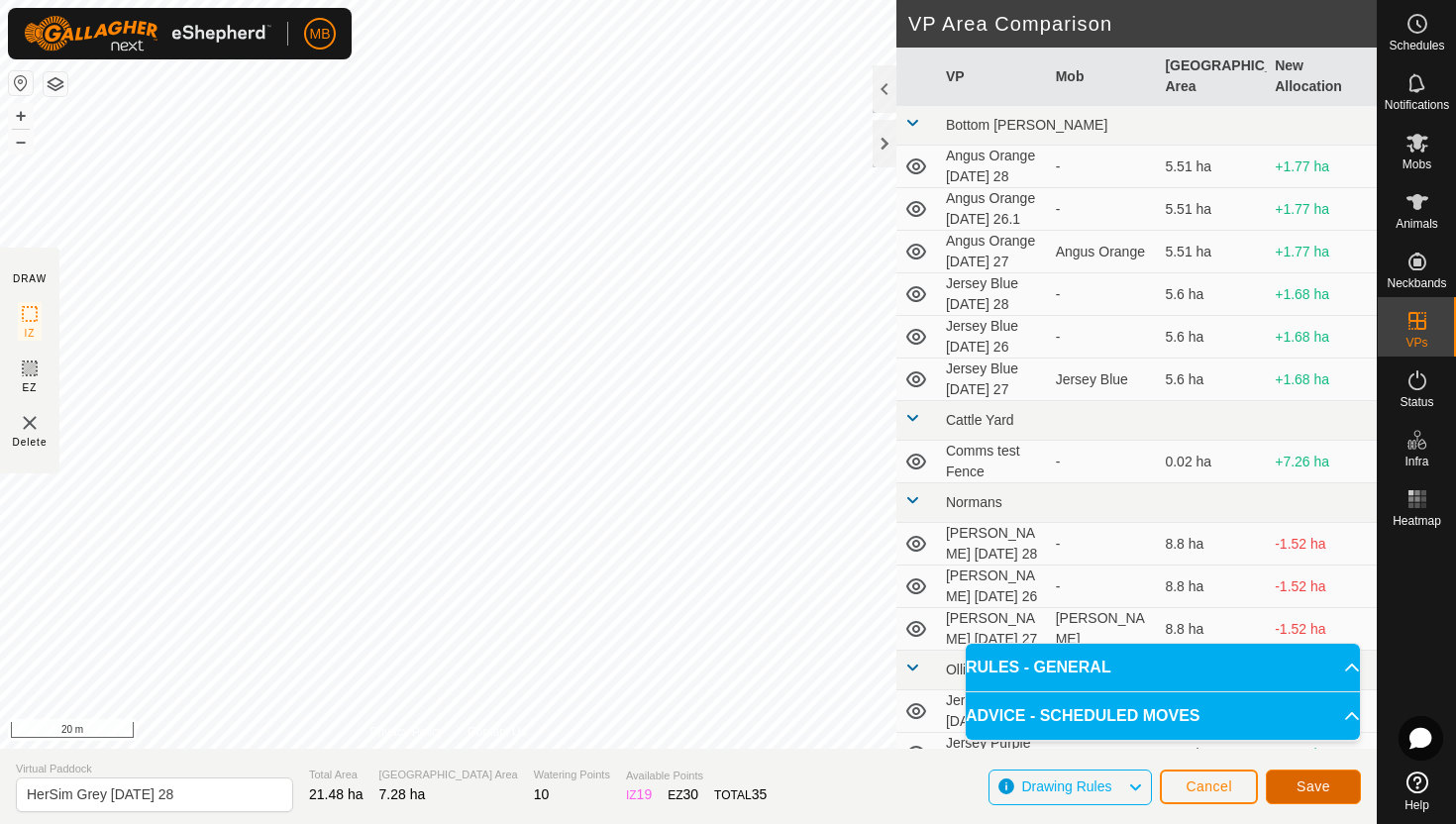 click on "Save" 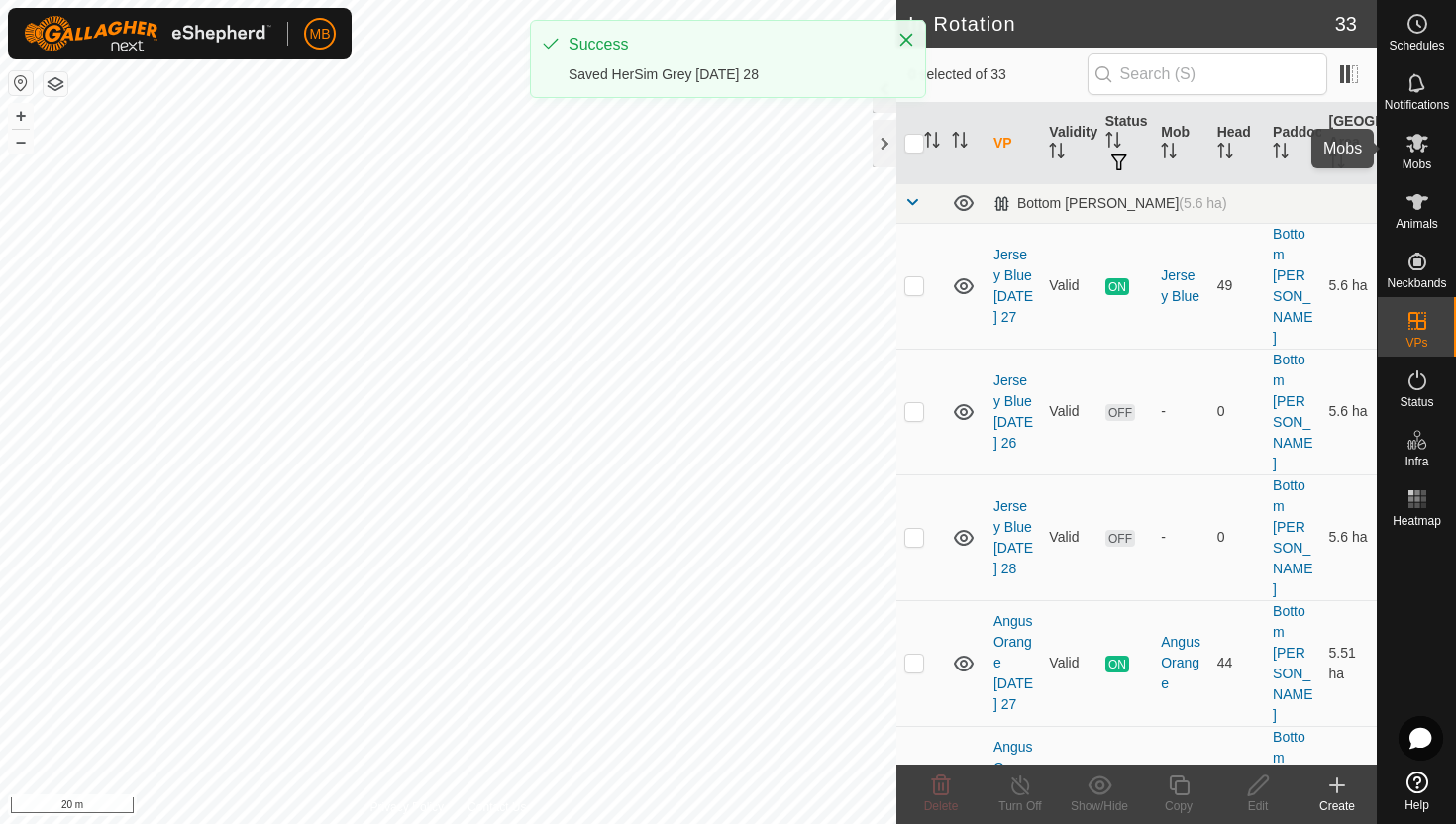 click 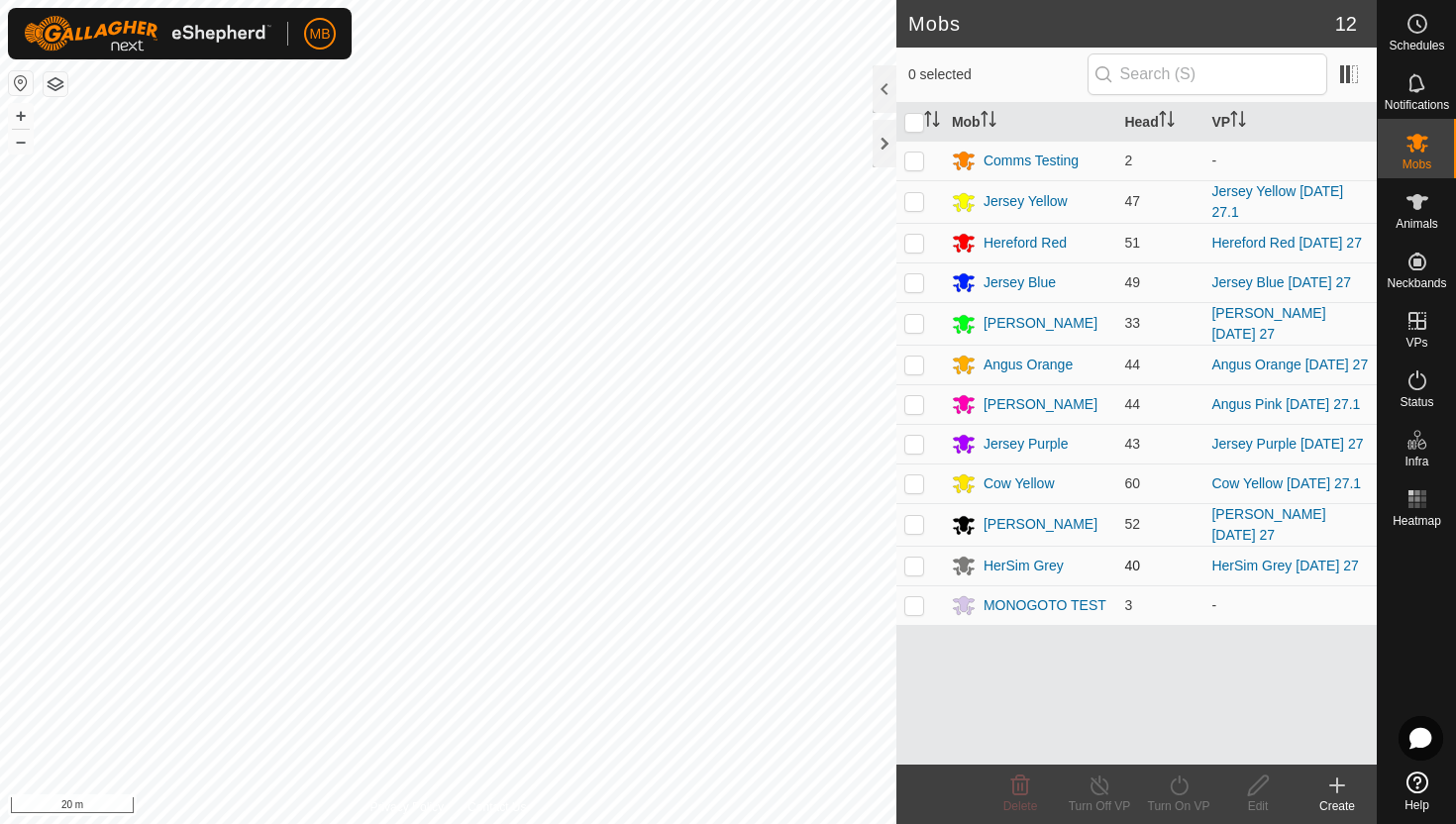 click at bounding box center [914, 566] 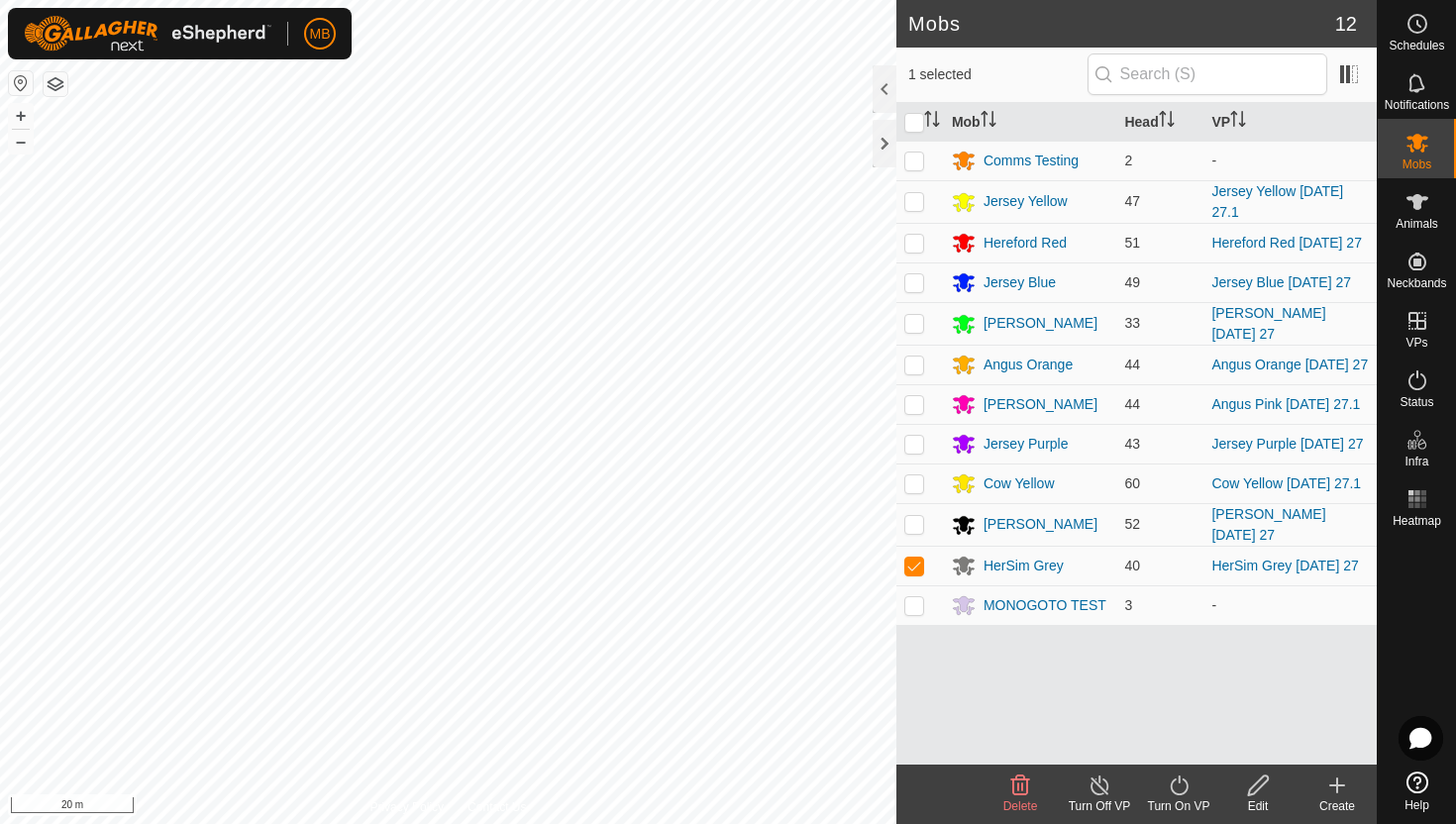 click 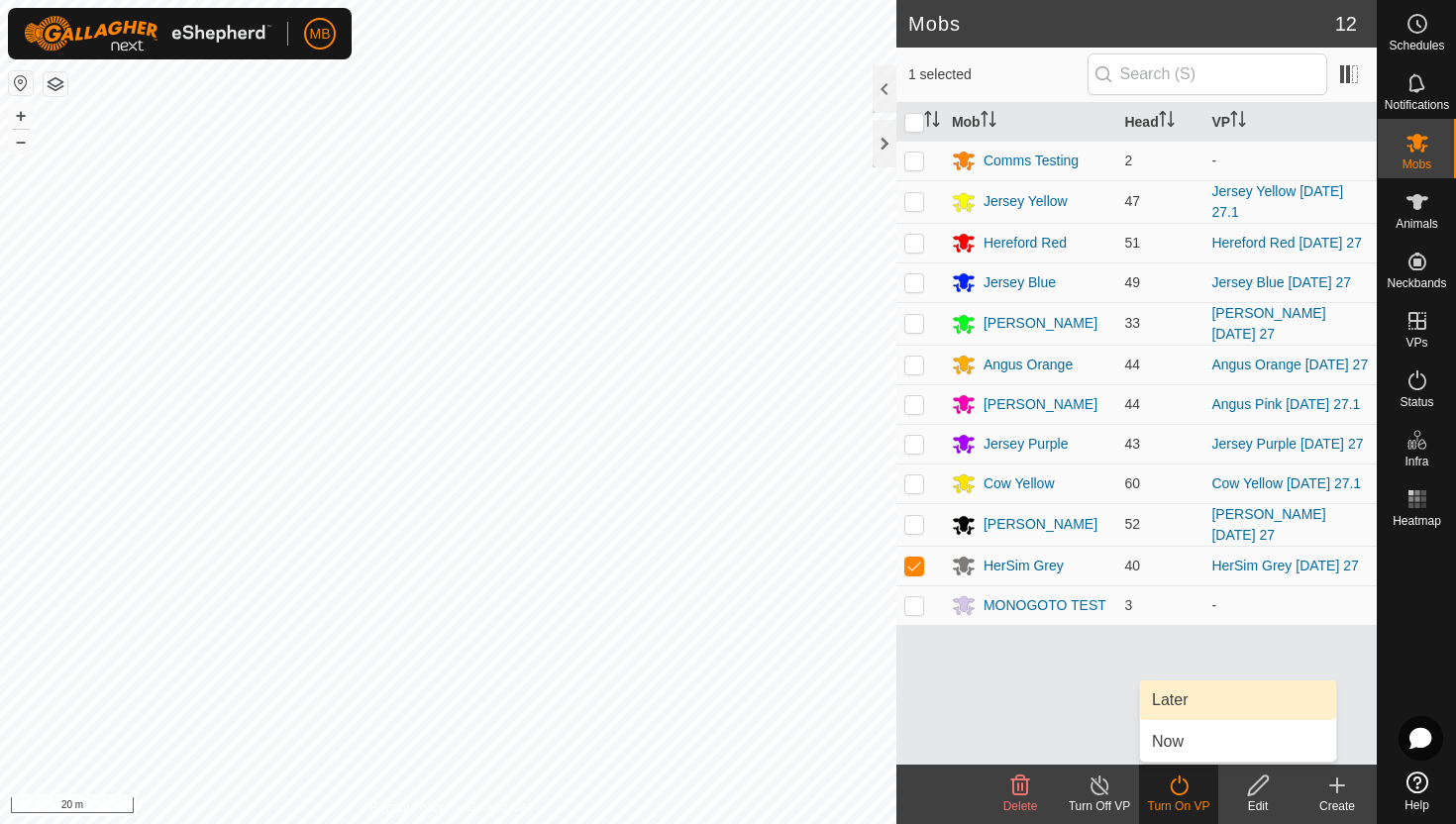 click on "Later" at bounding box center [1238, 700] 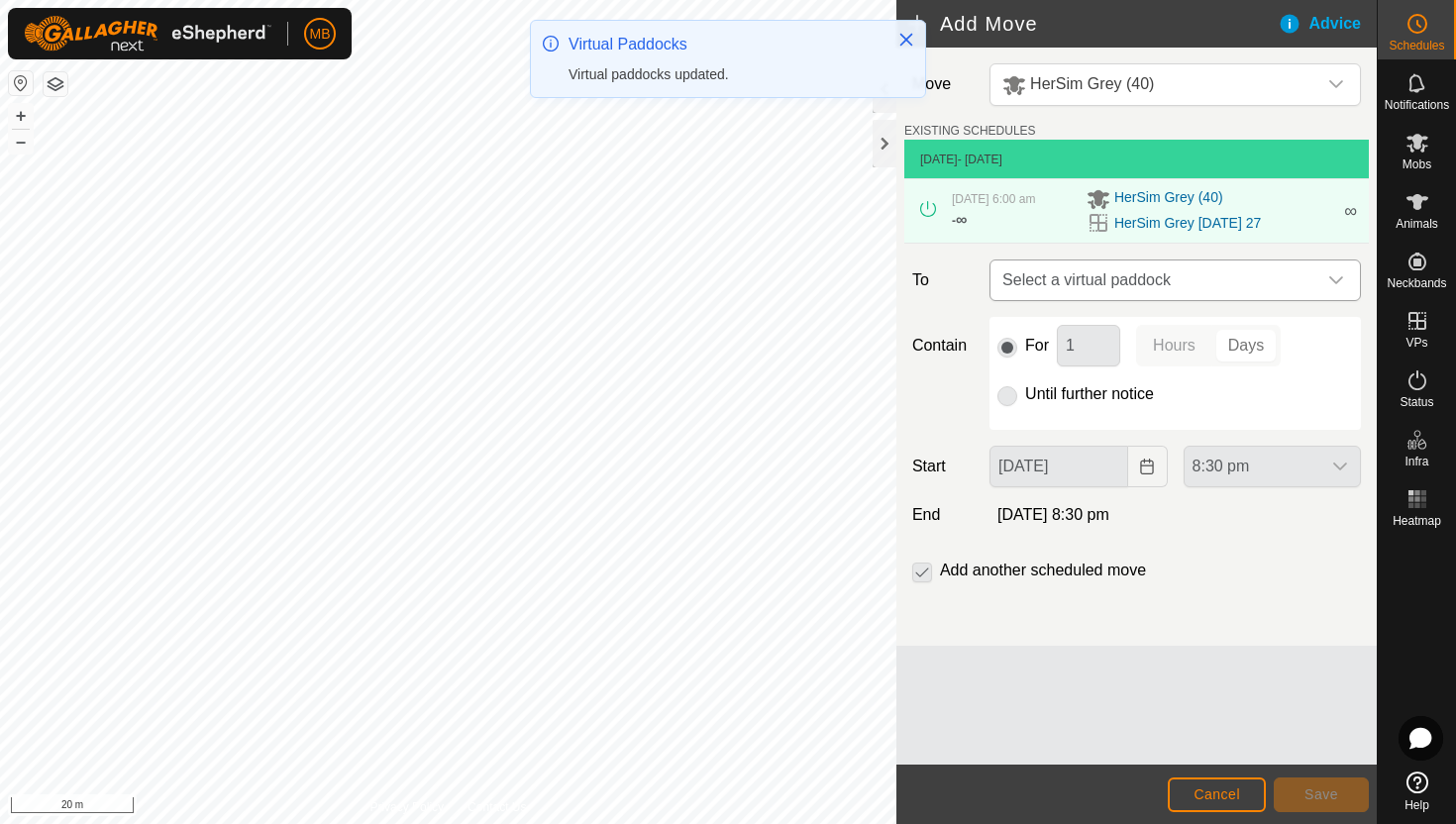 click 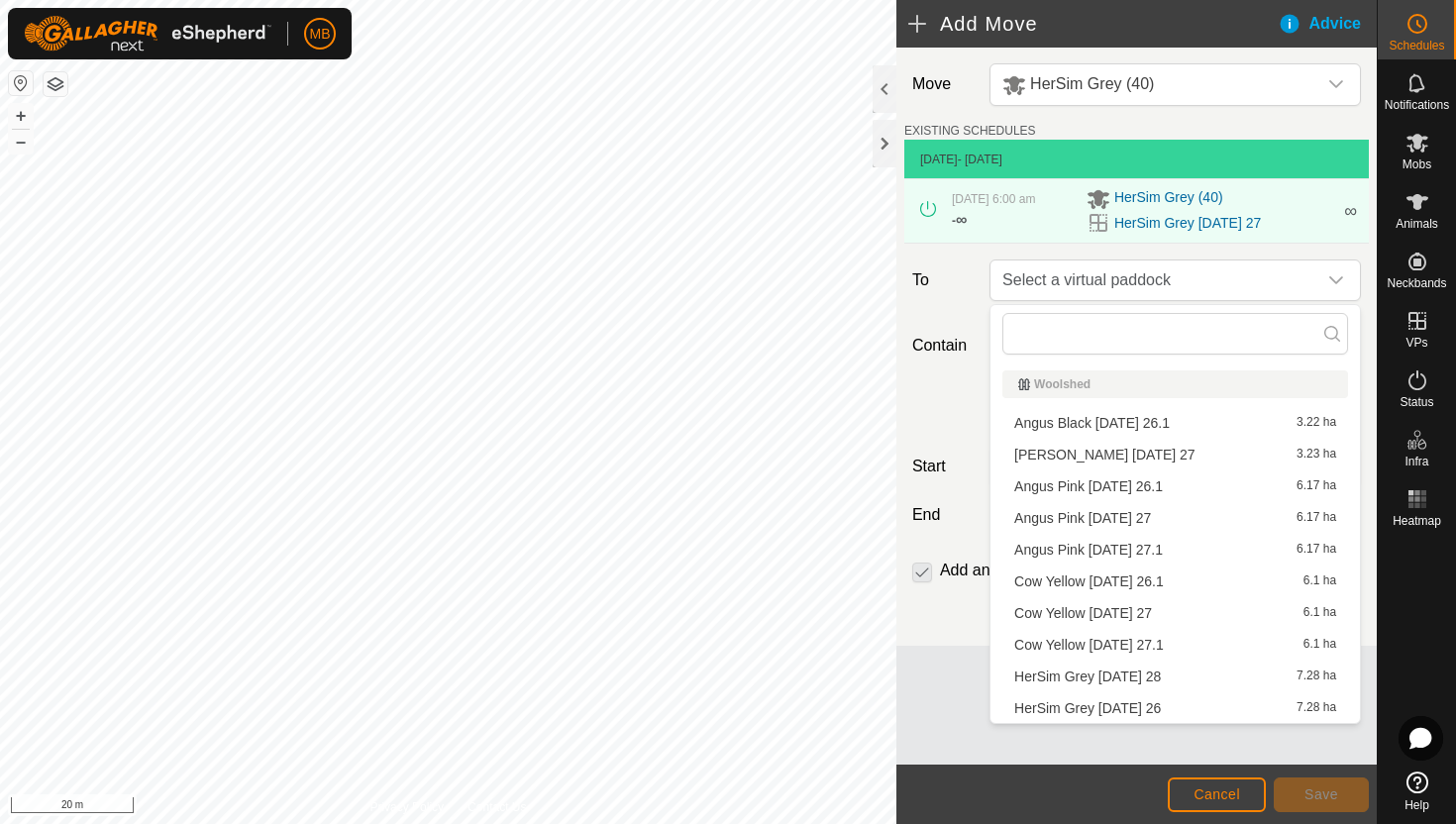 click on "HerSim Grey [DATE] 28  7.28 ha" at bounding box center (1175, 676) 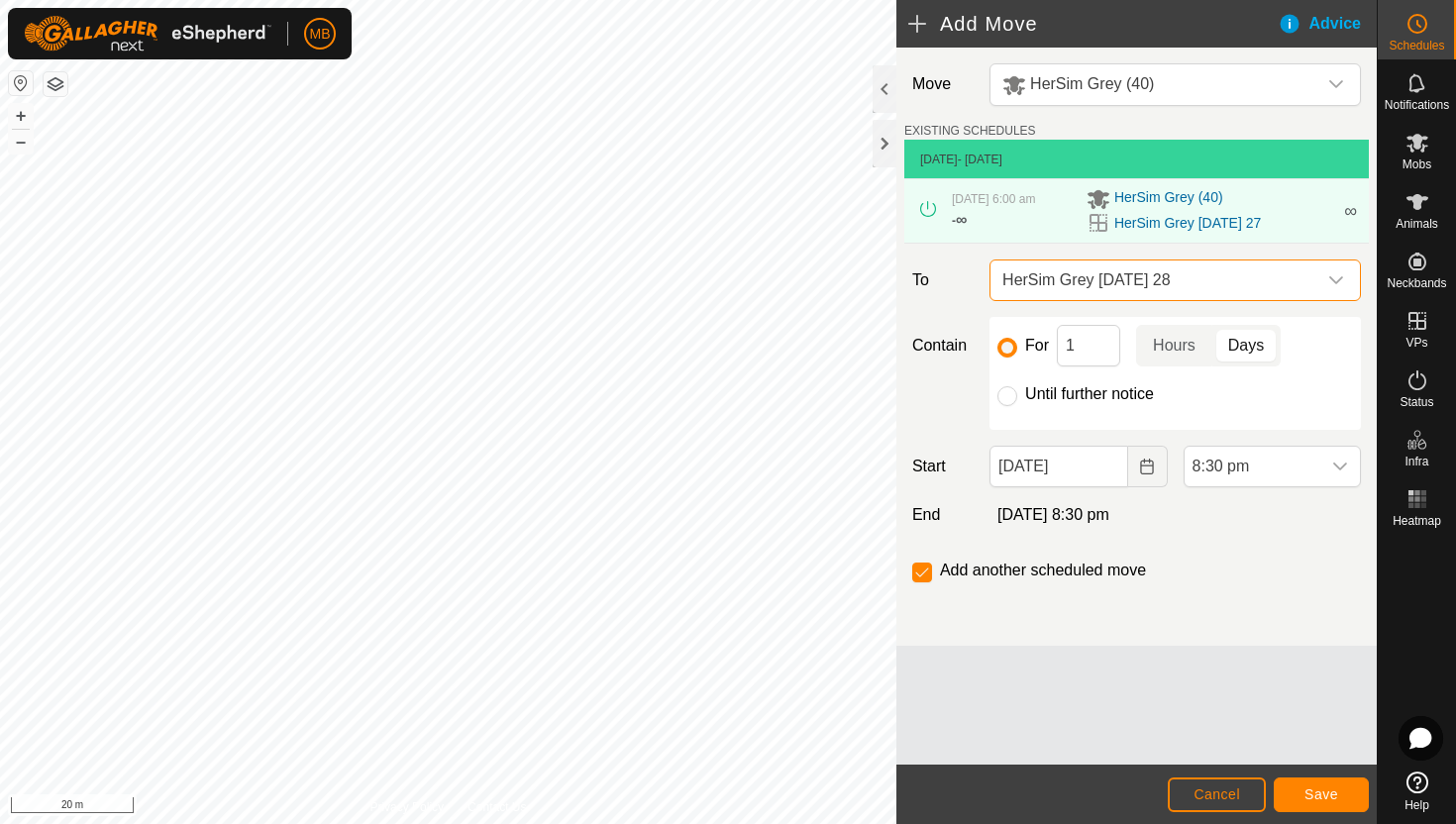 click on "Until further notice" 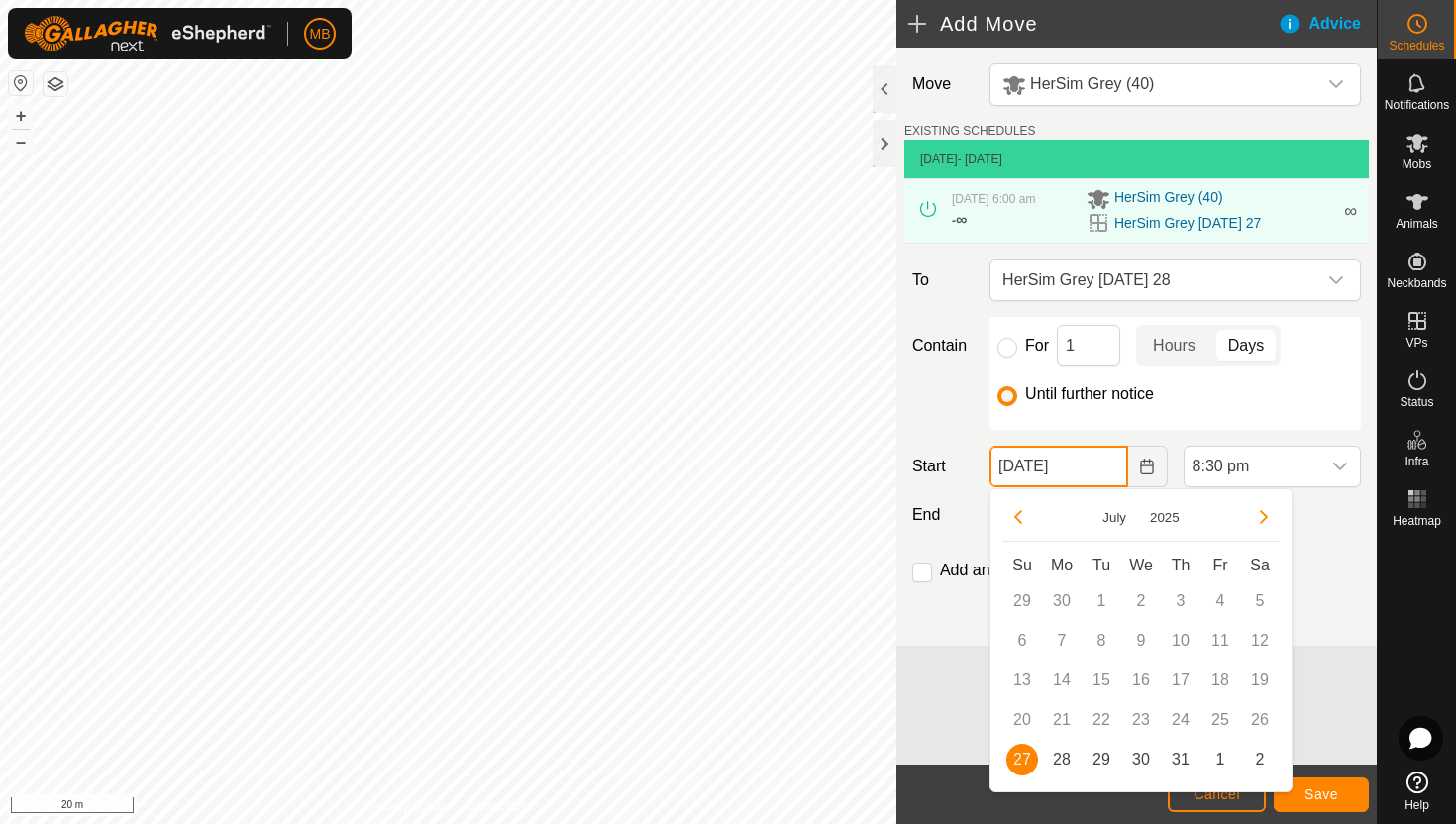 click on "[DATE]" 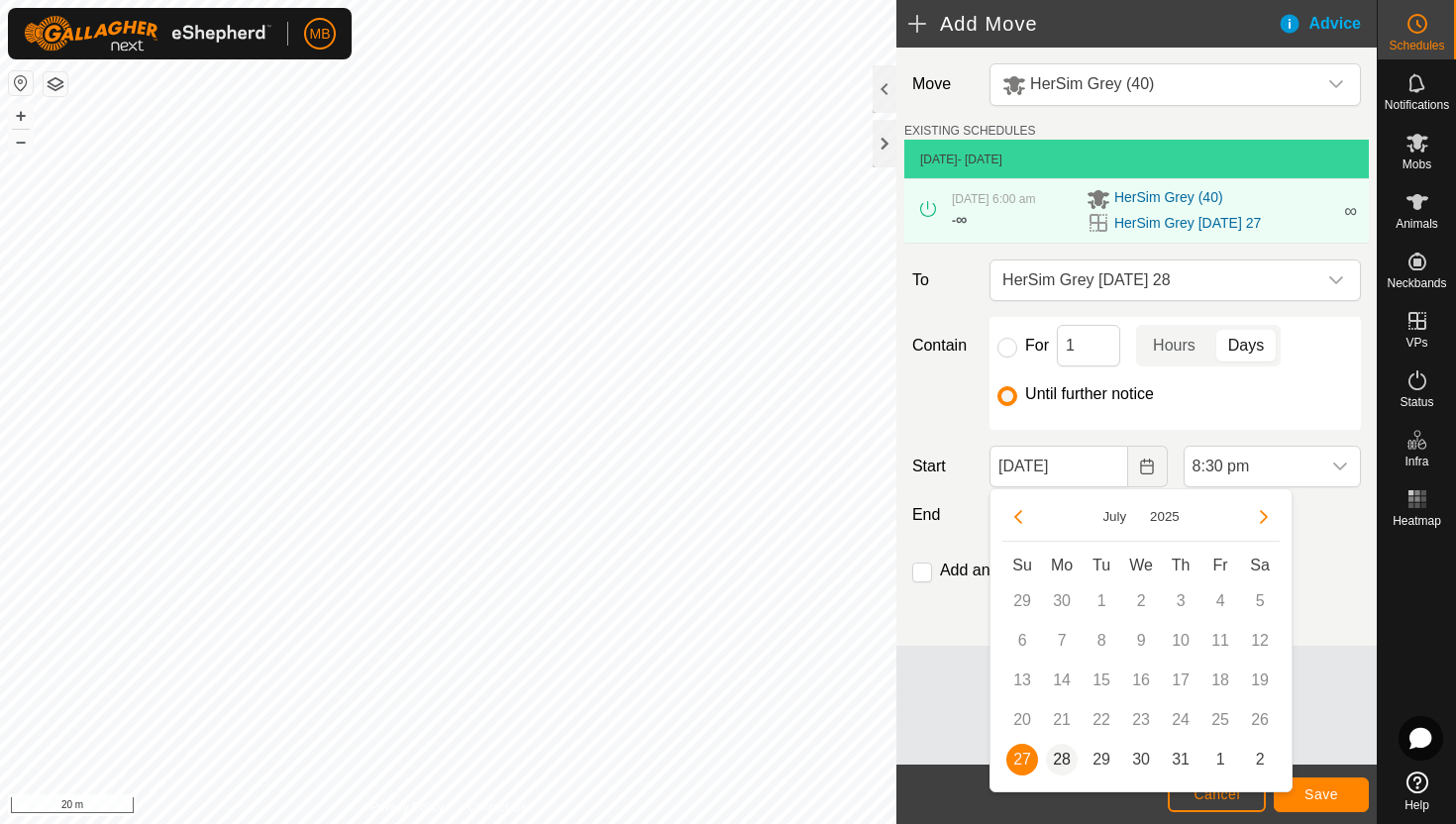 click on "28" at bounding box center (1062, 760) 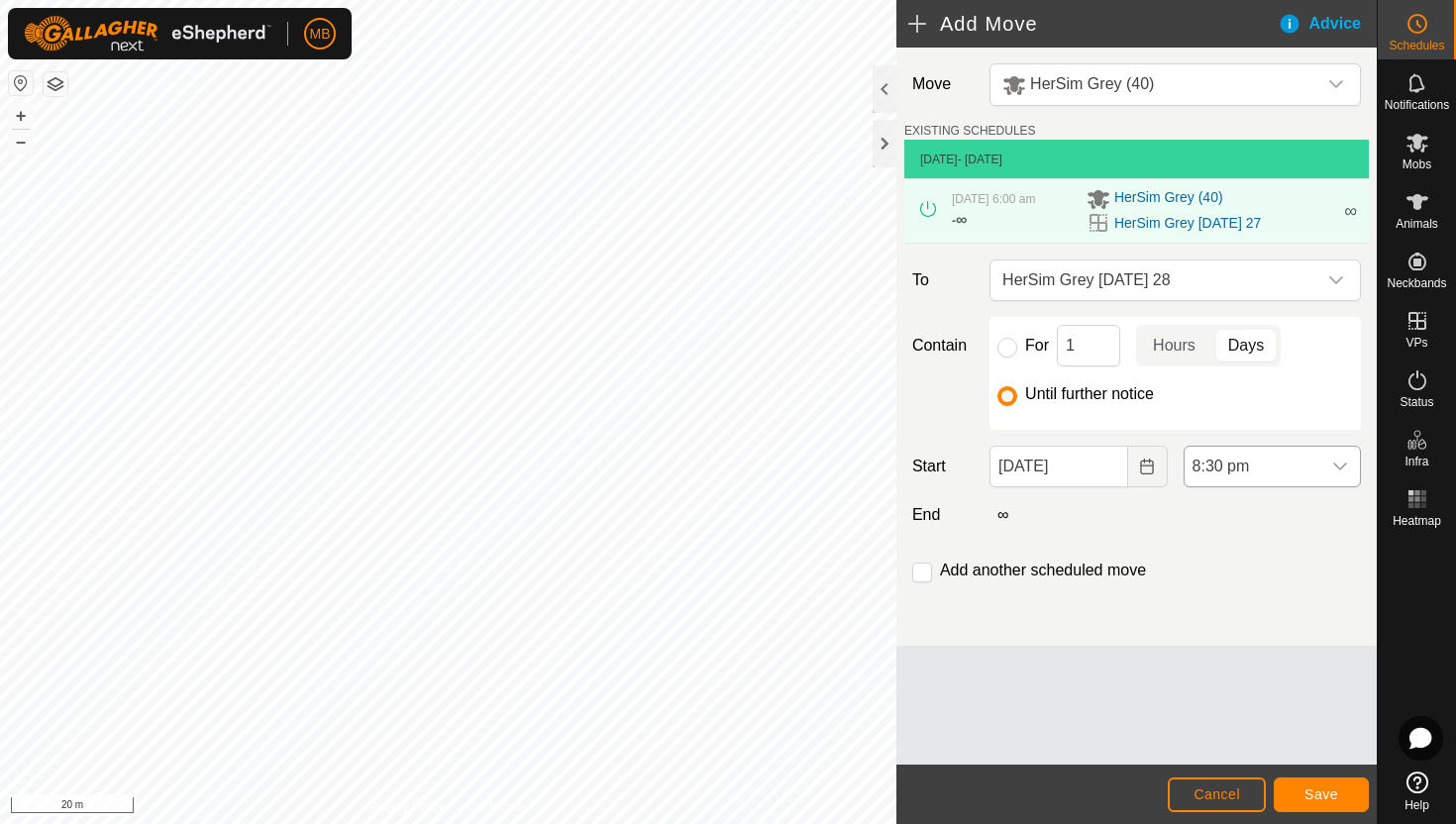 click on "8:30 pm" at bounding box center [1252, 466] 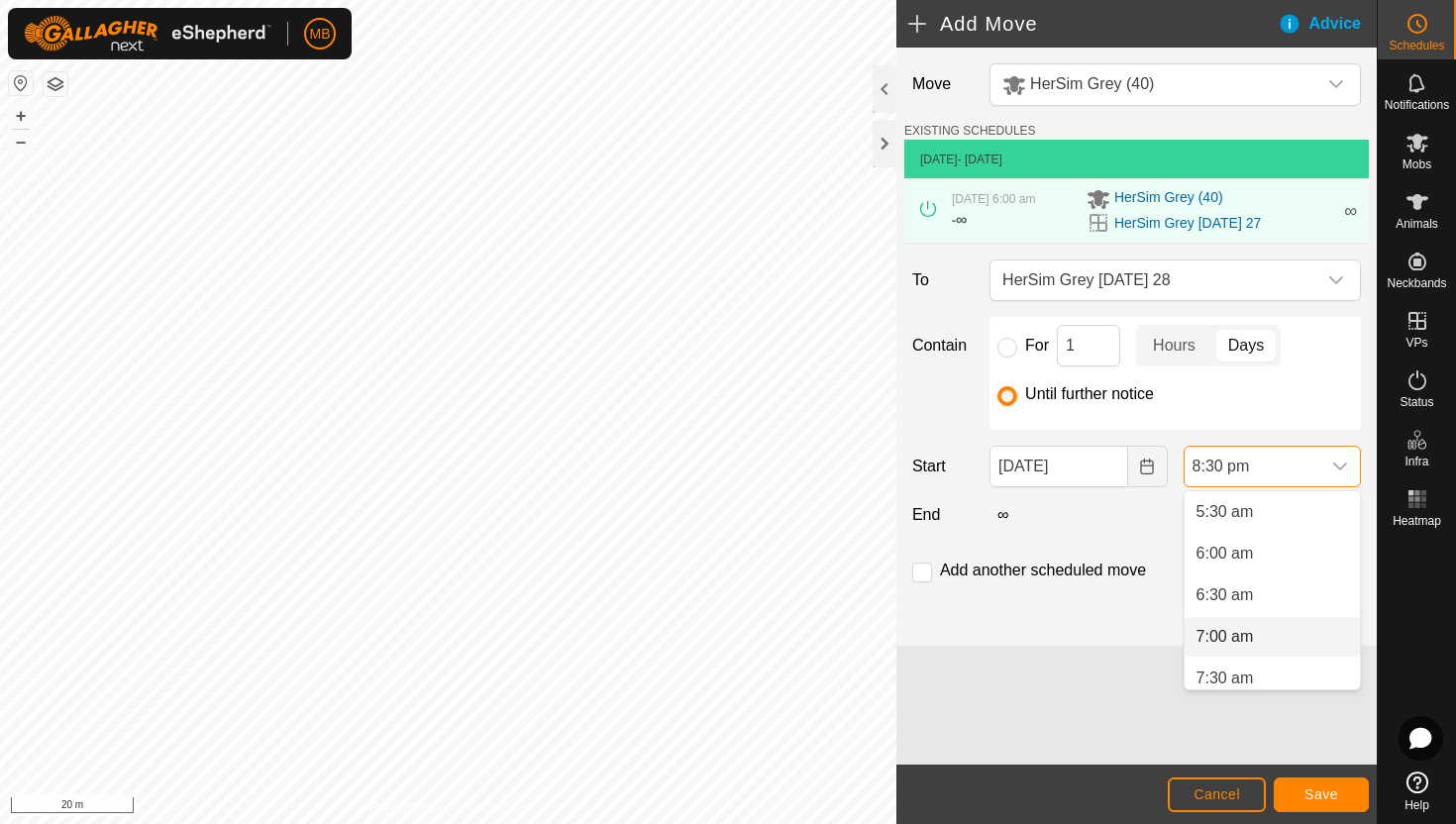 scroll, scrollTop: 442, scrollLeft: 0, axis: vertical 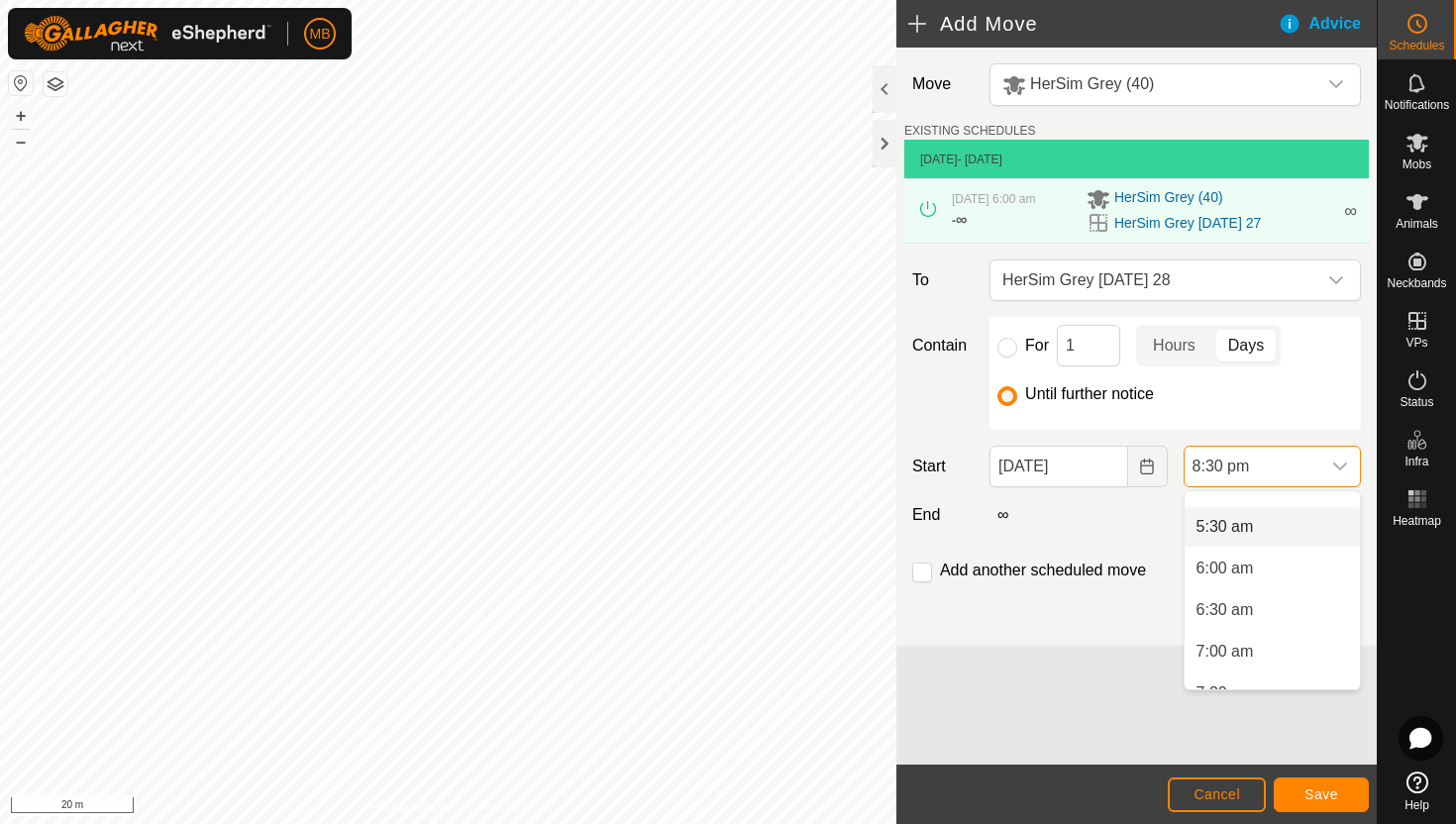 click on "5:30 am" at bounding box center (1272, 527) 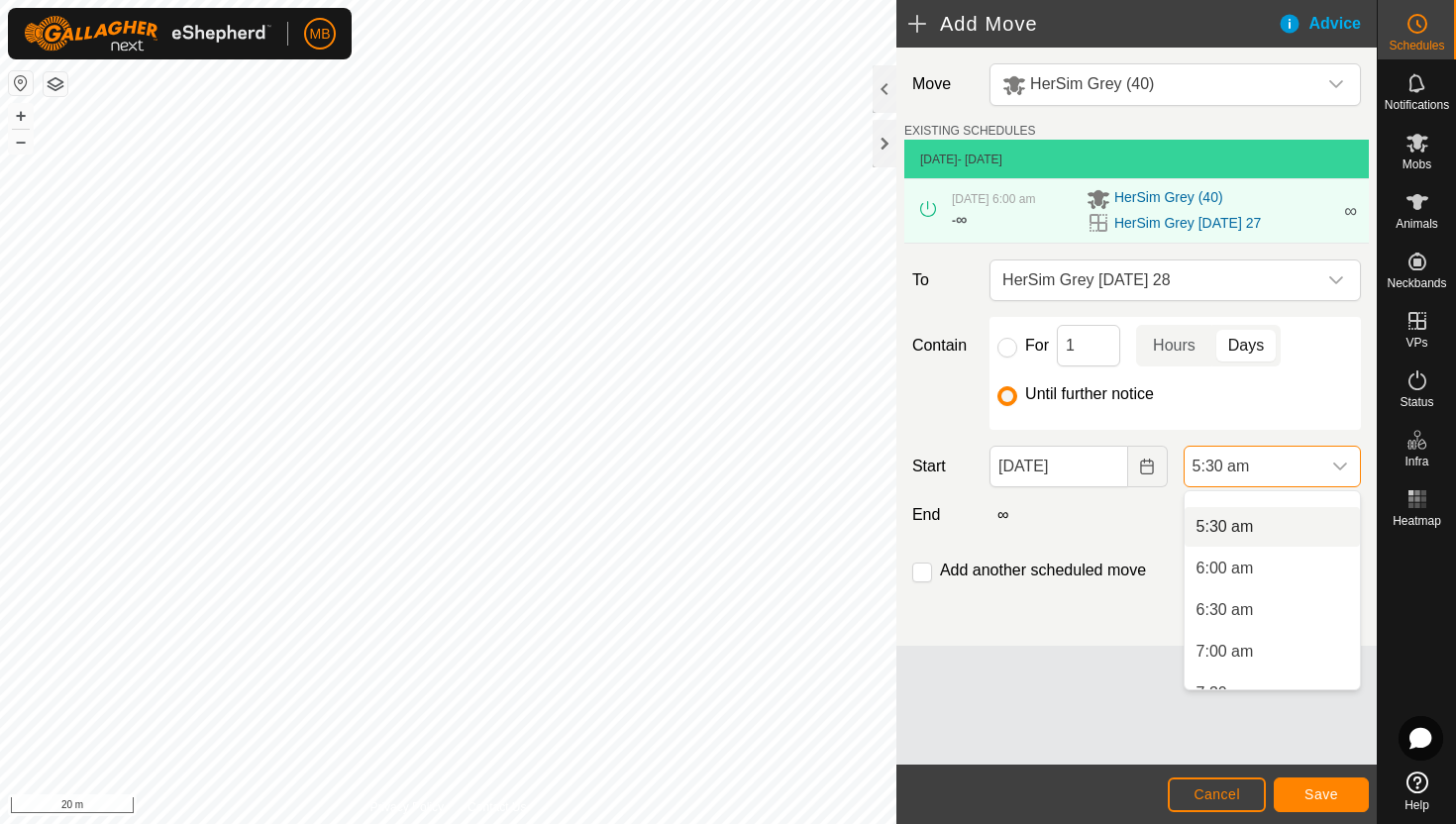 scroll, scrollTop: 0, scrollLeft: 0, axis: both 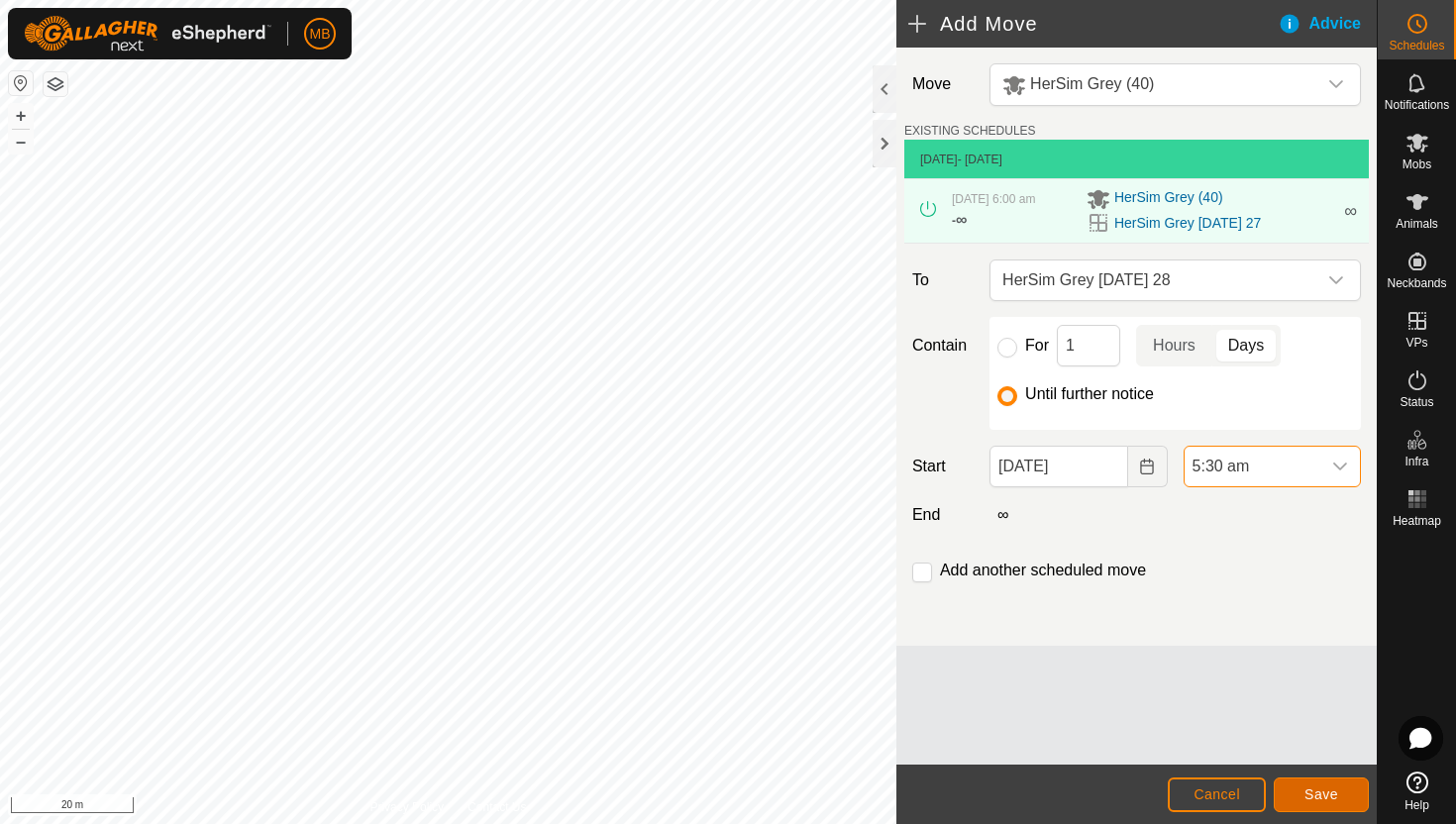 click on "Save" 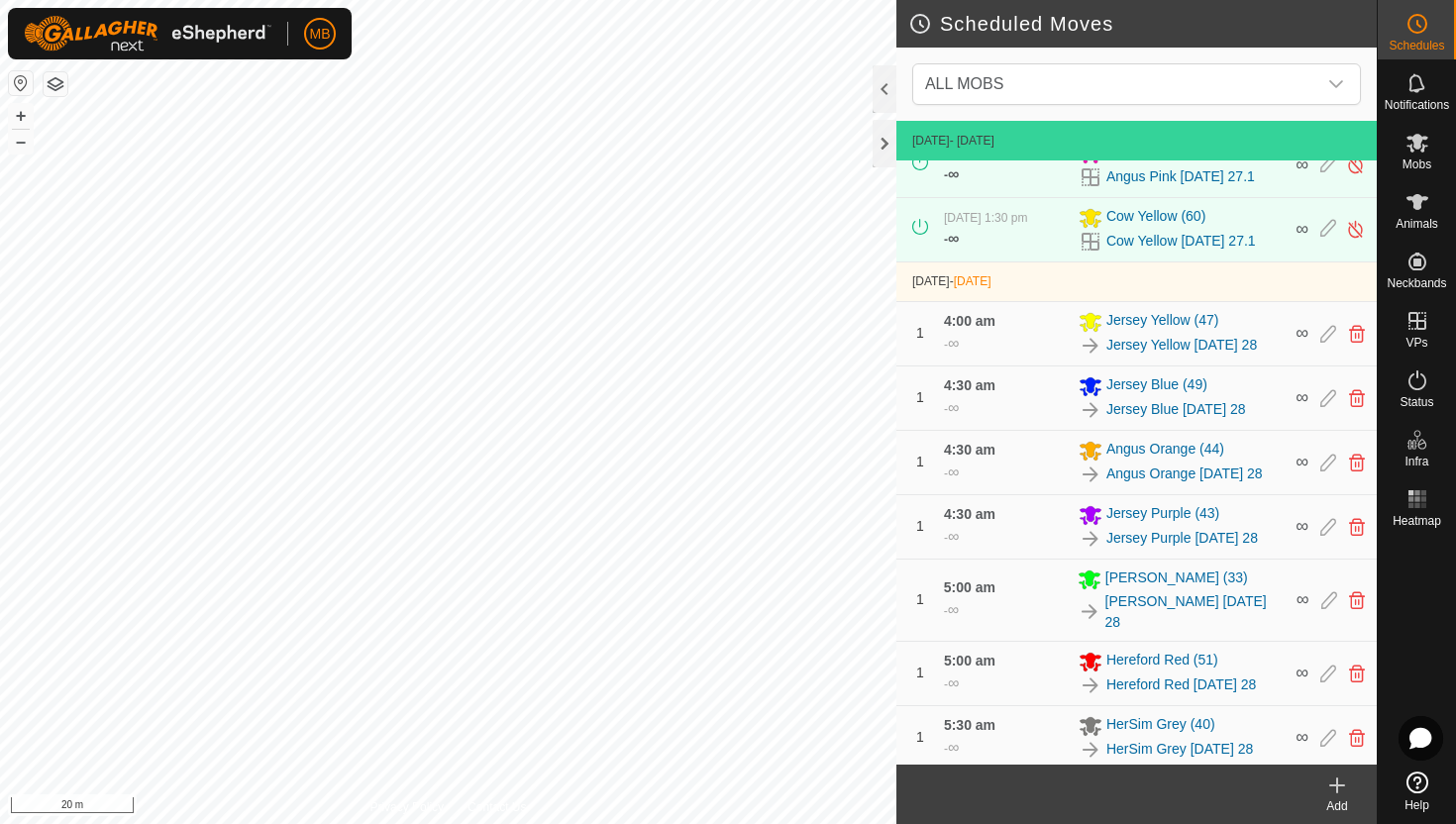 scroll, scrollTop: 608, scrollLeft: 0, axis: vertical 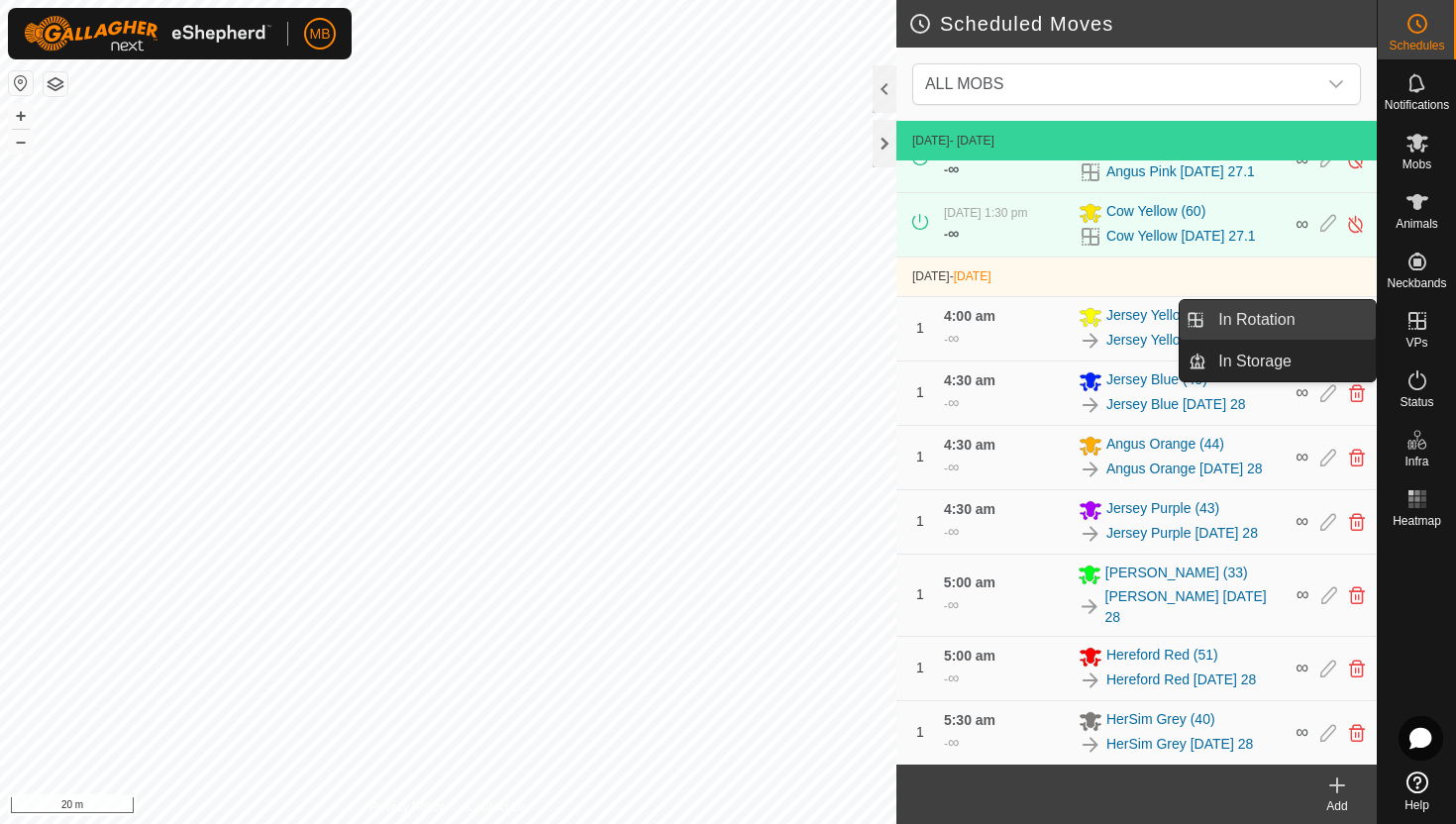 click on "In Rotation" at bounding box center (1291, 320) 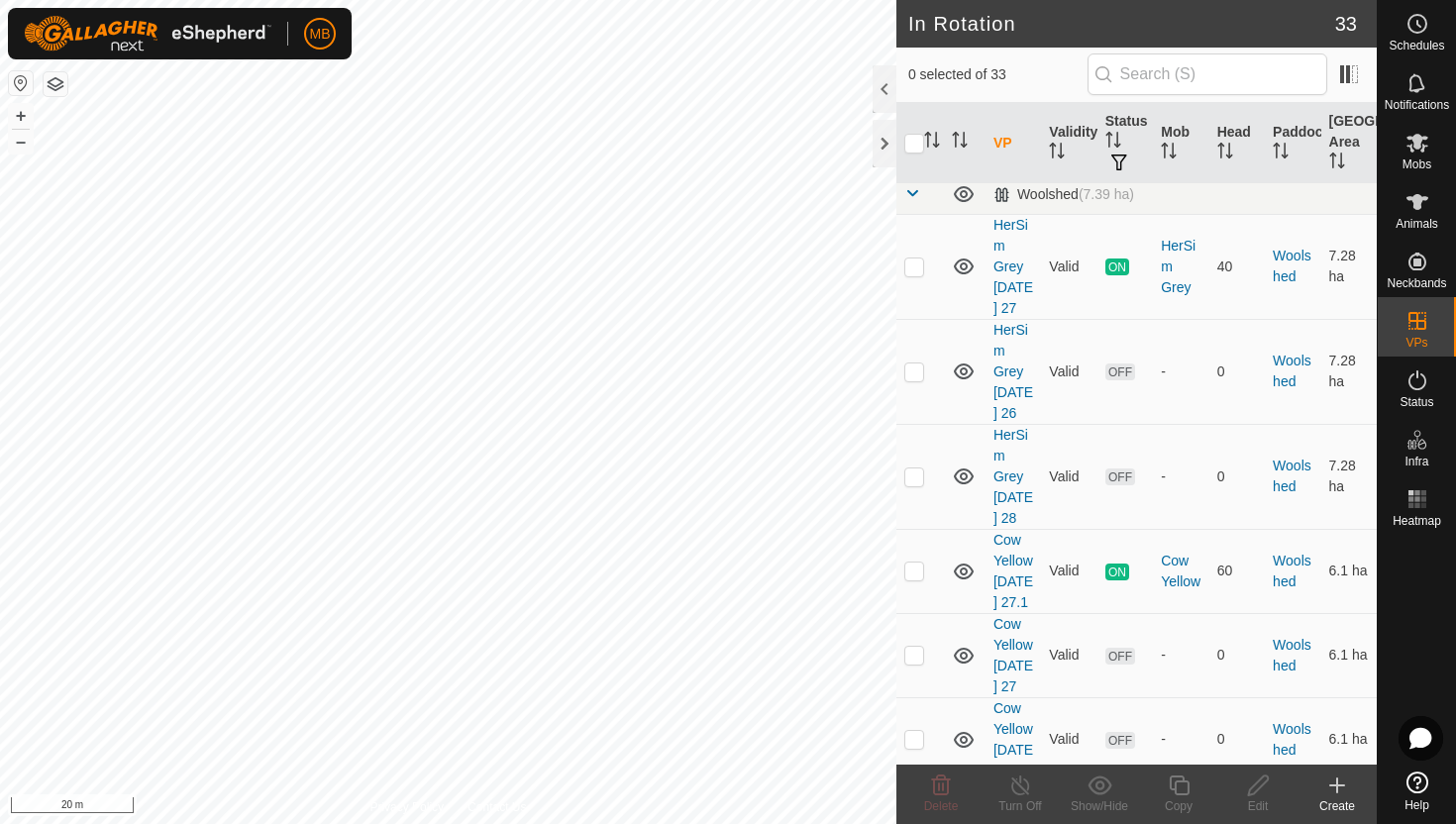 scroll, scrollTop: 2734, scrollLeft: 0, axis: vertical 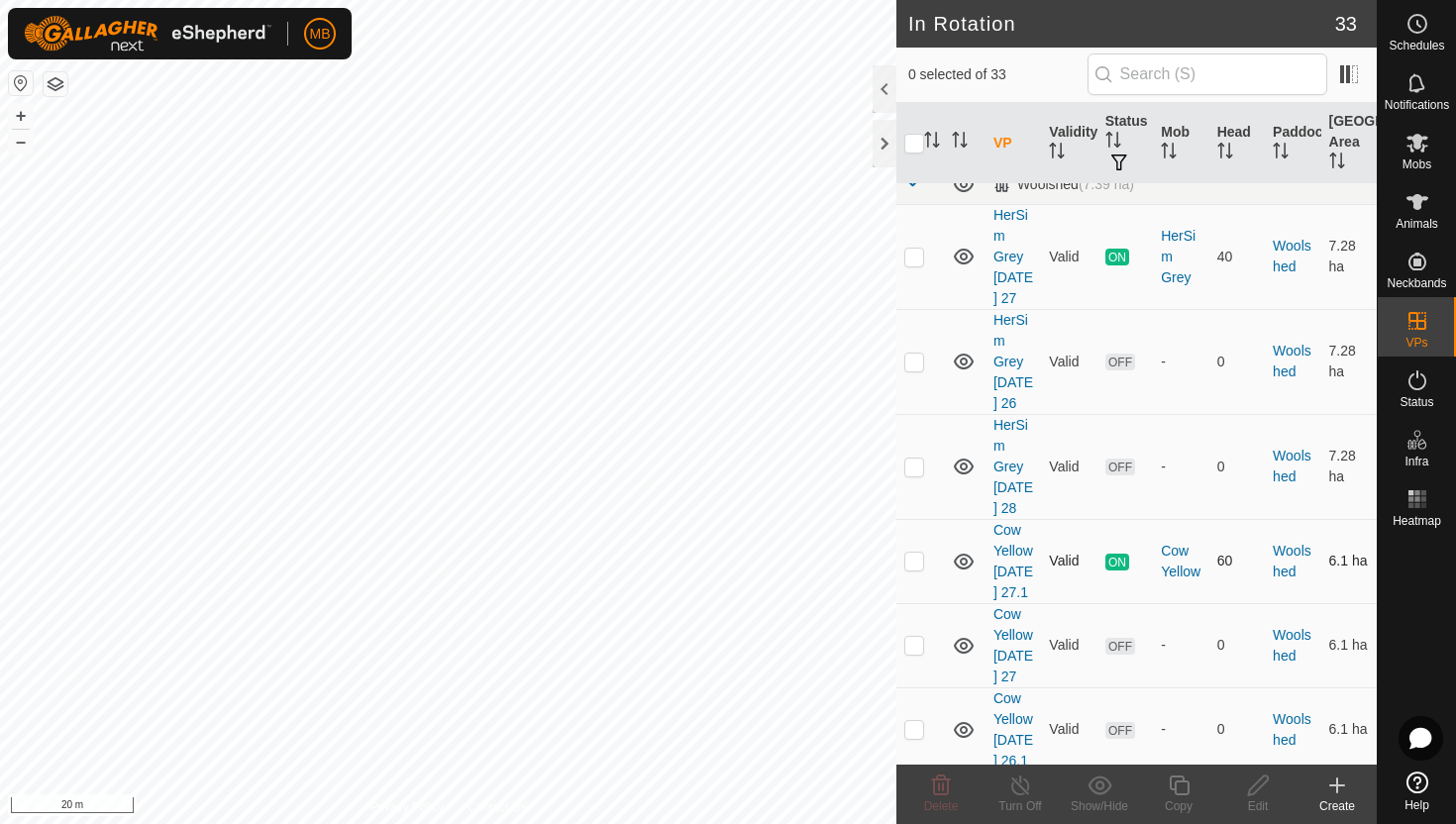 click at bounding box center [914, 561] 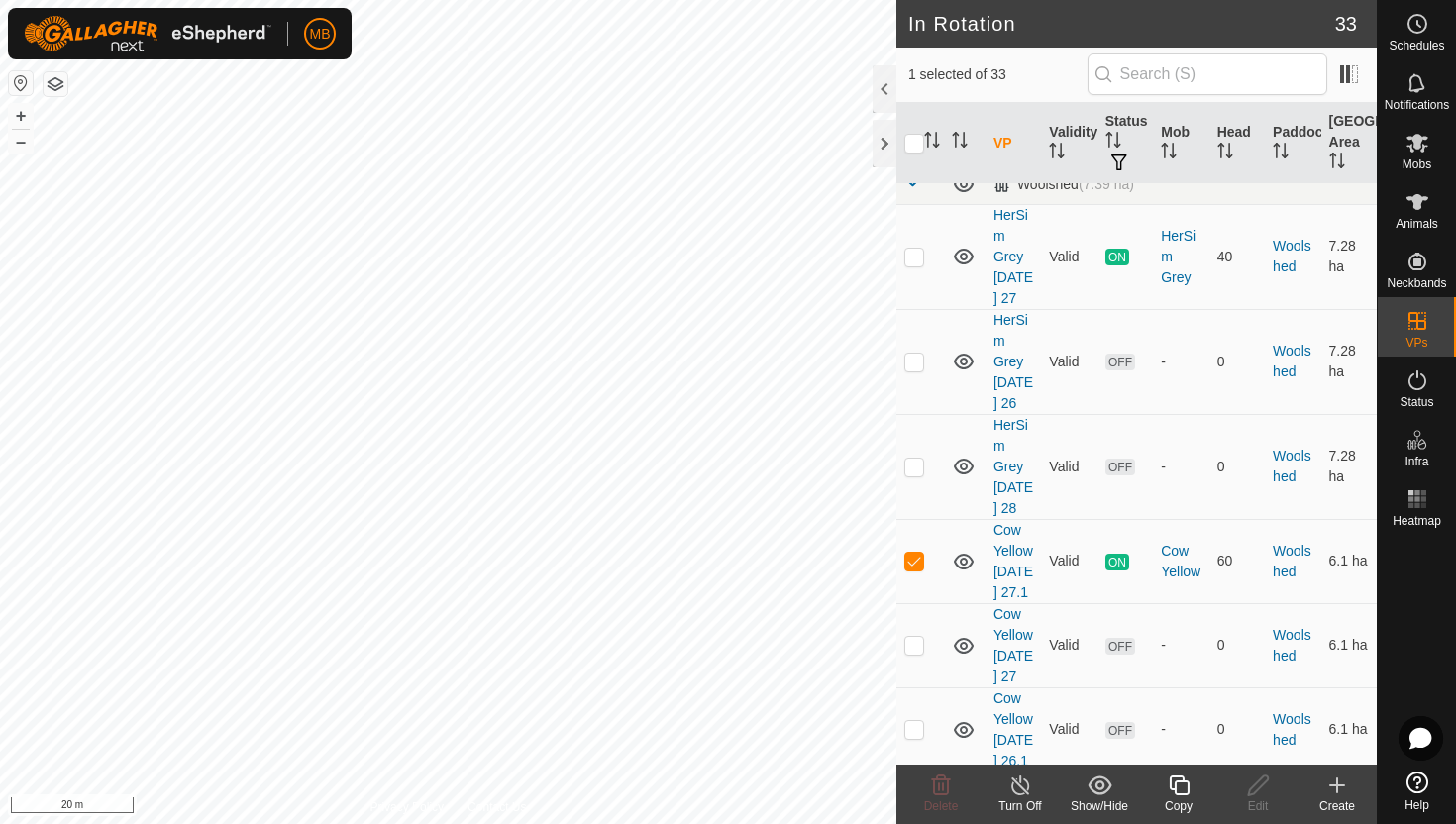 click 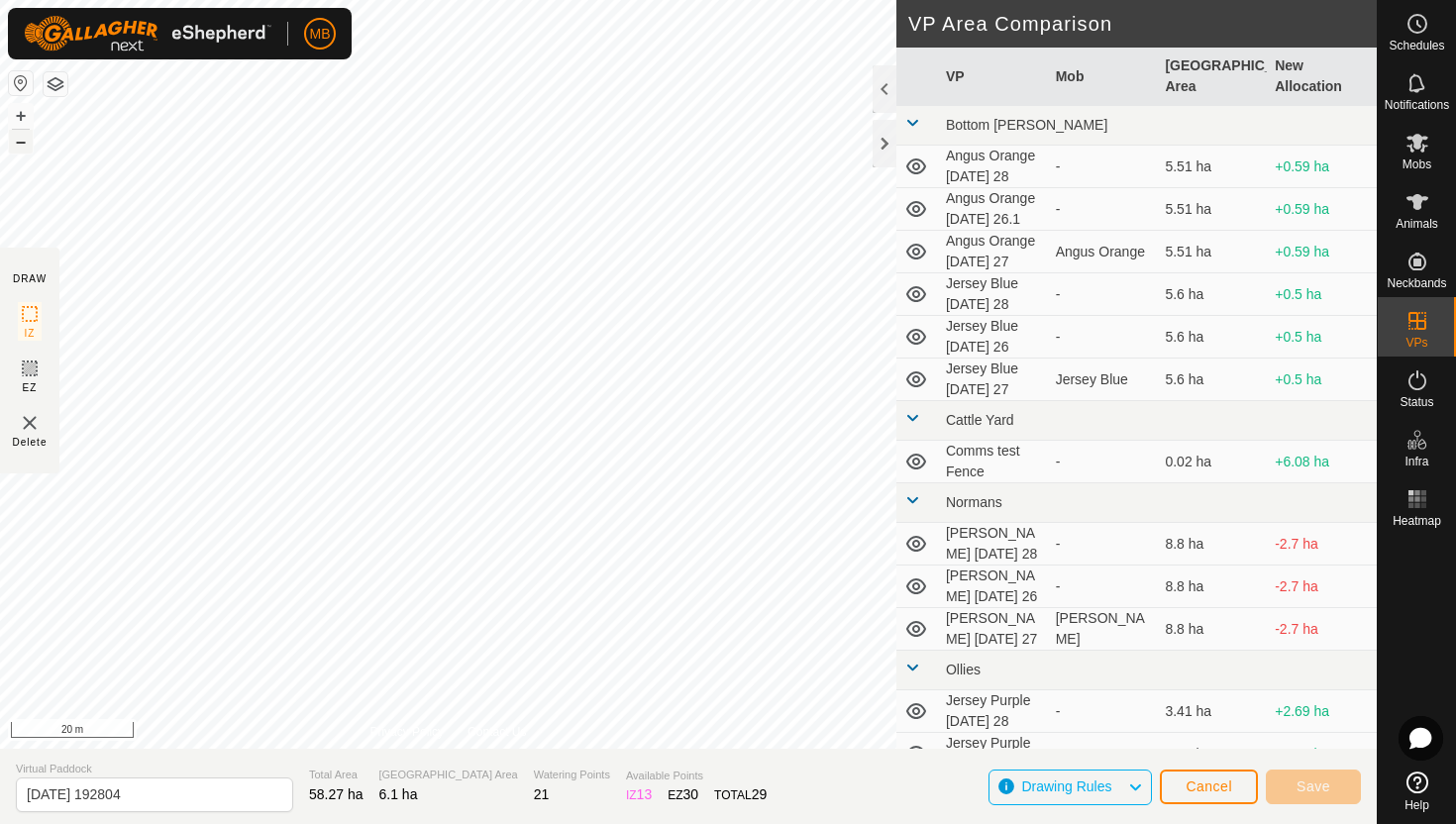 click on "–" at bounding box center (21, 142) 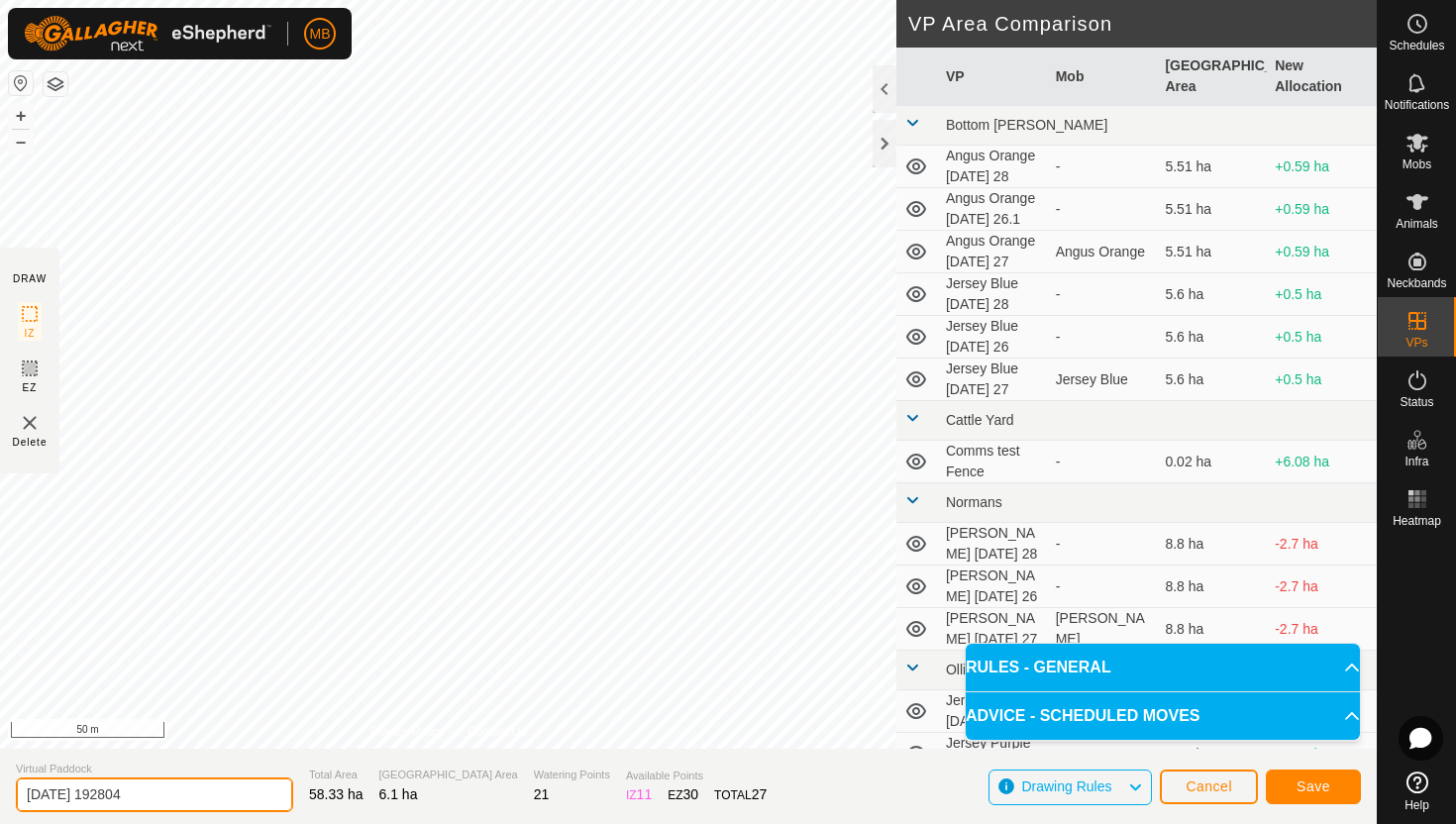 click on "[DATE] 192804" 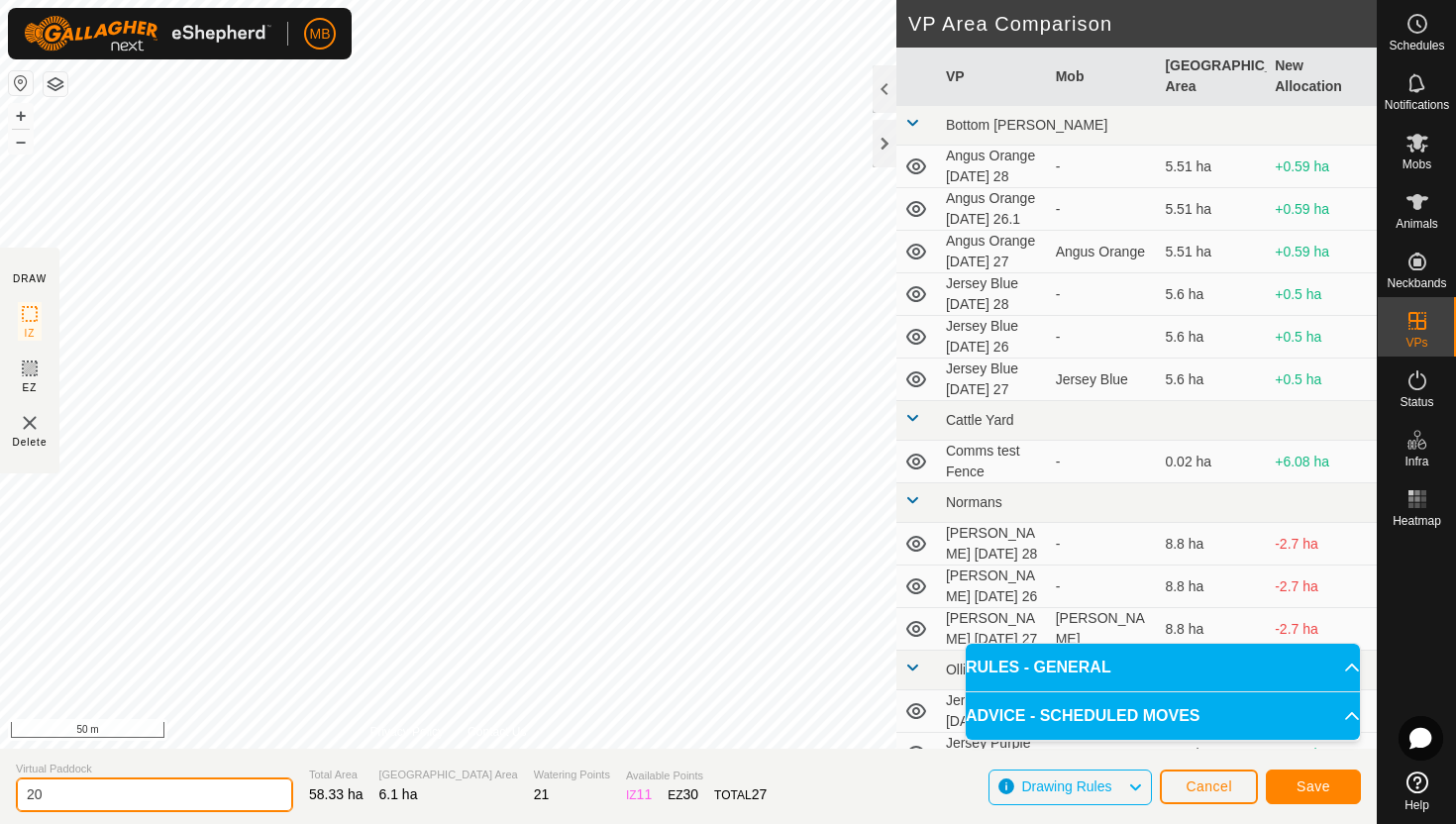 type on "2" 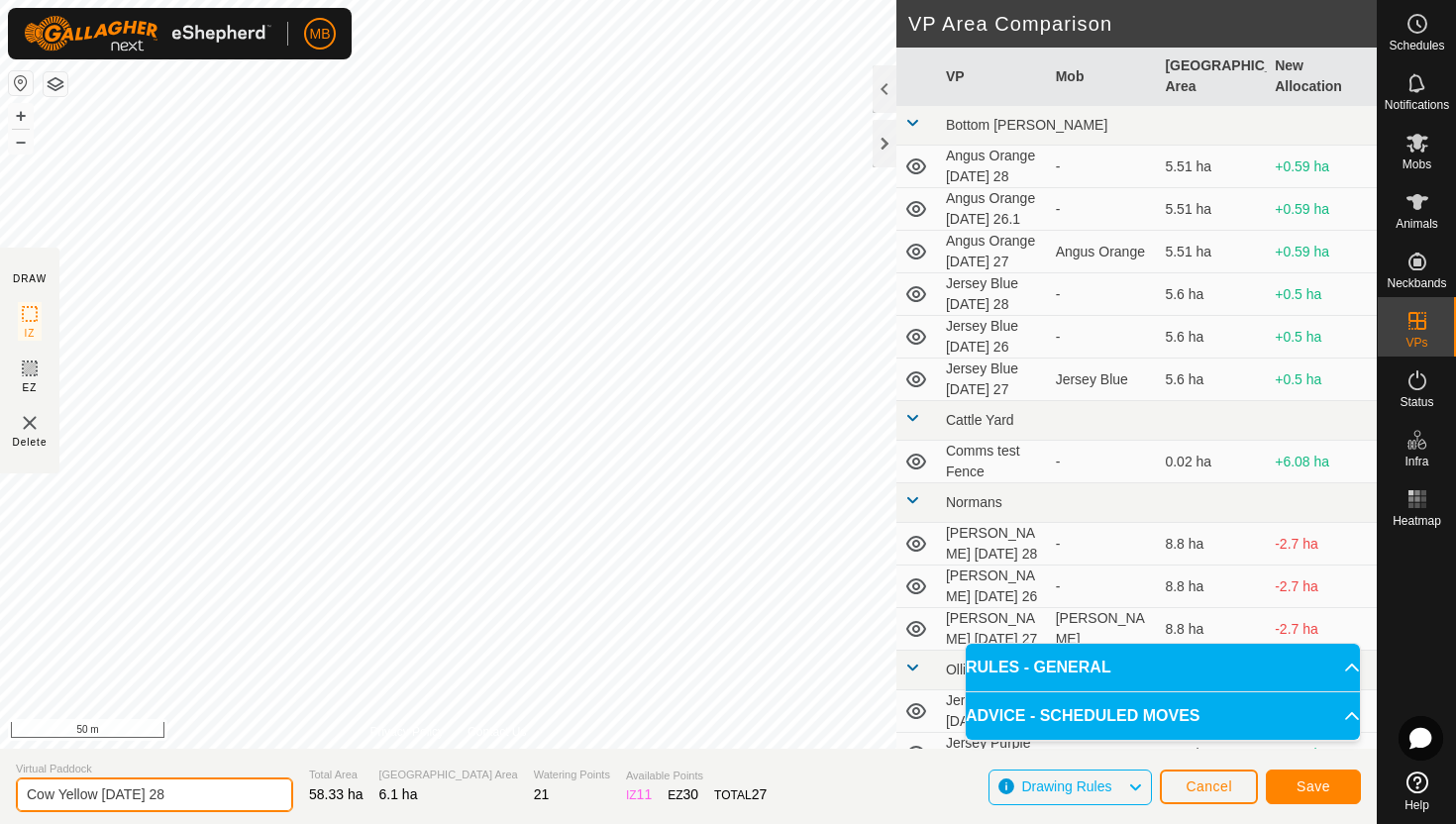 type on "Cow Yellow [DATE] 28" 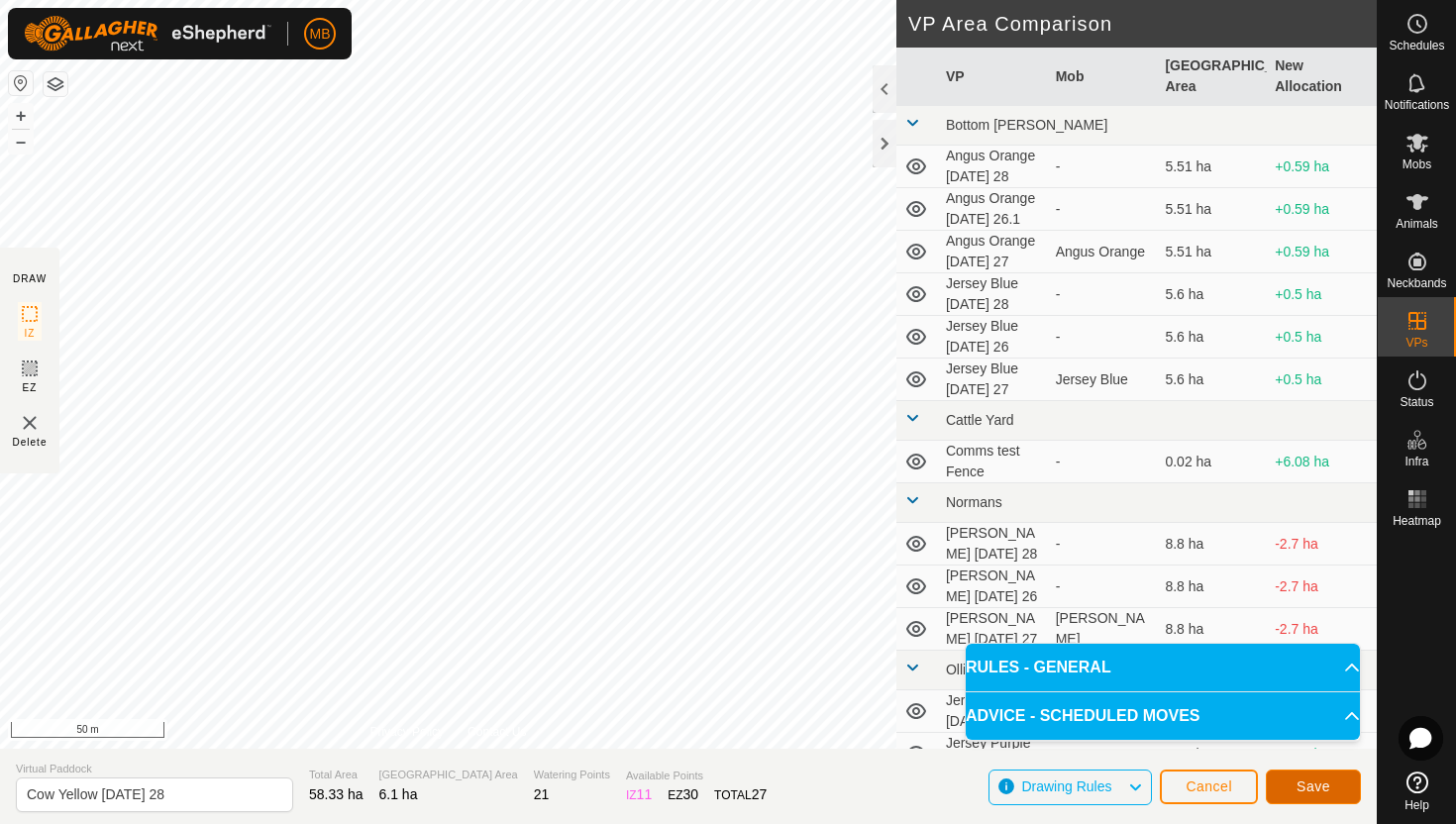 click on "Save" 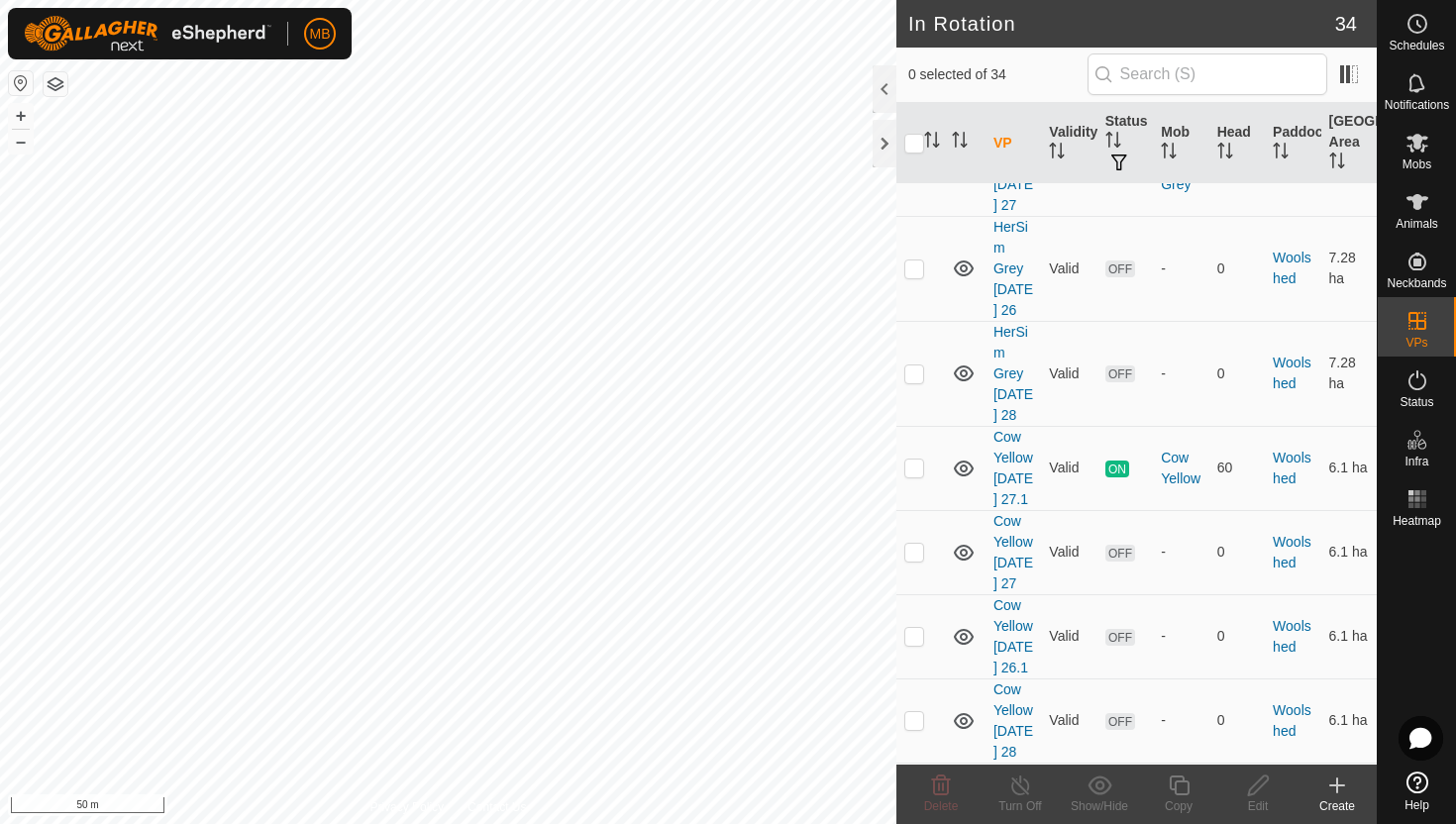 scroll, scrollTop: 2862, scrollLeft: 0, axis: vertical 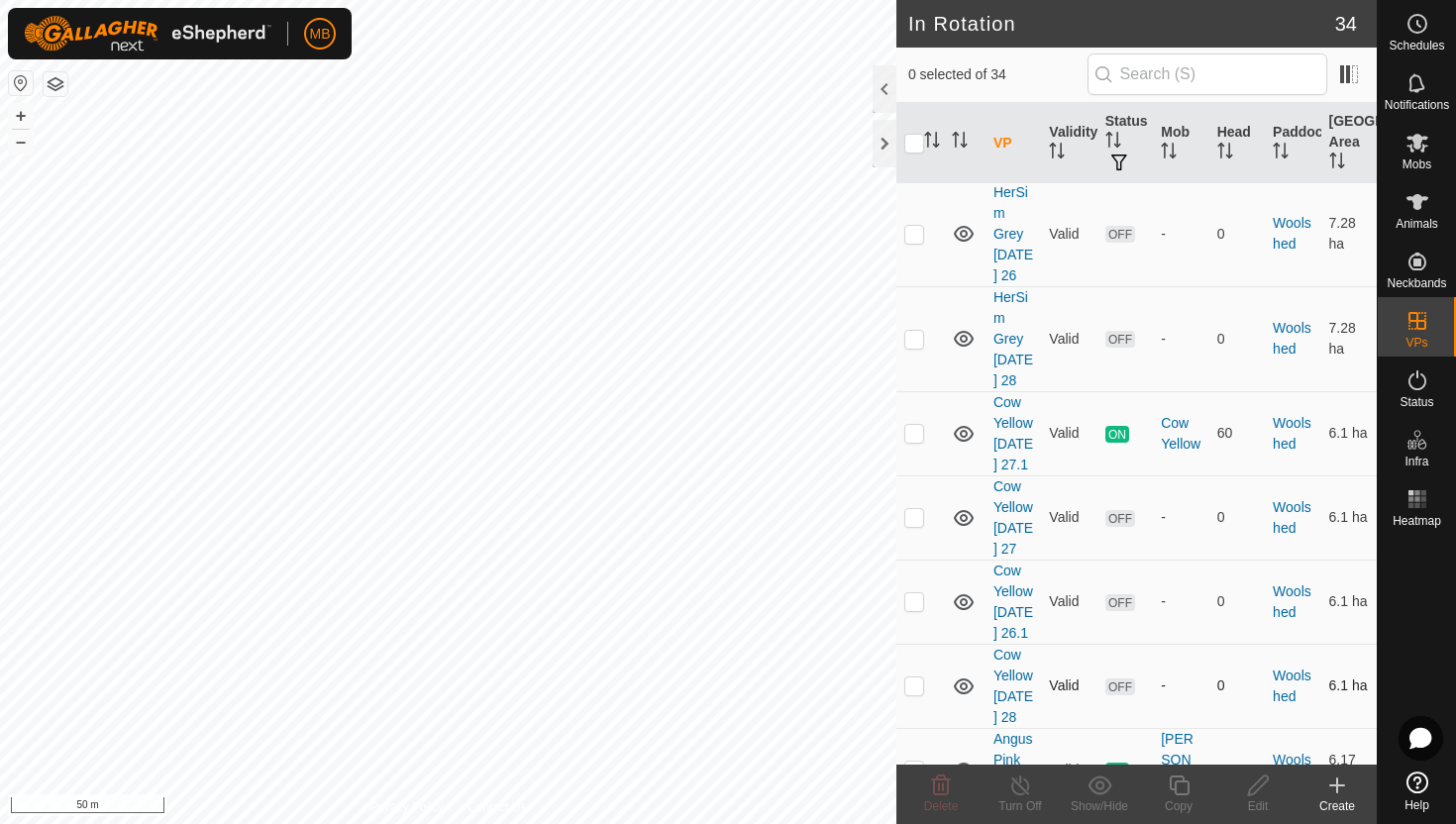 click at bounding box center [914, 685] 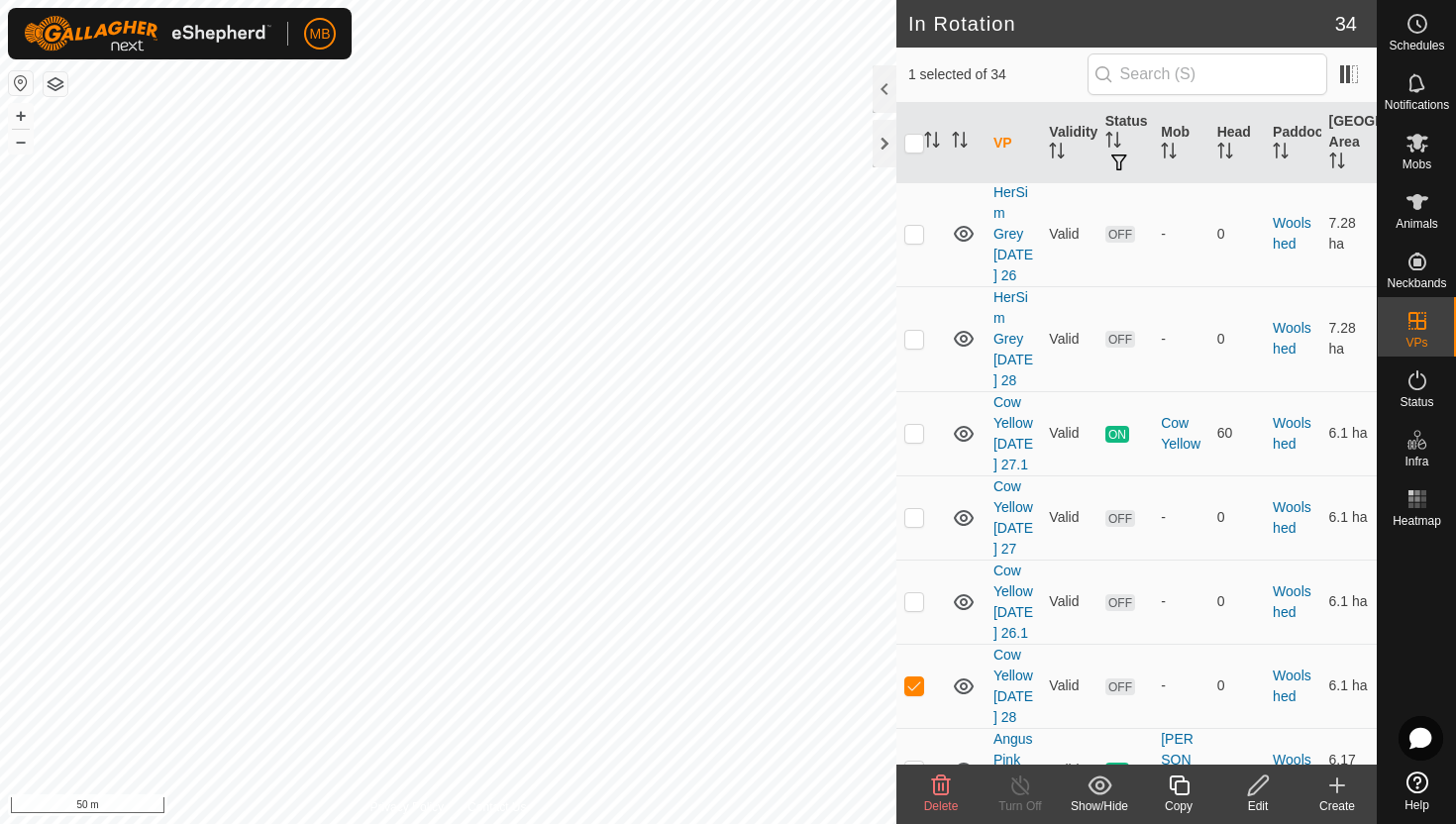 click 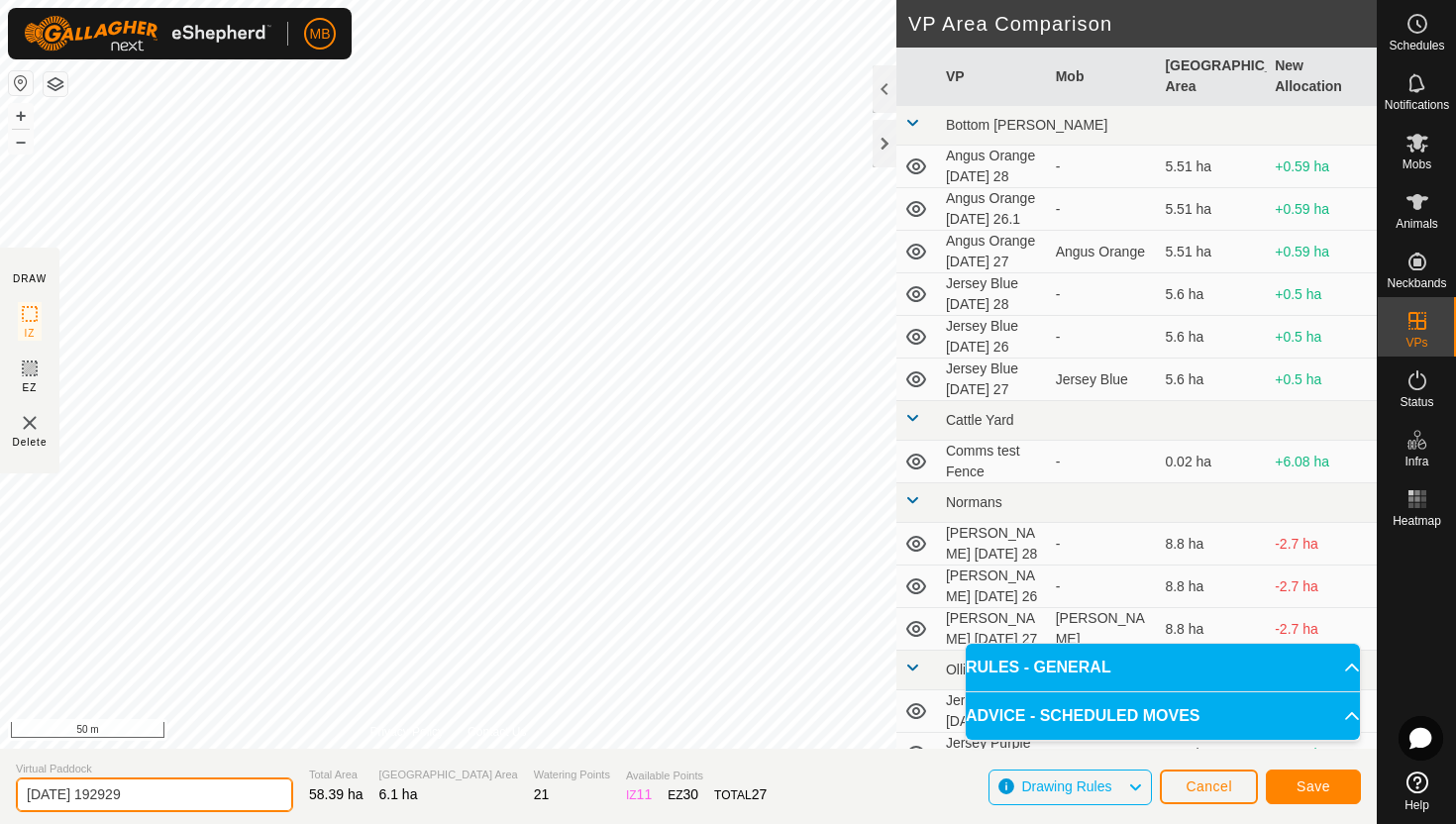 click on "[DATE] 192929" 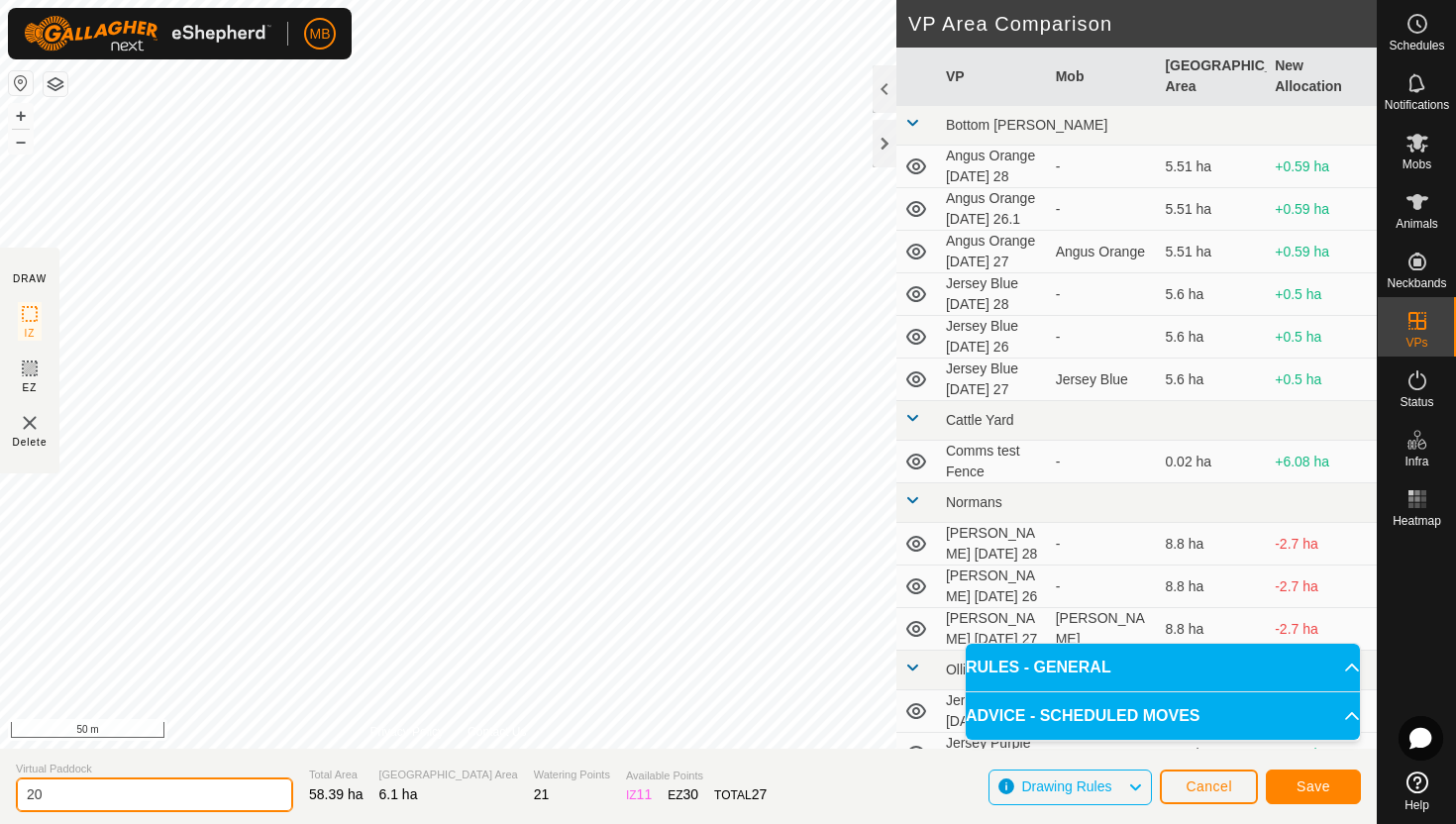 type on "2" 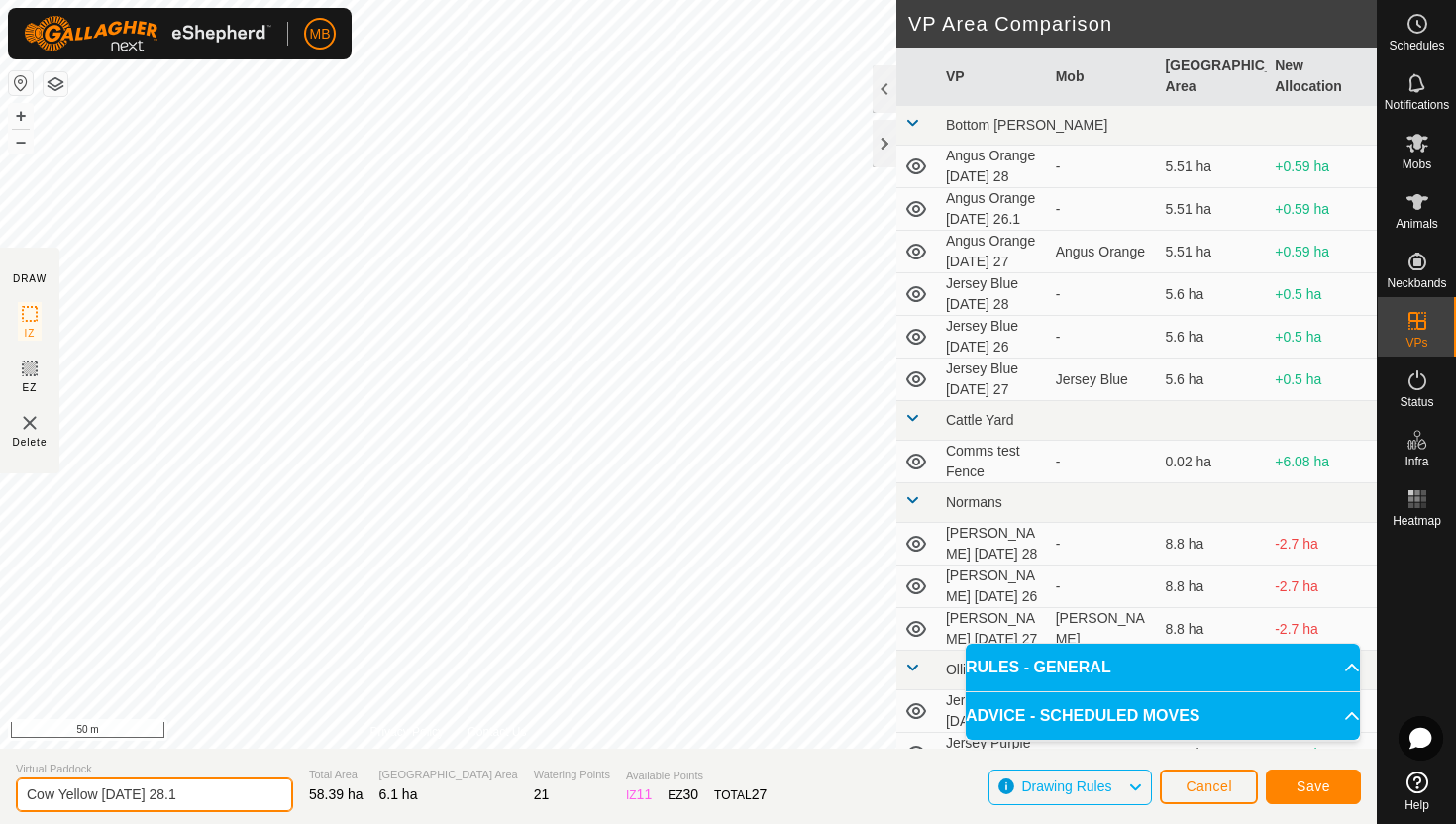 type on "Cow Yellow [DATE] 28.1" 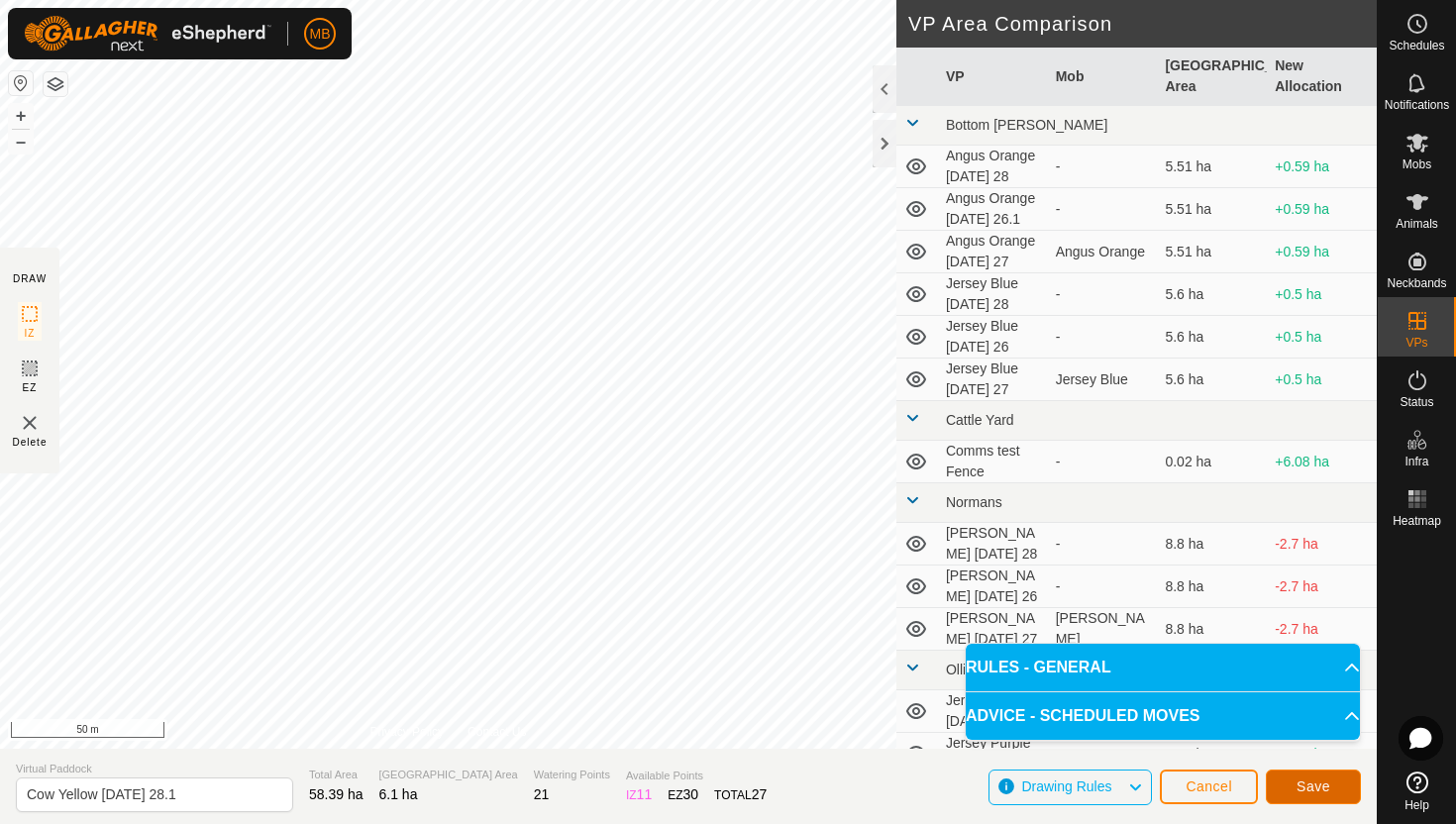 click on "Save" 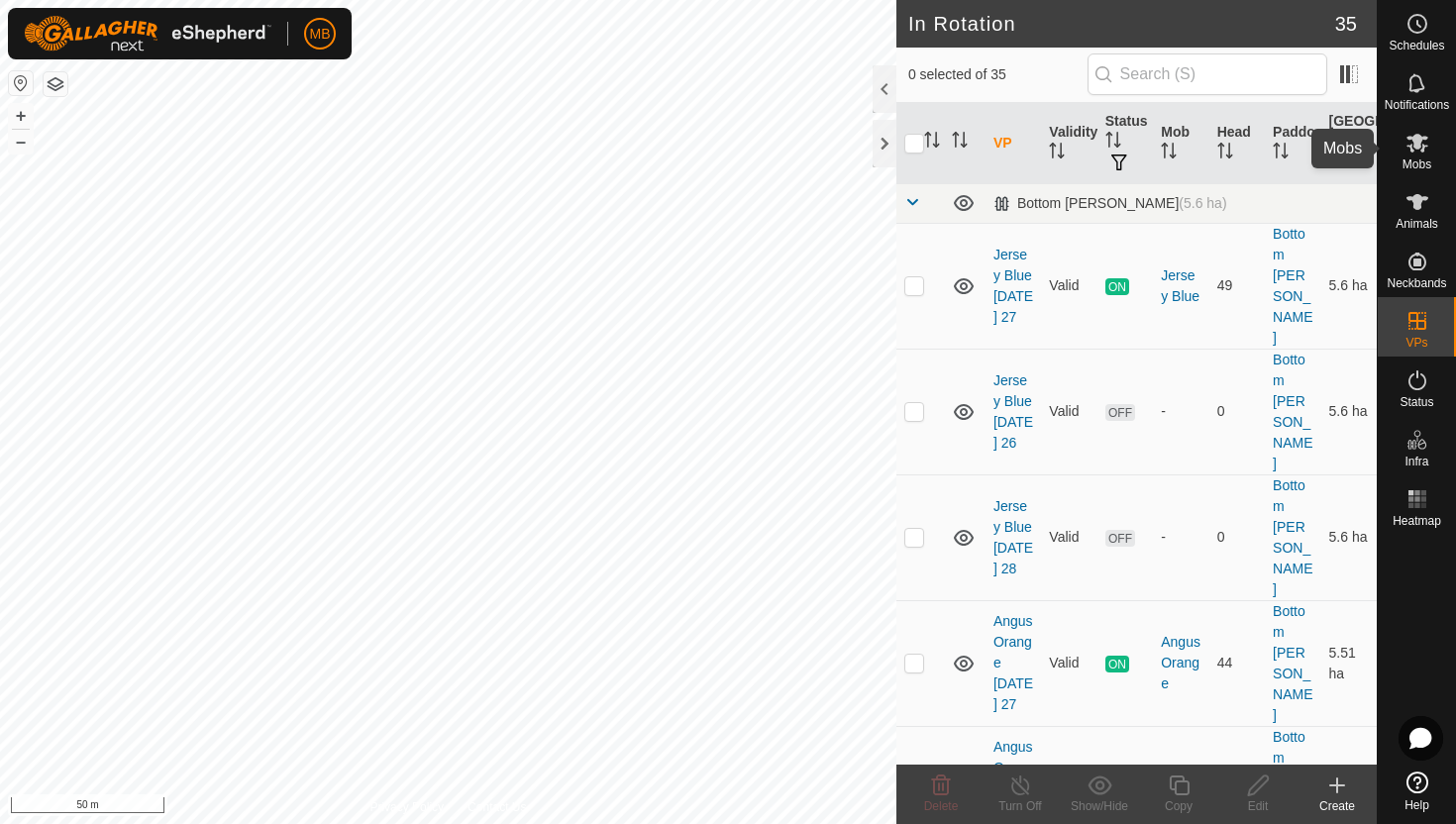 click 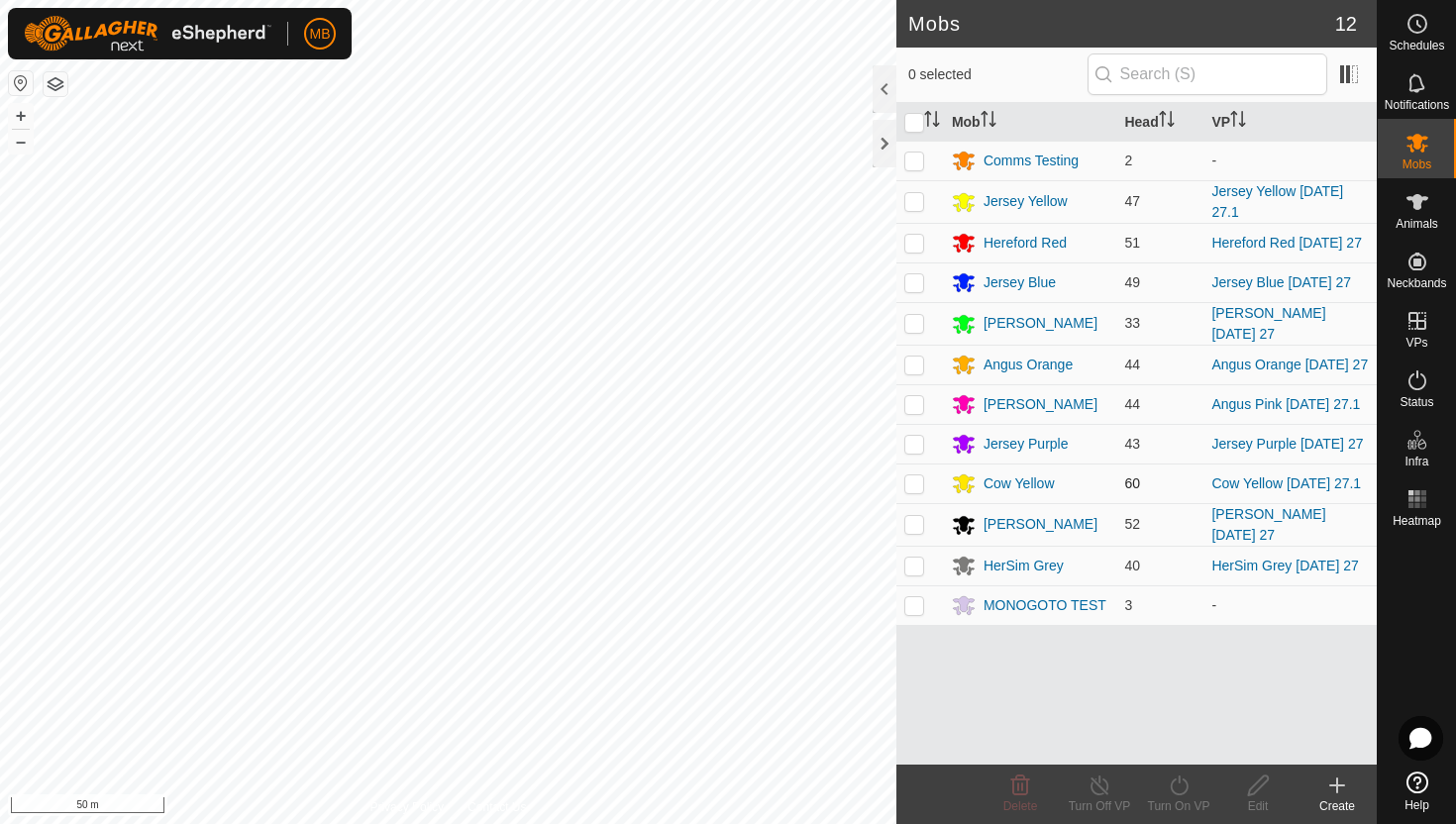 click at bounding box center (914, 483) 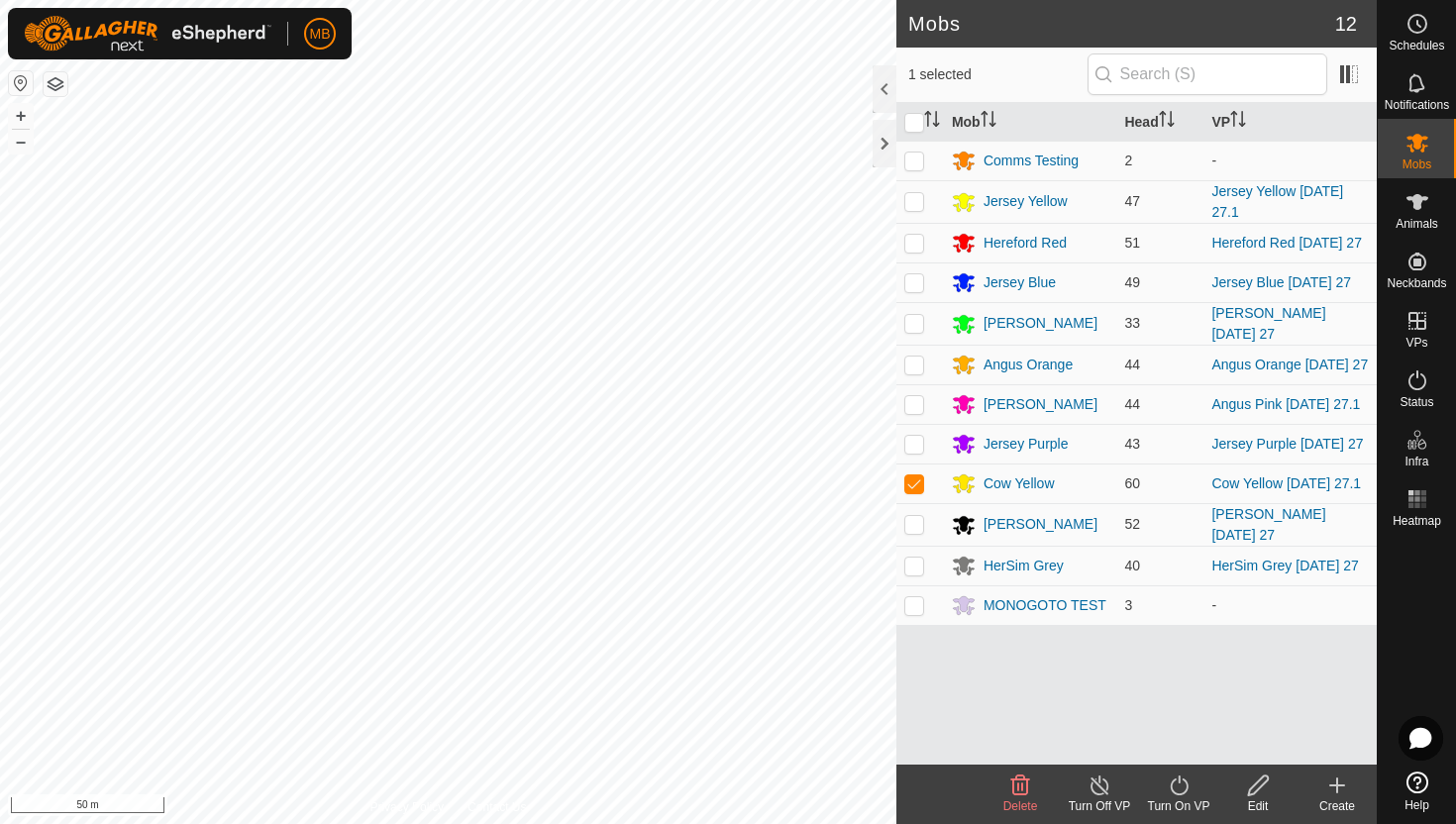 click 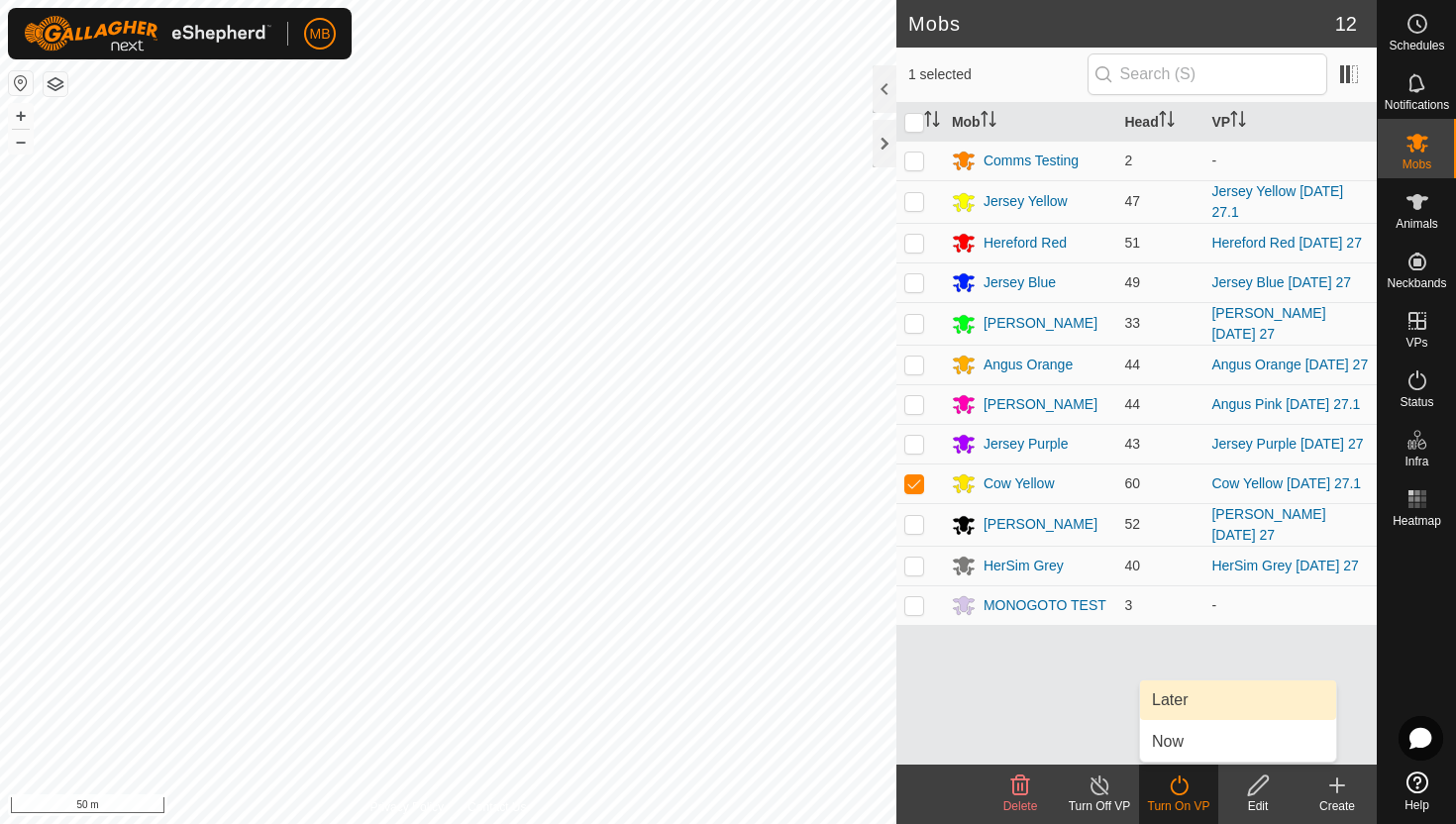 click on "Later" at bounding box center (1238, 700) 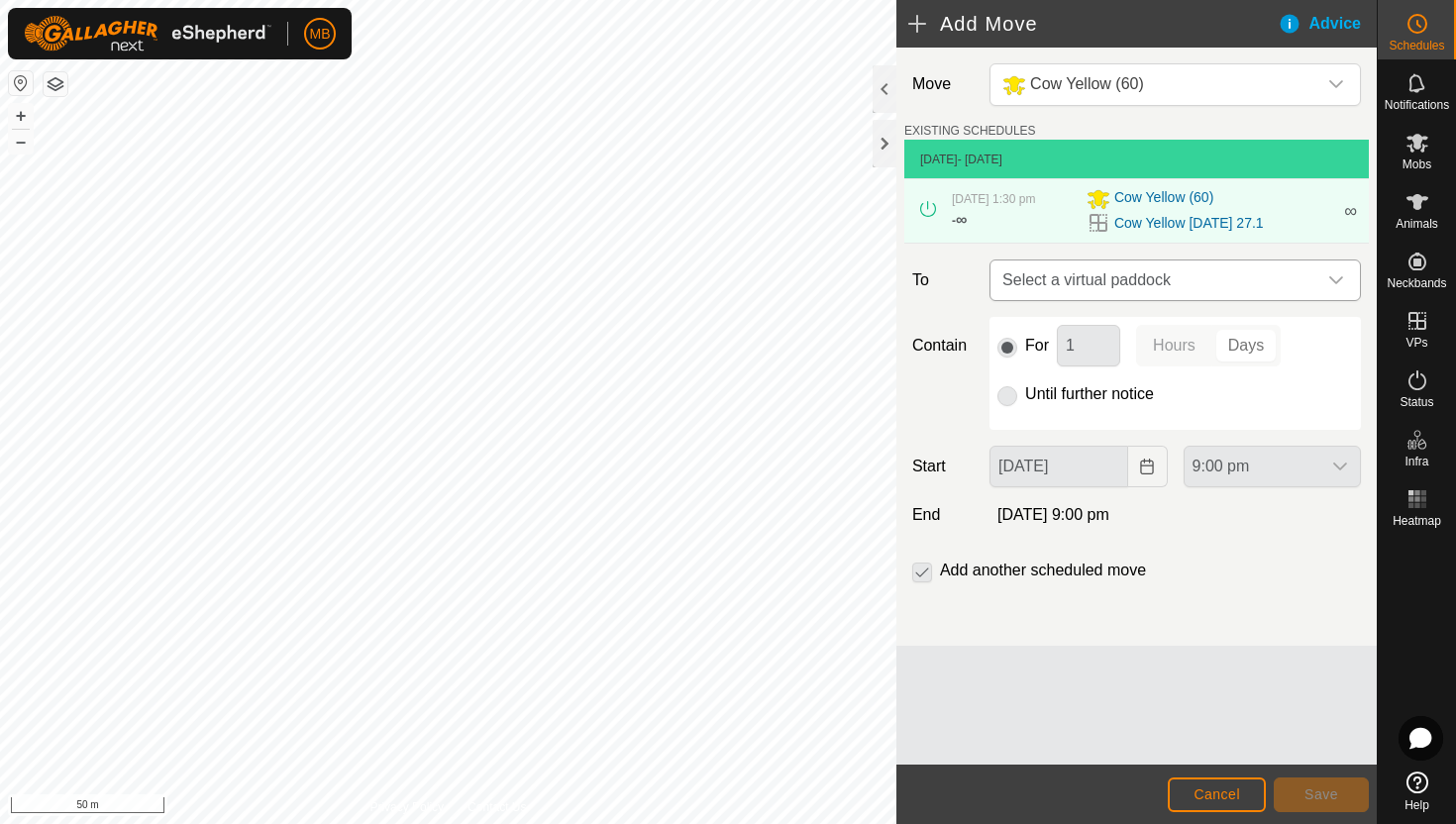 click 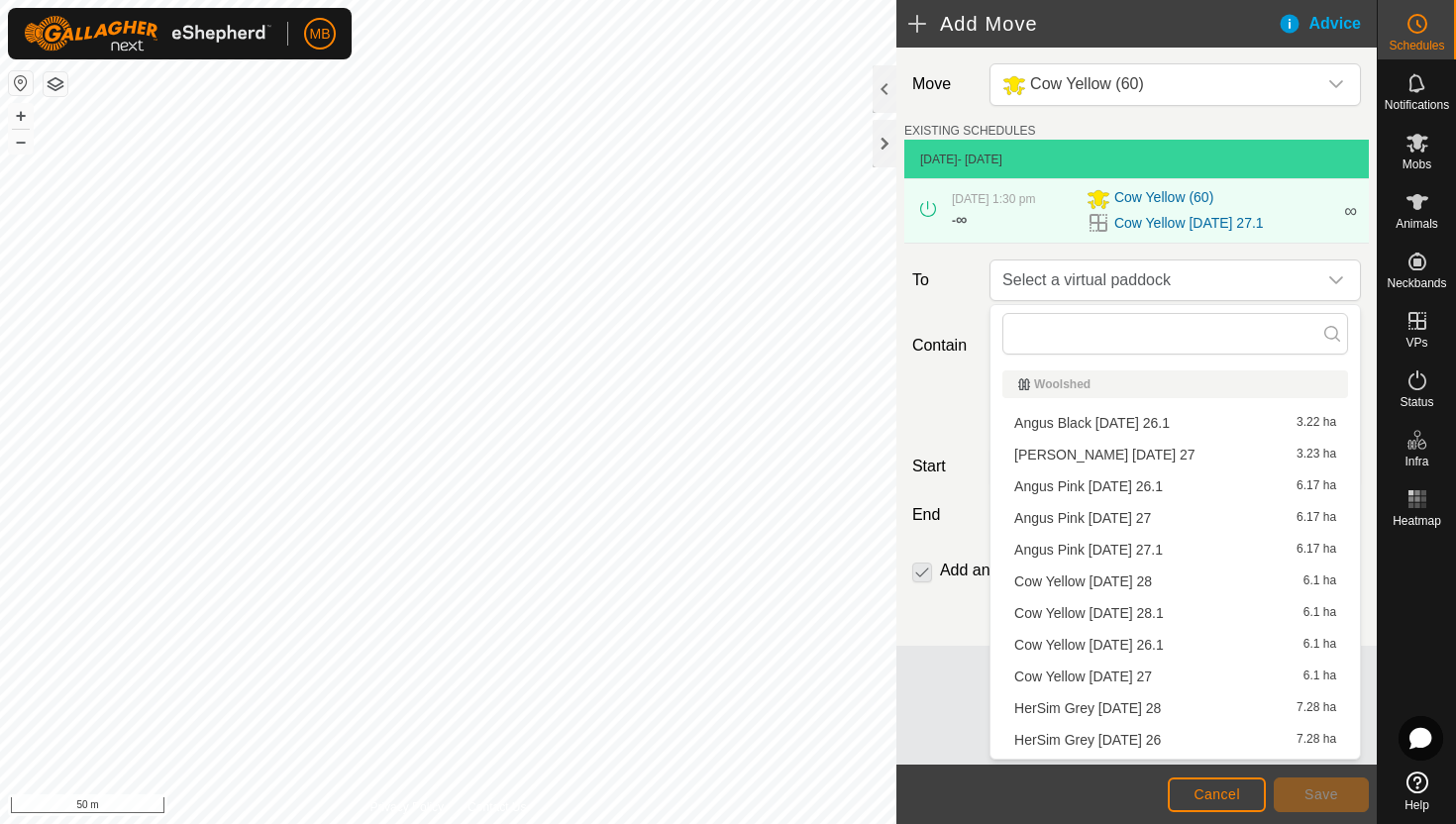 click on "Cow Yellow [DATE] 28  6.1 ha" at bounding box center [1175, 581] 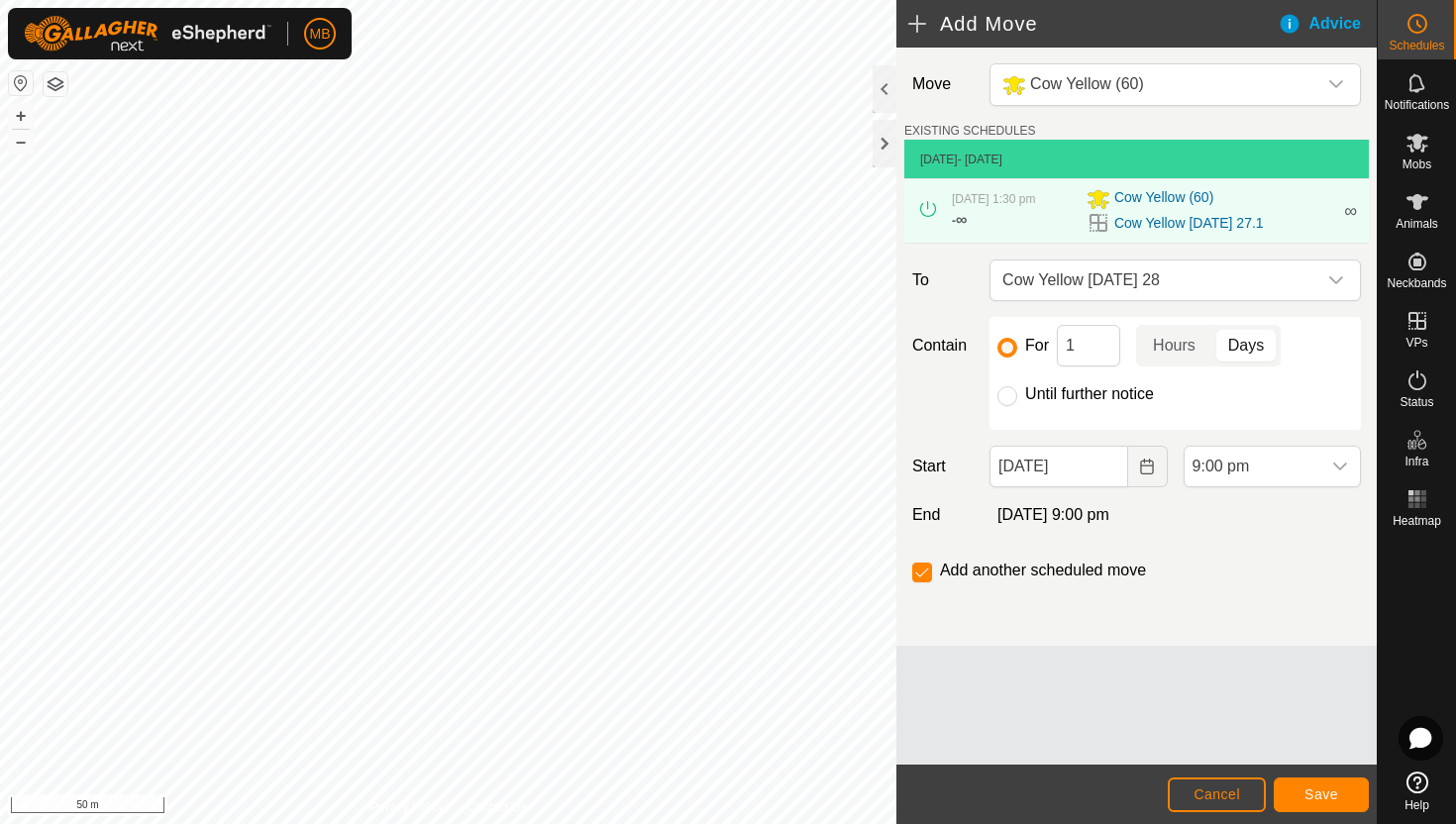 click on "Until further notice" 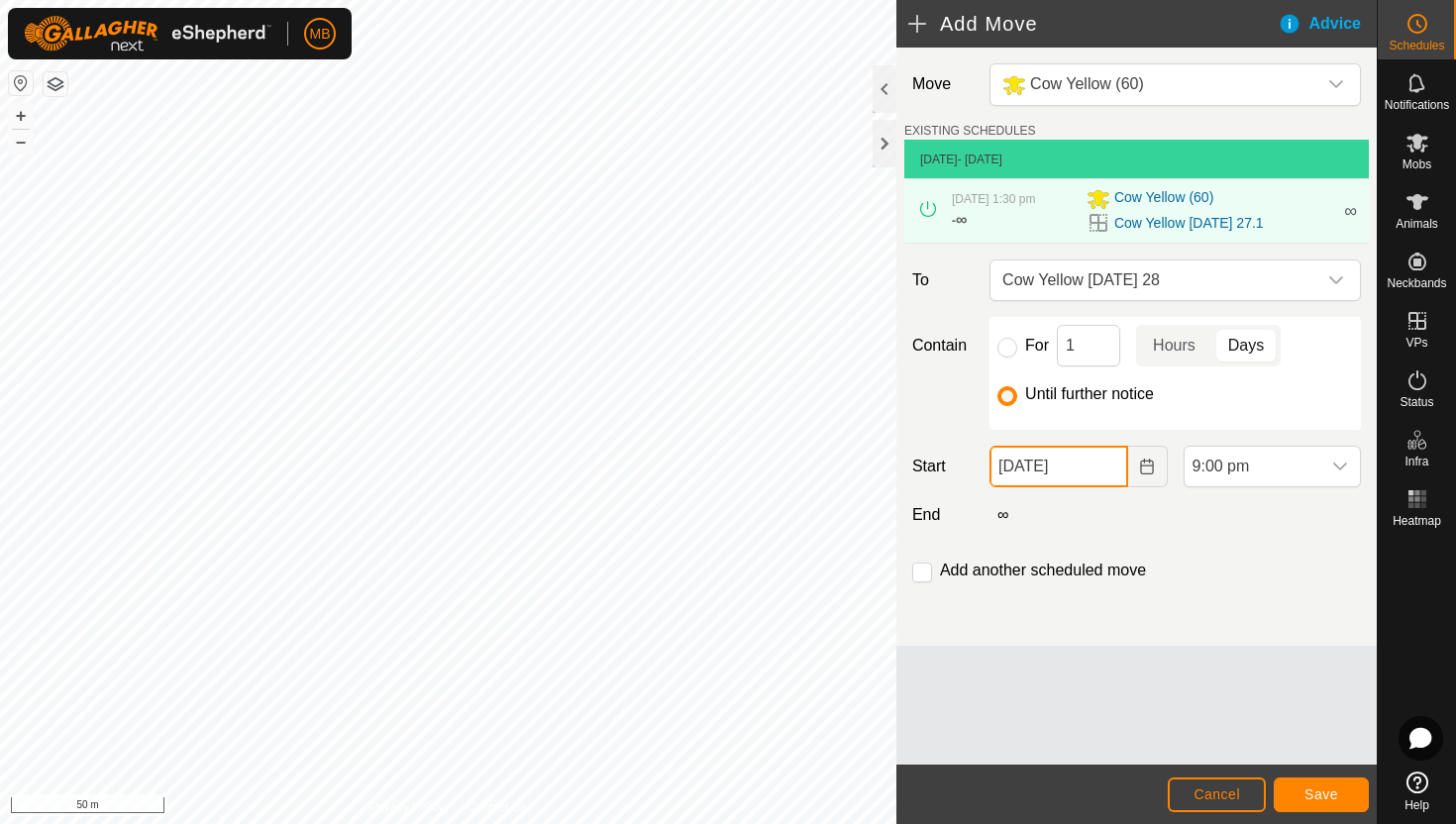 click on "[DATE]" 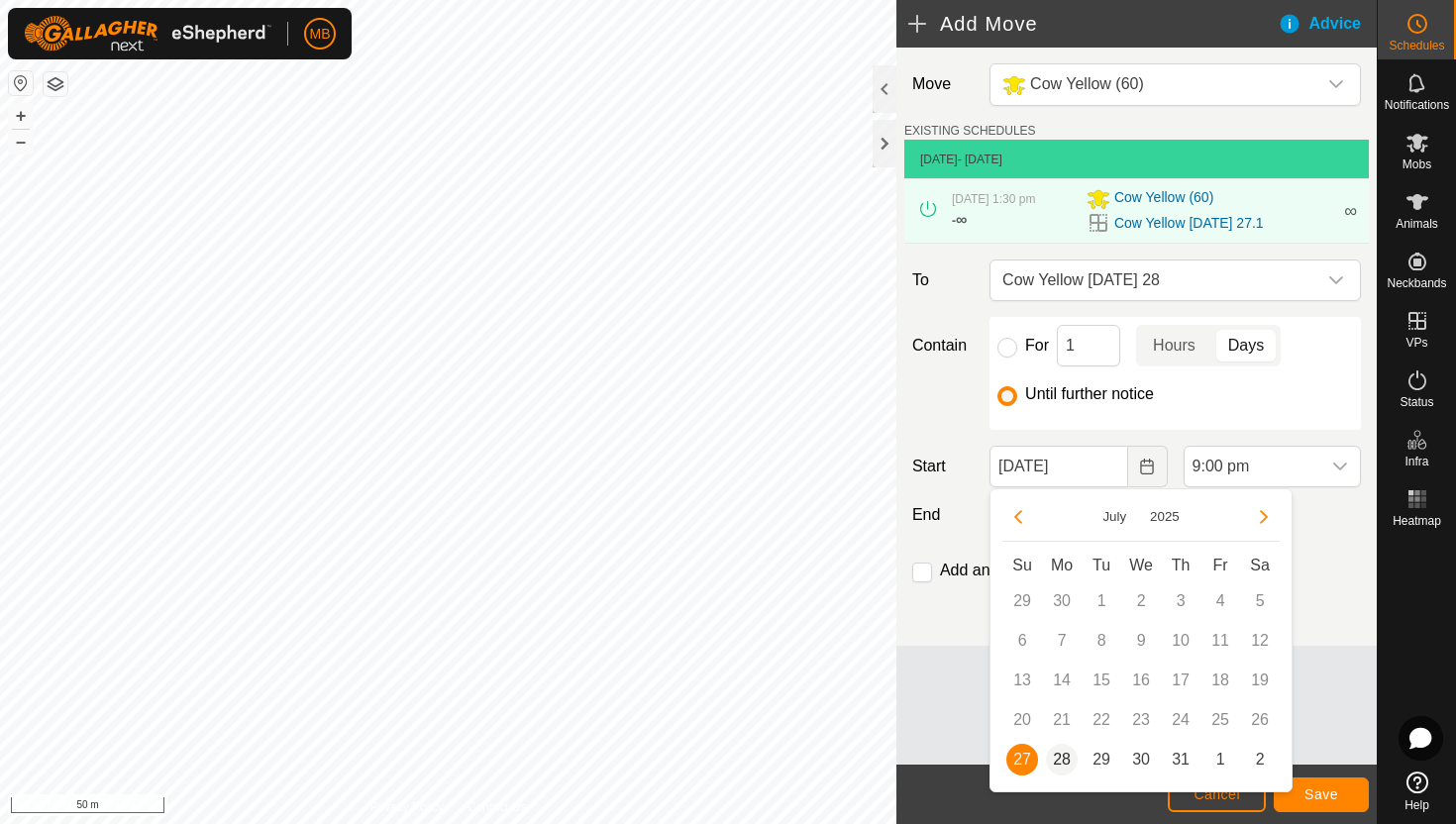 click on "28" at bounding box center [1062, 760] 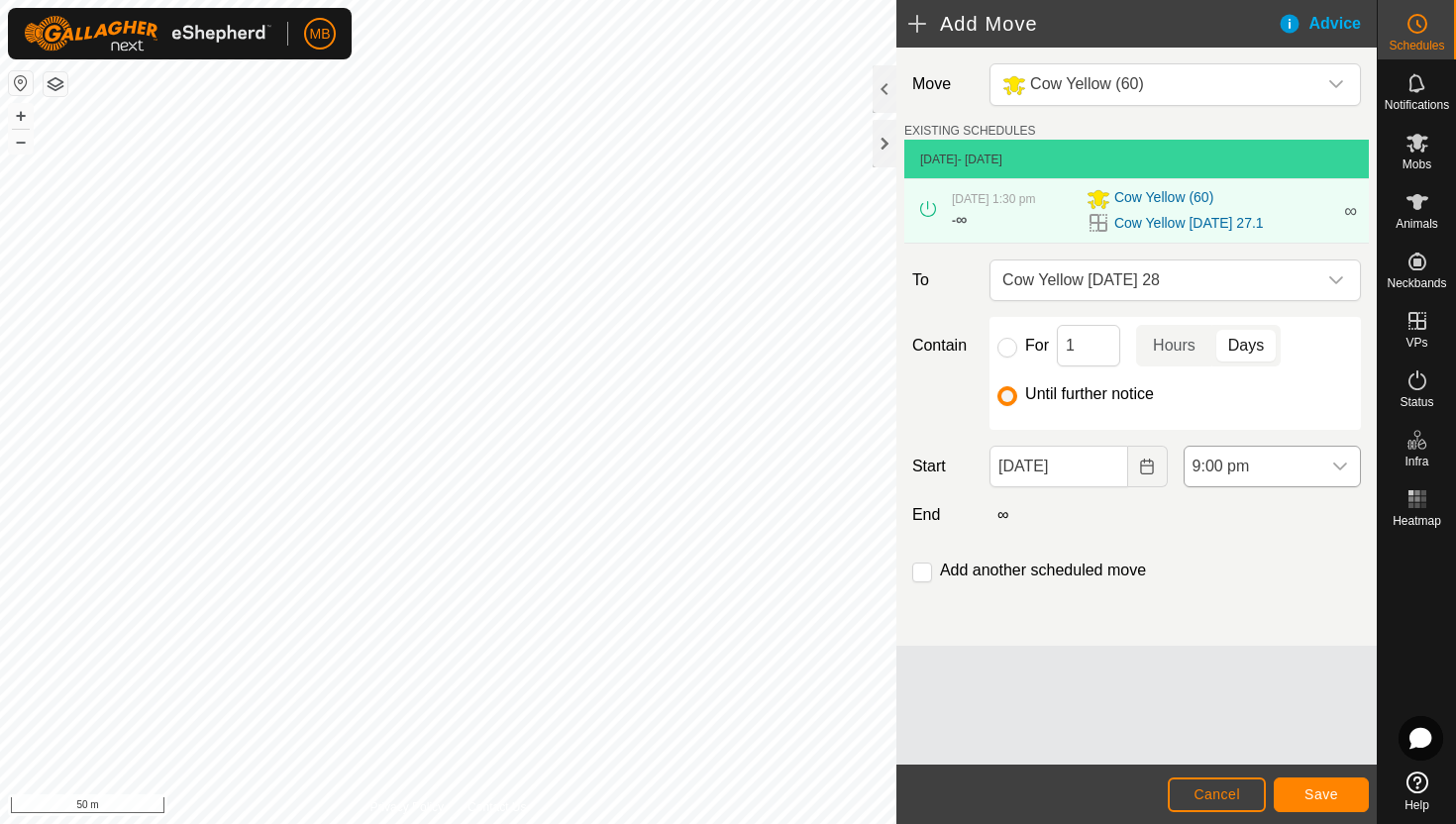 click on "9:00 pm" at bounding box center (1252, 466) 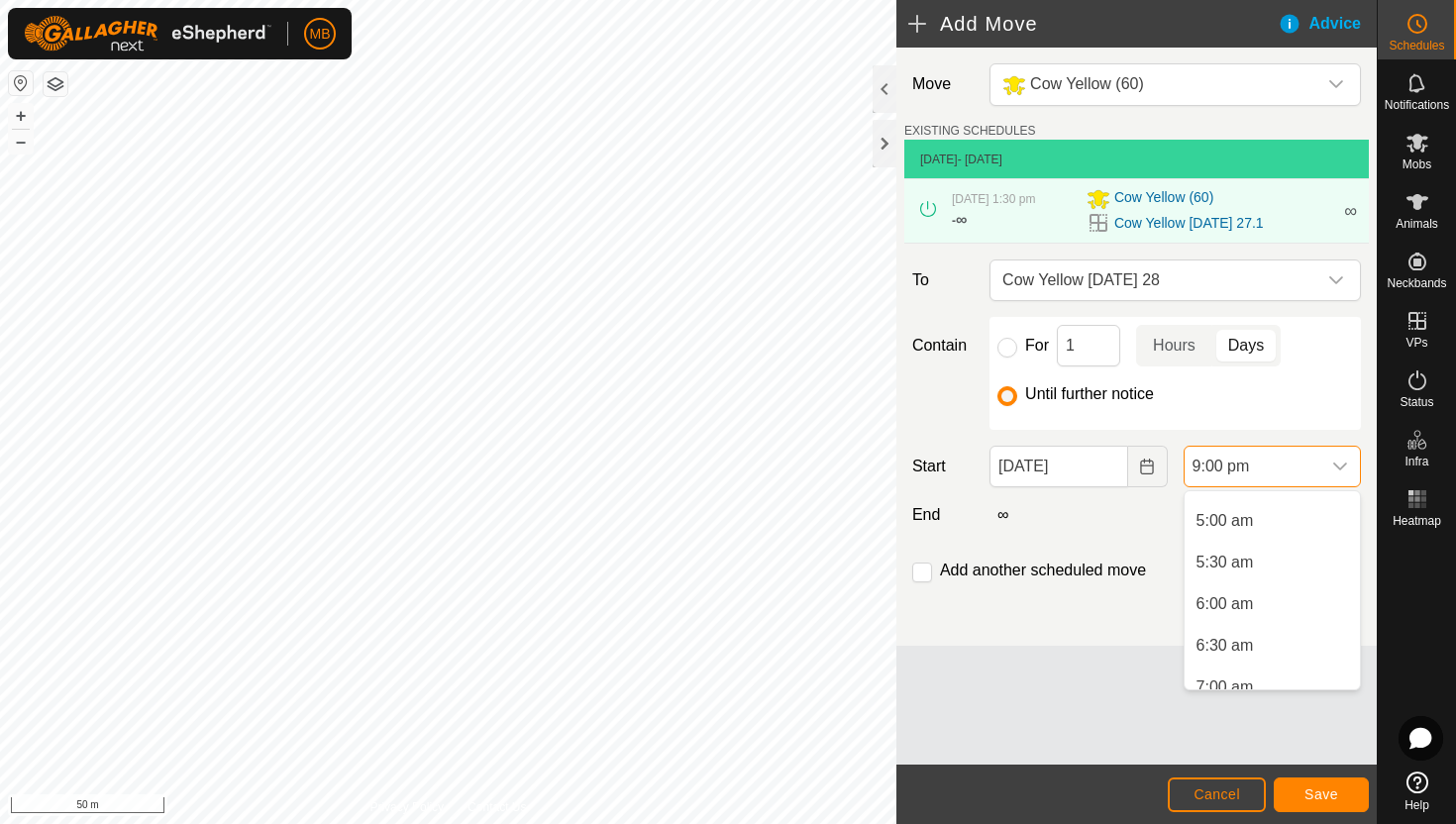 scroll, scrollTop: 401, scrollLeft: 0, axis: vertical 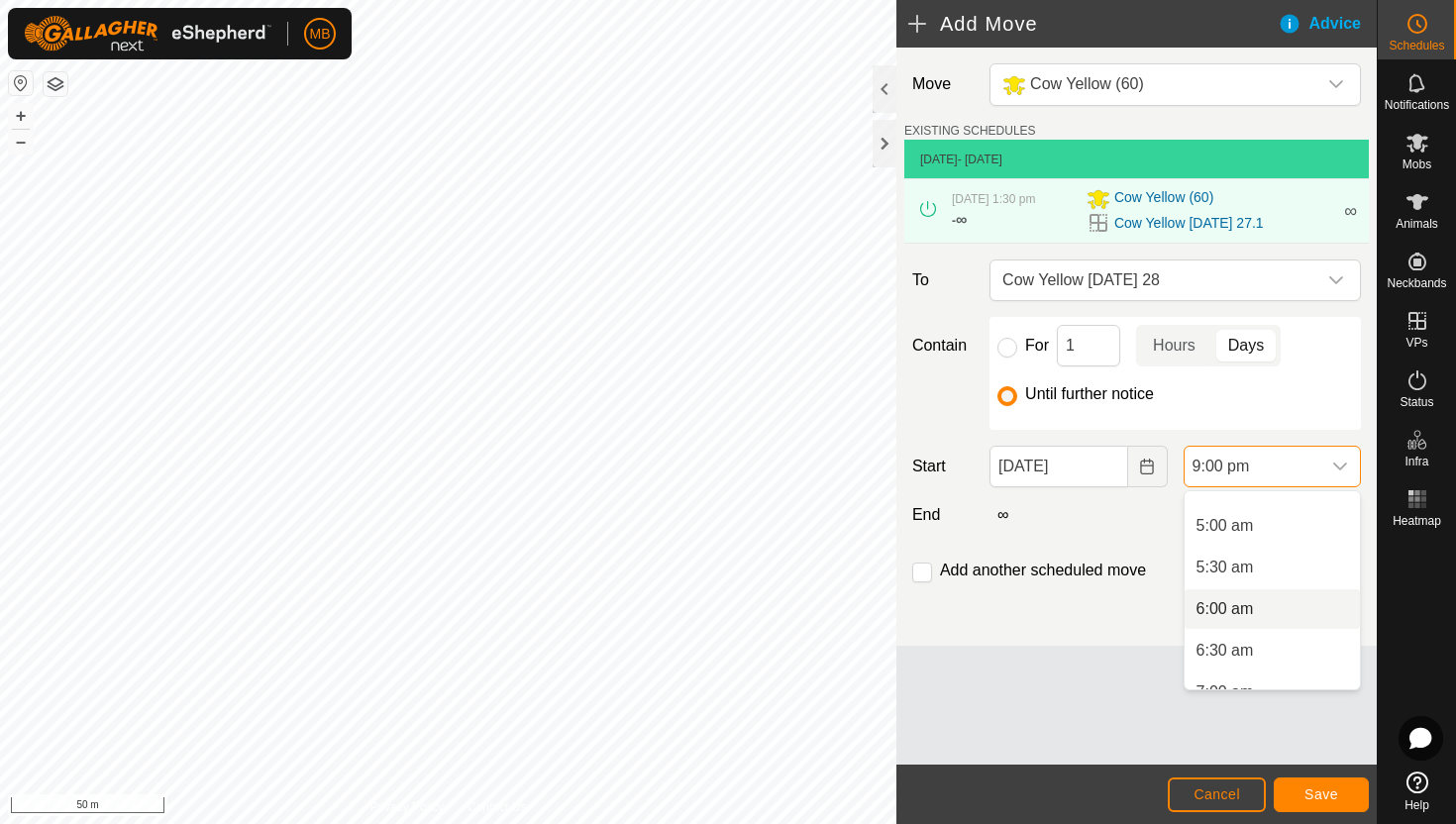 click on "6:00 am" at bounding box center [1272, 609] 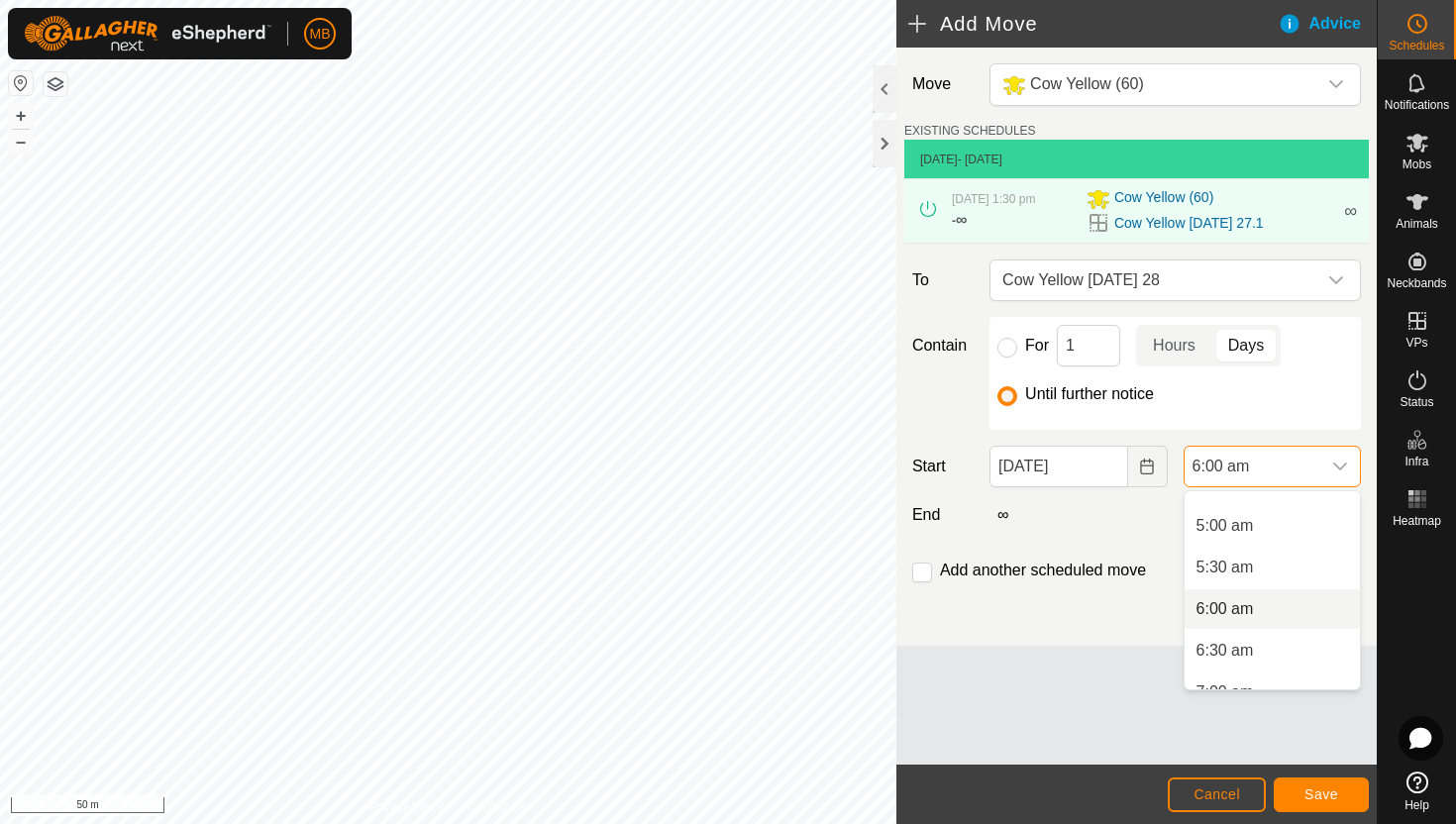 scroll, scrollTop: 0, scrollLeft: 0, axis: both 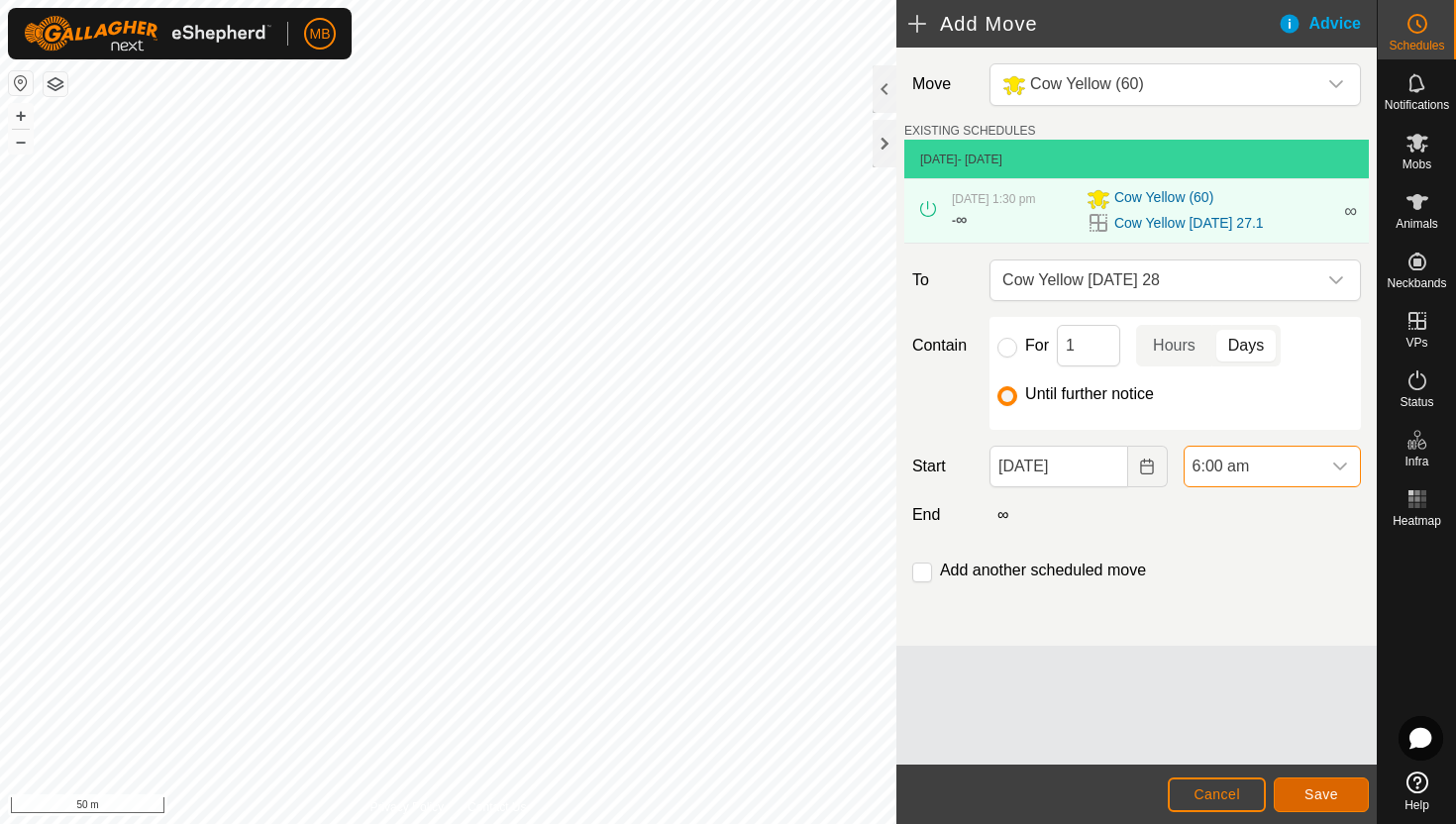 click on "Save" 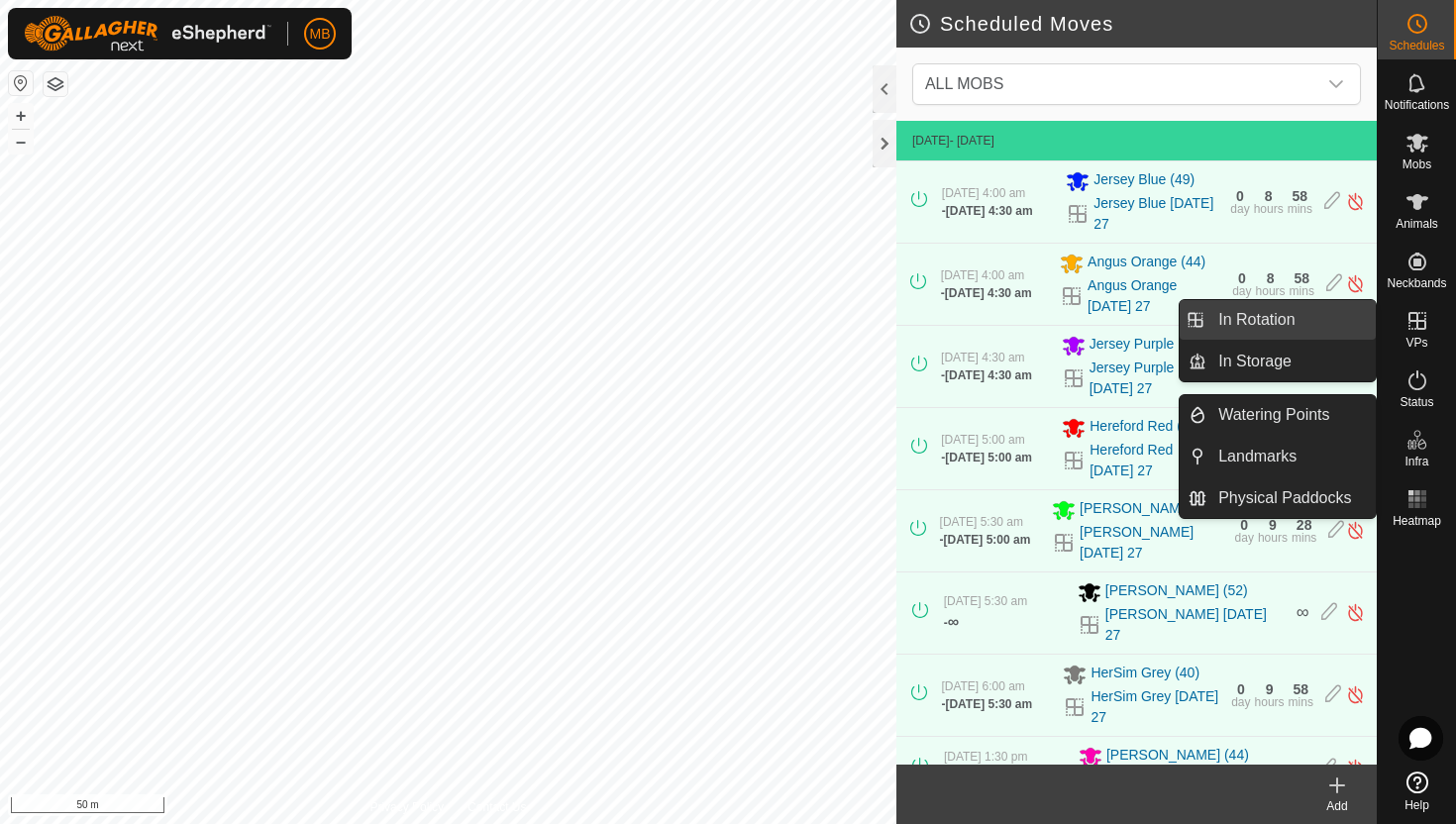 click on "In Rotation" at bounding box center [1291, 320] 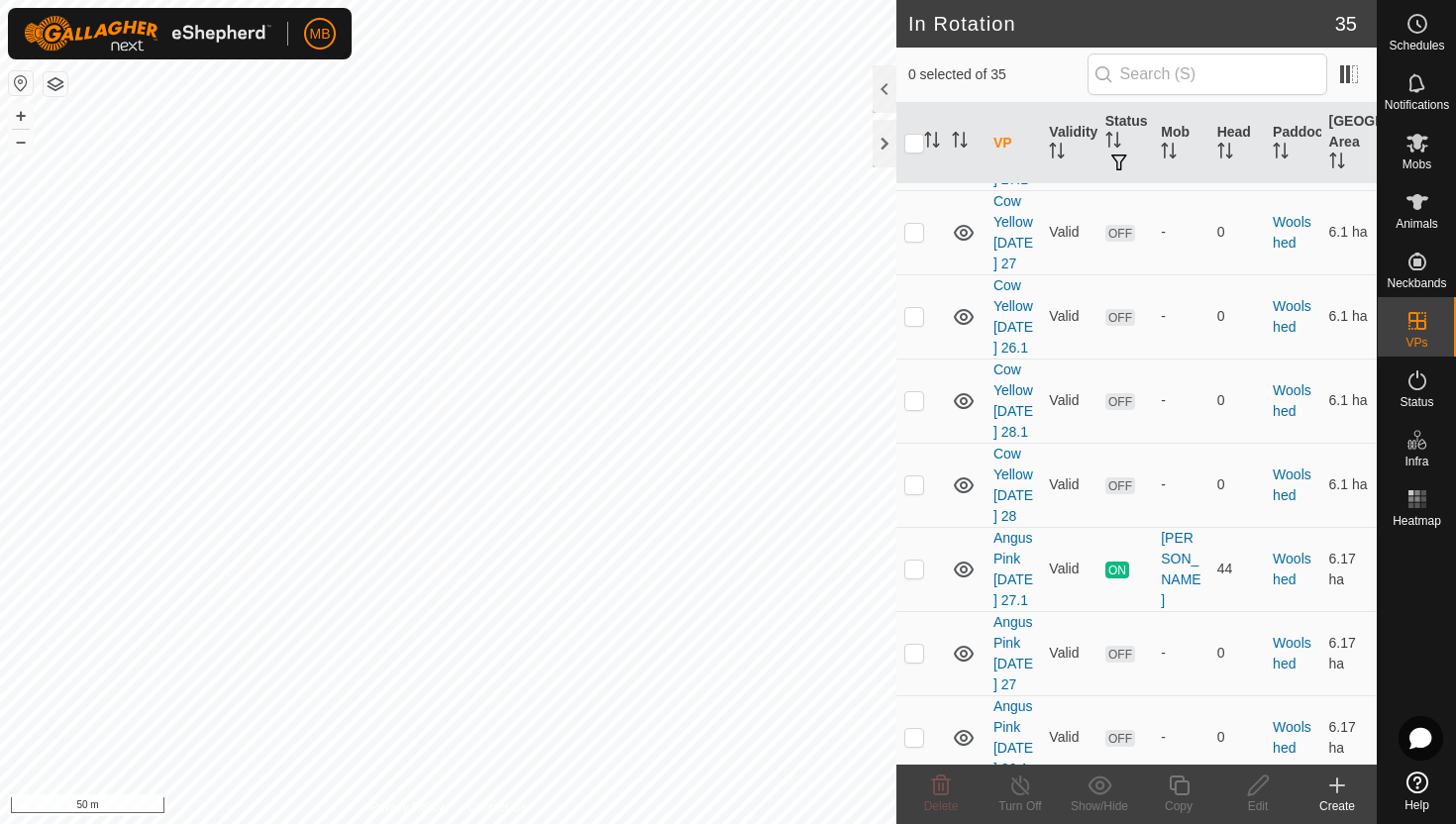 scroll, scrollTop: 3146, scrollLeft: 0, axis: vertical 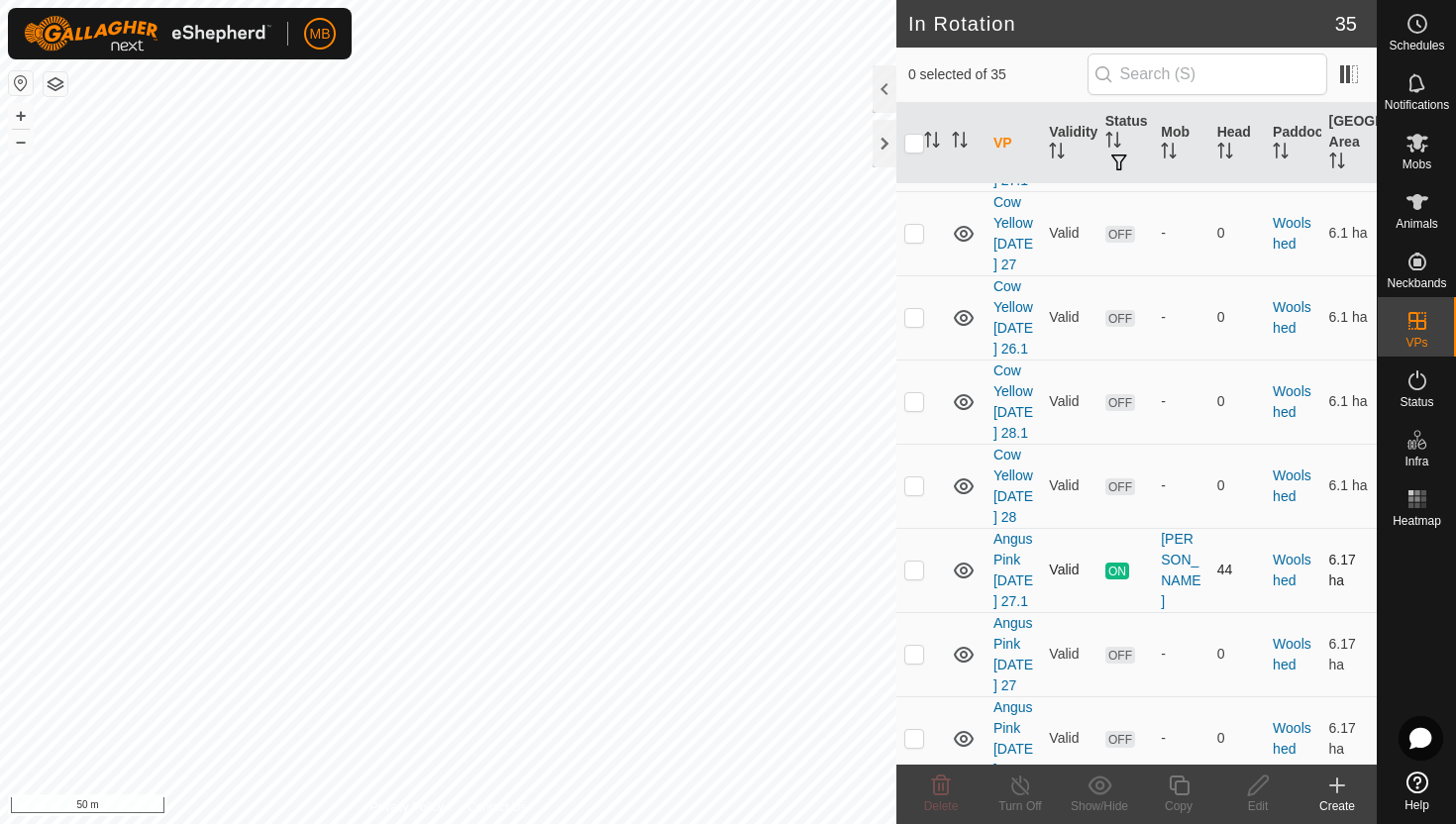 click at bounding box center [914, 569] 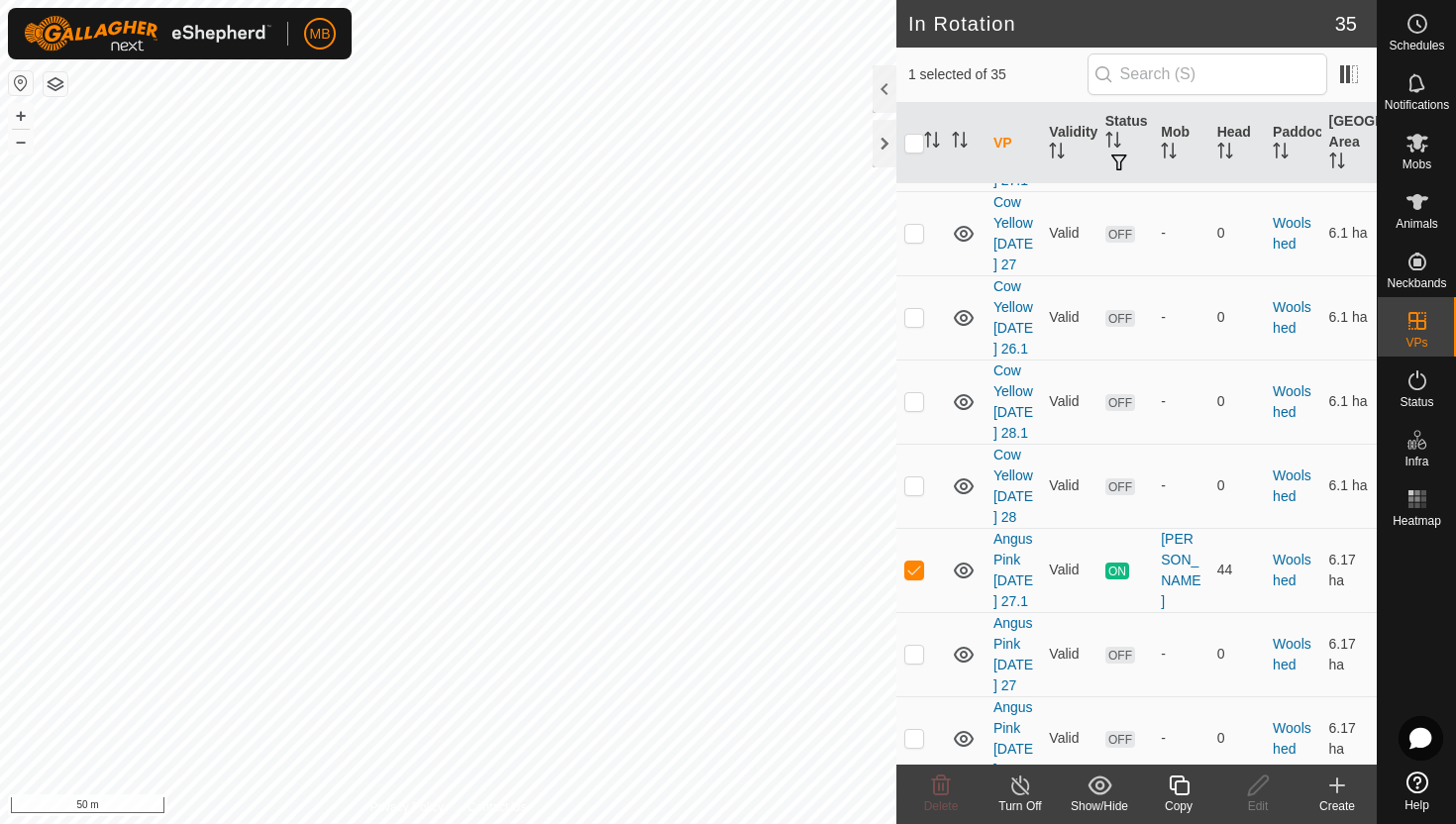 click 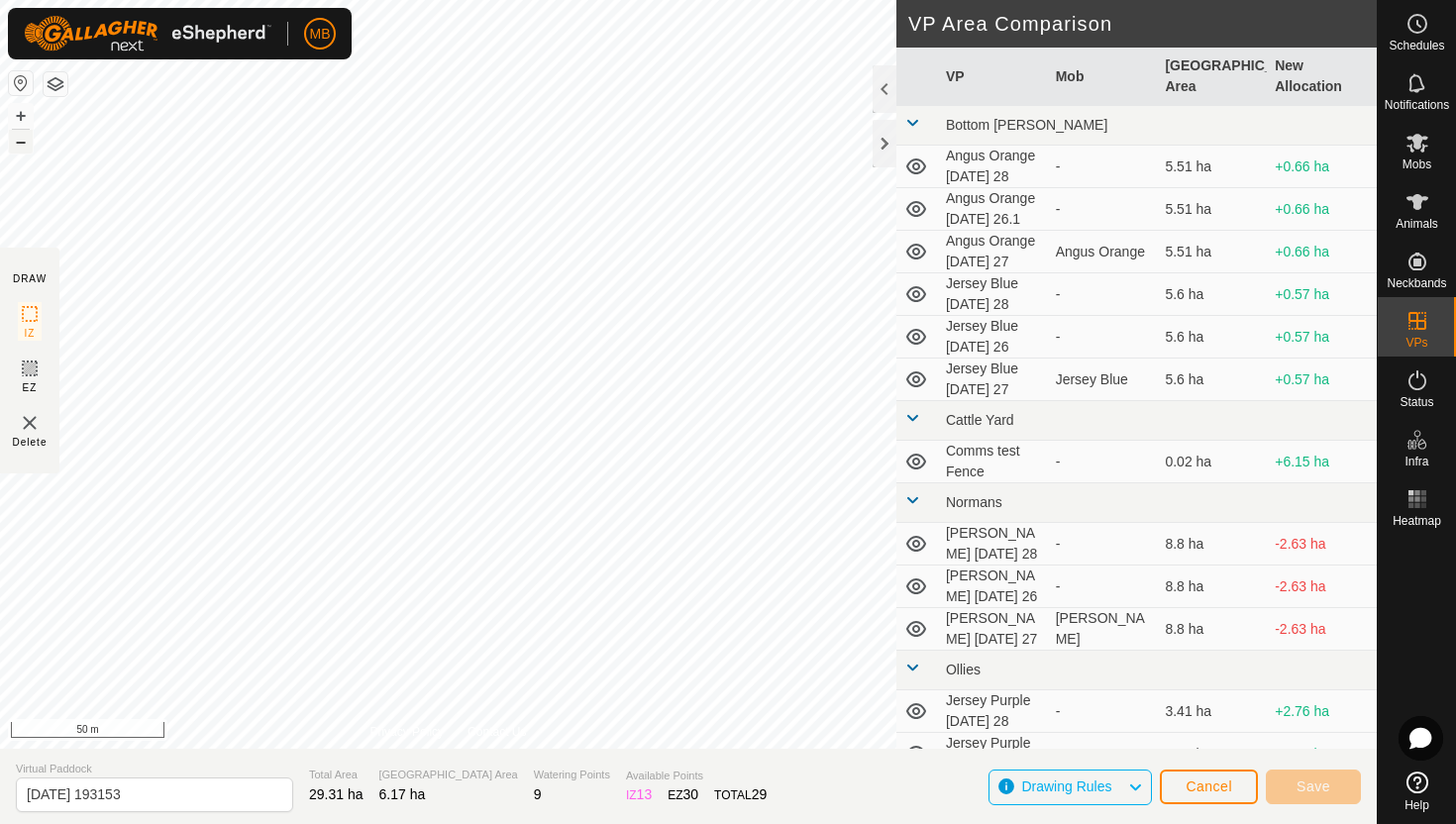 click on "–" at bounding box center [21, 142] 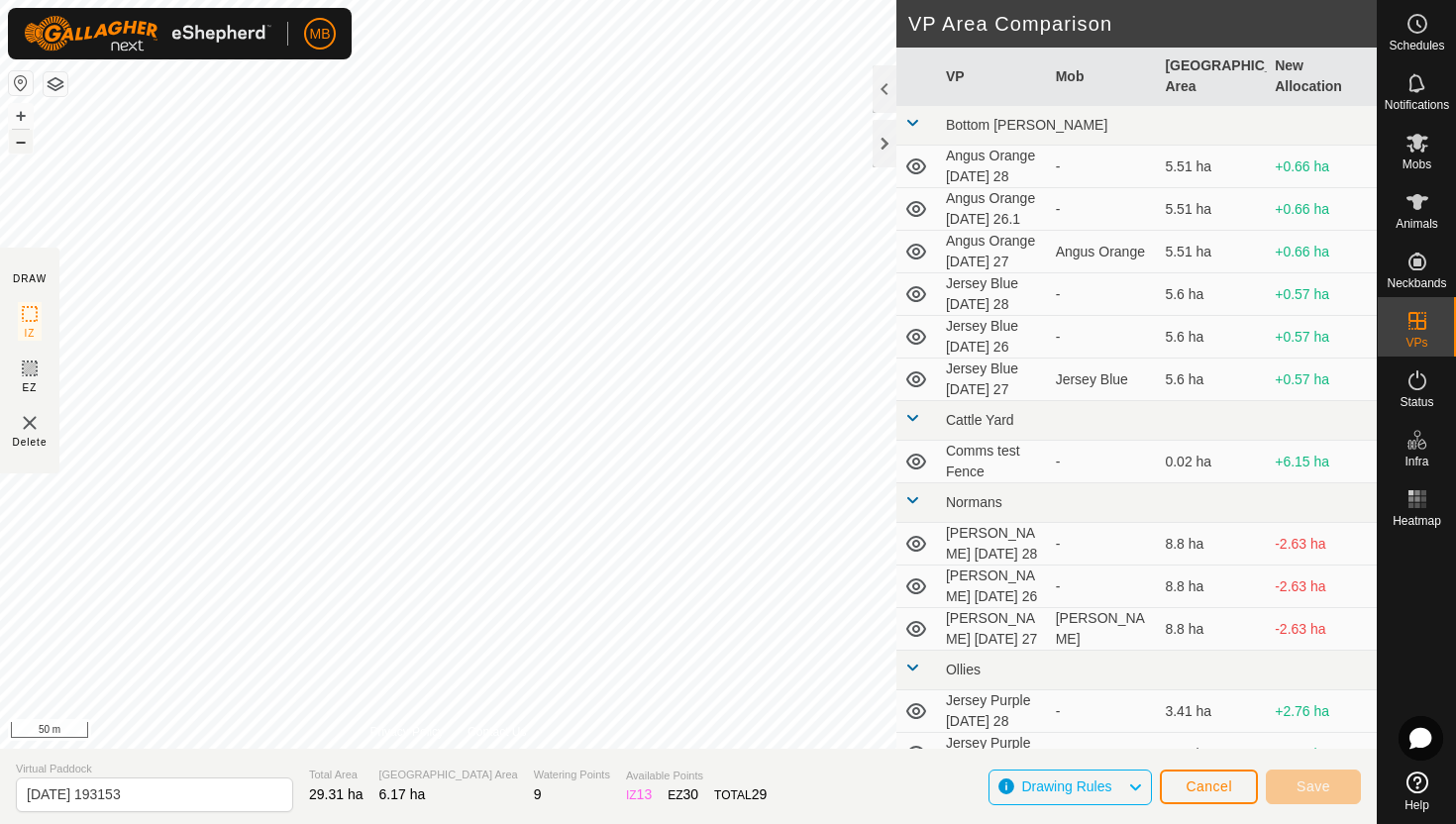 click on "–" at bounding box center (21, 142) 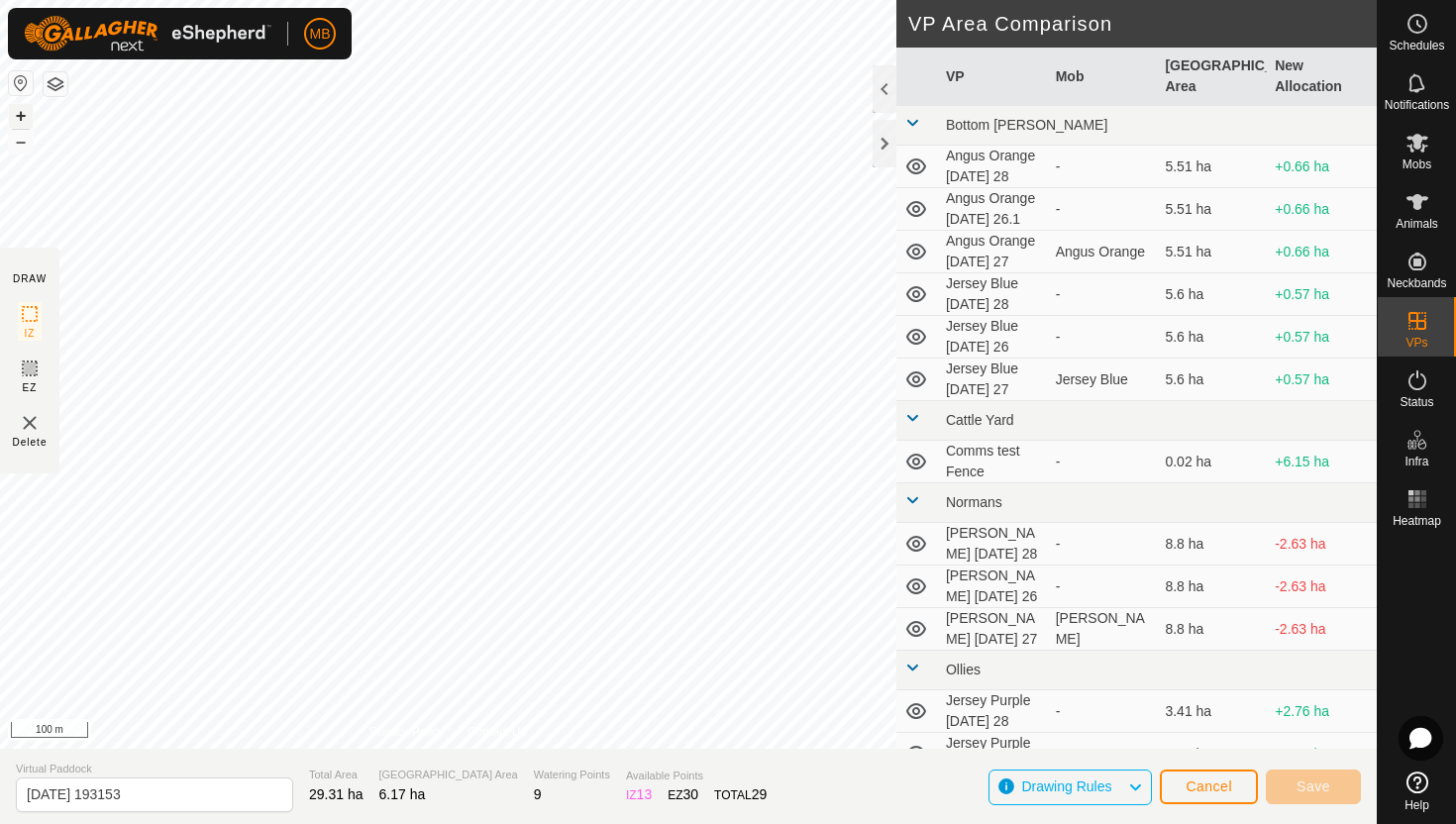 click on "+" at bounding box center [21, 116] 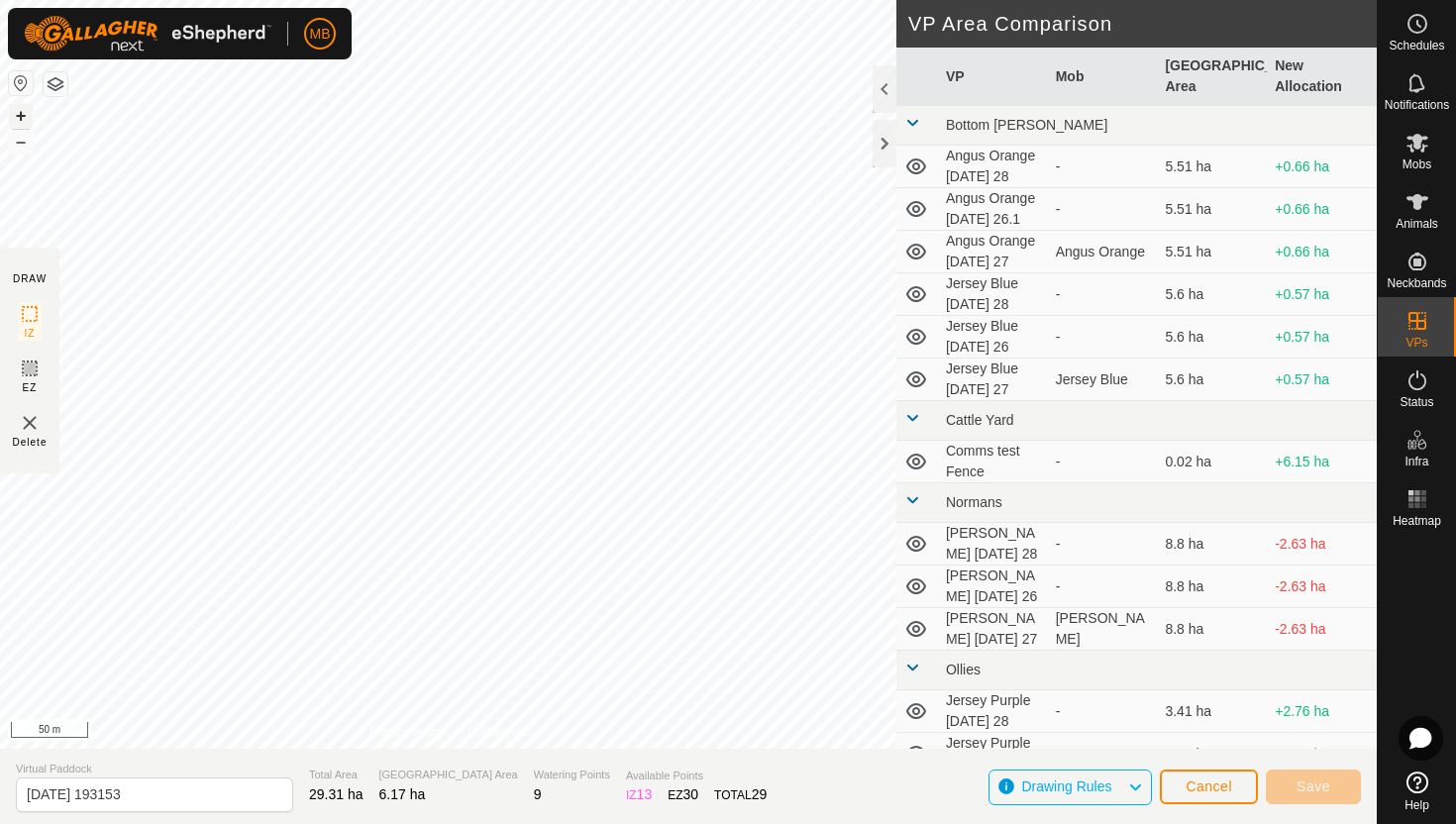 click on "+" at bounding box center [21, 116] 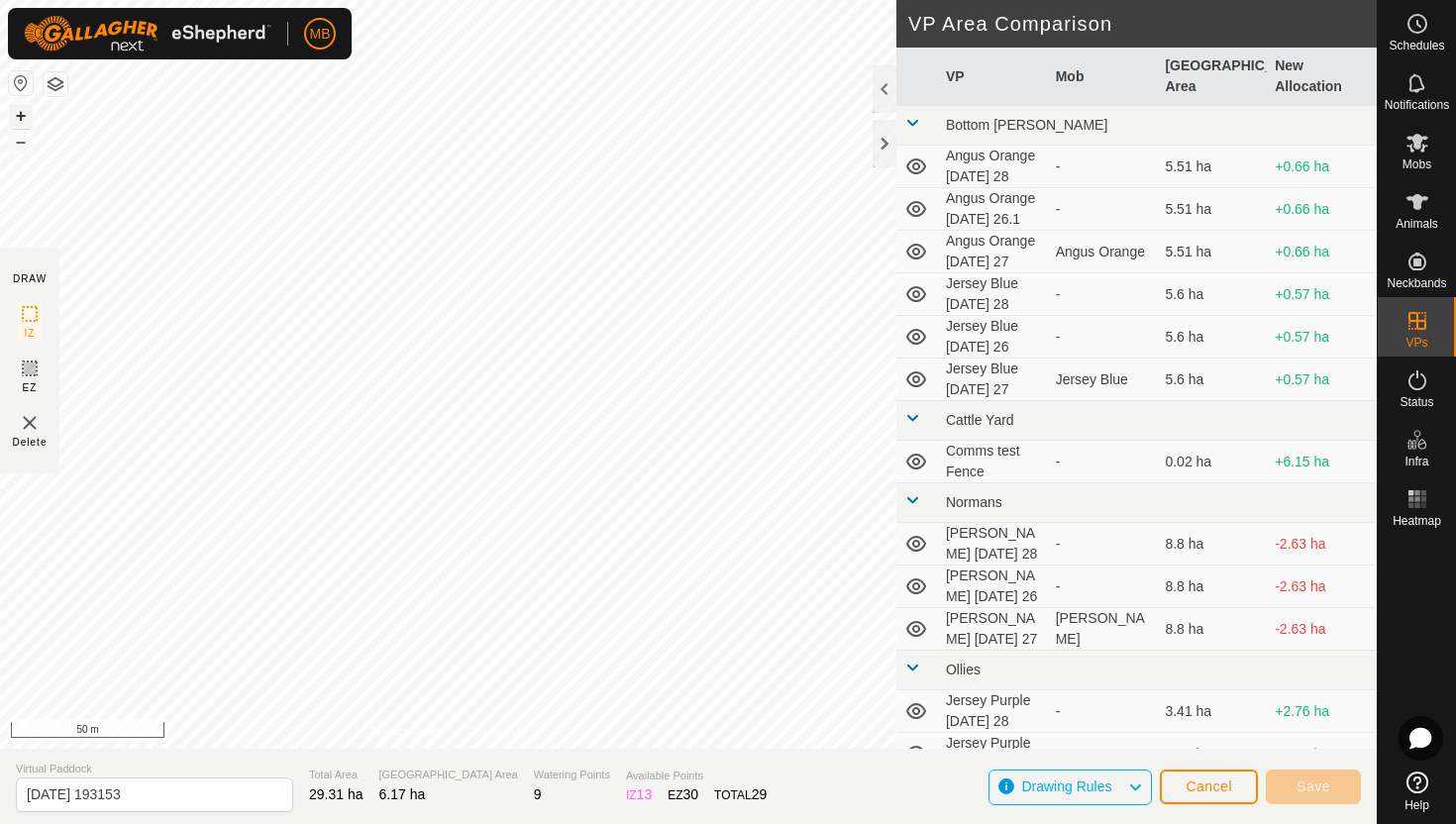 click on "+" at bounding box center [21, 116] 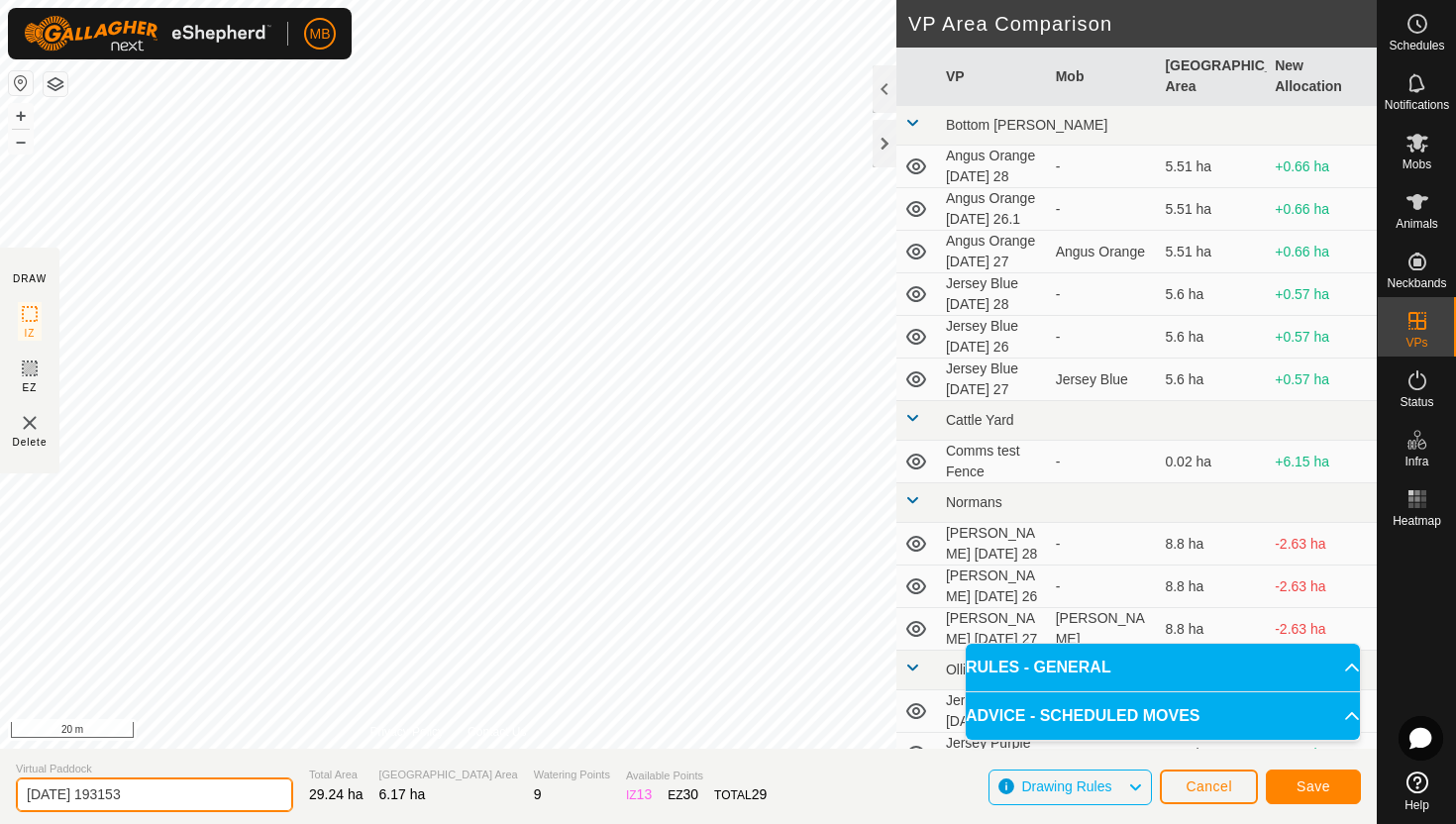 click on "[DATE] 193153" 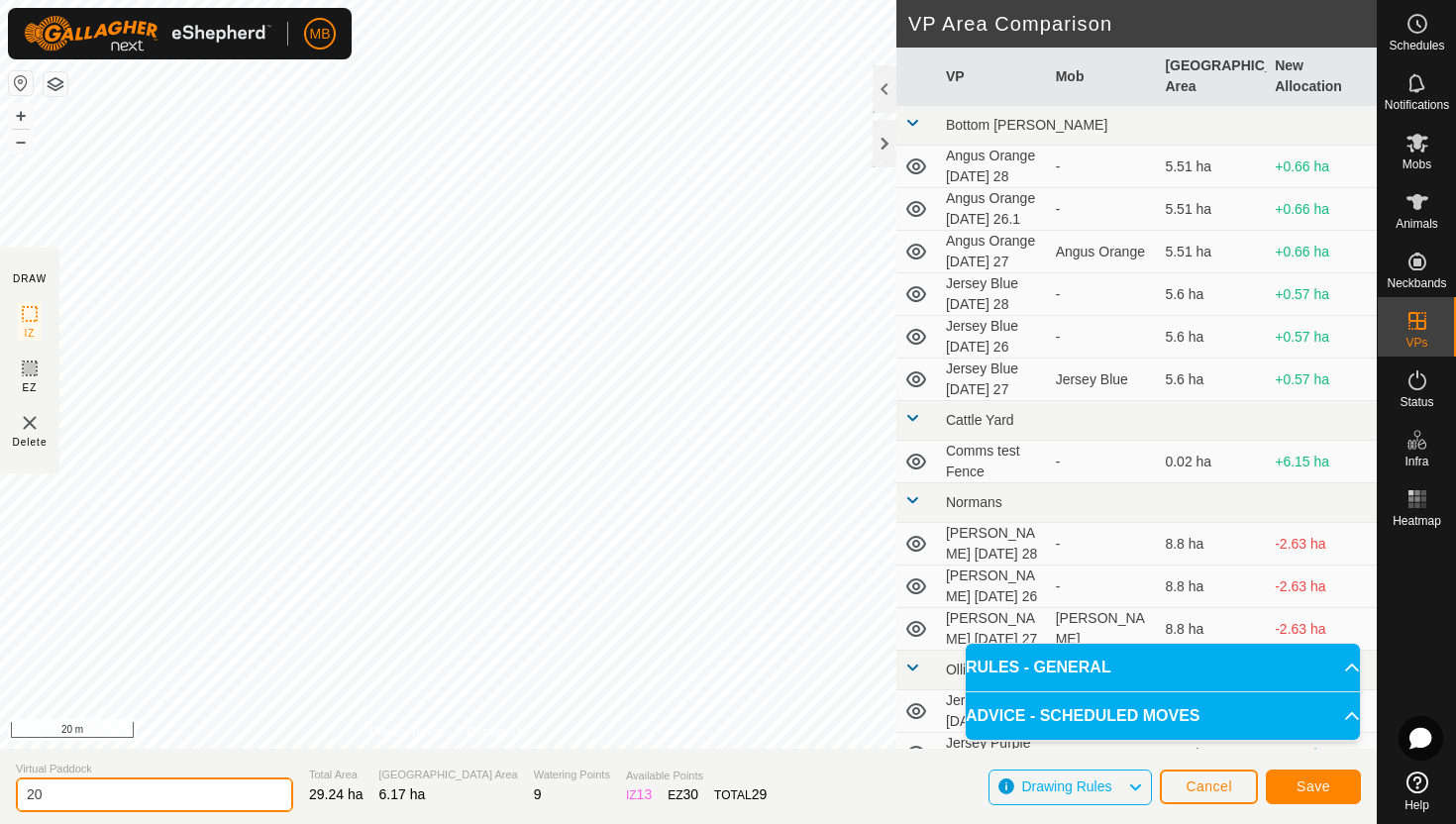 type on "2" 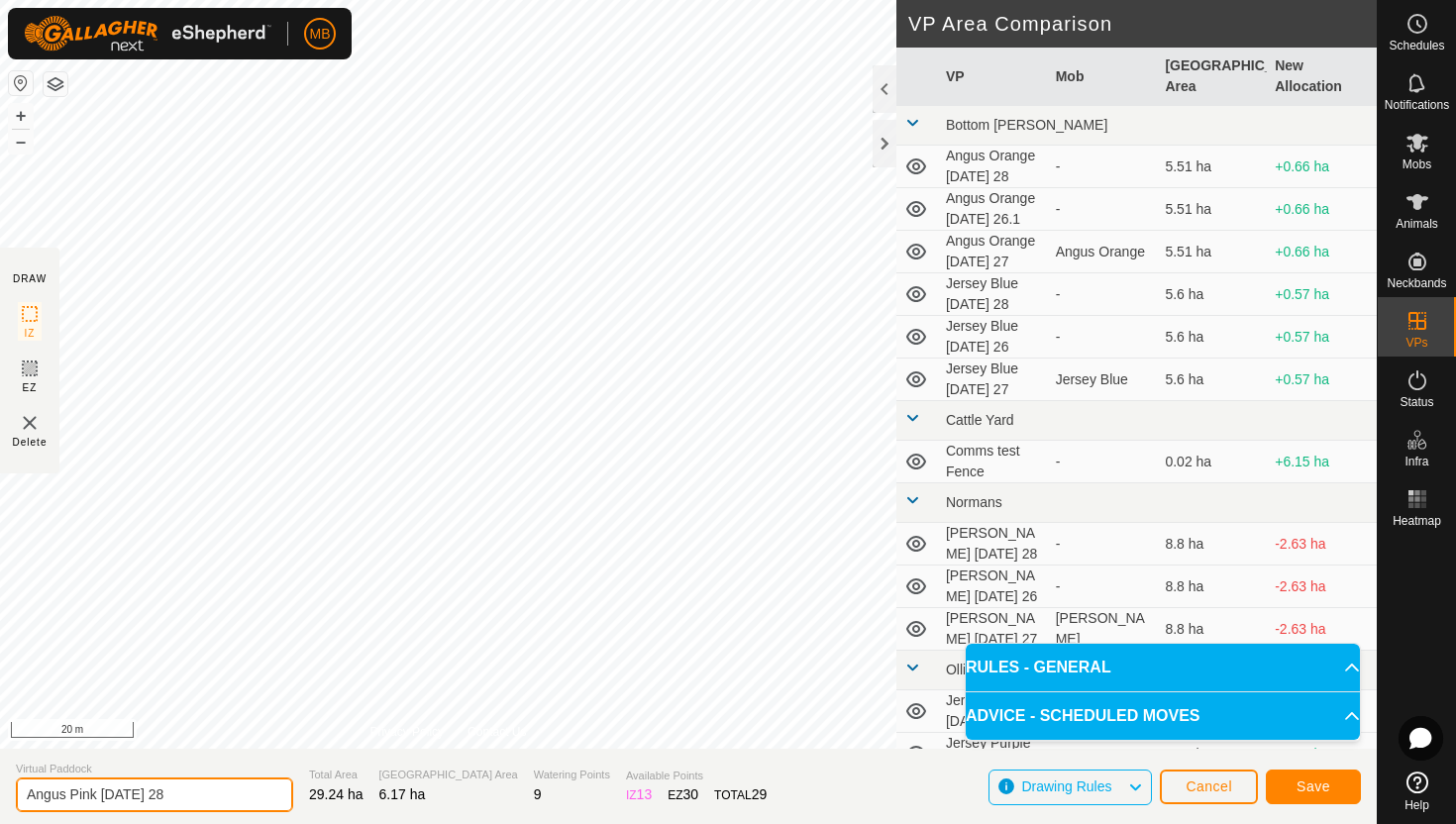 type on "Angus Pink [DATE] 28" 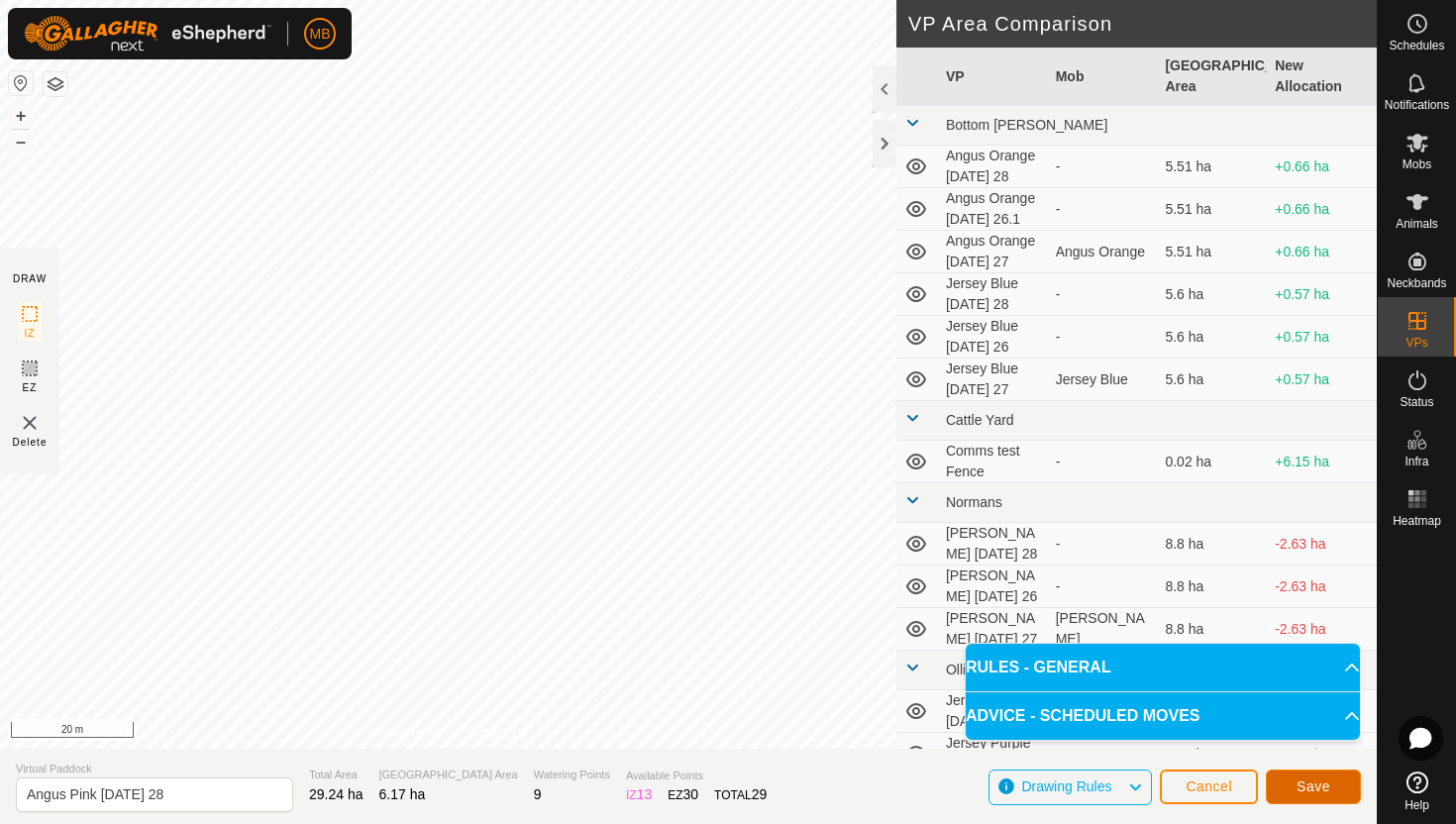 click on "Save" 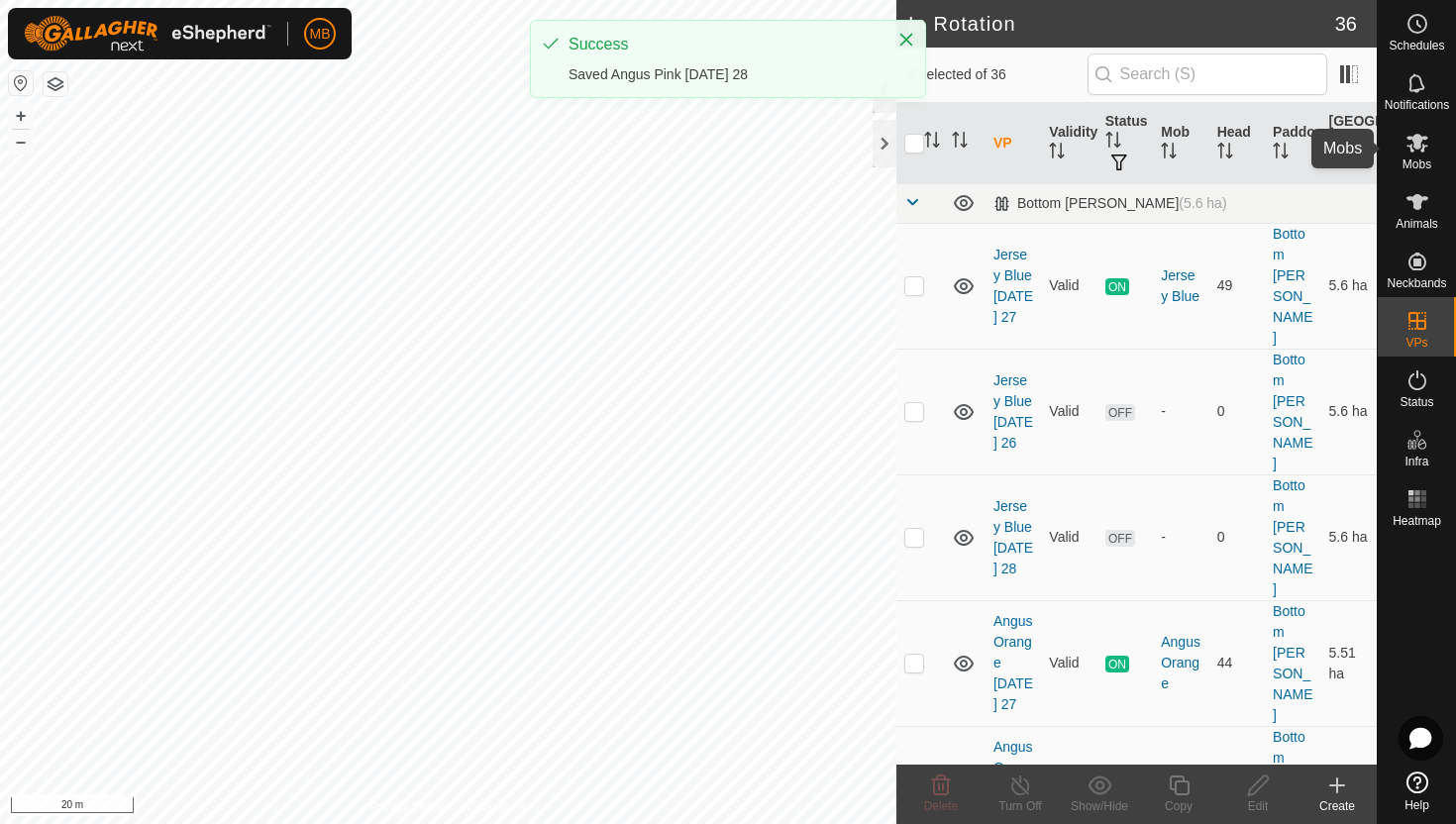 click 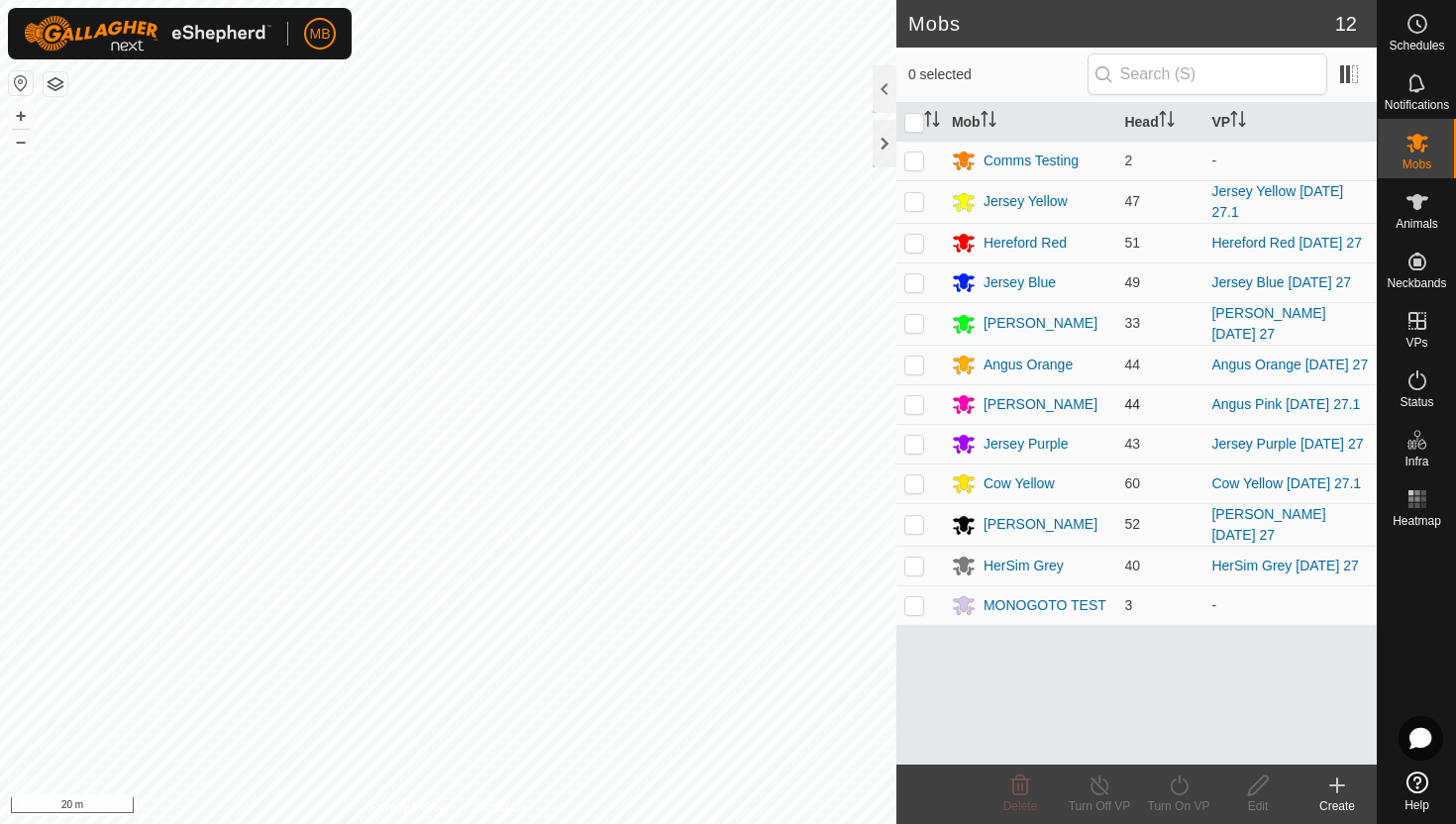 click at bounding box center (914, 404) 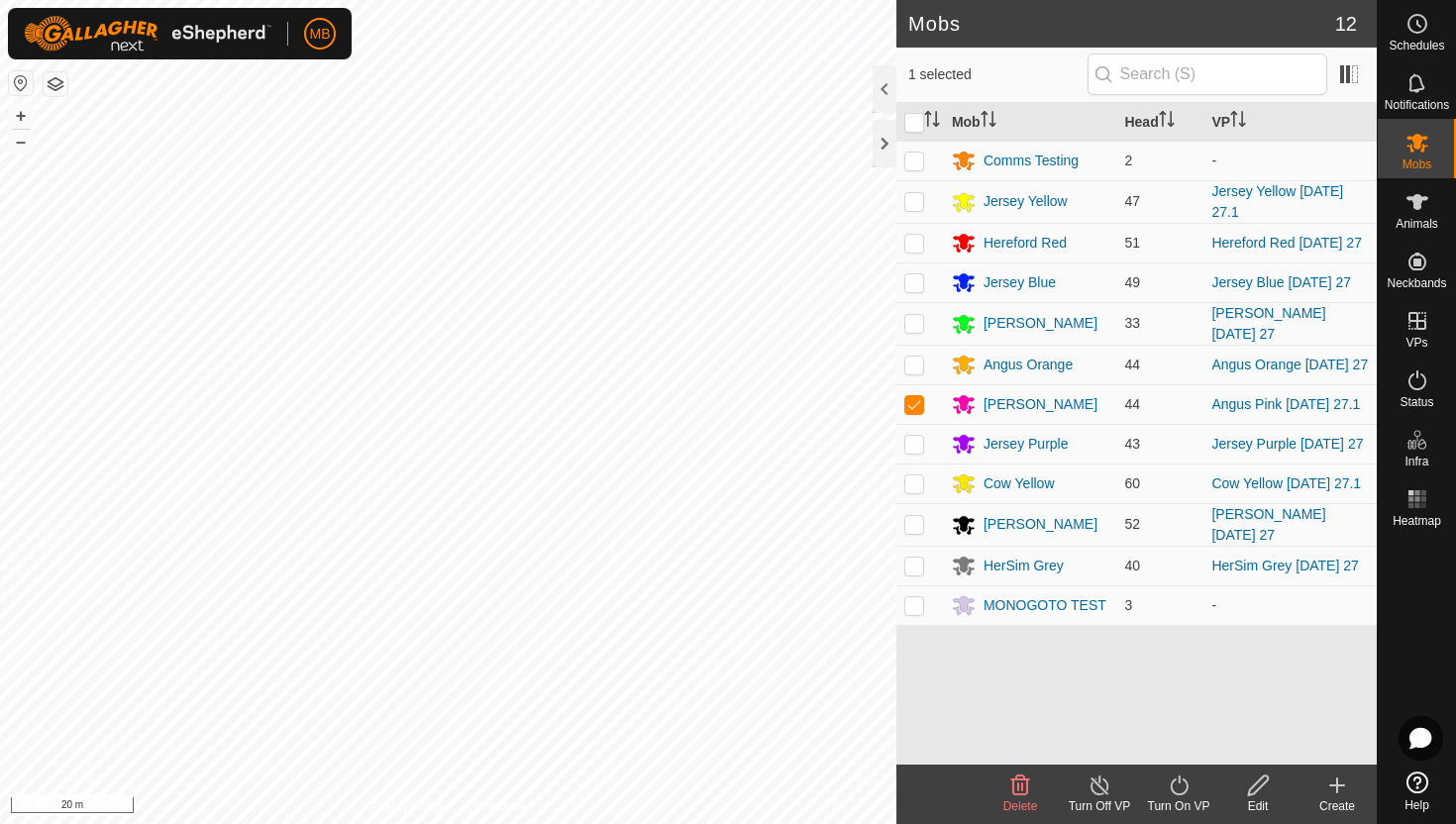 click 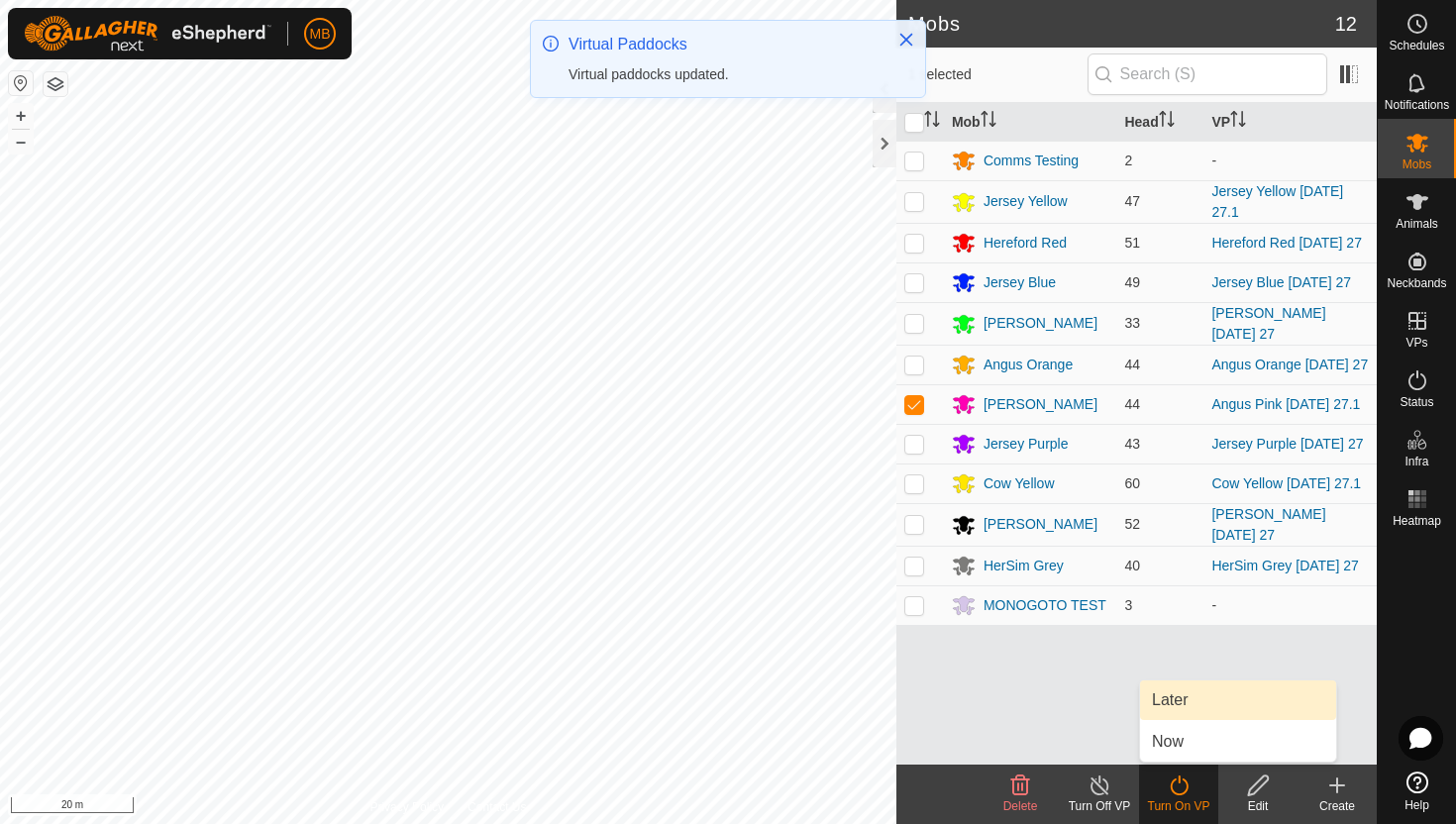 click on "Later" at bounding box center (1238, 700) 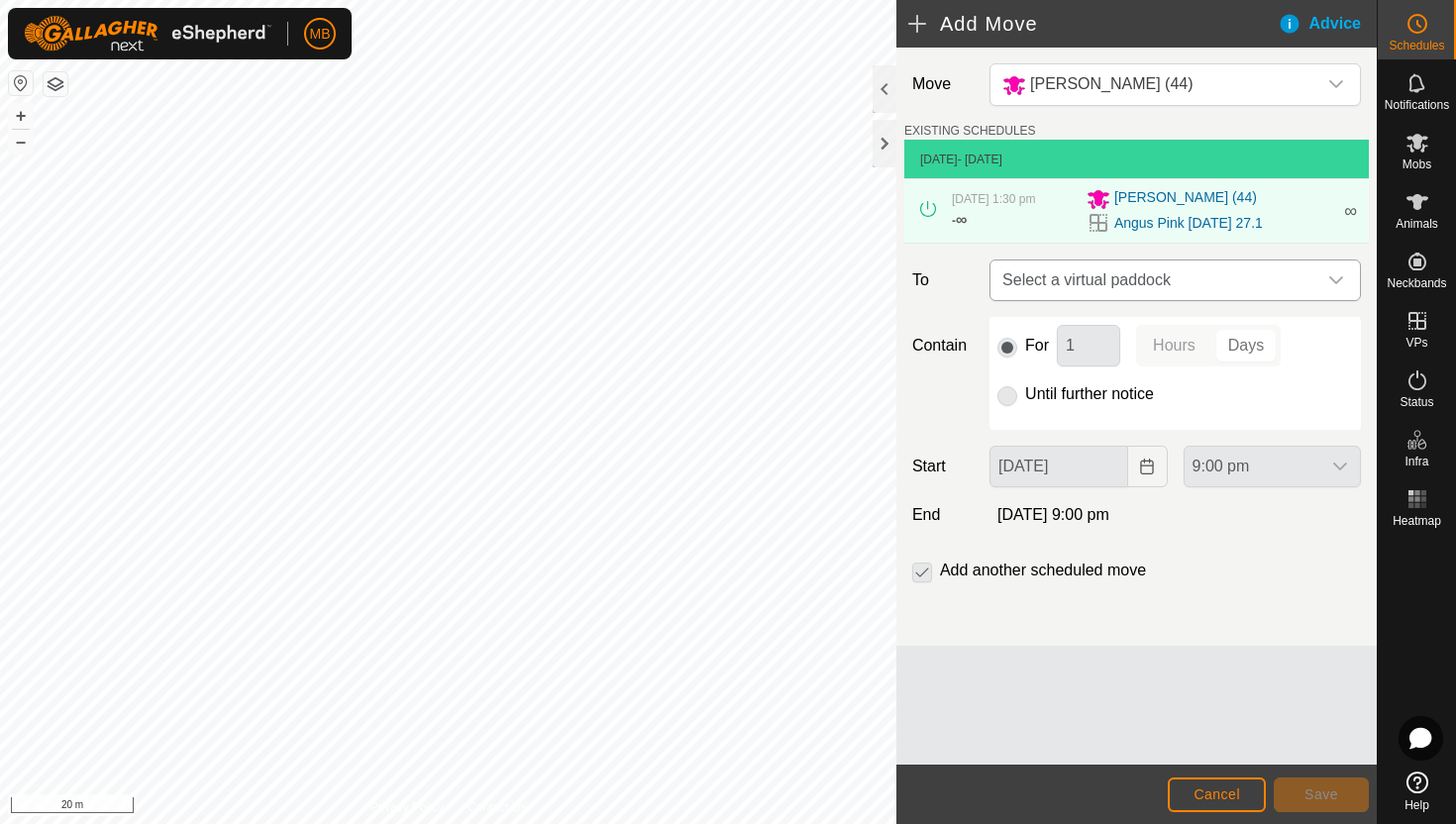 click 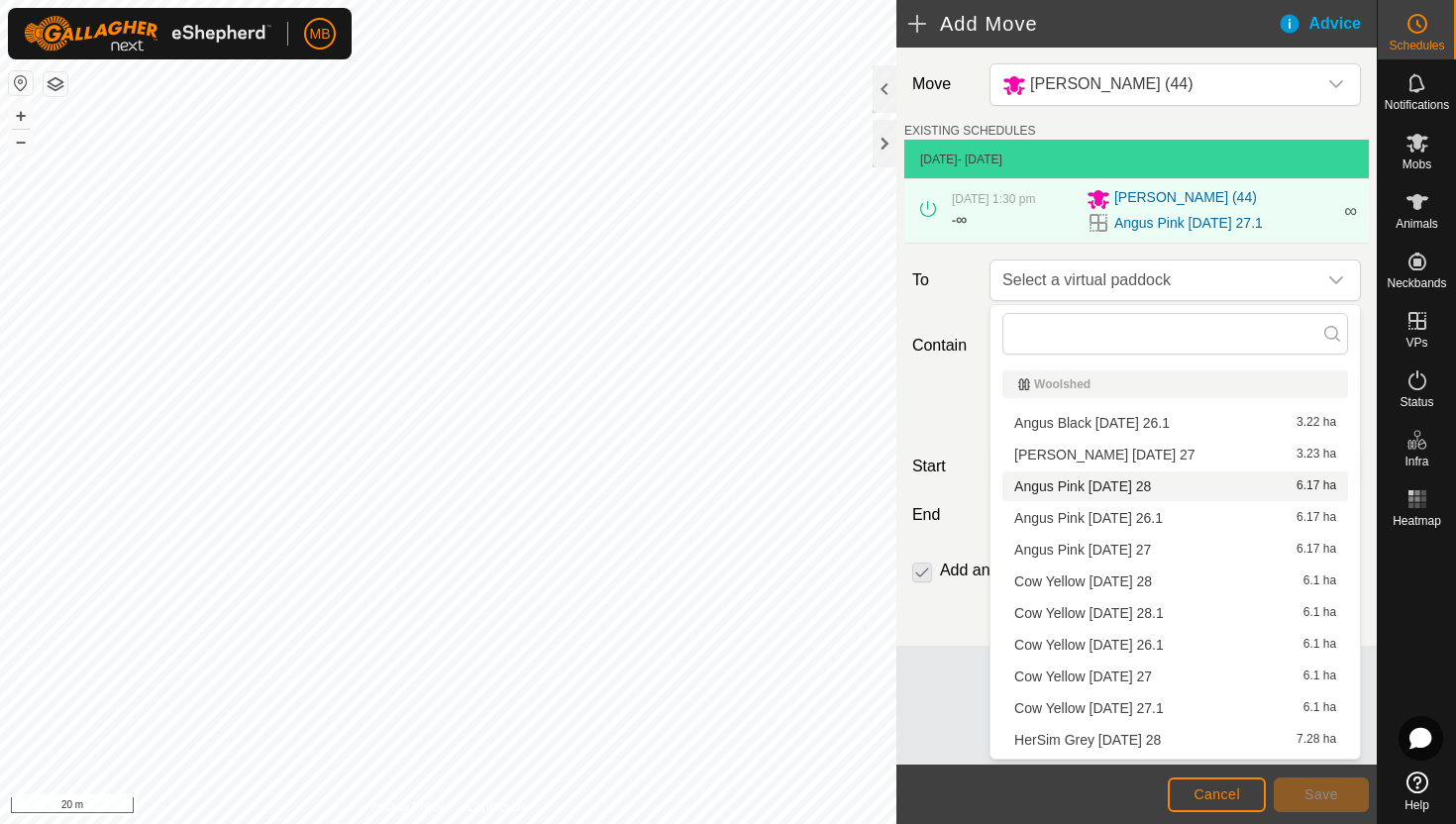 click on "Angus Pink [DATE] 28  6.17 ha" at bounding box center (1175, 486) 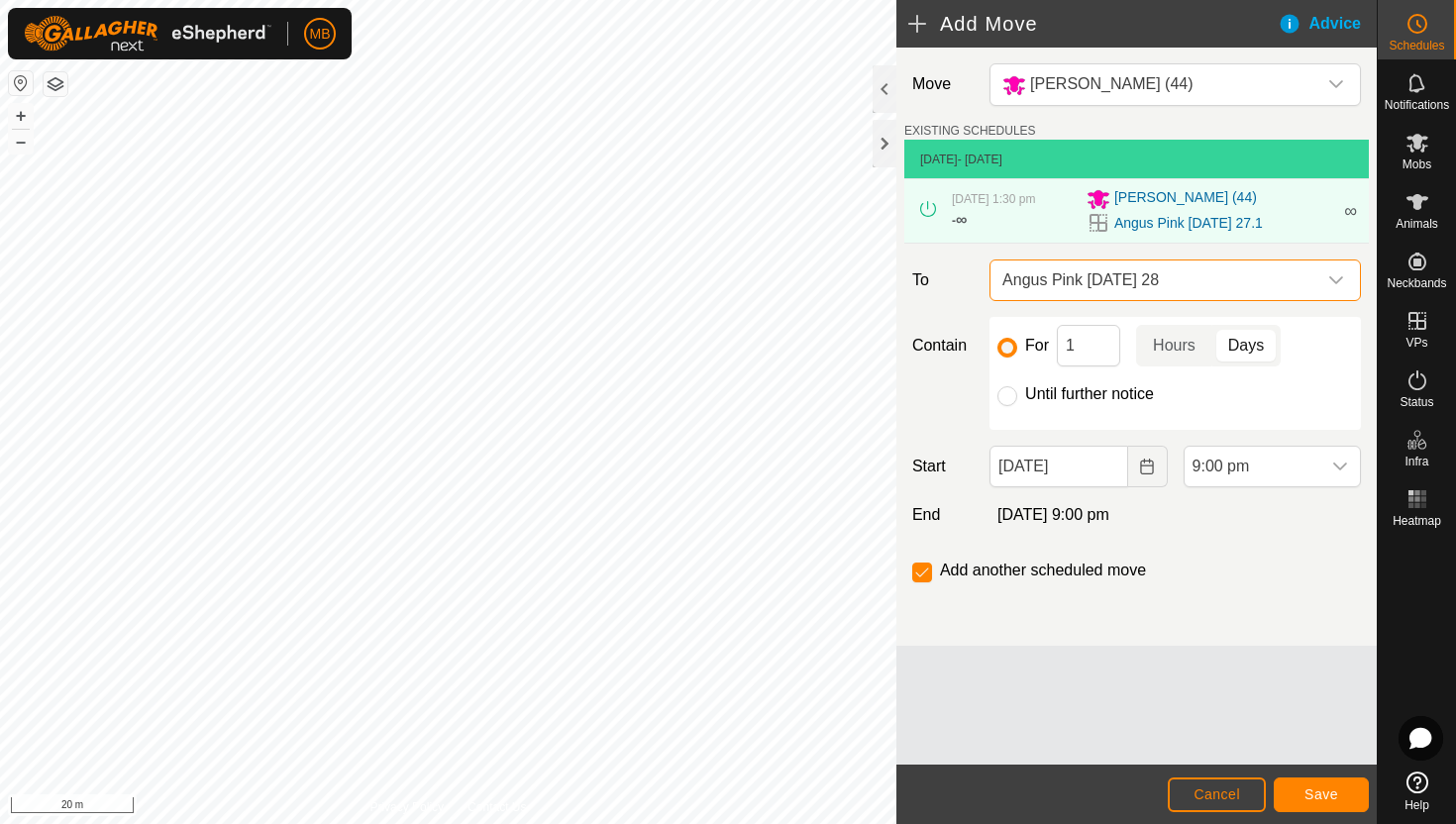 click on "Until further notice" 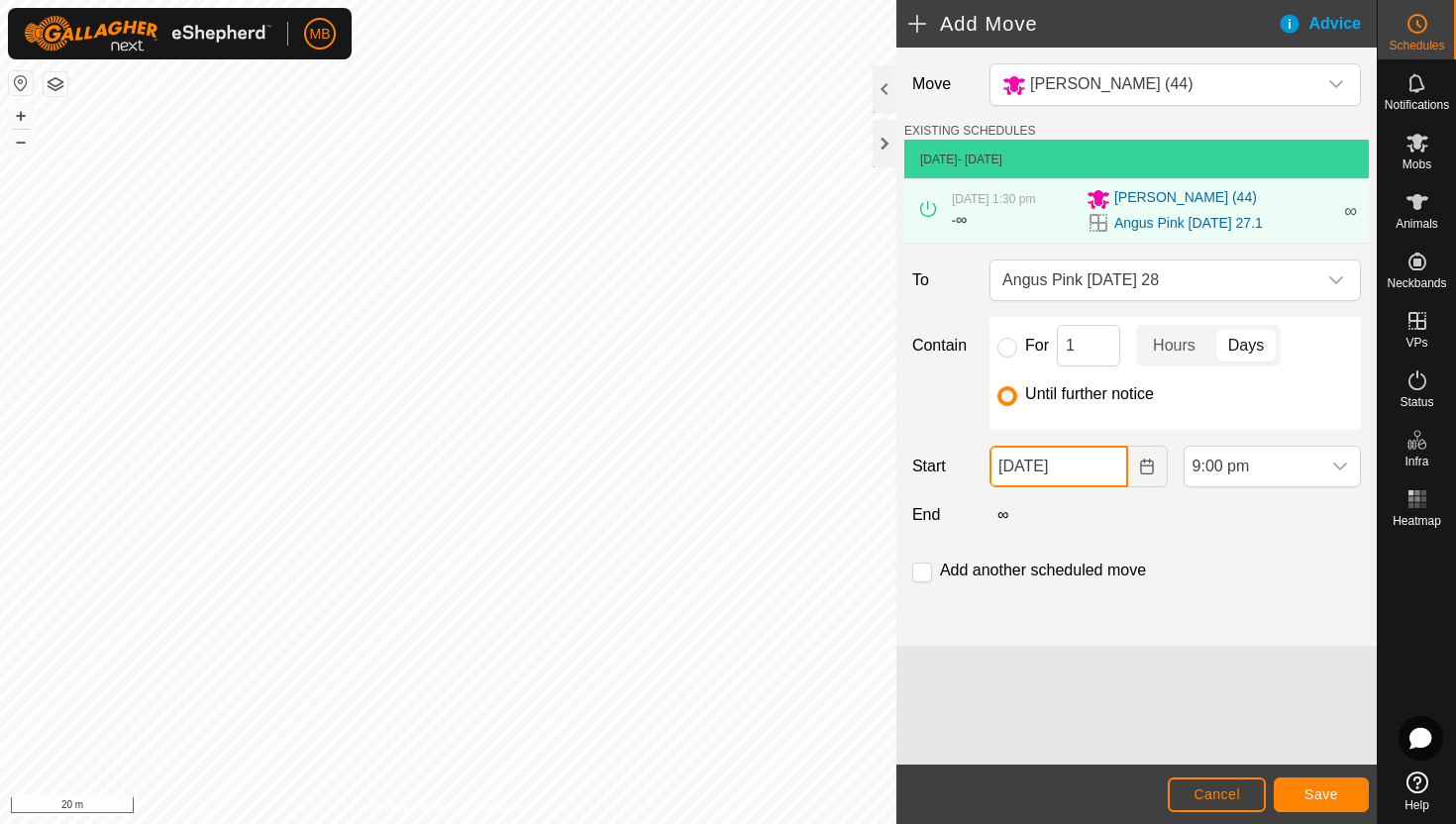 click on "[DATE]" 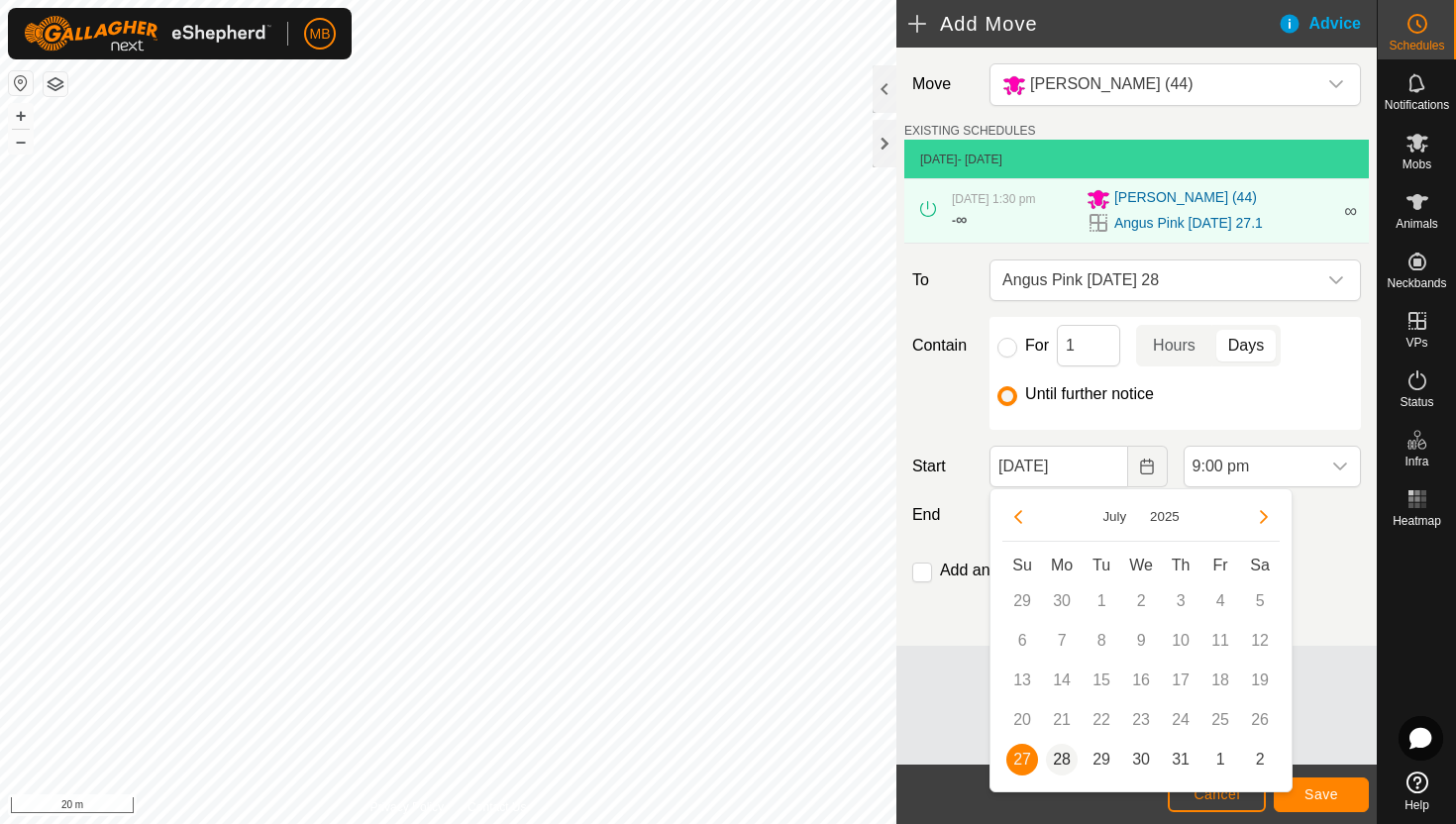click on "28" at bounding box center (1062, 760) 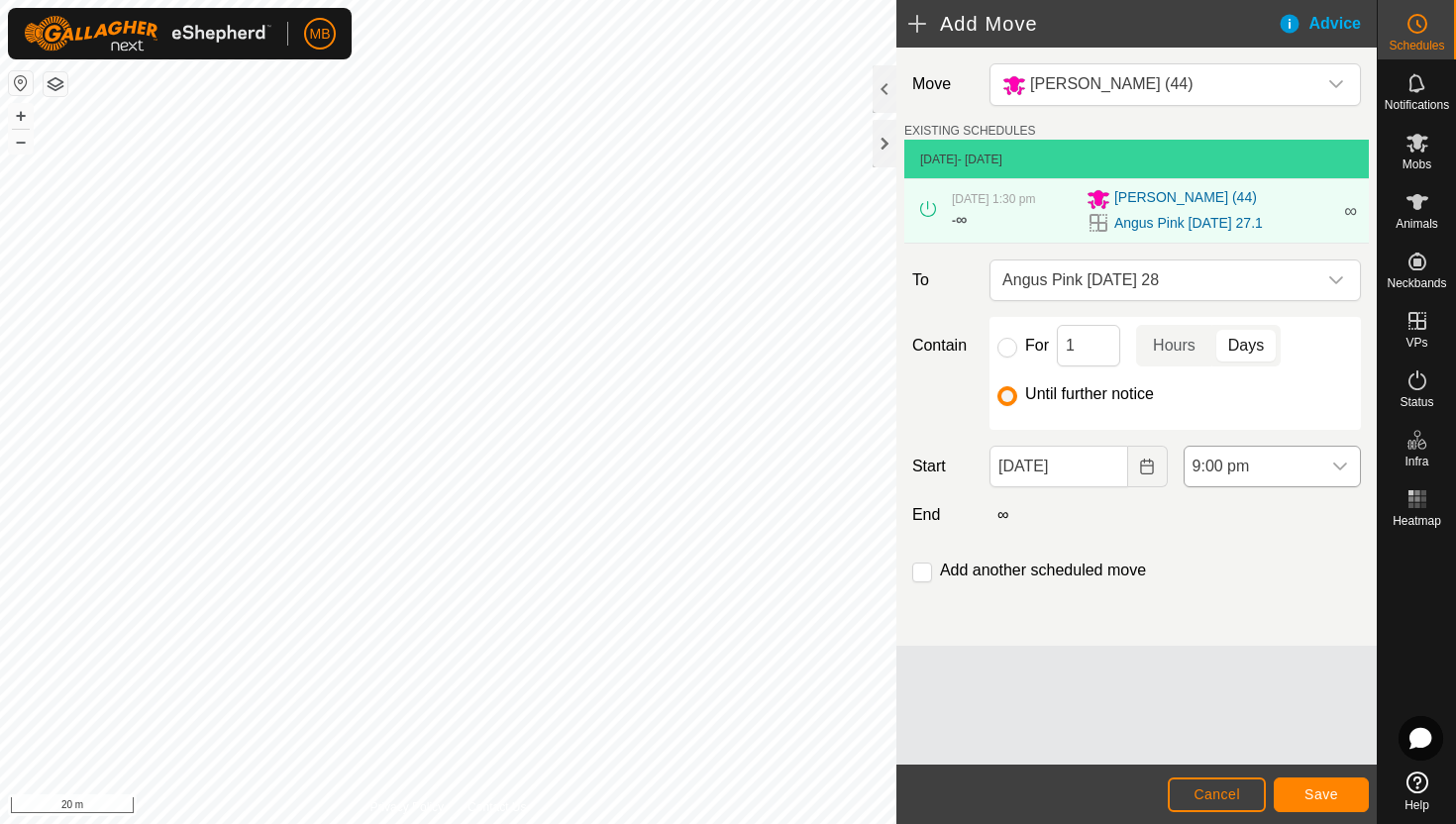 click 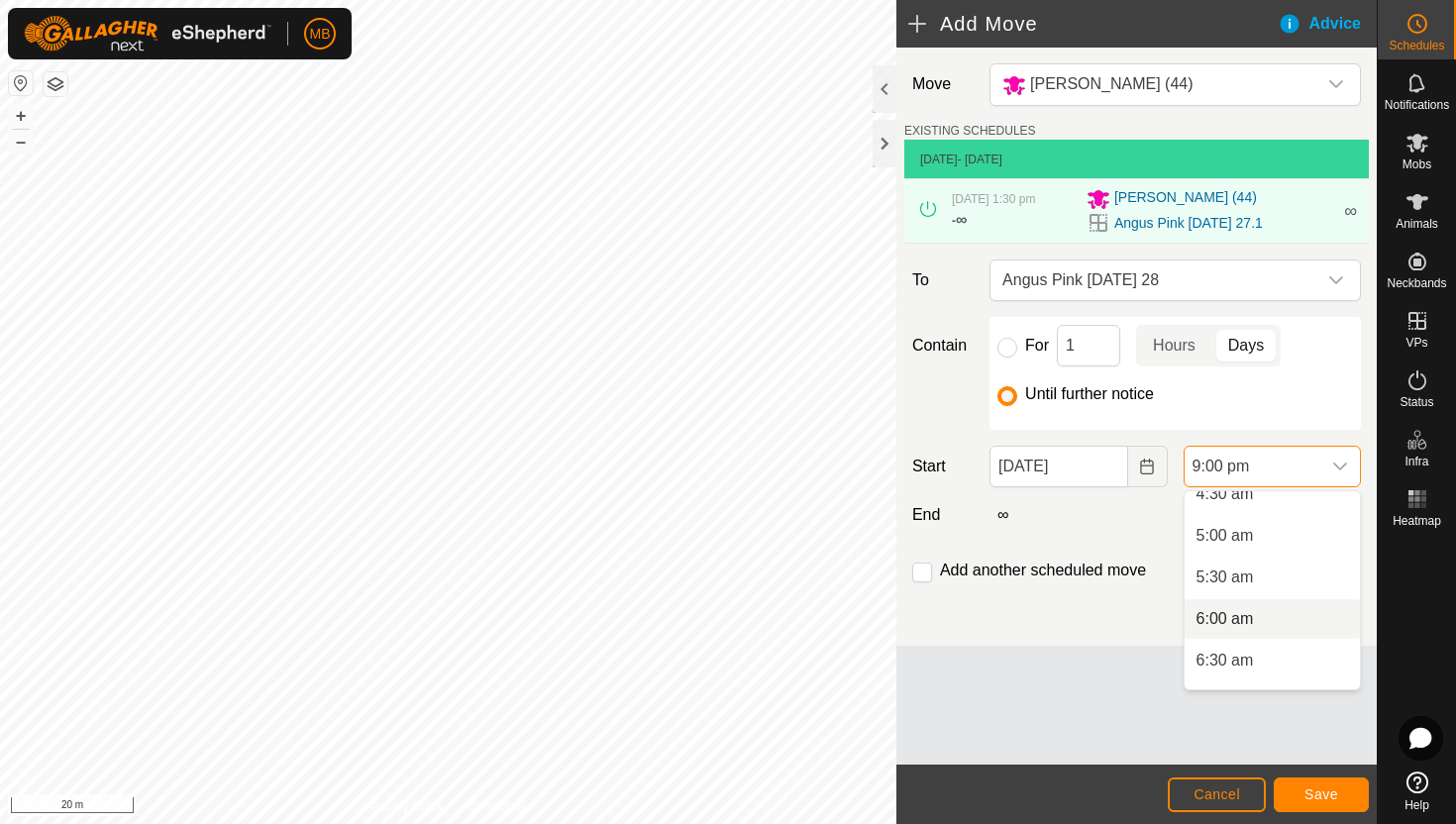 scroll, scrollTop: 384, scrollLeft: 0, axis: vertical 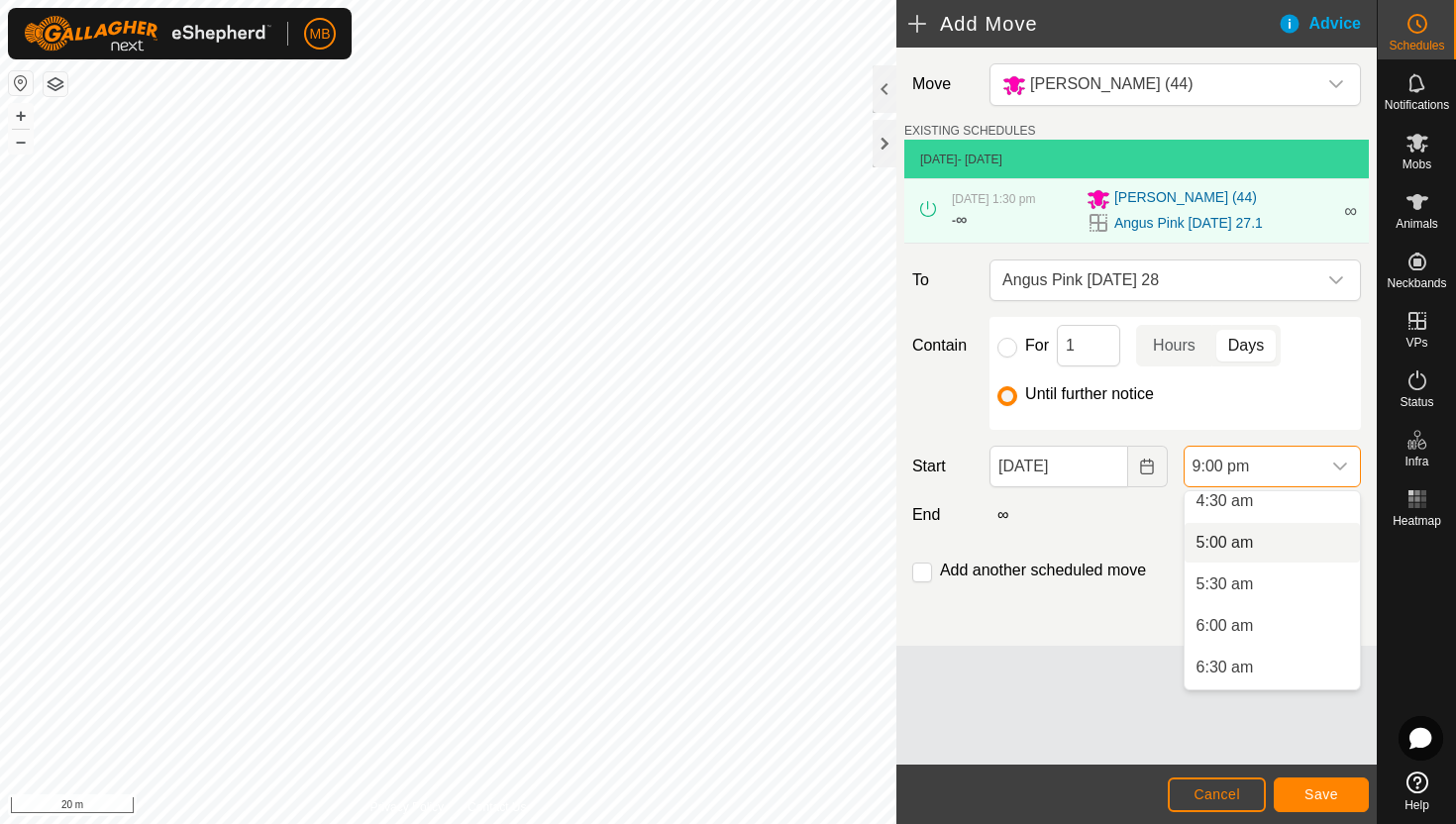 click on "5:00 am" at bounding box center (1272, 543) 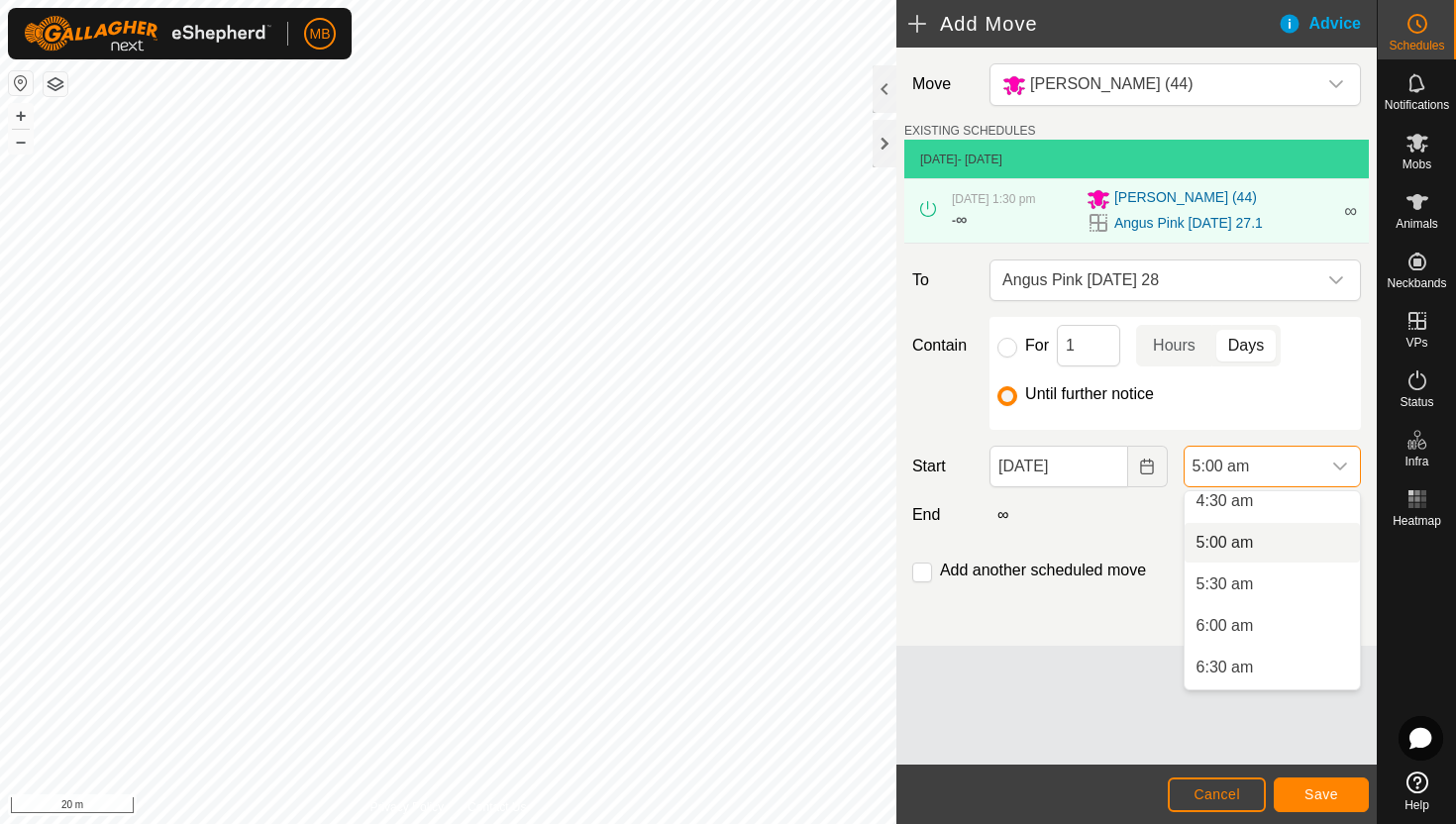 scroll, scrollTop: 0, scrollLeft: 0, axis: both 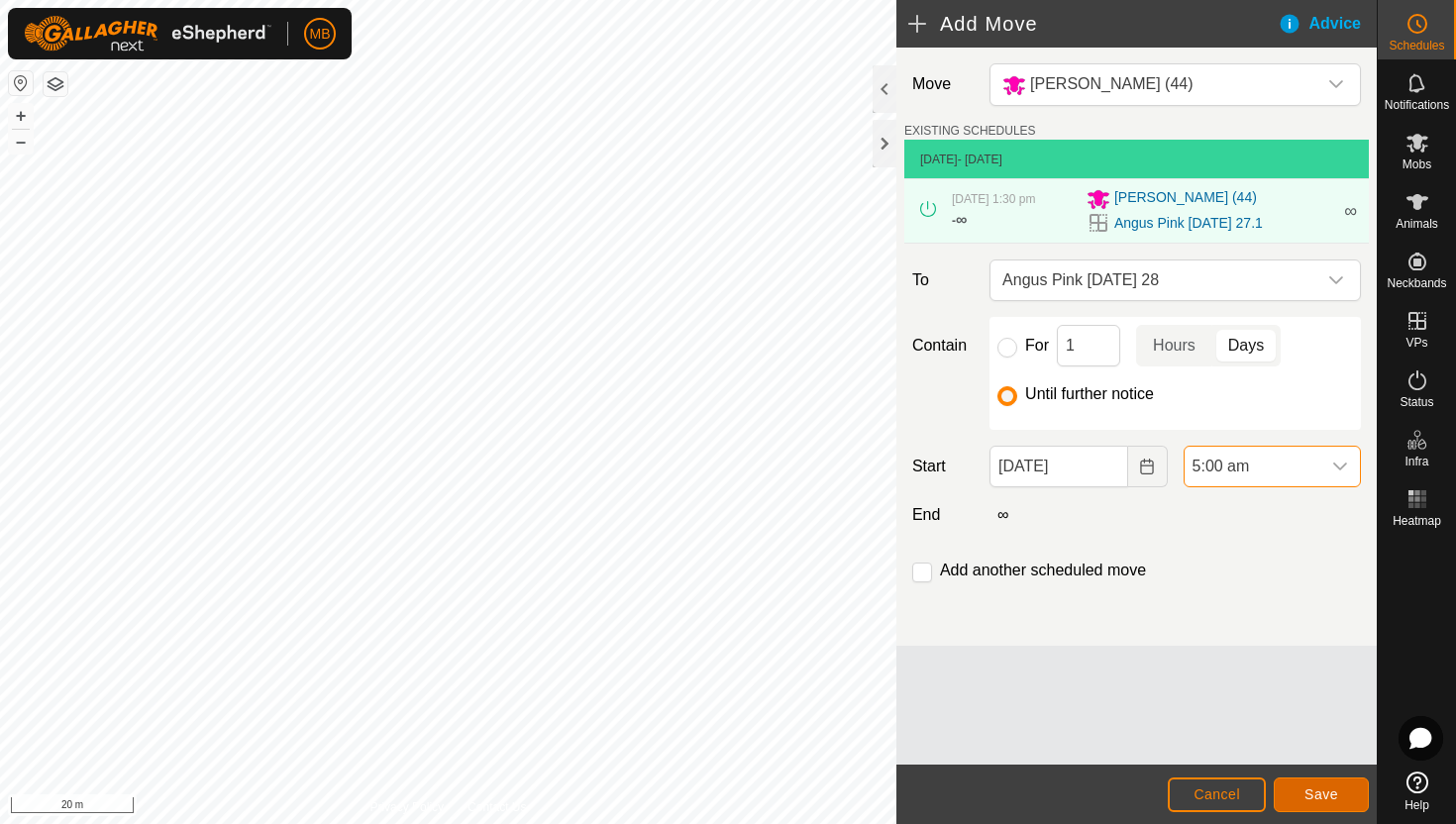 click on "Save" 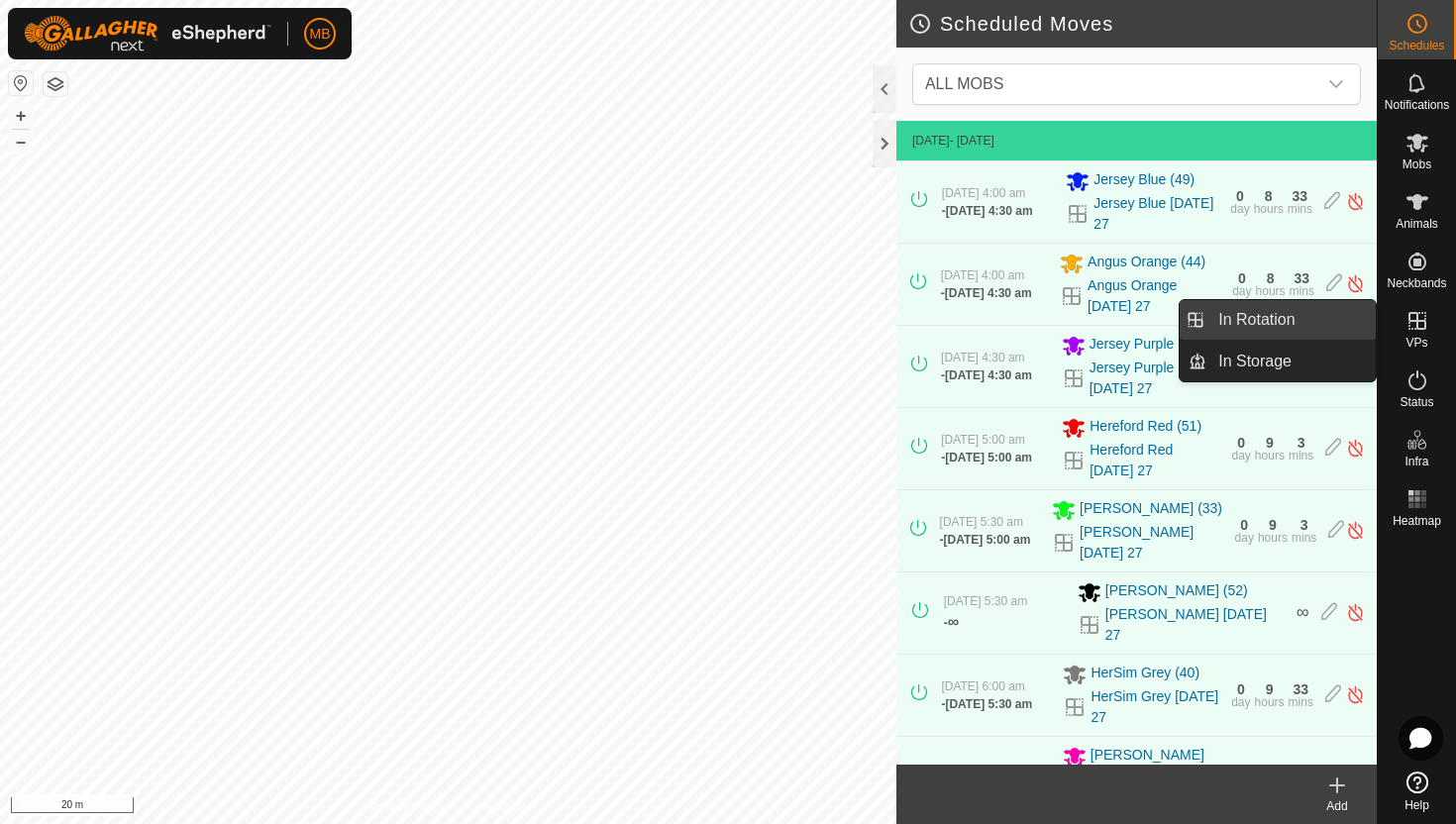 click on "In Rotation" at bounding box center (1291, 320) 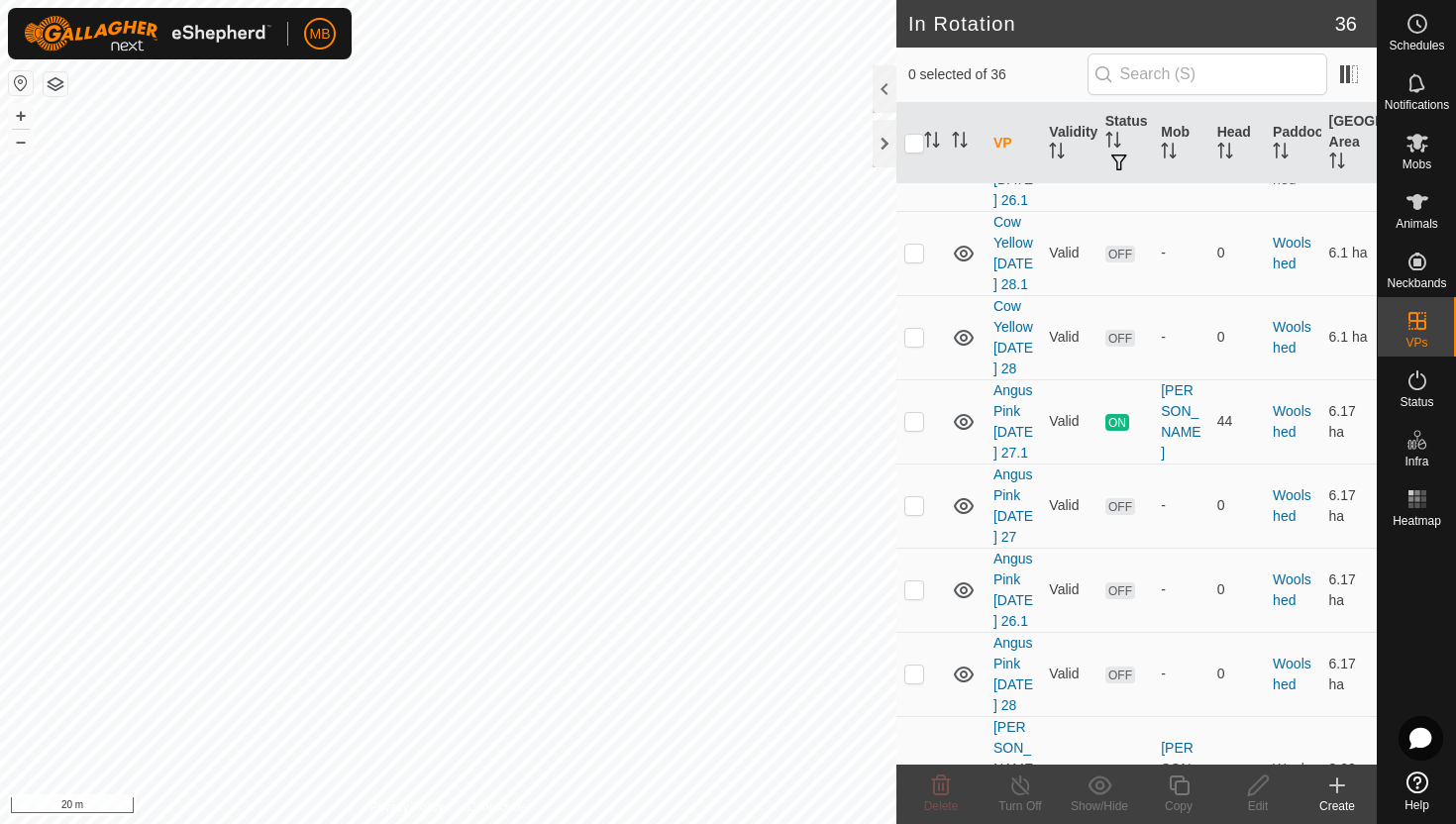 scroll, scrollTop: 3298, scrollLeft: 0, axis: vertical 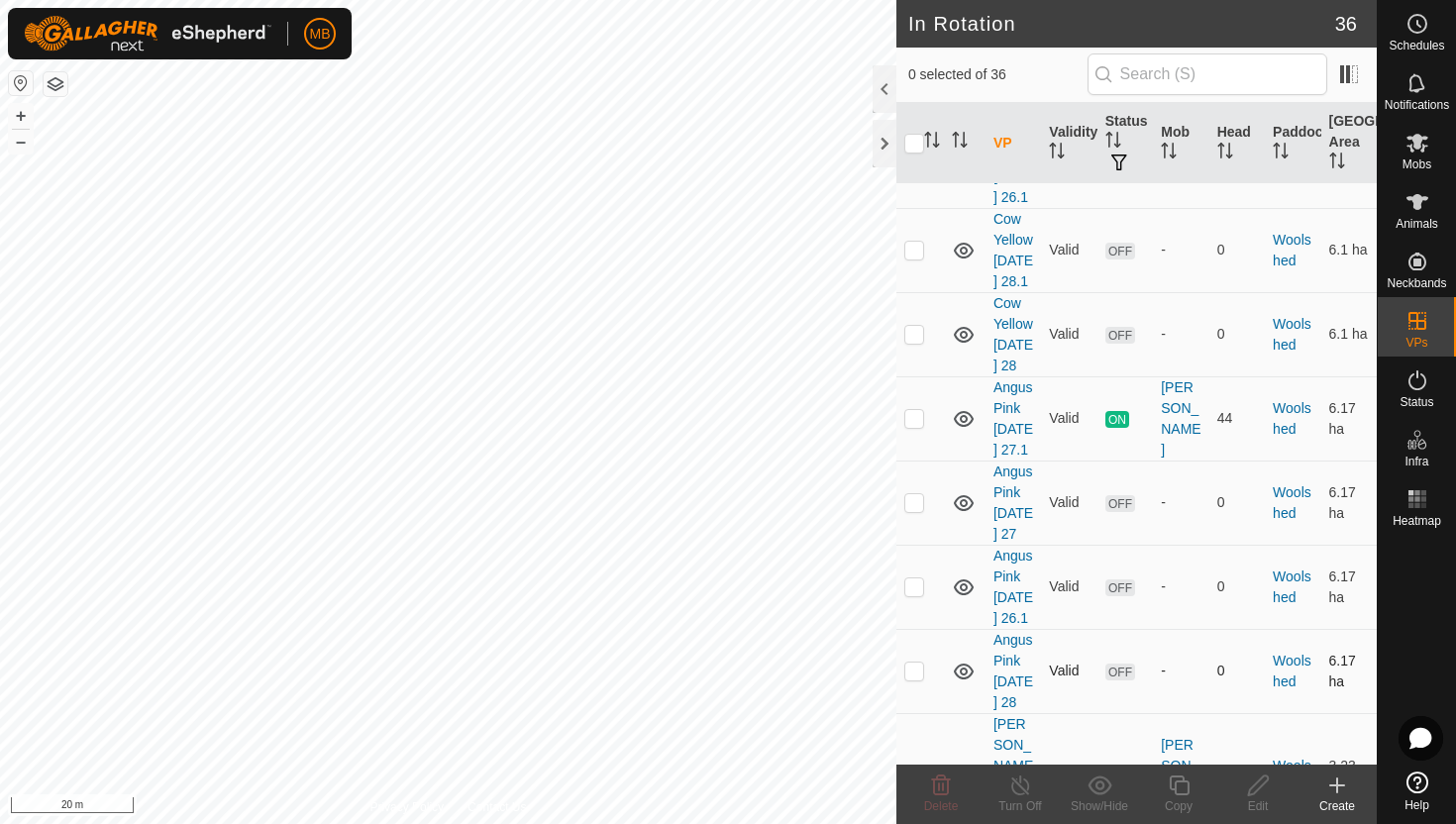 click at bounding box center (914, 670) 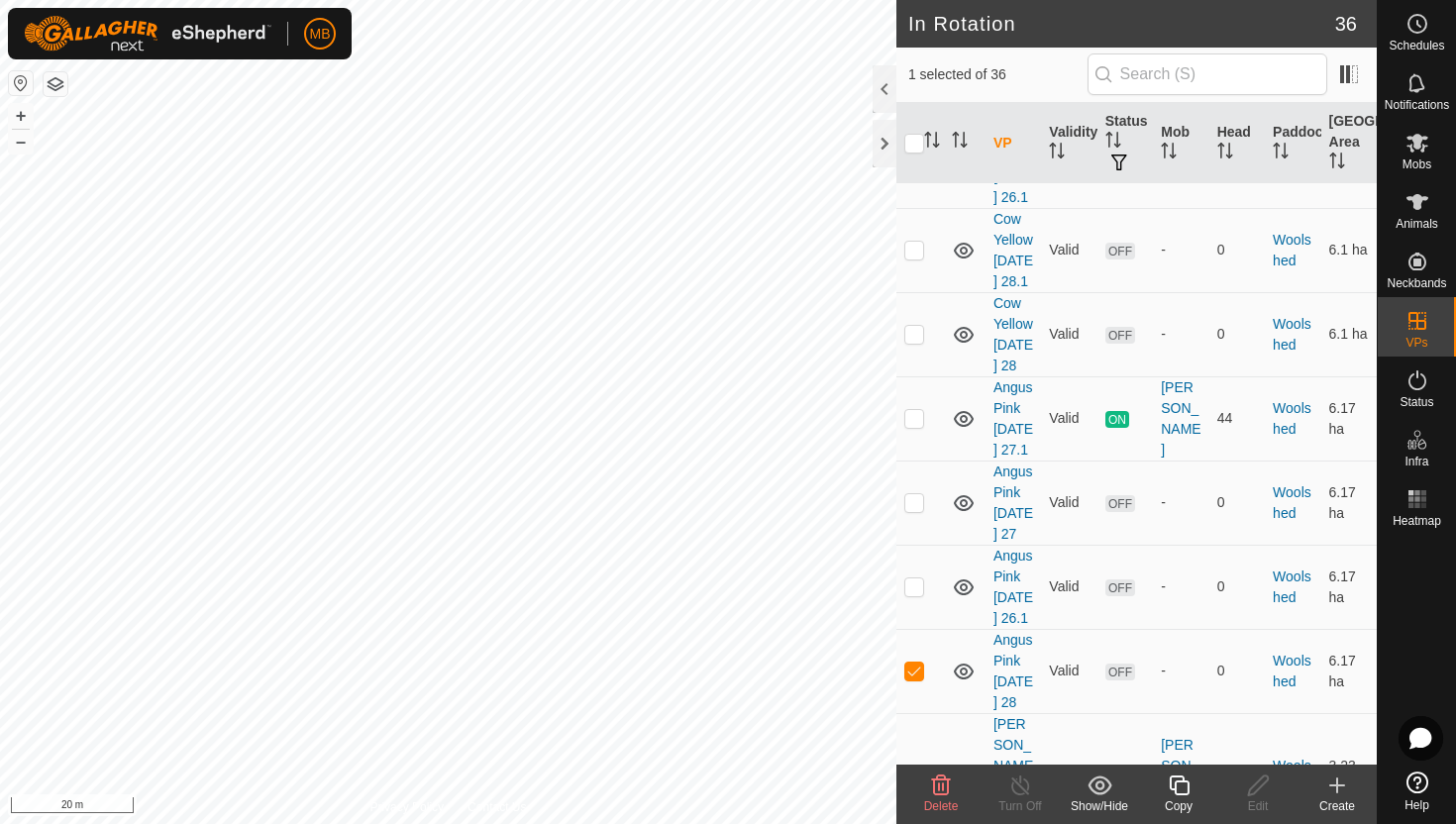 click 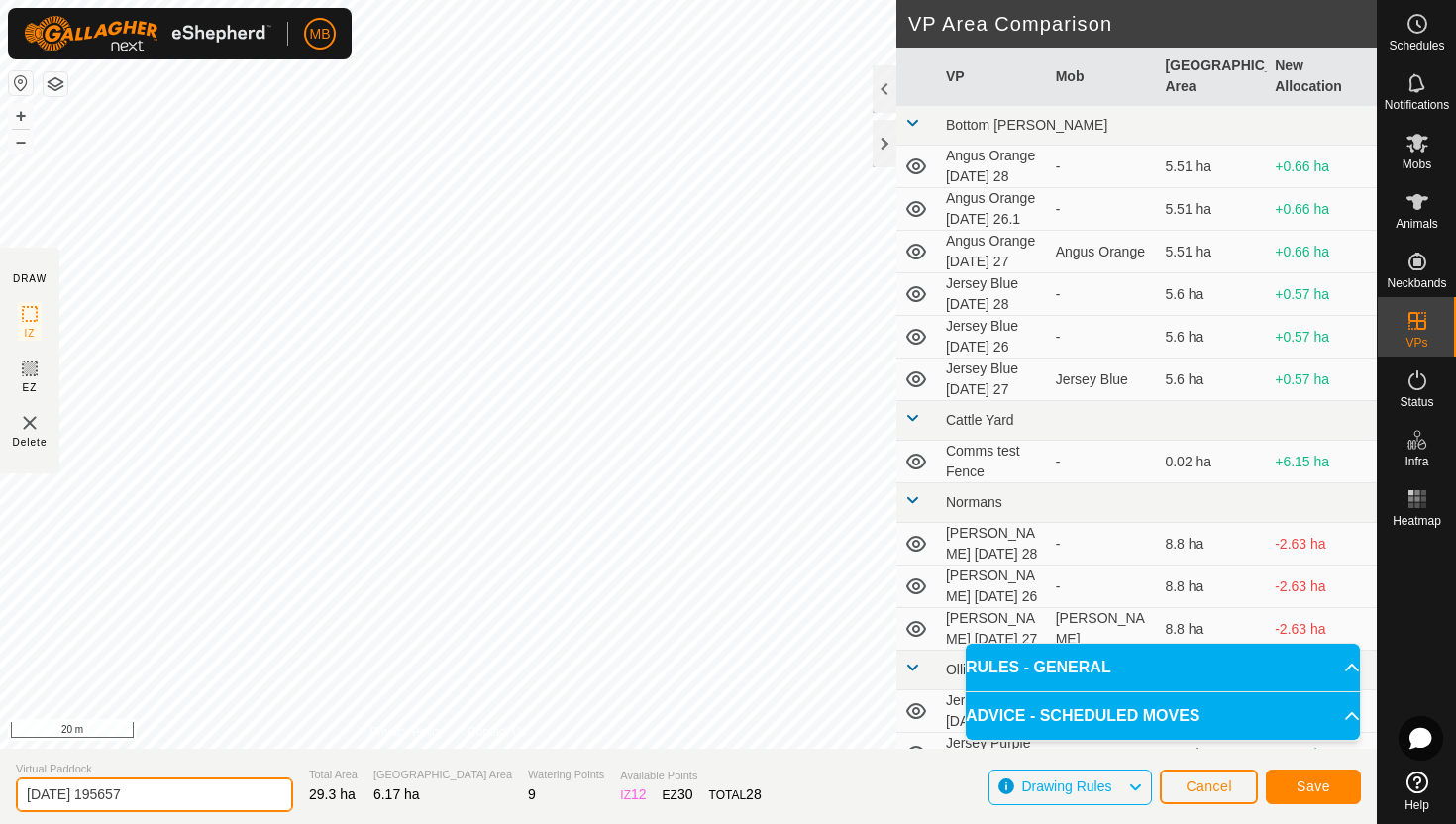 click on "[DATE] 195657" 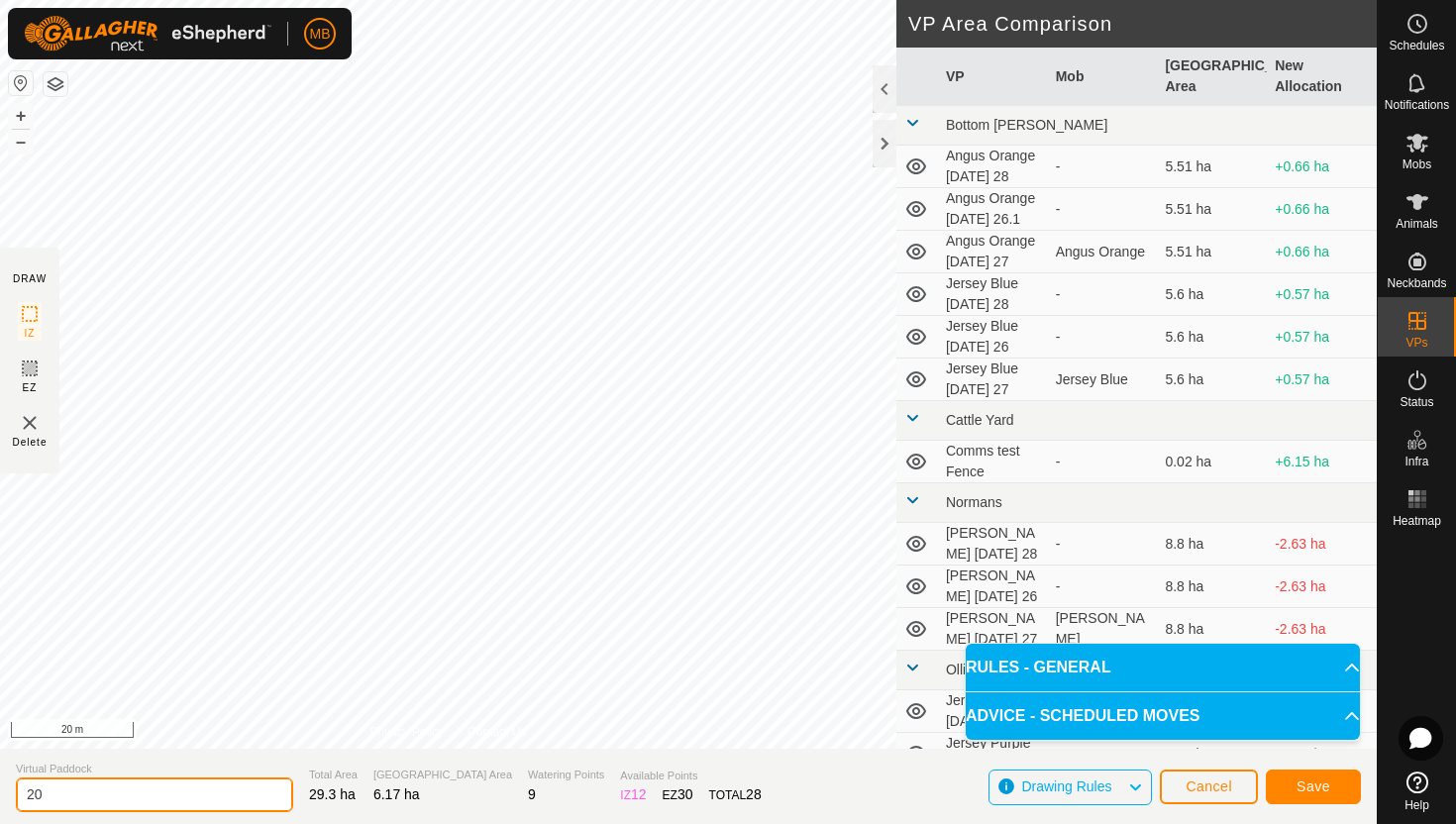 type on "2" 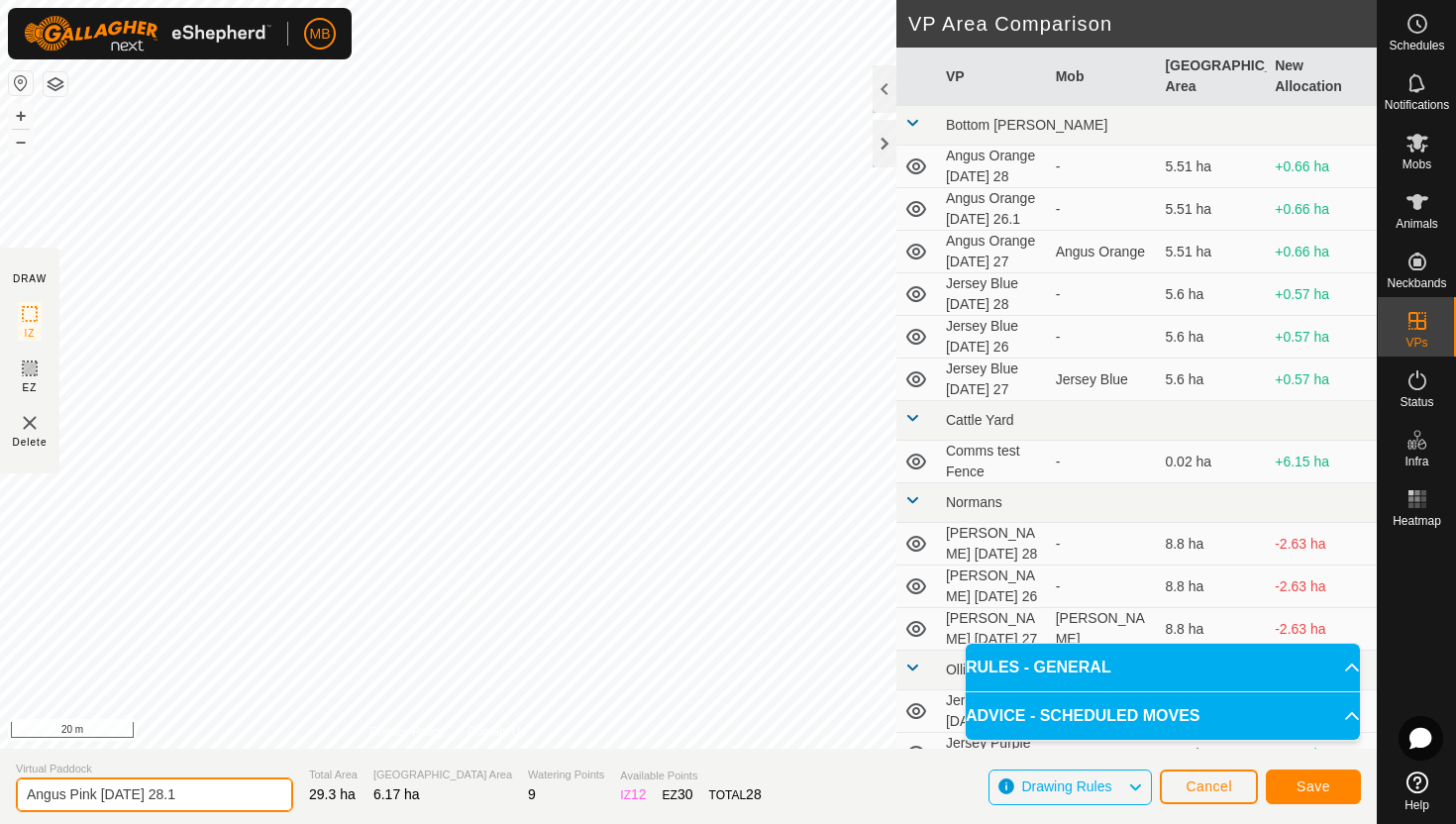 type on "Angus Pink [DATE] 28.1" 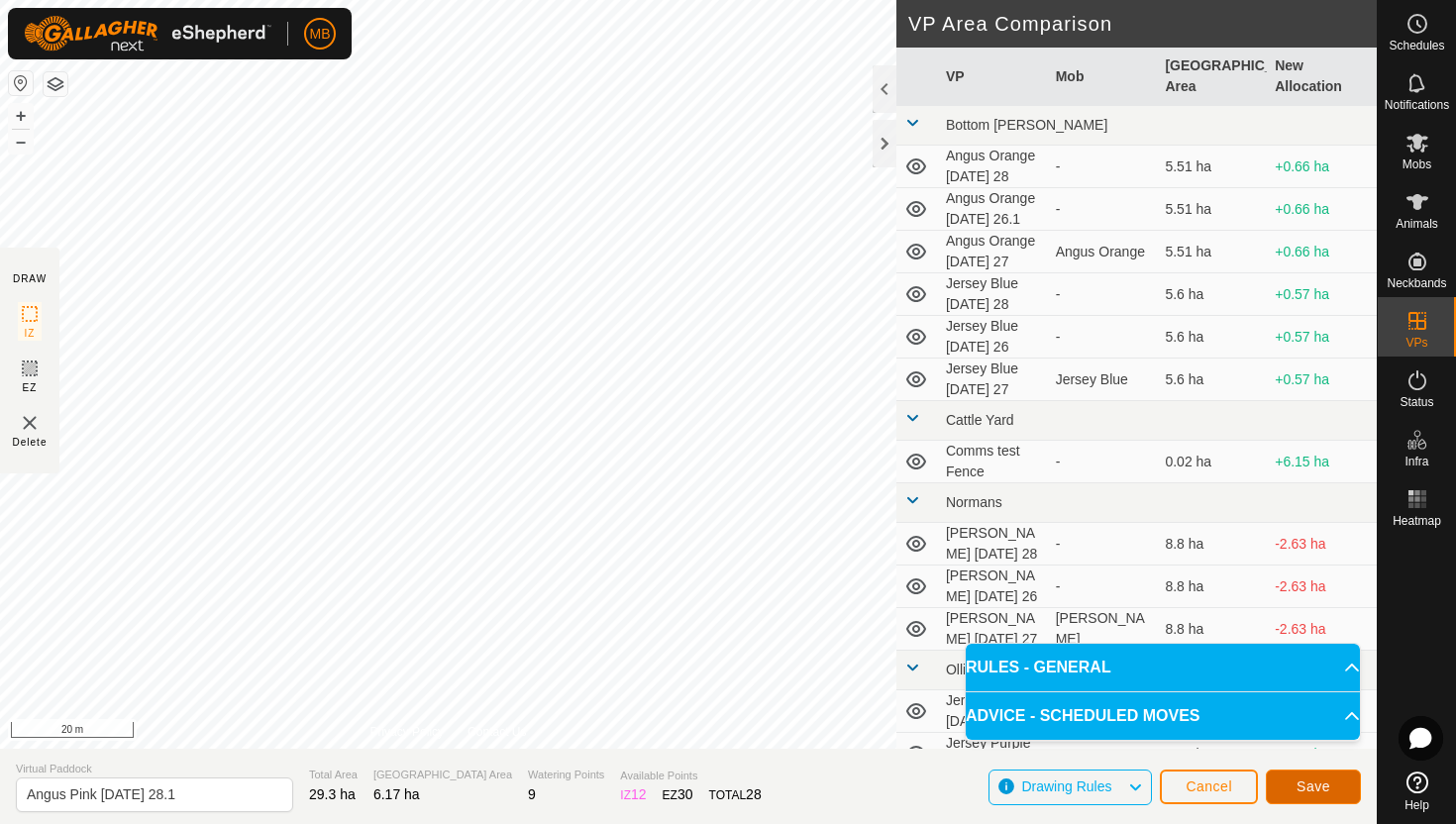 click on "Save" 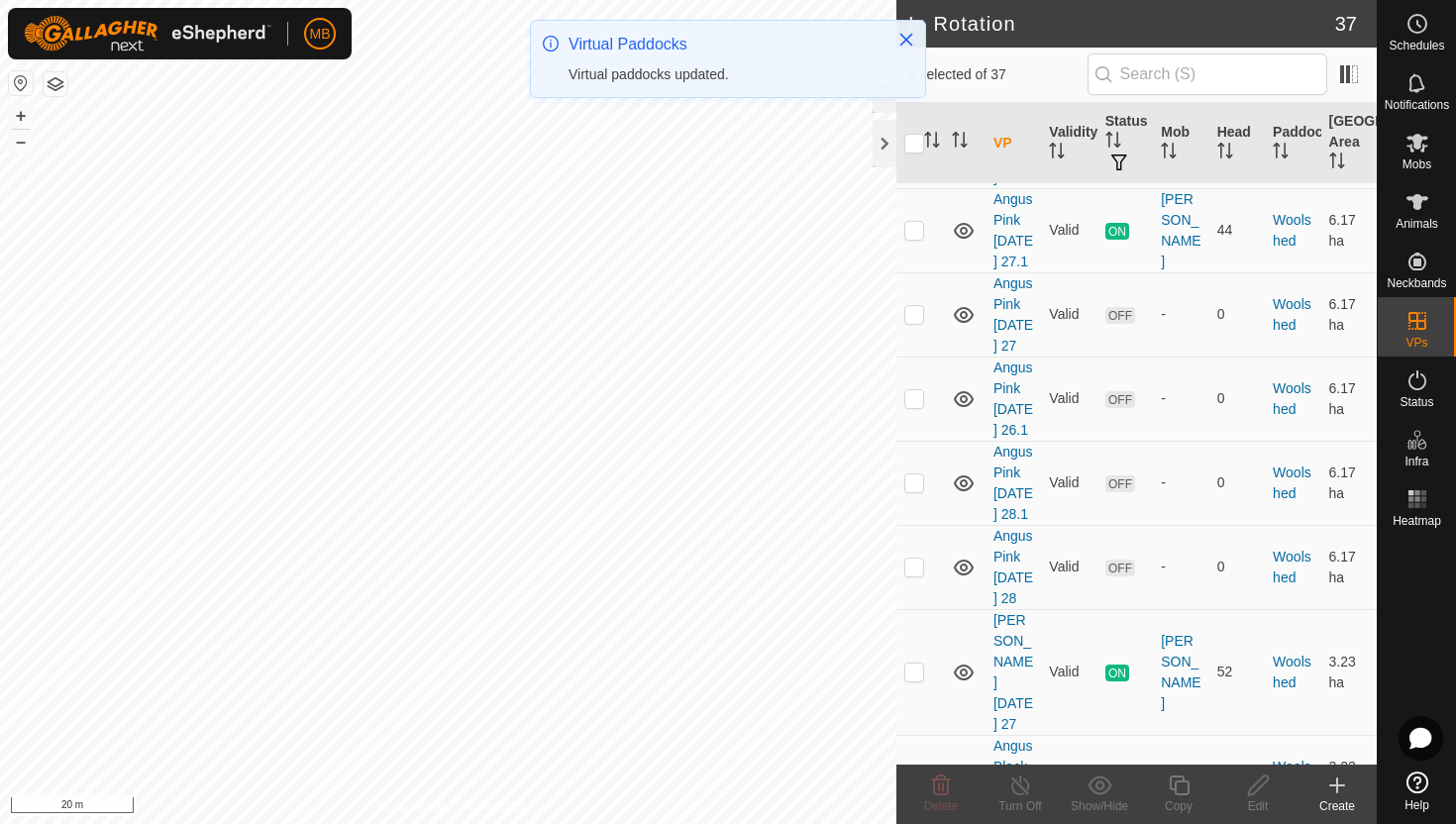 scroll, scrollTop: 3520, scrollLeft: 0, axis: vertical 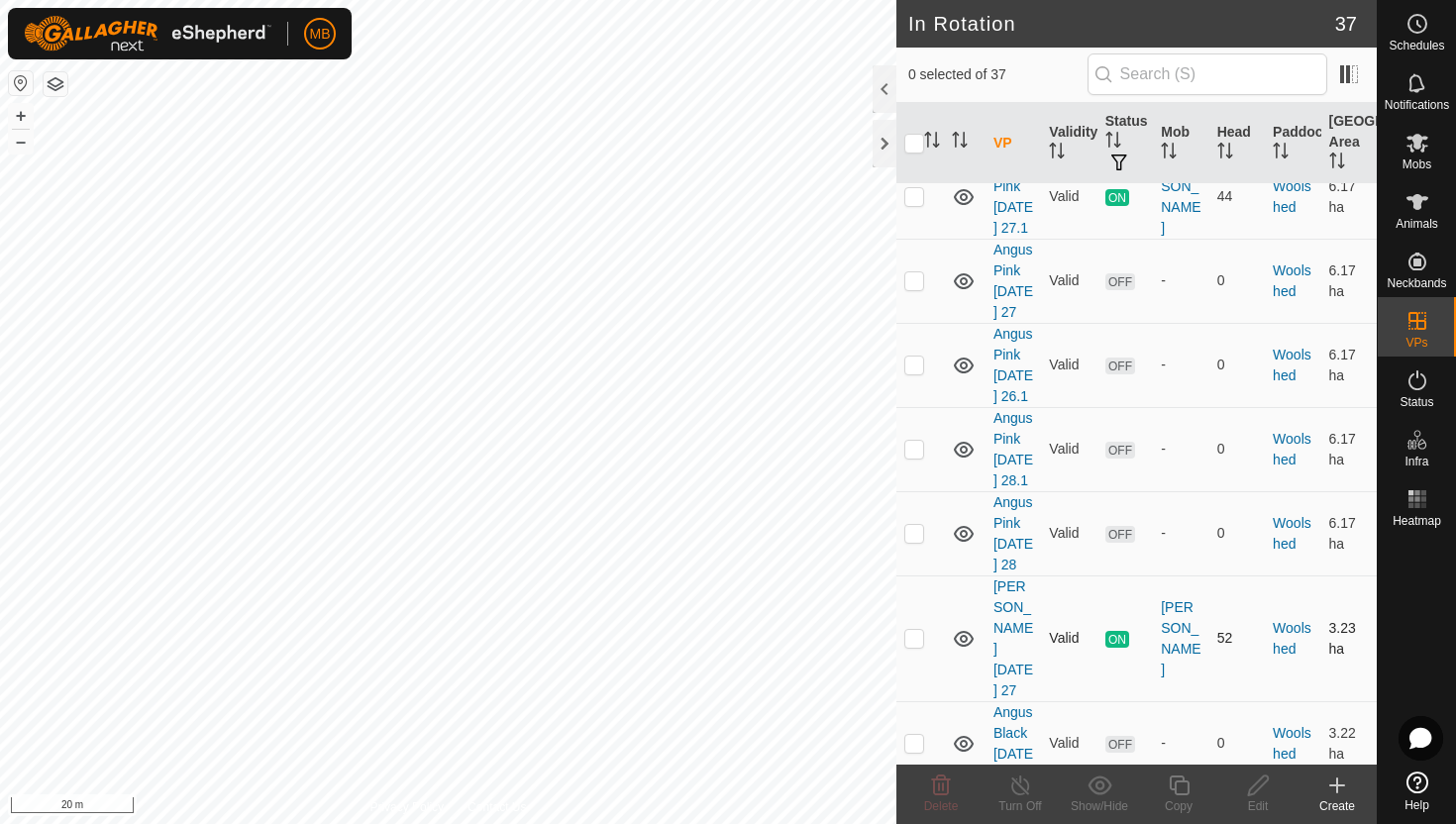 click at bounding box center (914, 638) 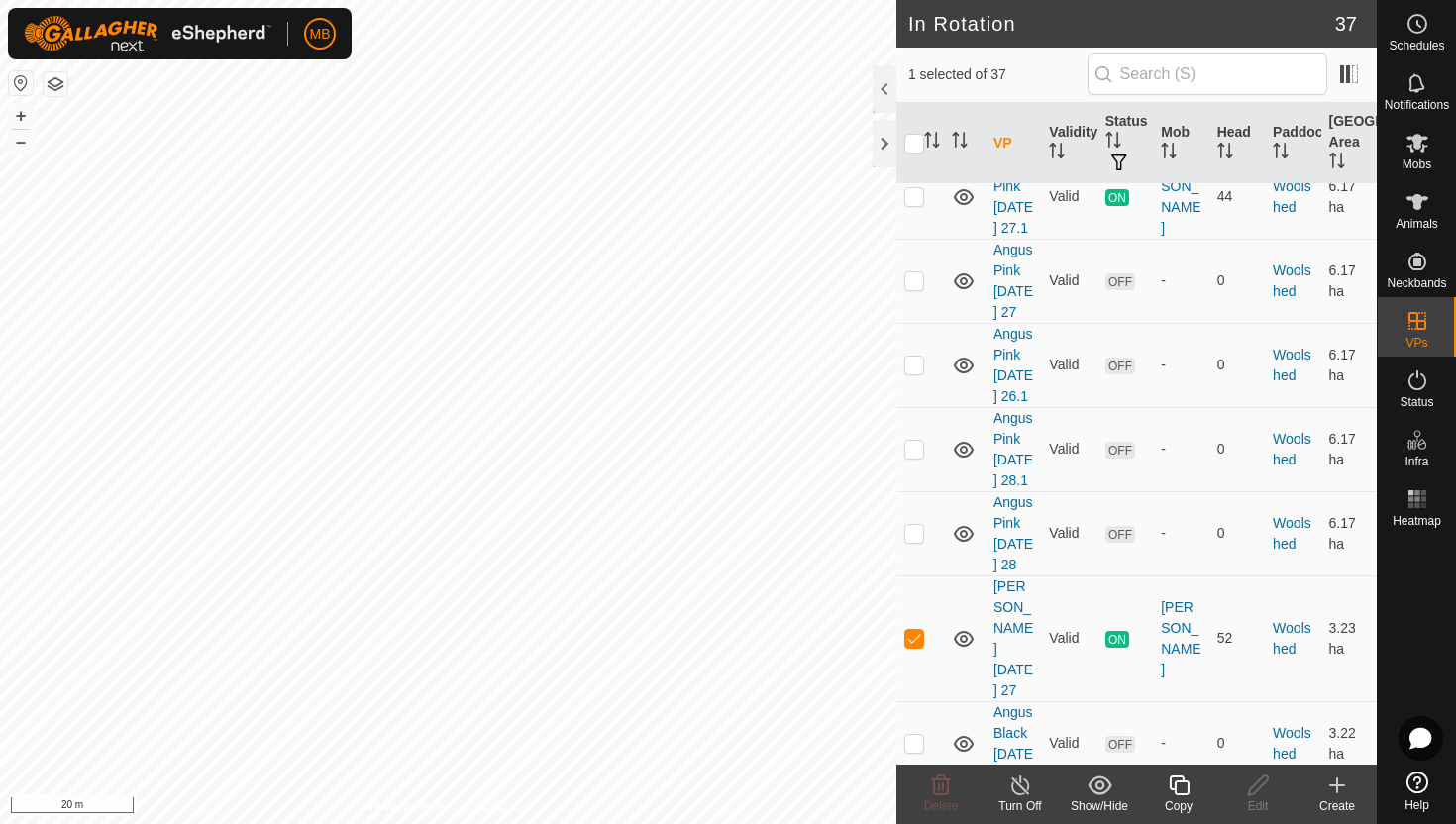 click 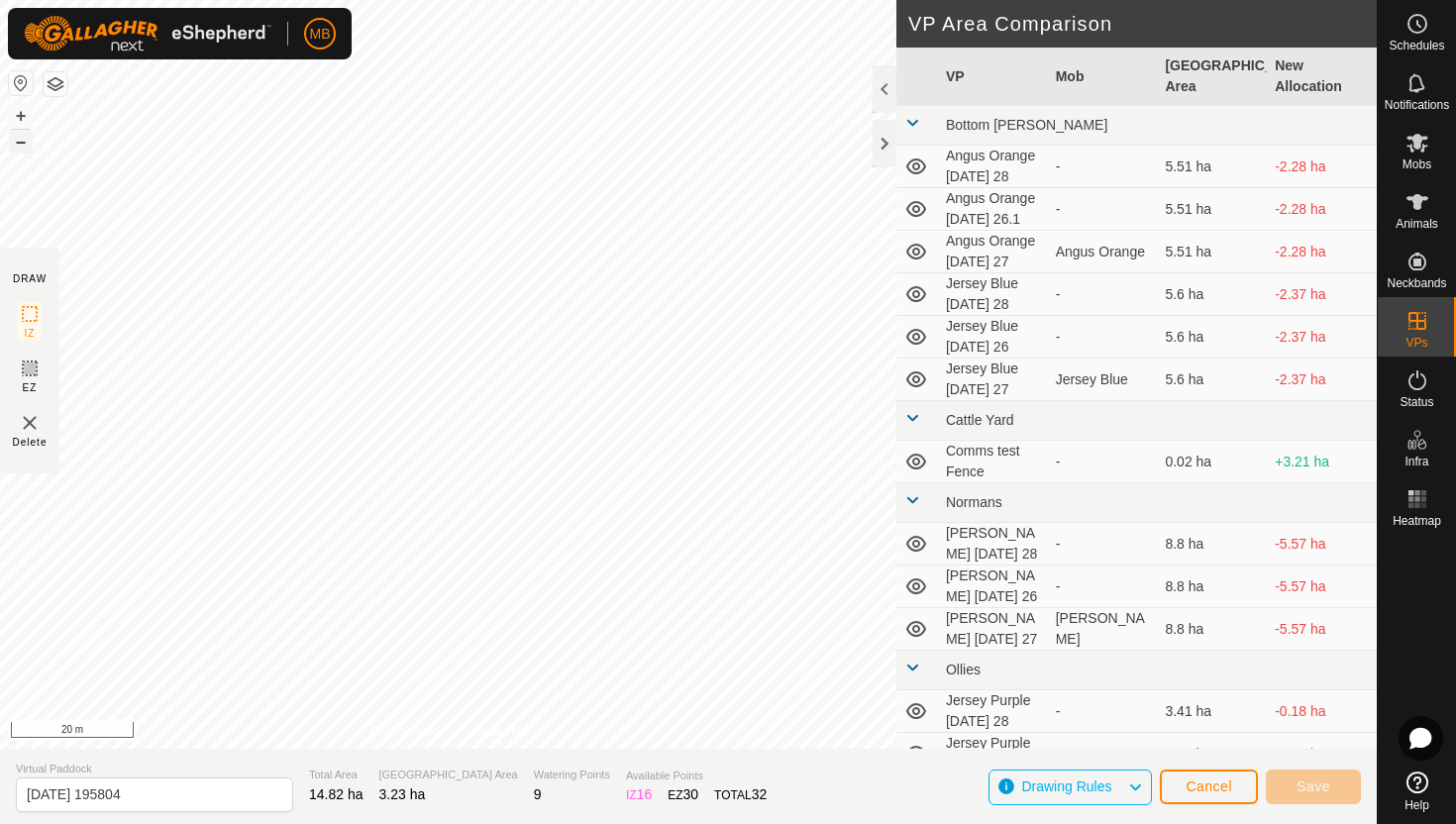 click on "–" at bounding box center [21, 142] 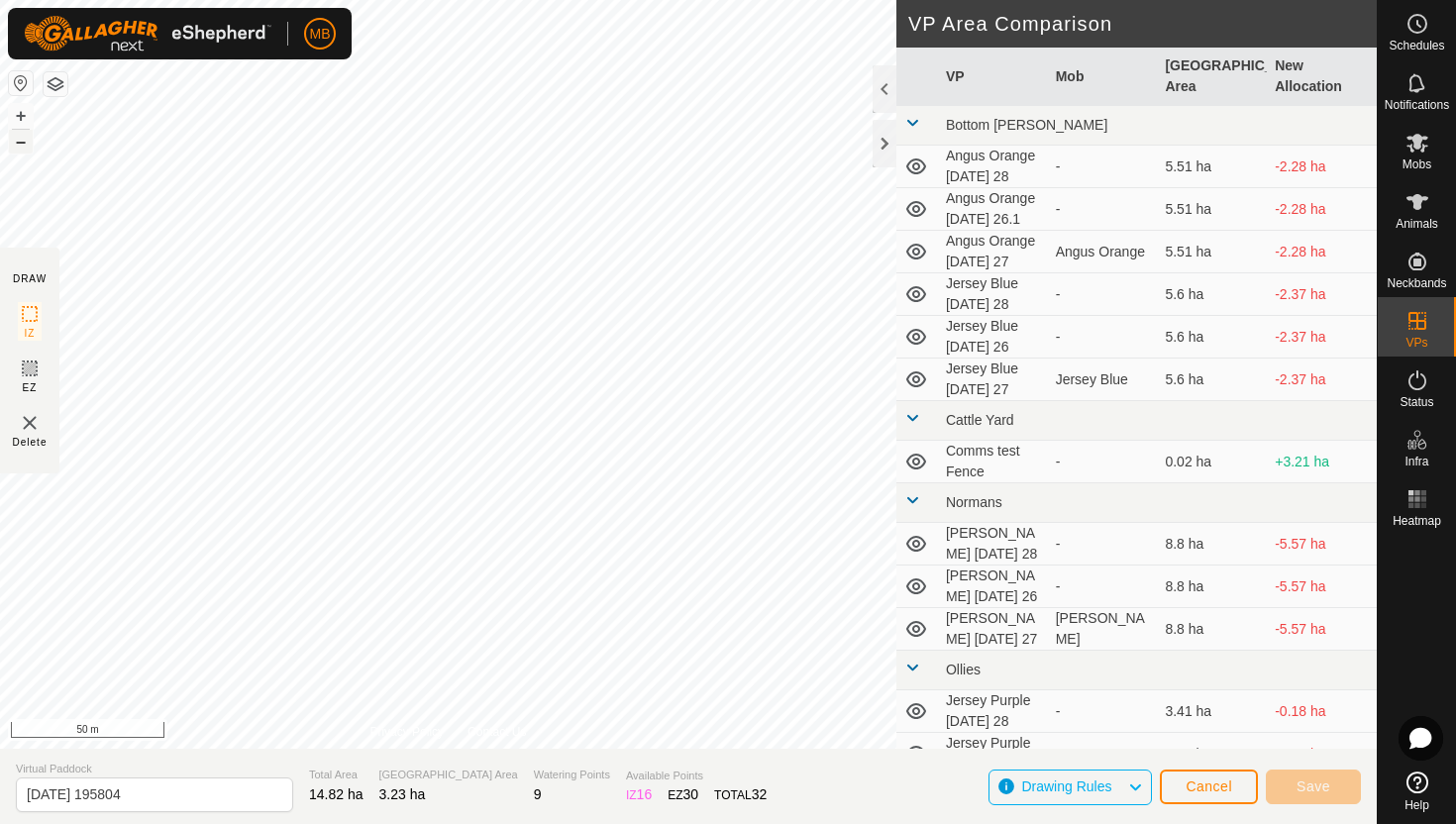 click on "–" at bounding box center [21, 142] 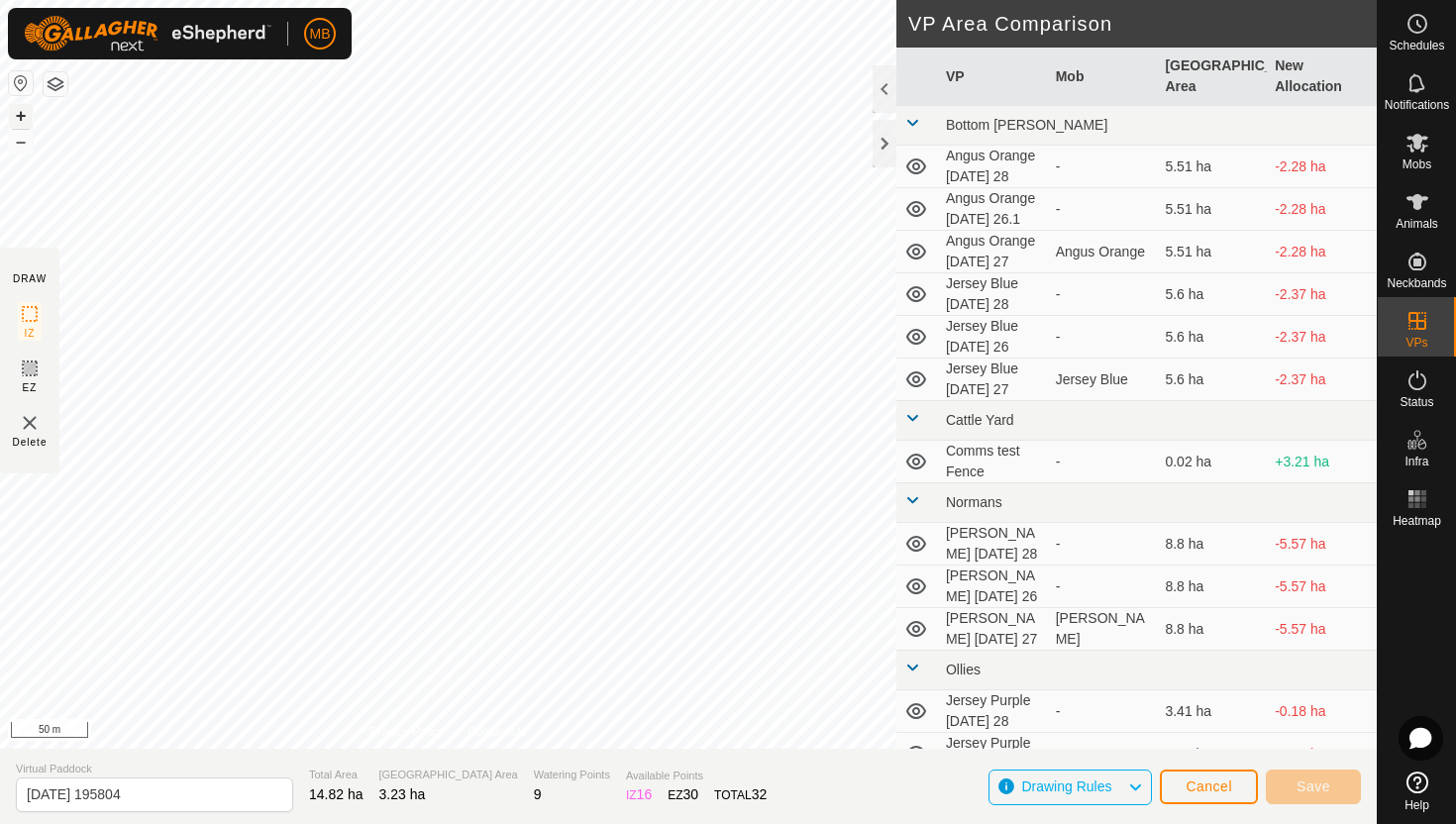 click on "+" at bounding box center [21, 116] 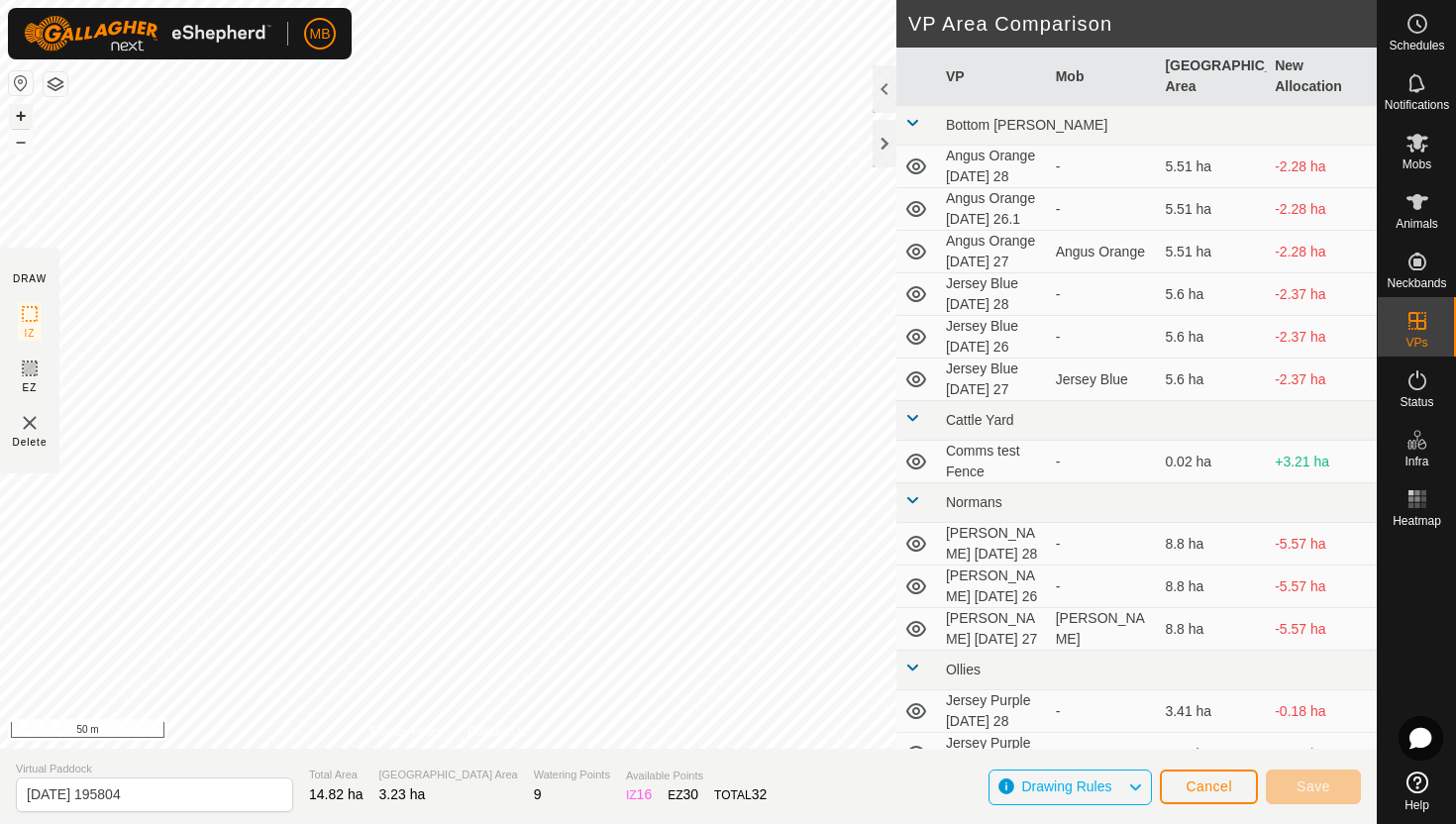 click on "+" at bounding box center [21, 116] 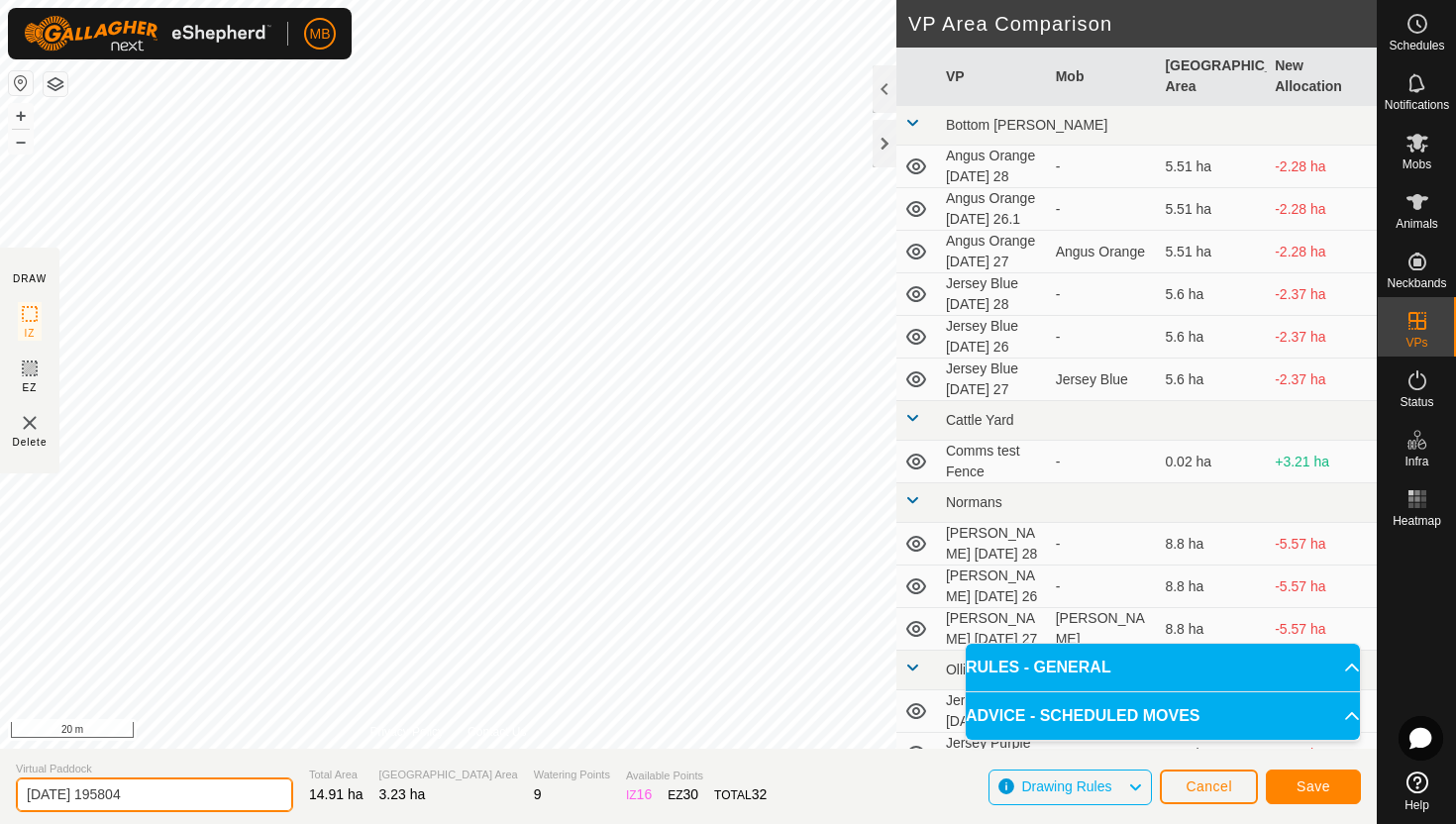 click on "[DATE] 195804" 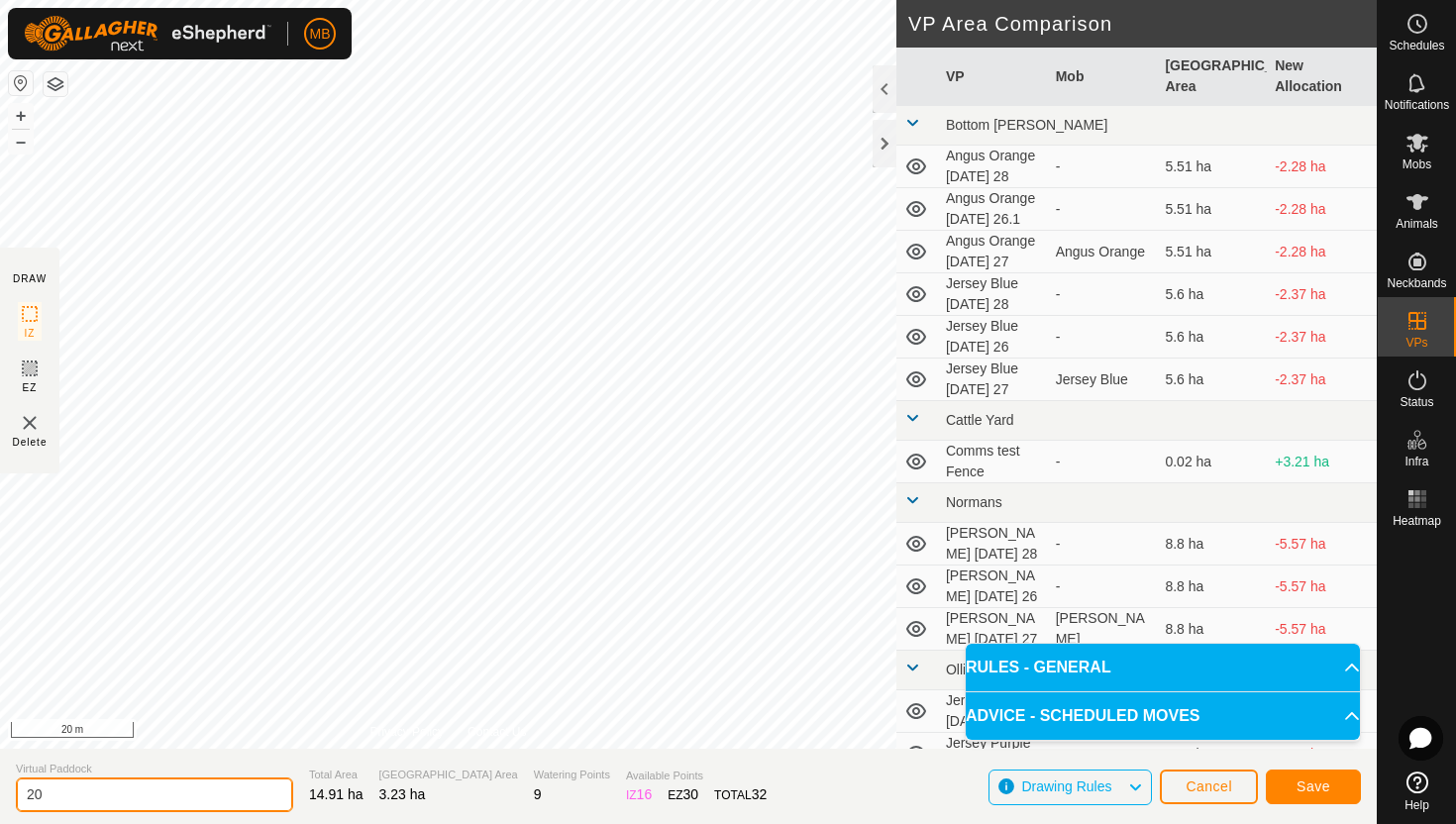 type on "2" 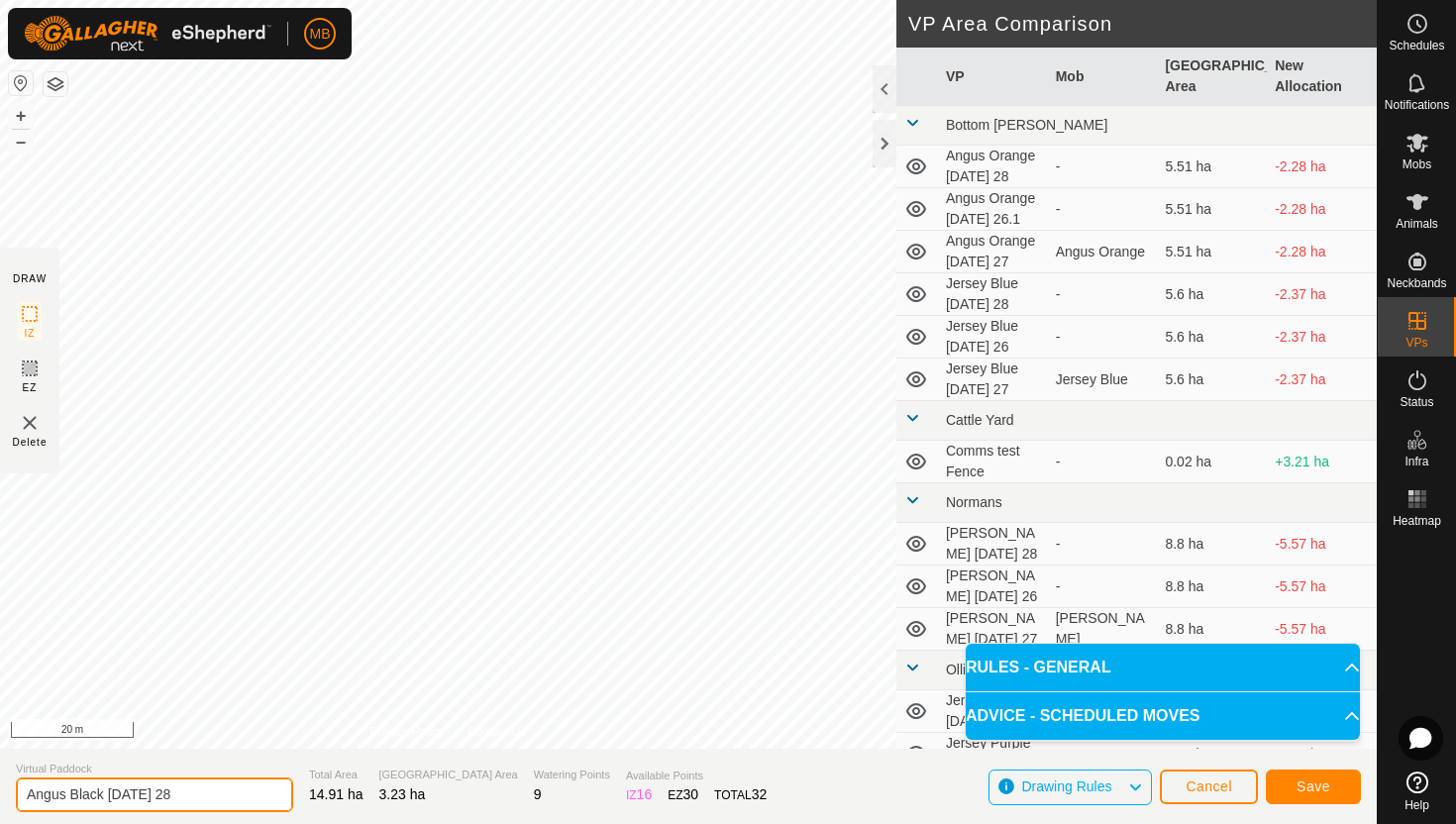 type on "Angus Black [DATE] 28" 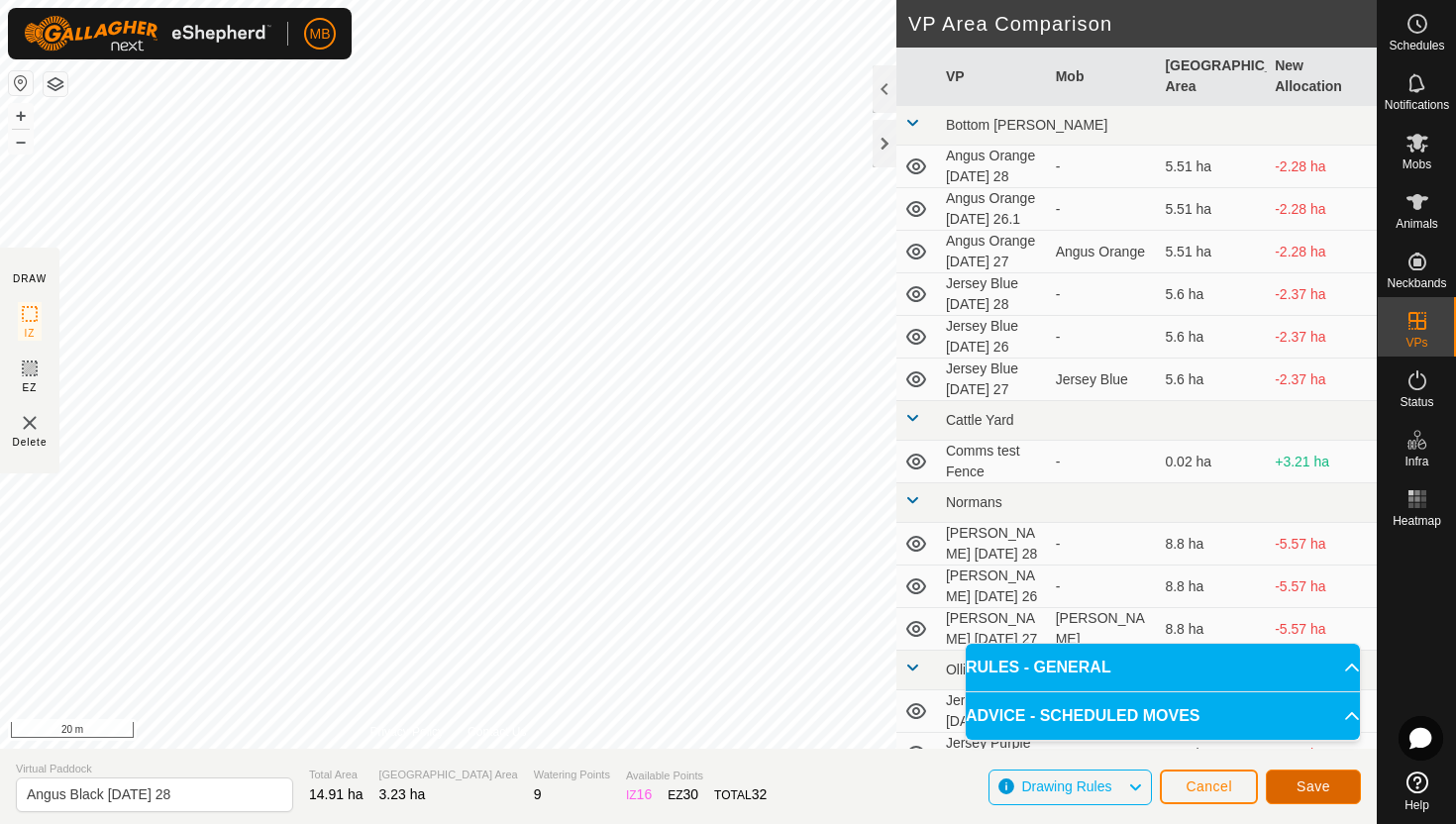 click on "Save" 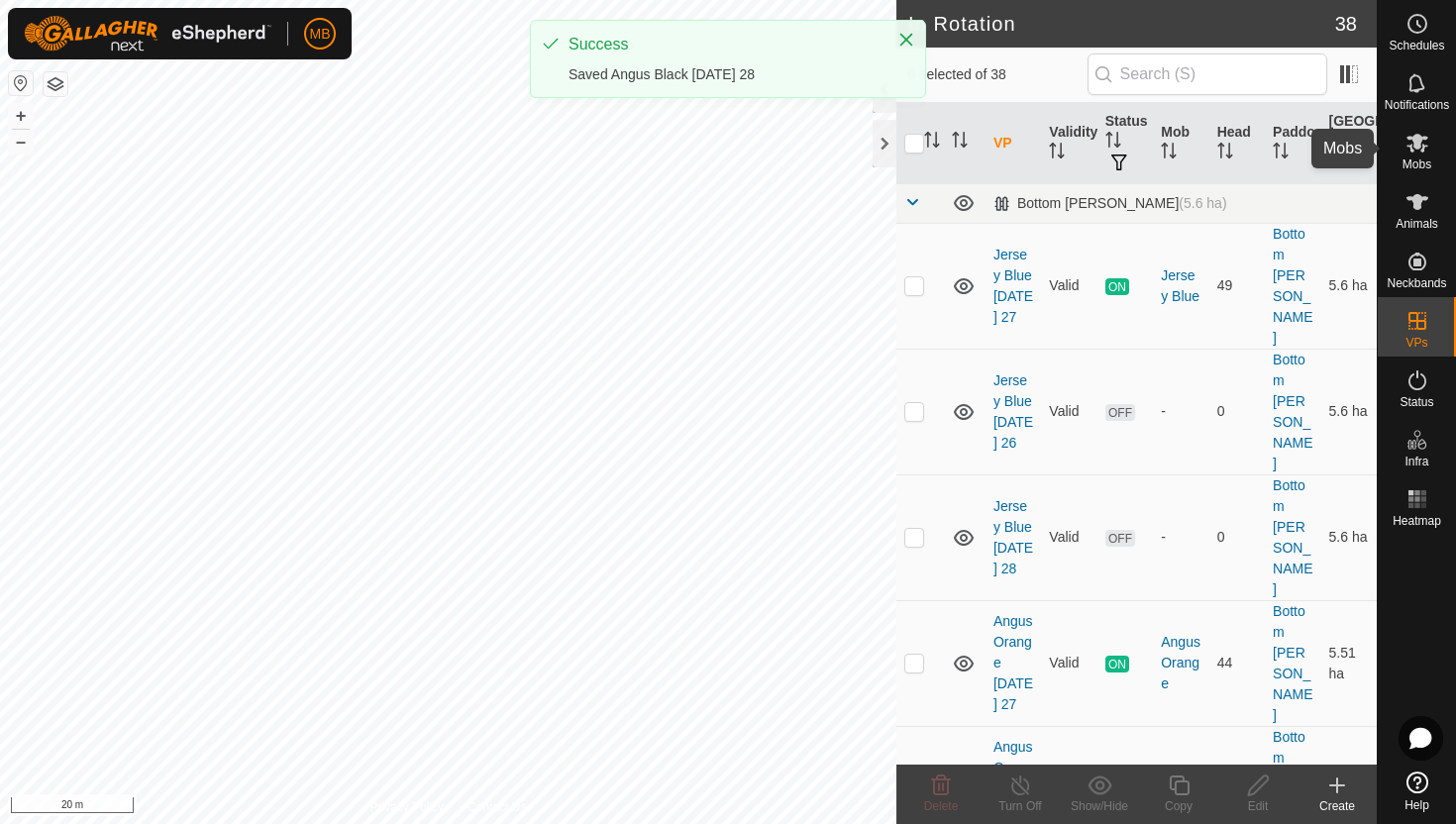 click 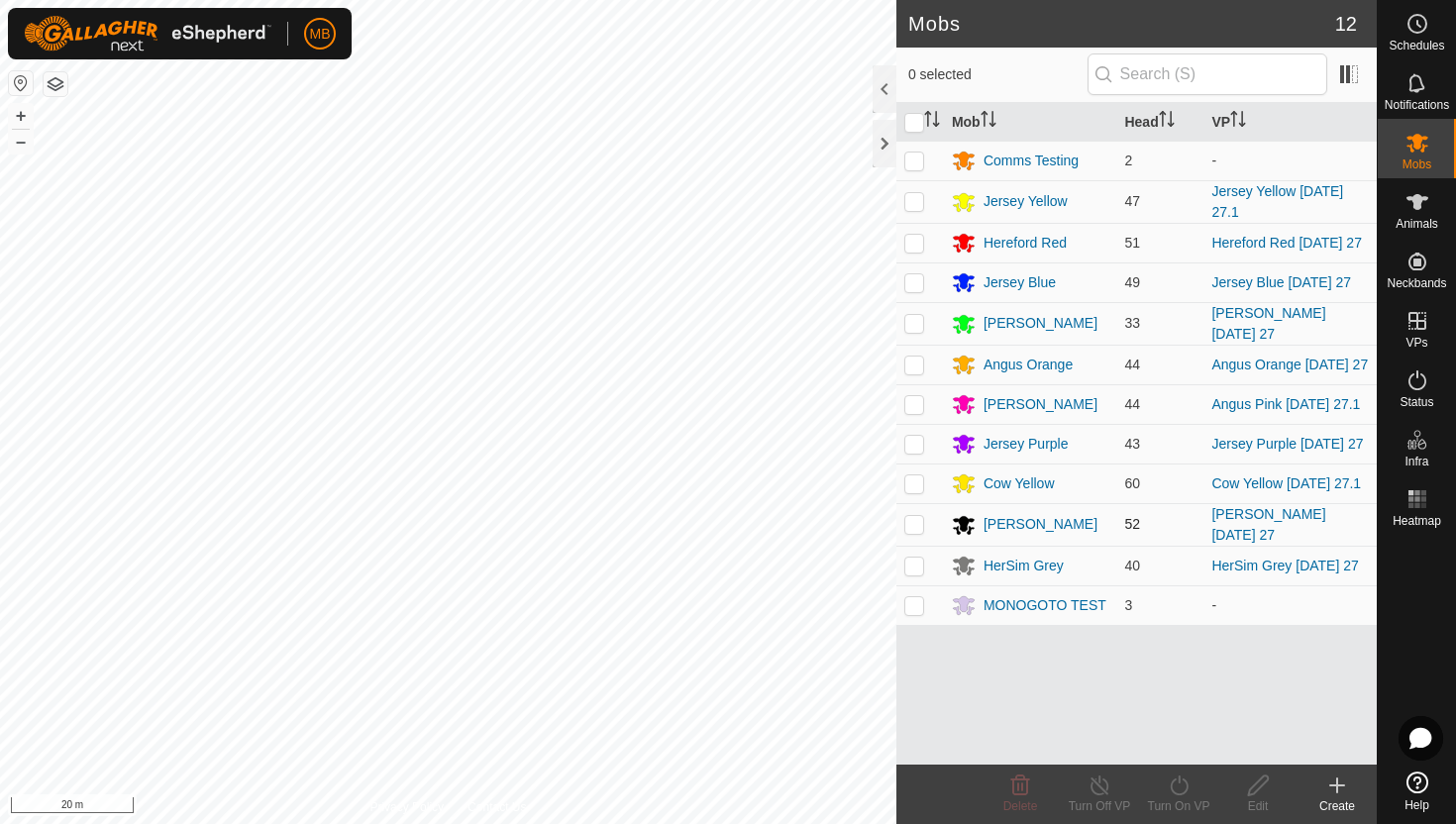 click at bounding box center [914, 524] 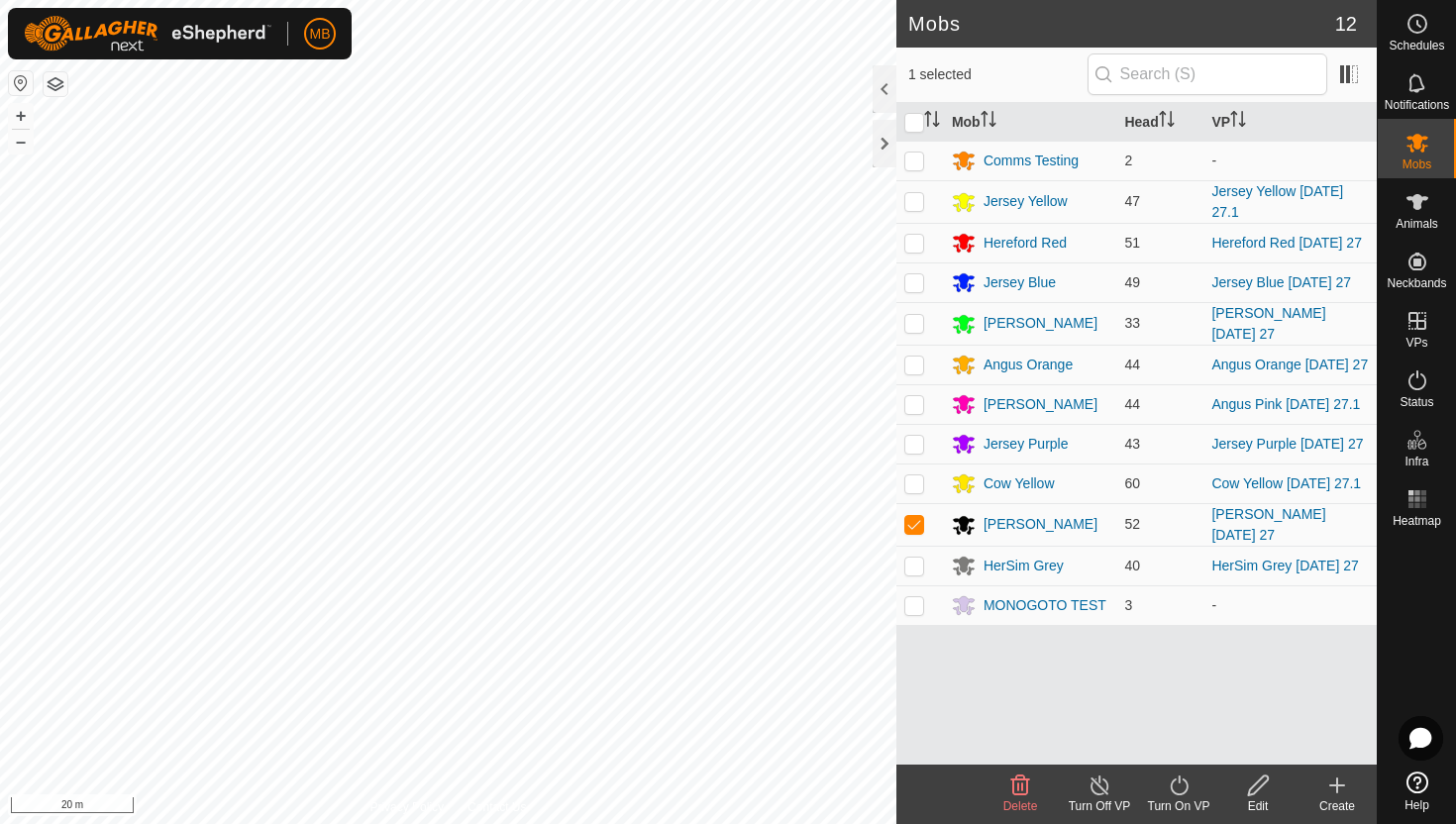 click 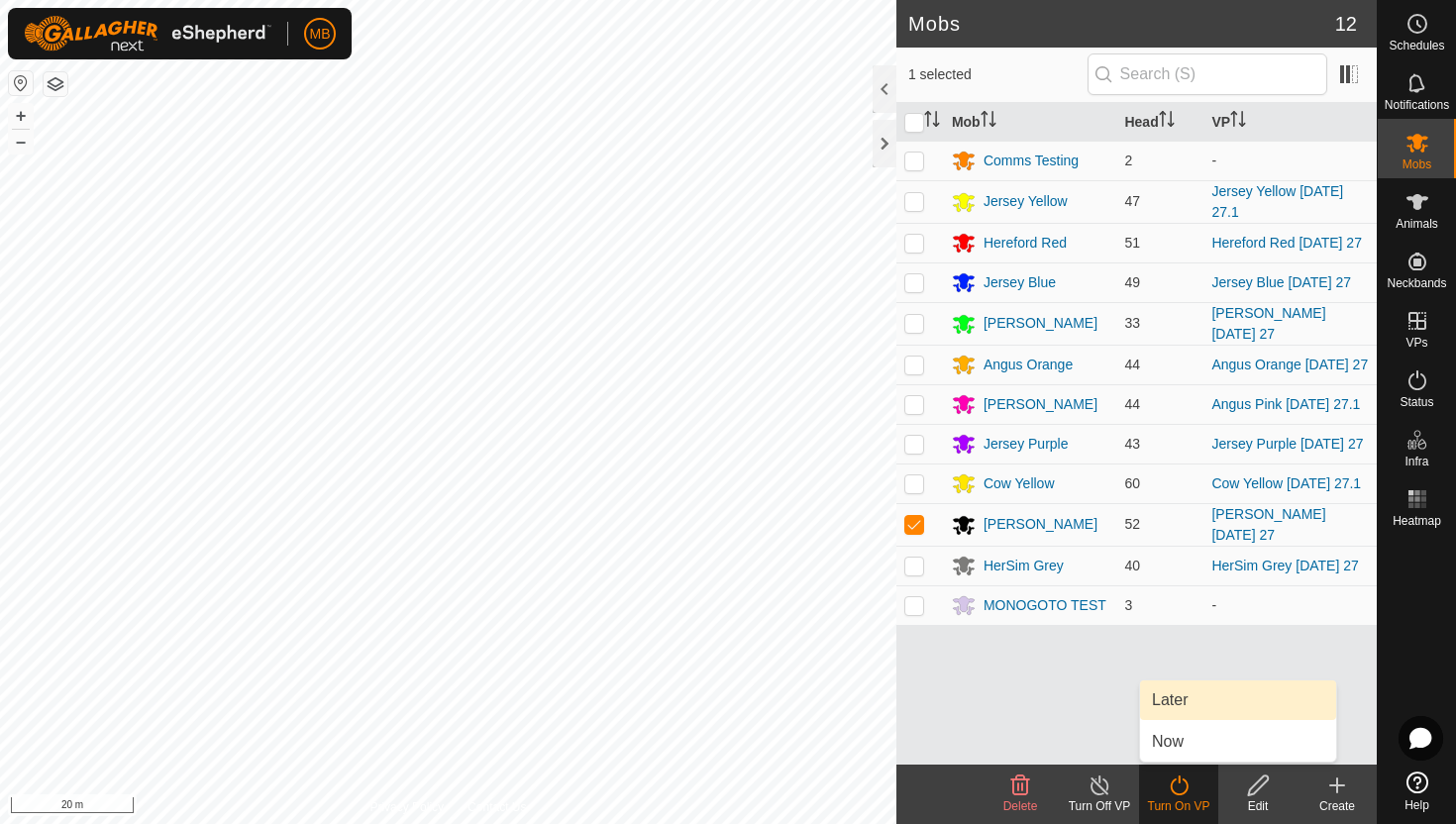 click on "Later" at bounding box center (1238, 700) 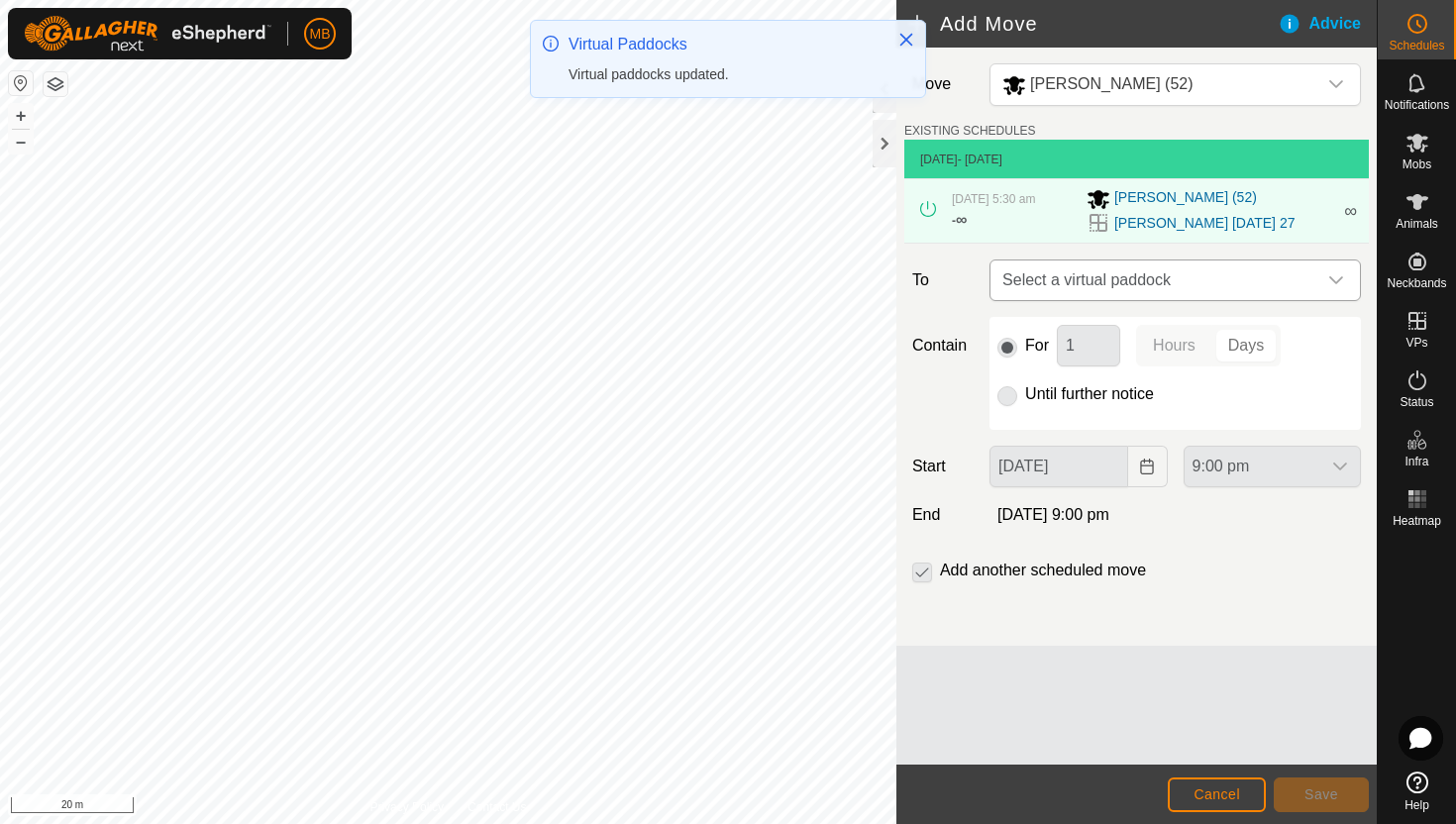 click 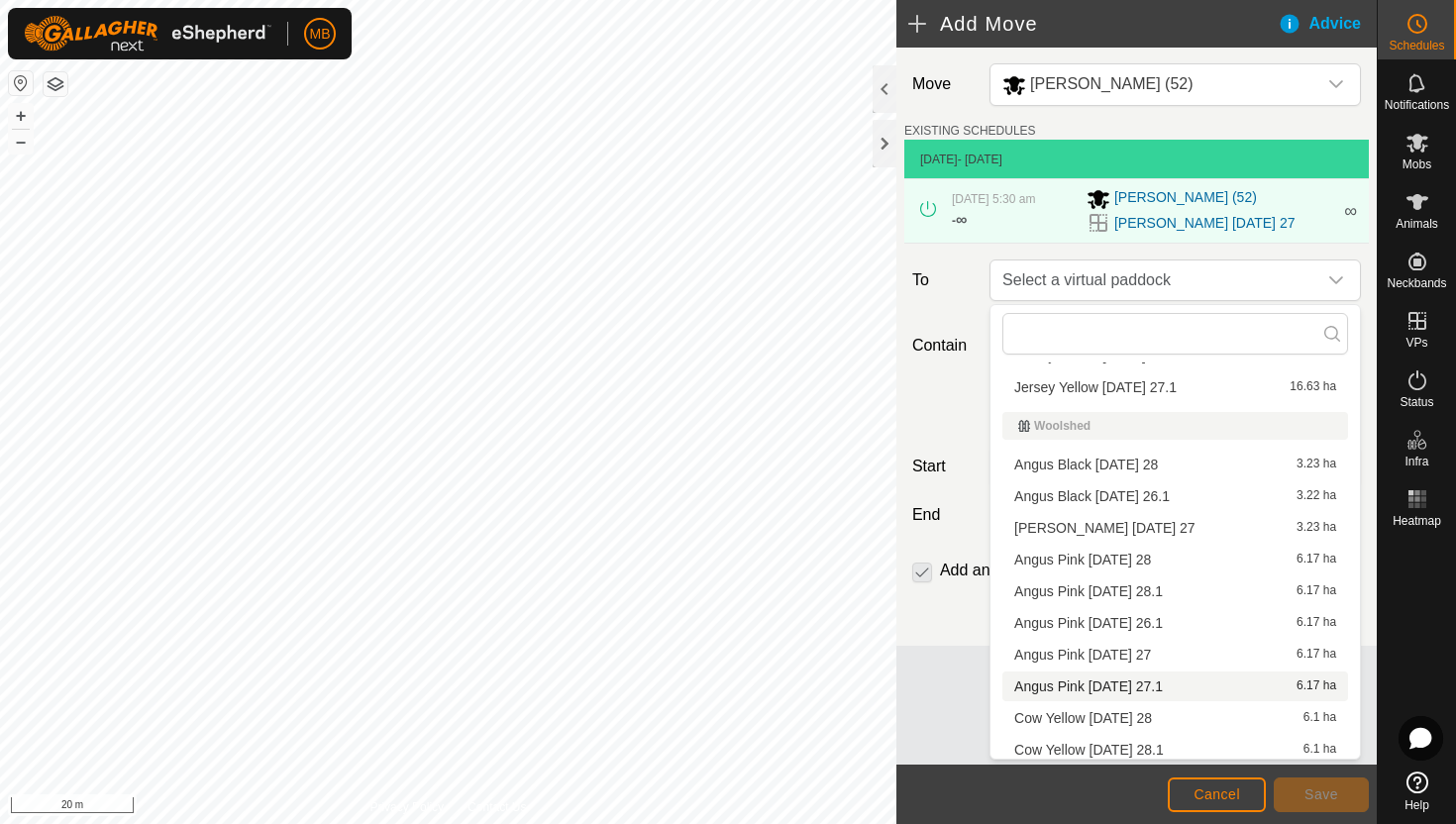 scroll, scrollTop: 882, scrollLeft: 0, axis: vertical 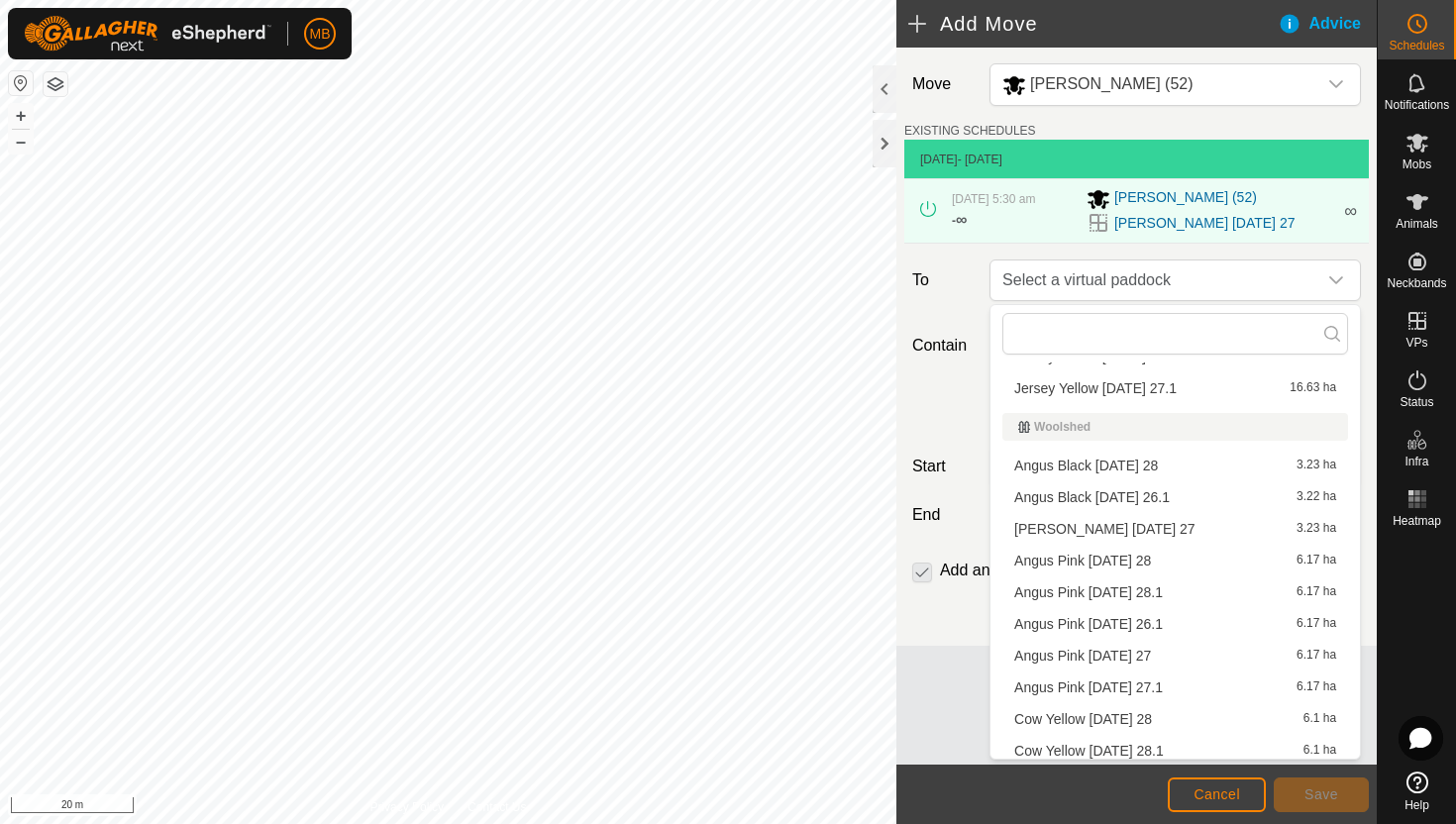 click on "[PERSON_NAME] [DATE] 28  3.23 ha" at bounding box center [1175, 465] 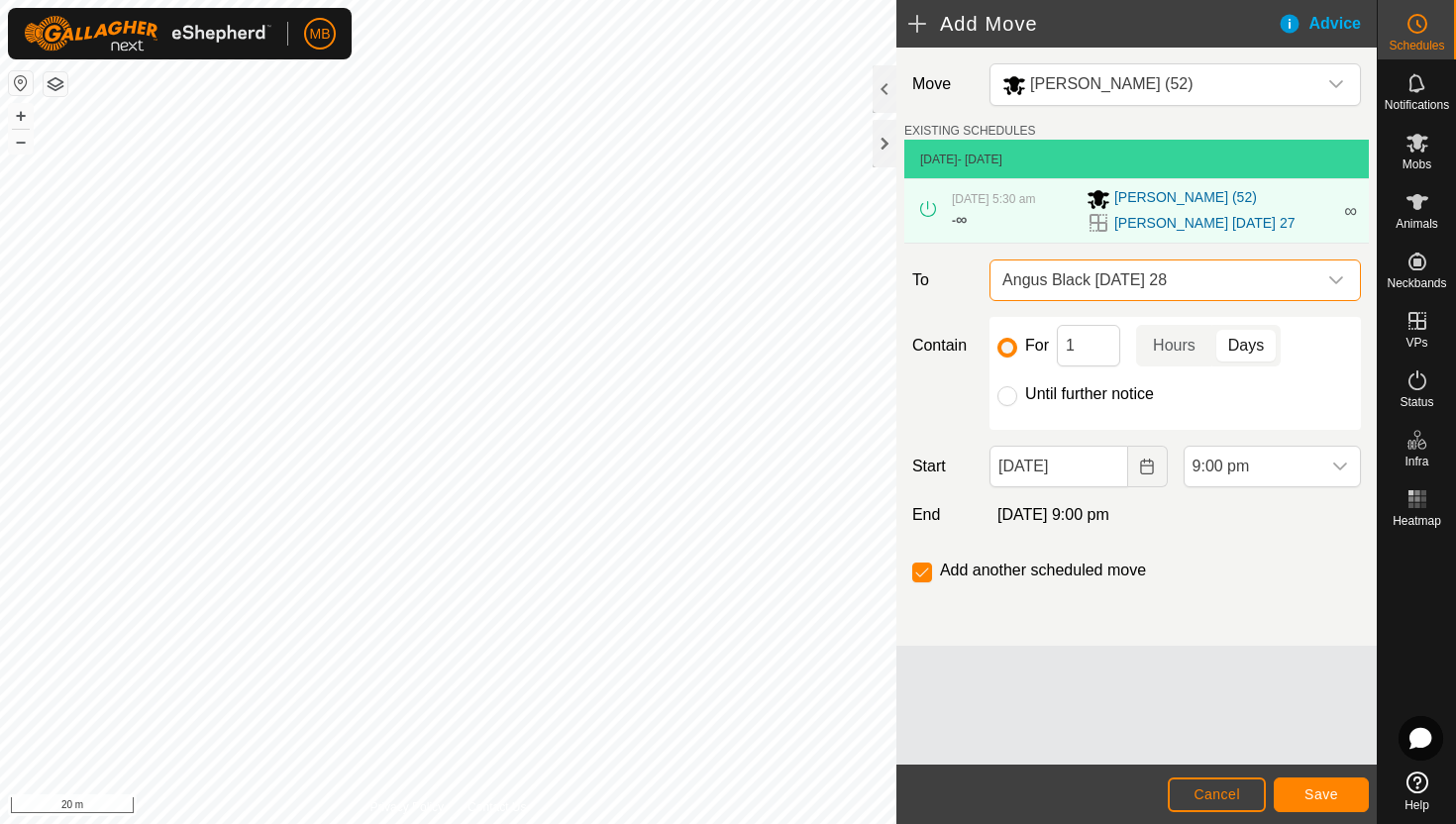 click on "Until further notice" 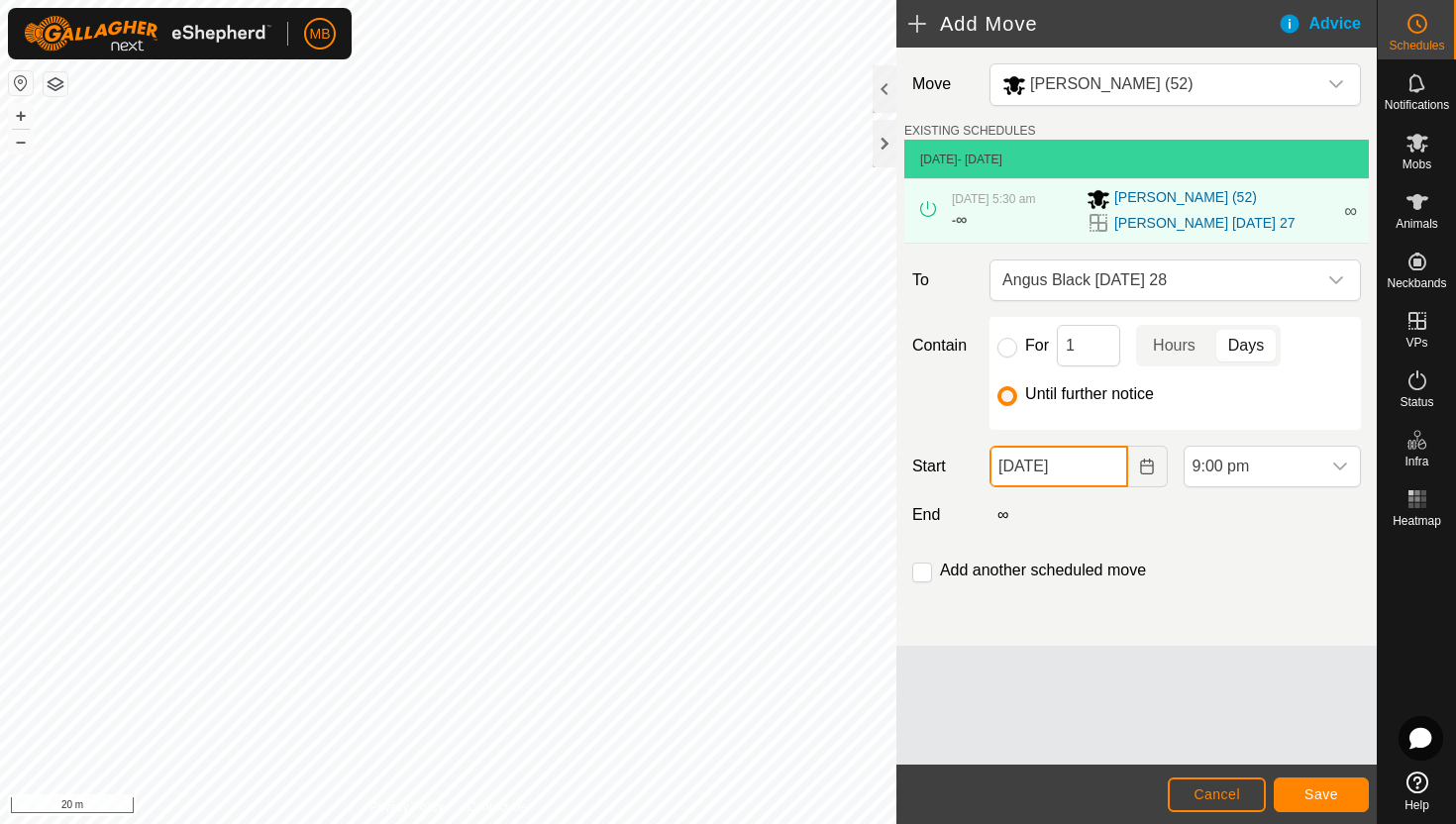 click on "[DATE]" 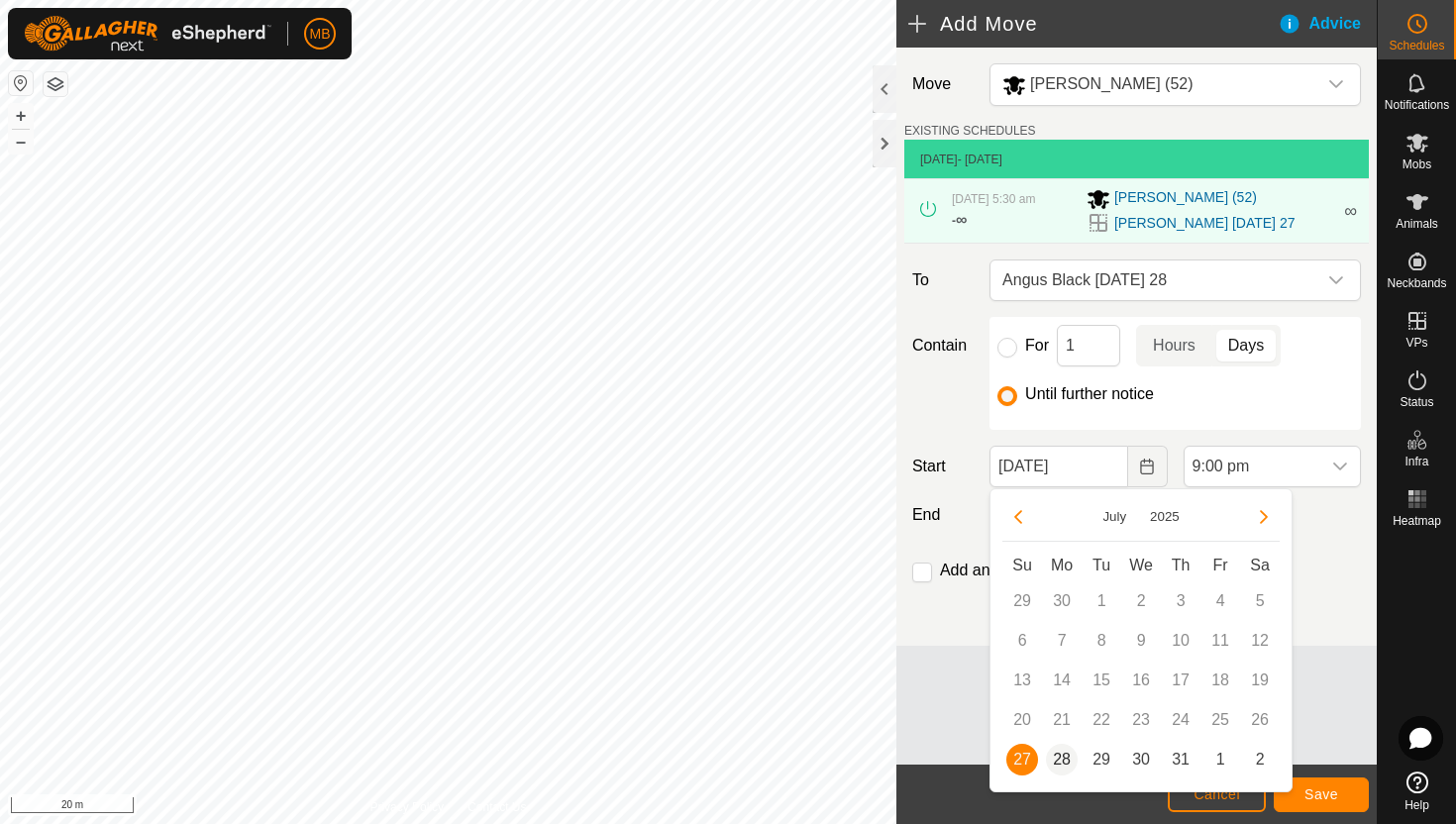click on "28" at bounding box center (1062, 760) 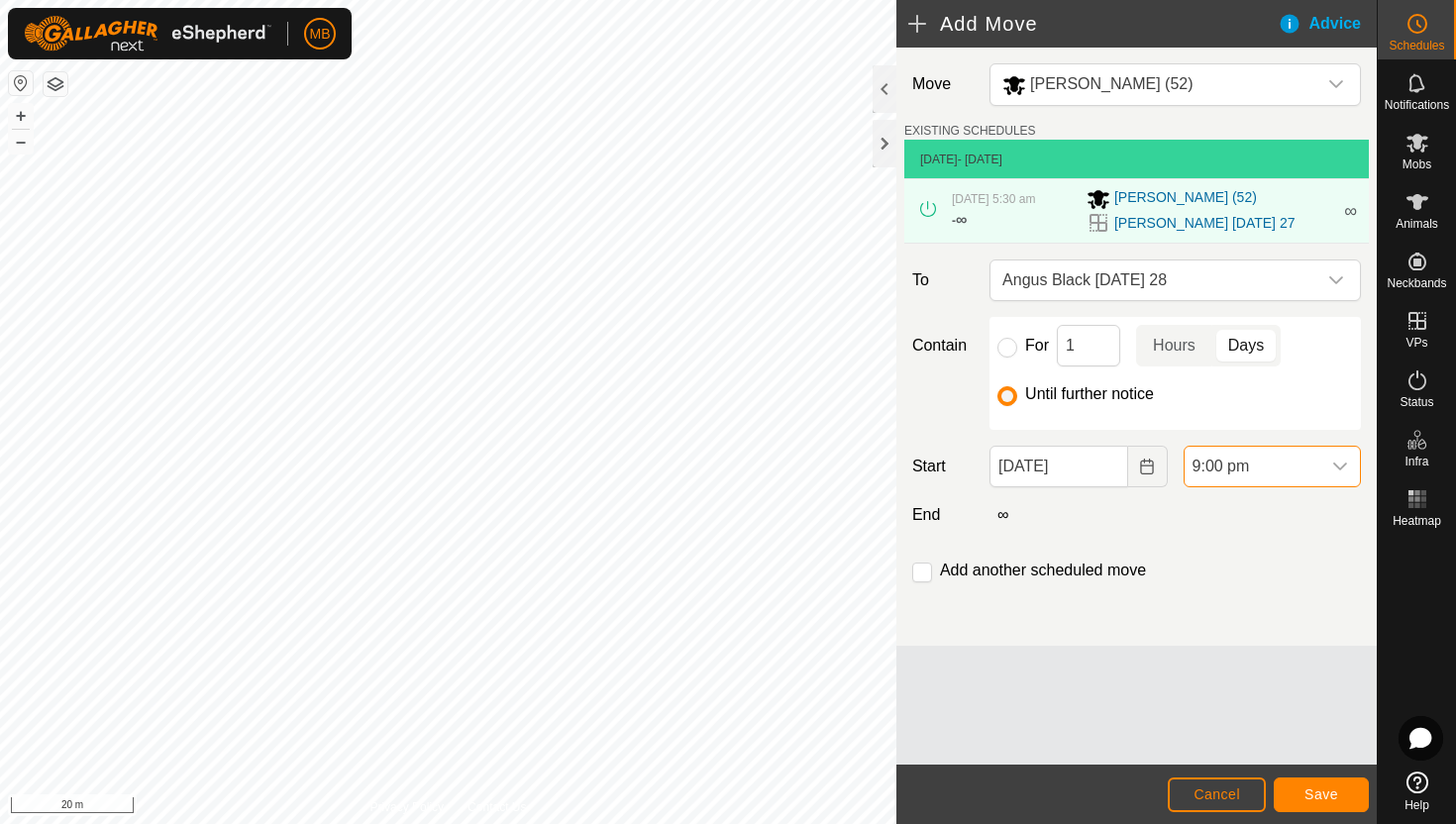 click on "9:00 pm" at bounding box center (1252, 466) 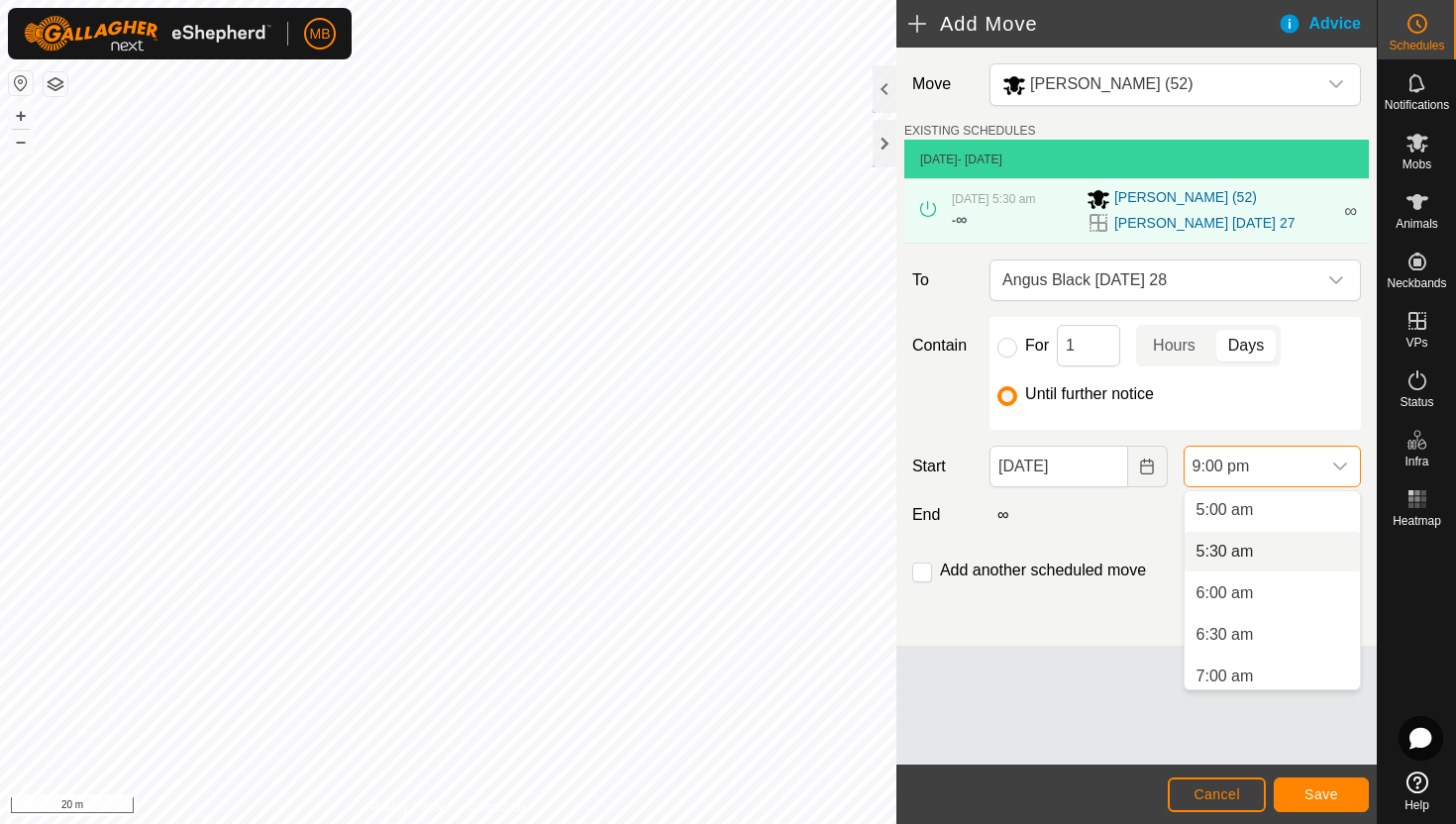 scroll, scrollTop: 414, scrollLeft: 0, axis: vertical 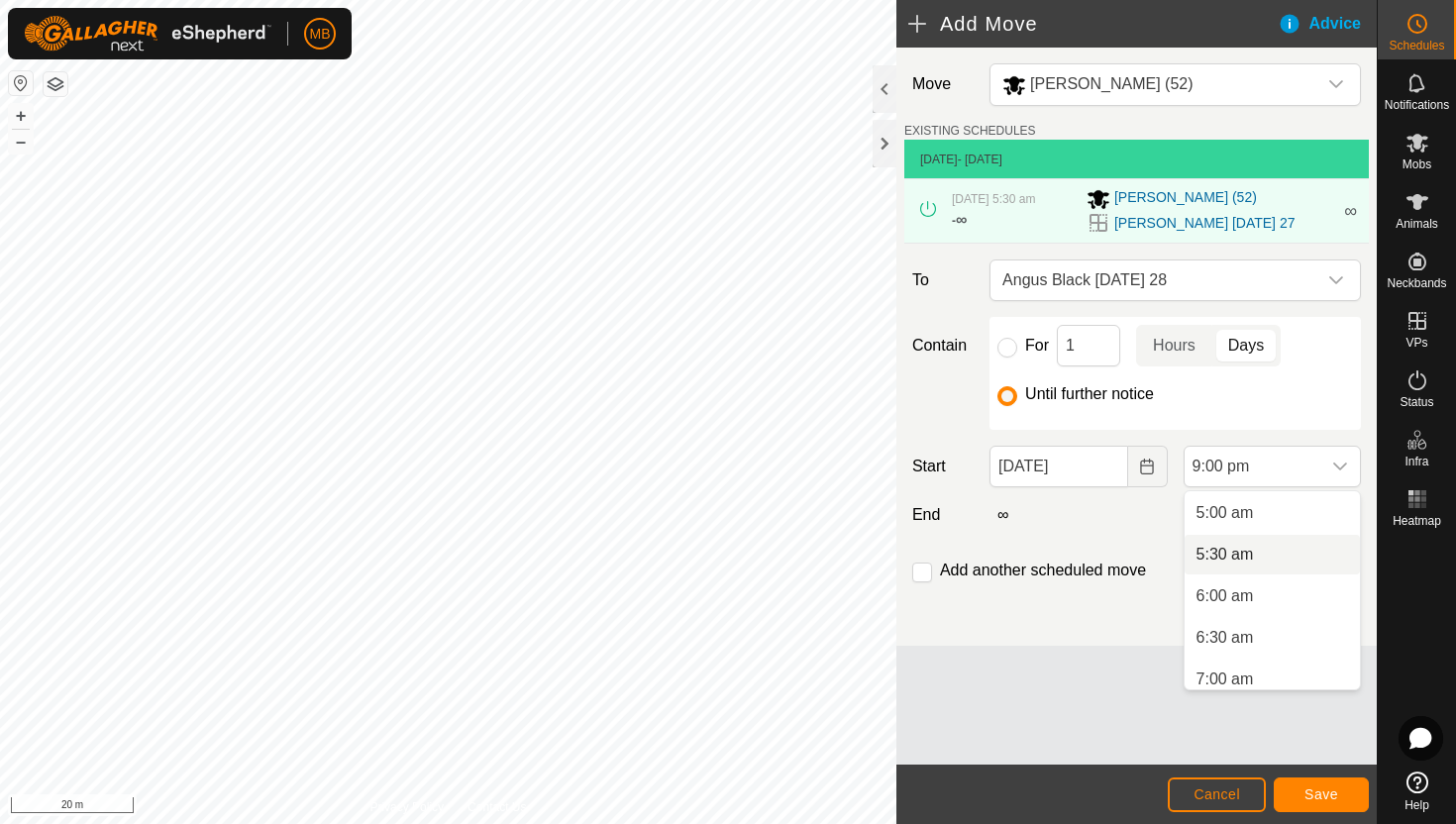 click on "5:30 am" at bounding box center [1272, 555] 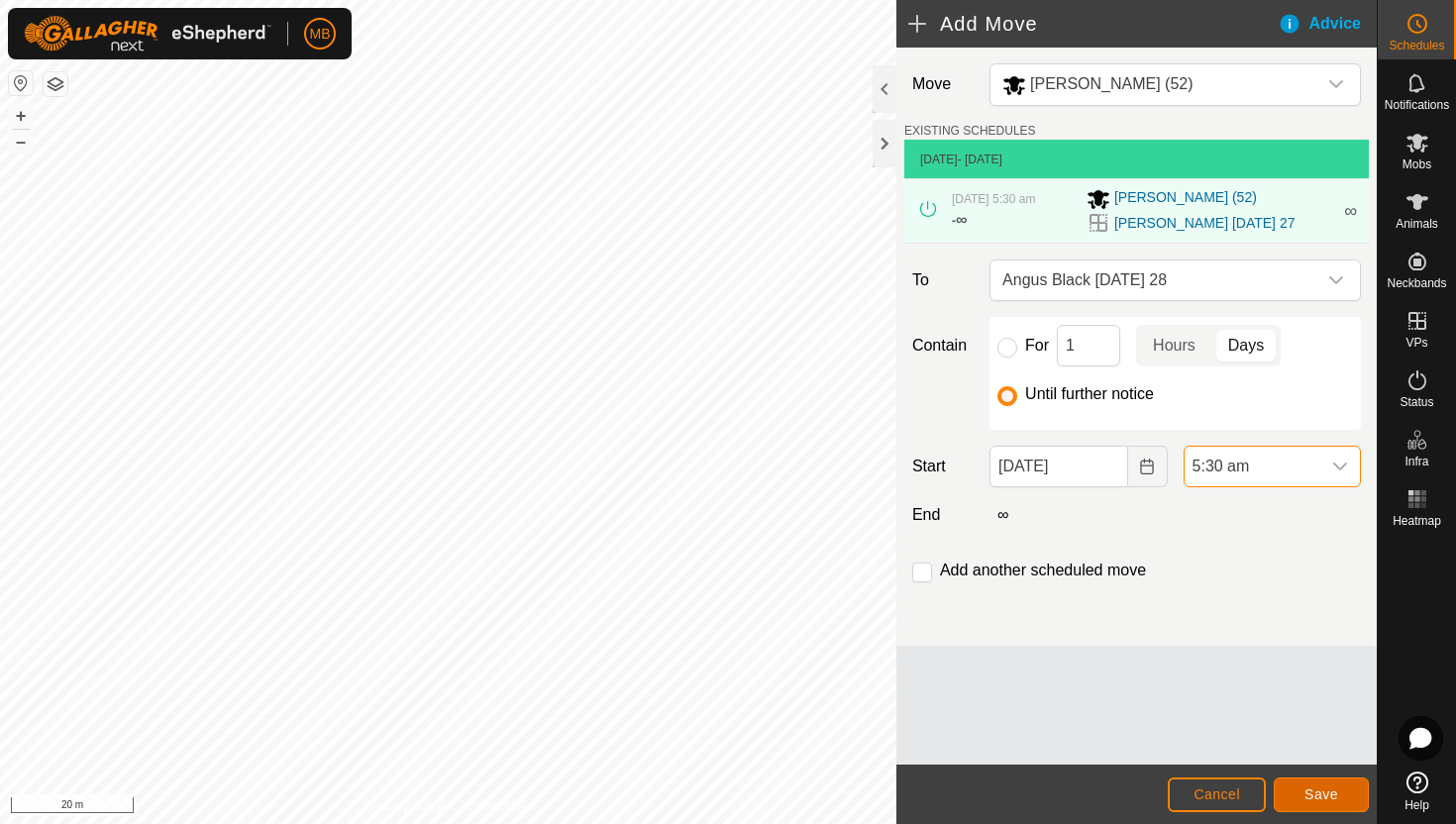 click on "Save" 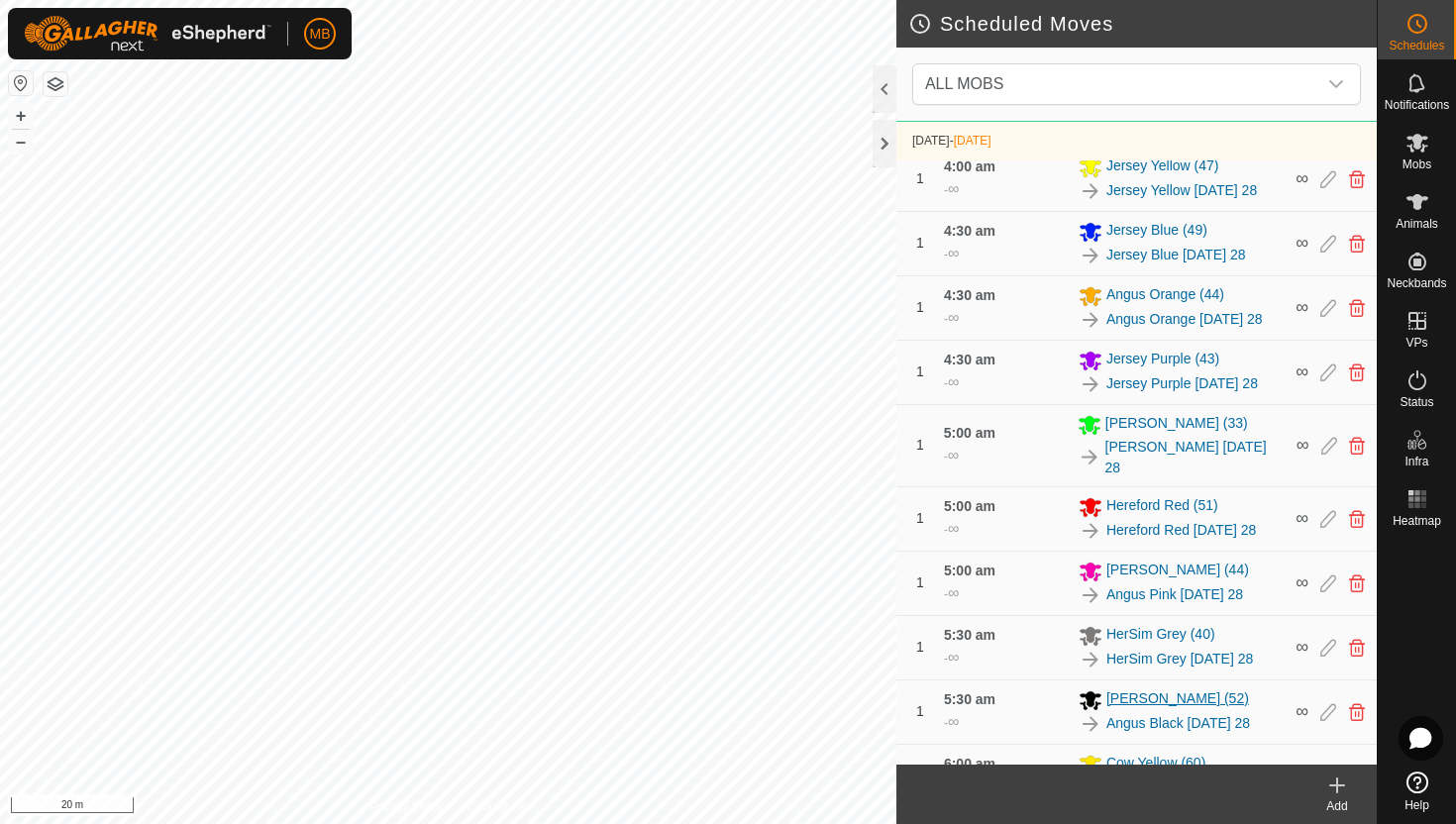 scroll, scrollTop: 873, scrollLeft: 0, axis: vertical 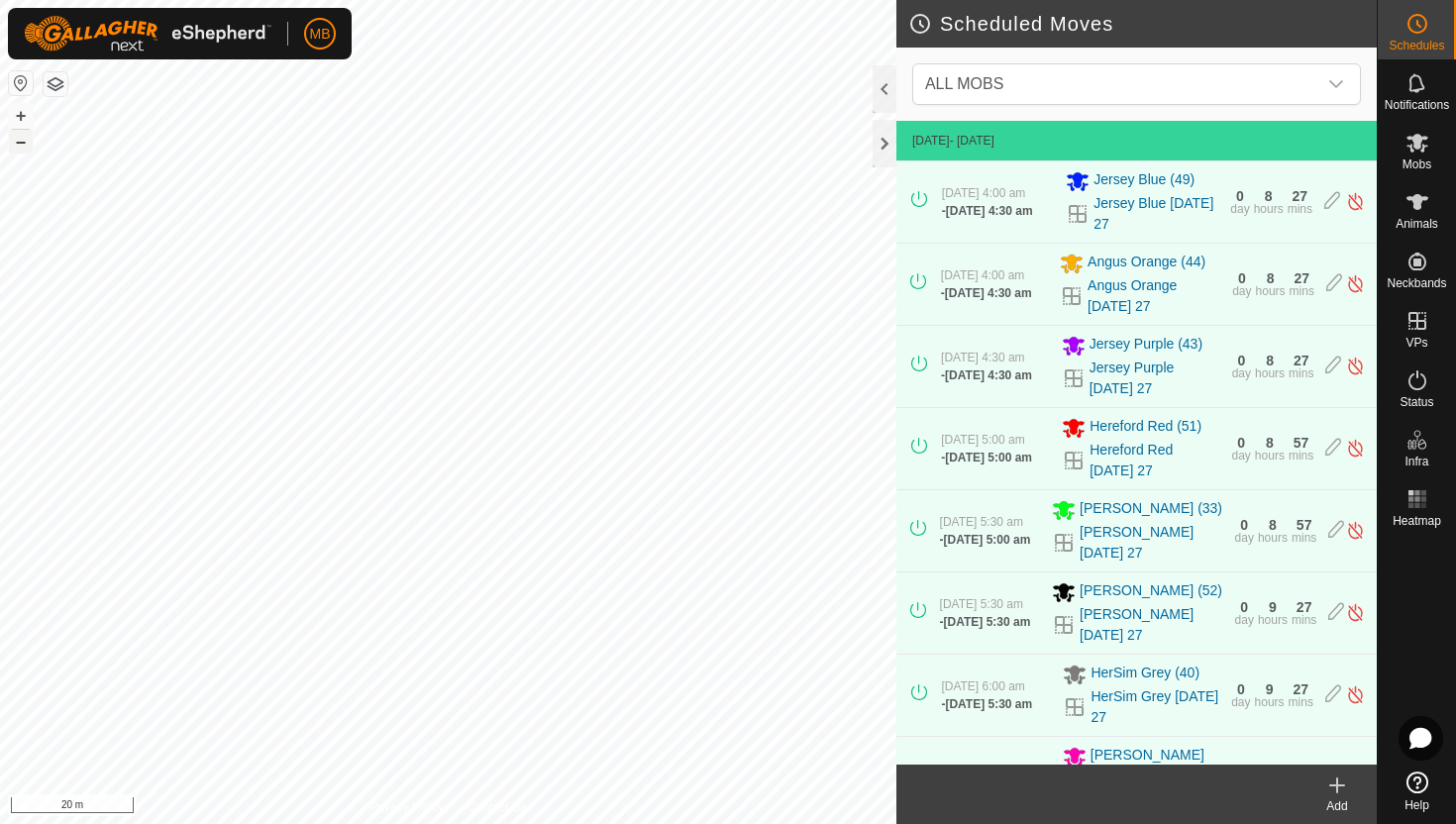 click on "–" at bounding box center [21, 142] 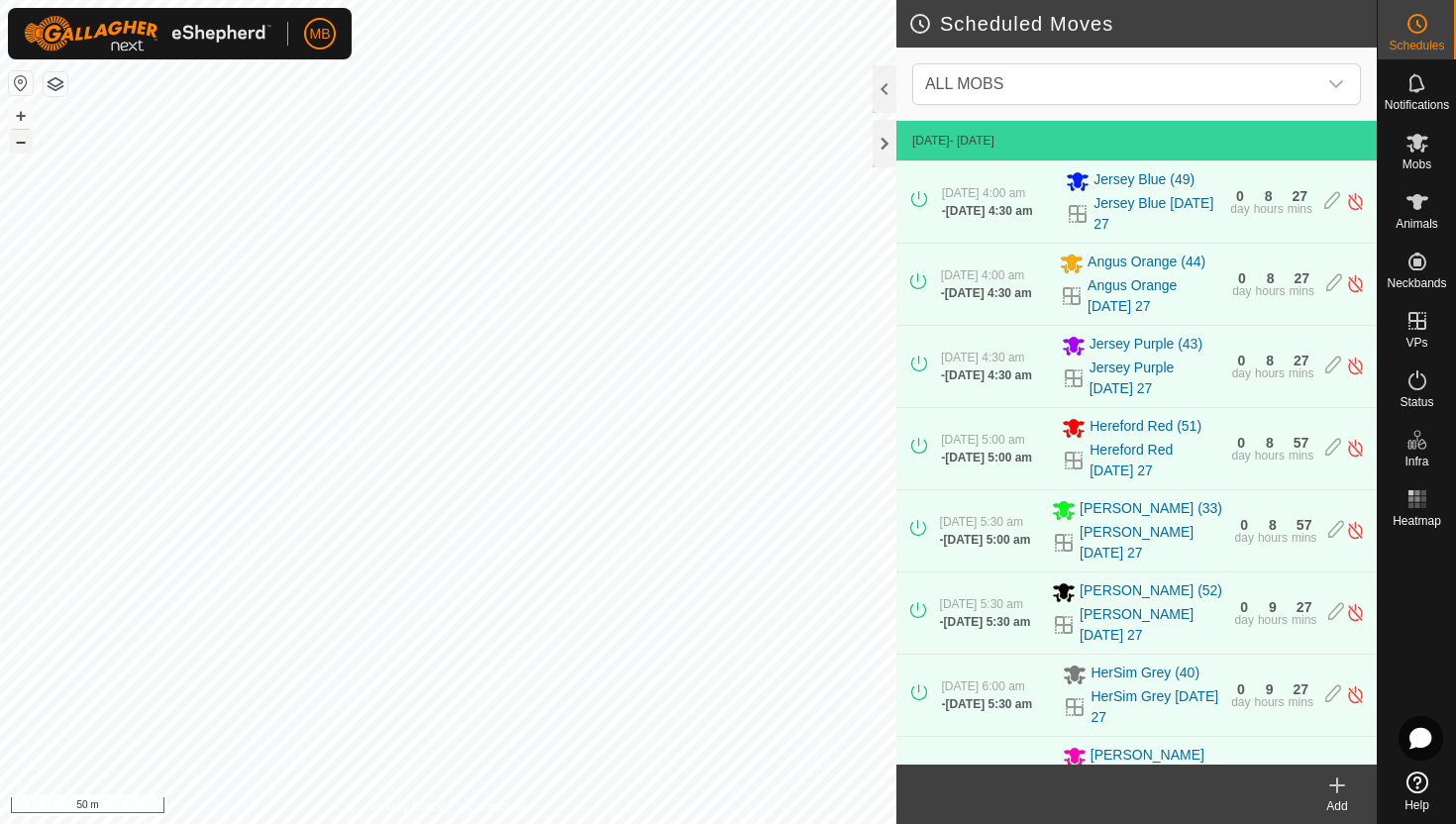 click on "–" at bounding box center (21, 142) 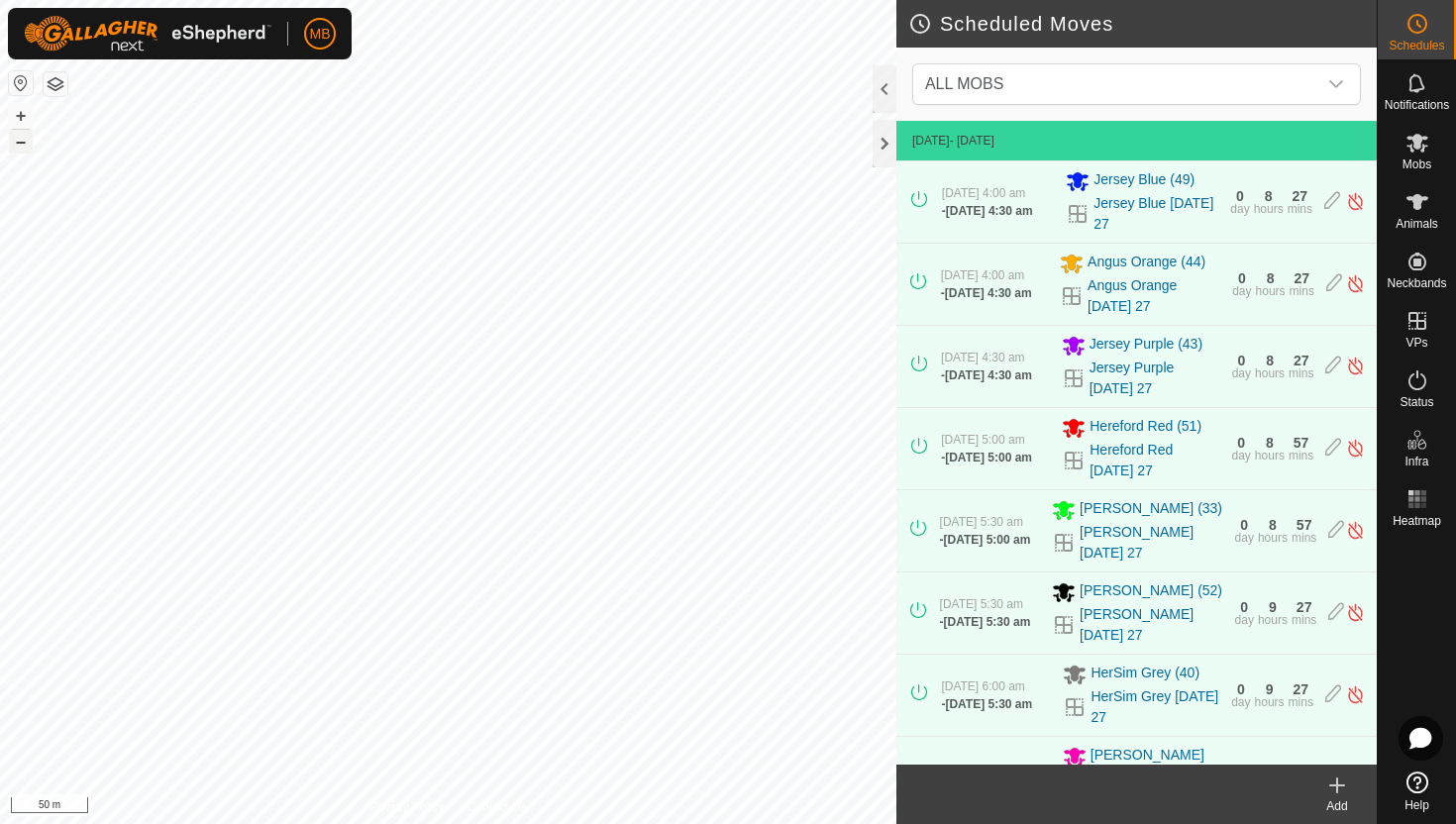 click on "–" at bounding box center (21, 142) 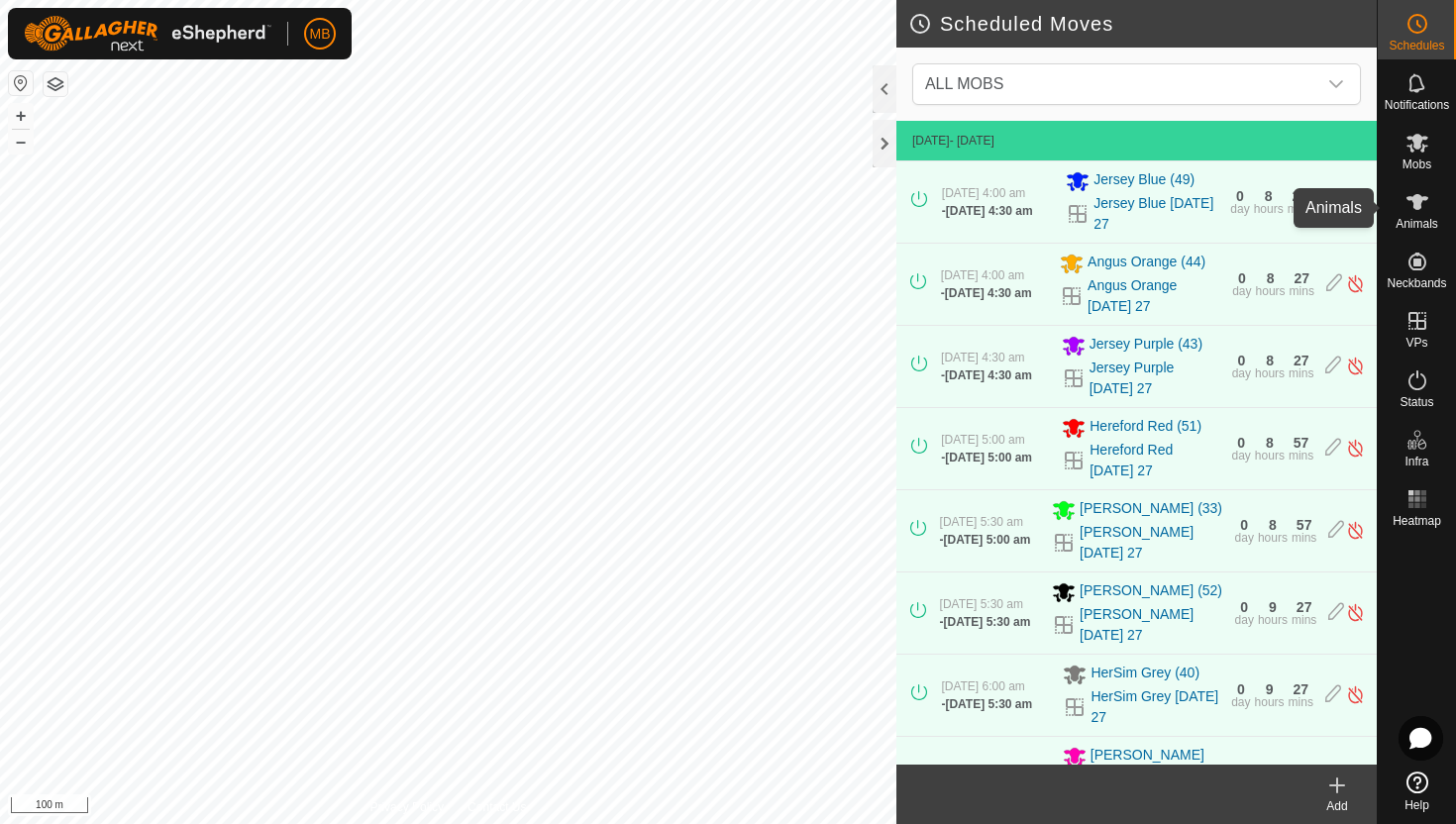 click 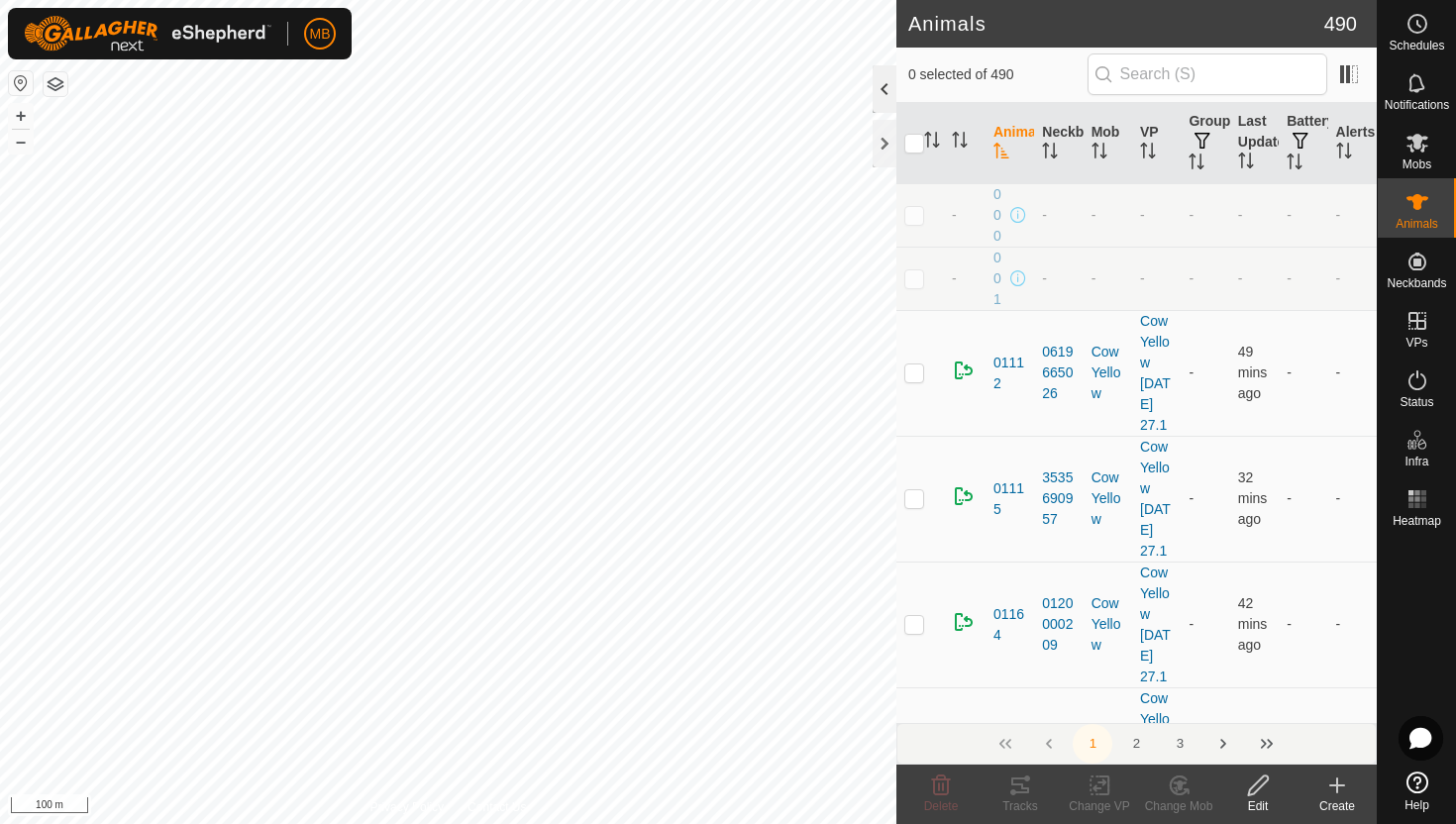click 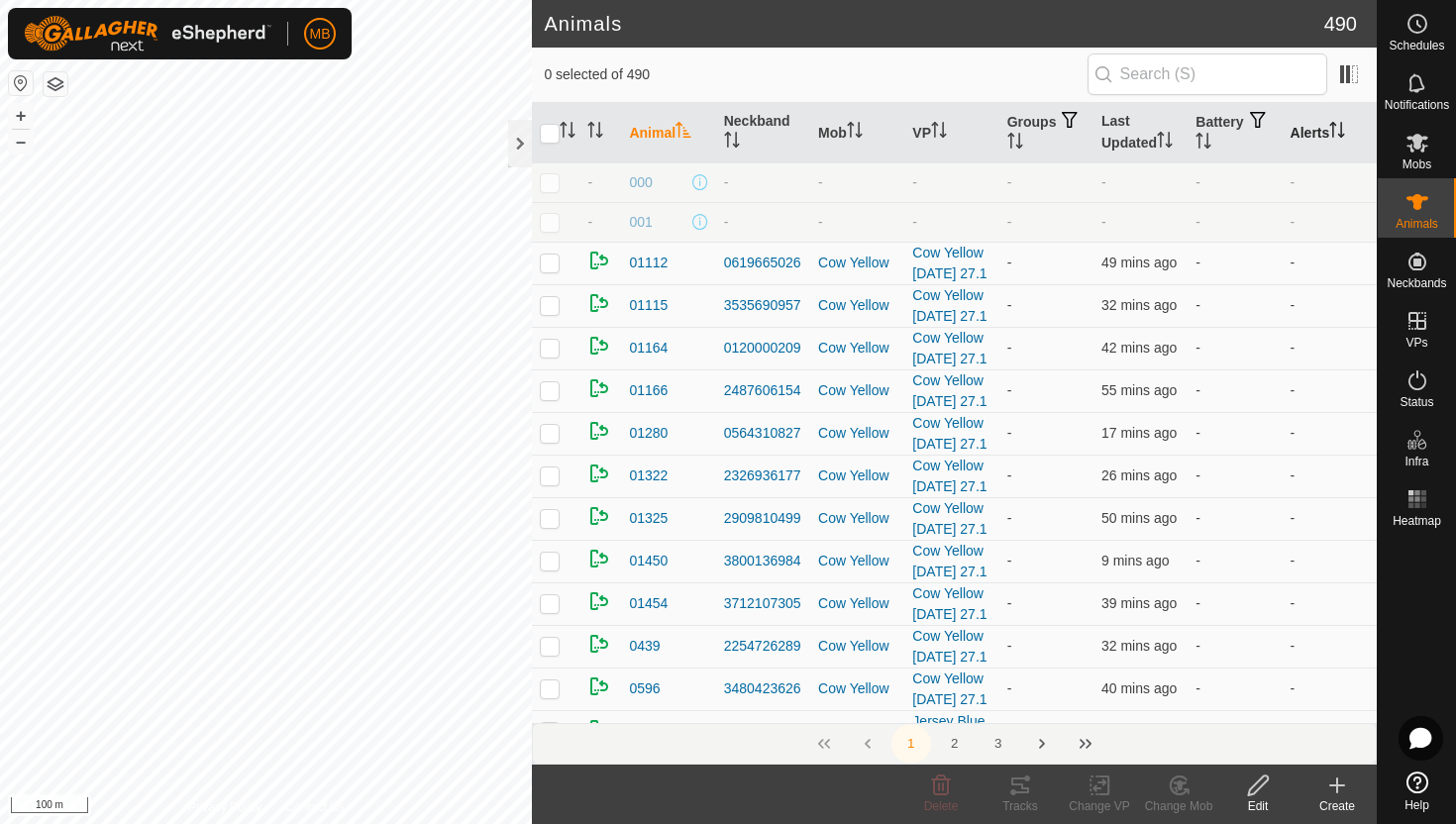 click 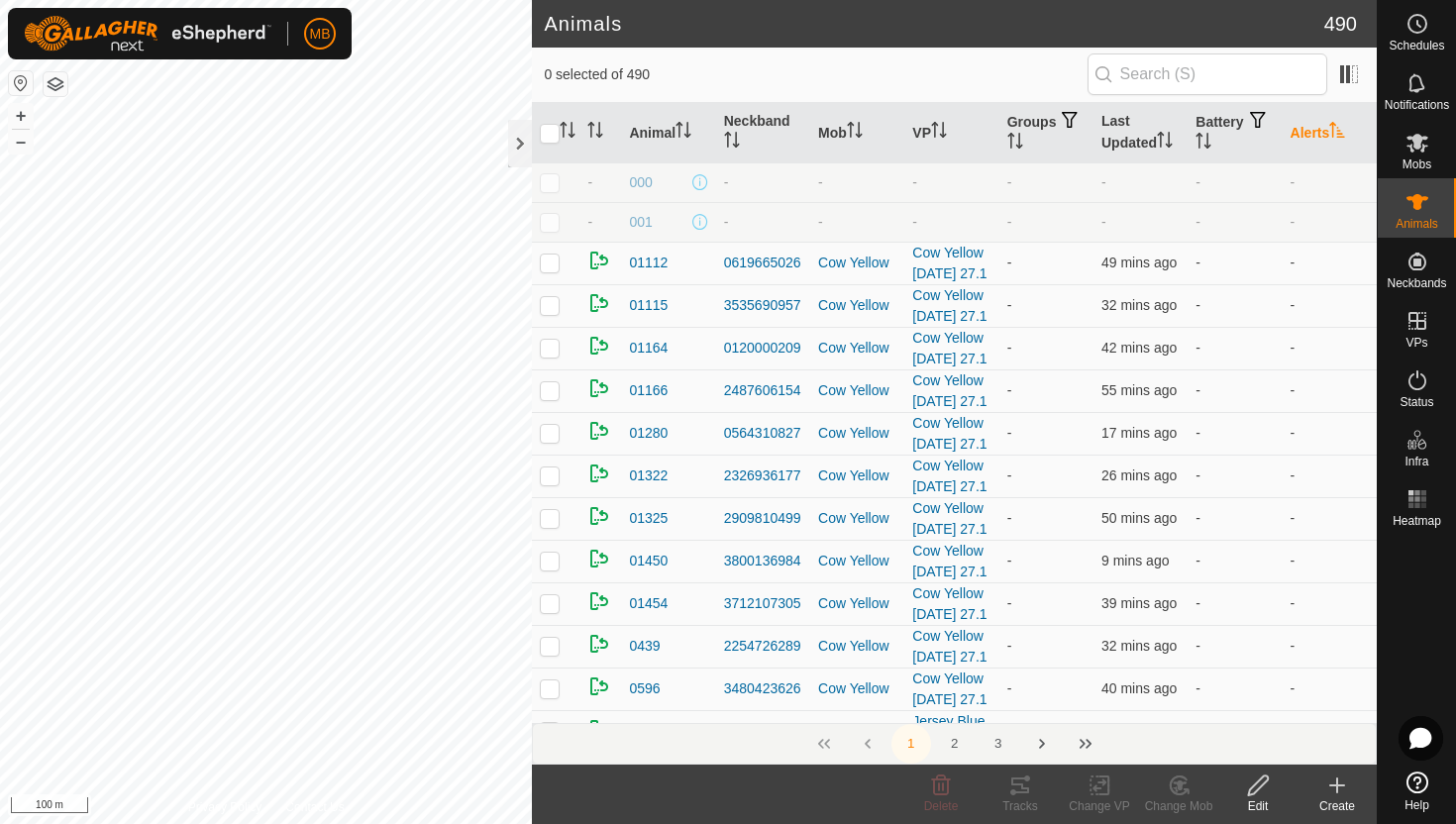 click 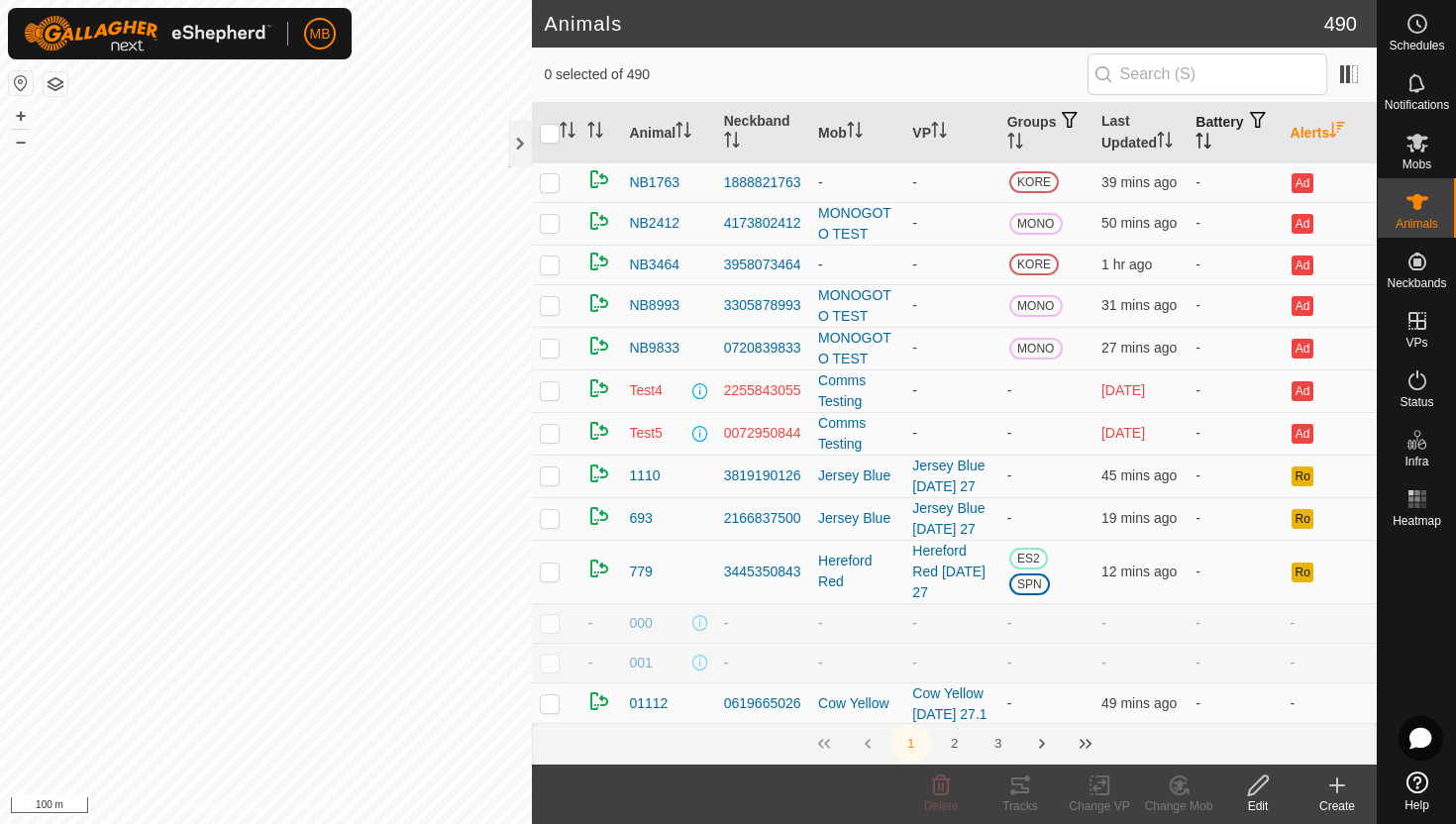 click 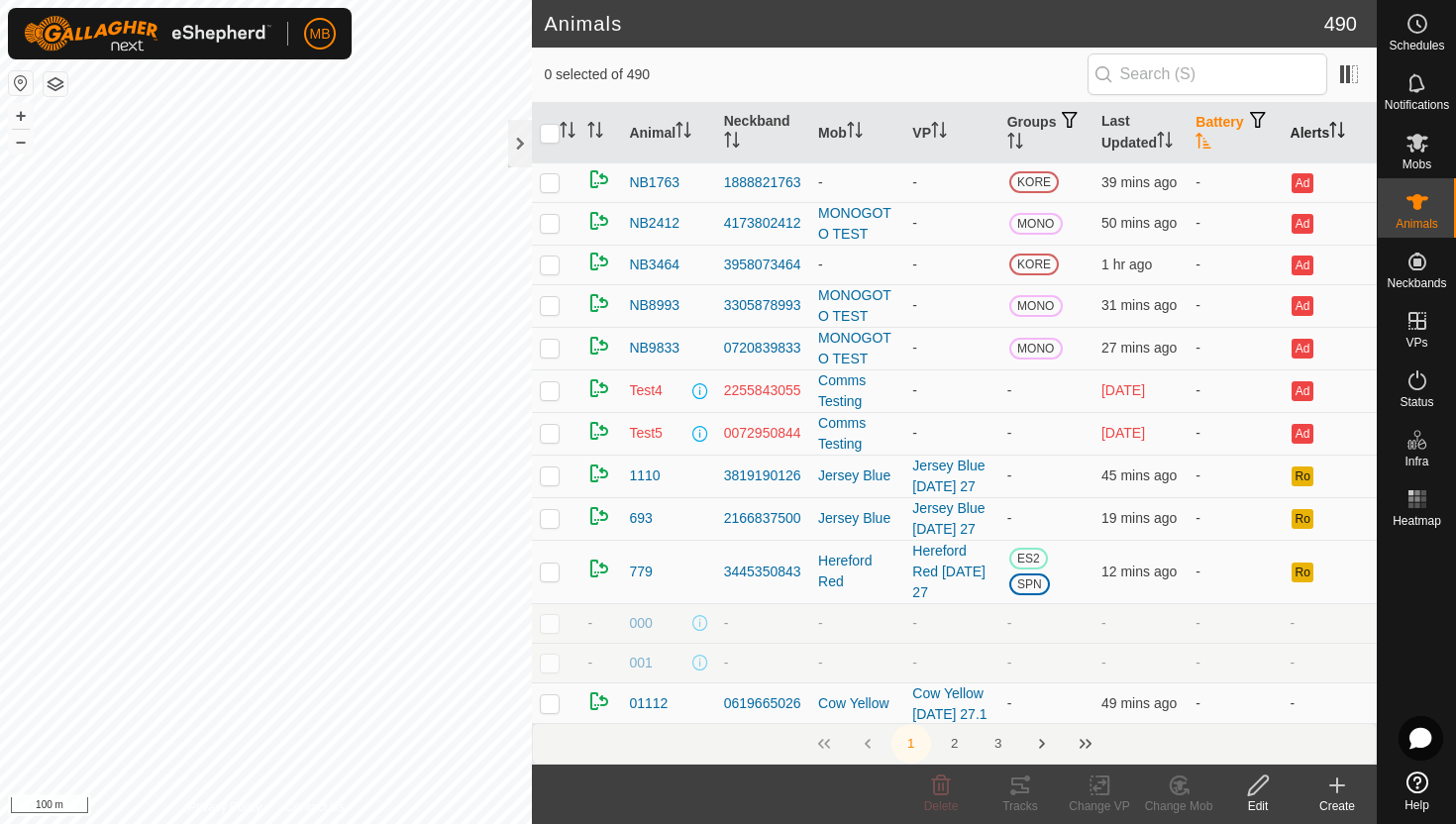 click 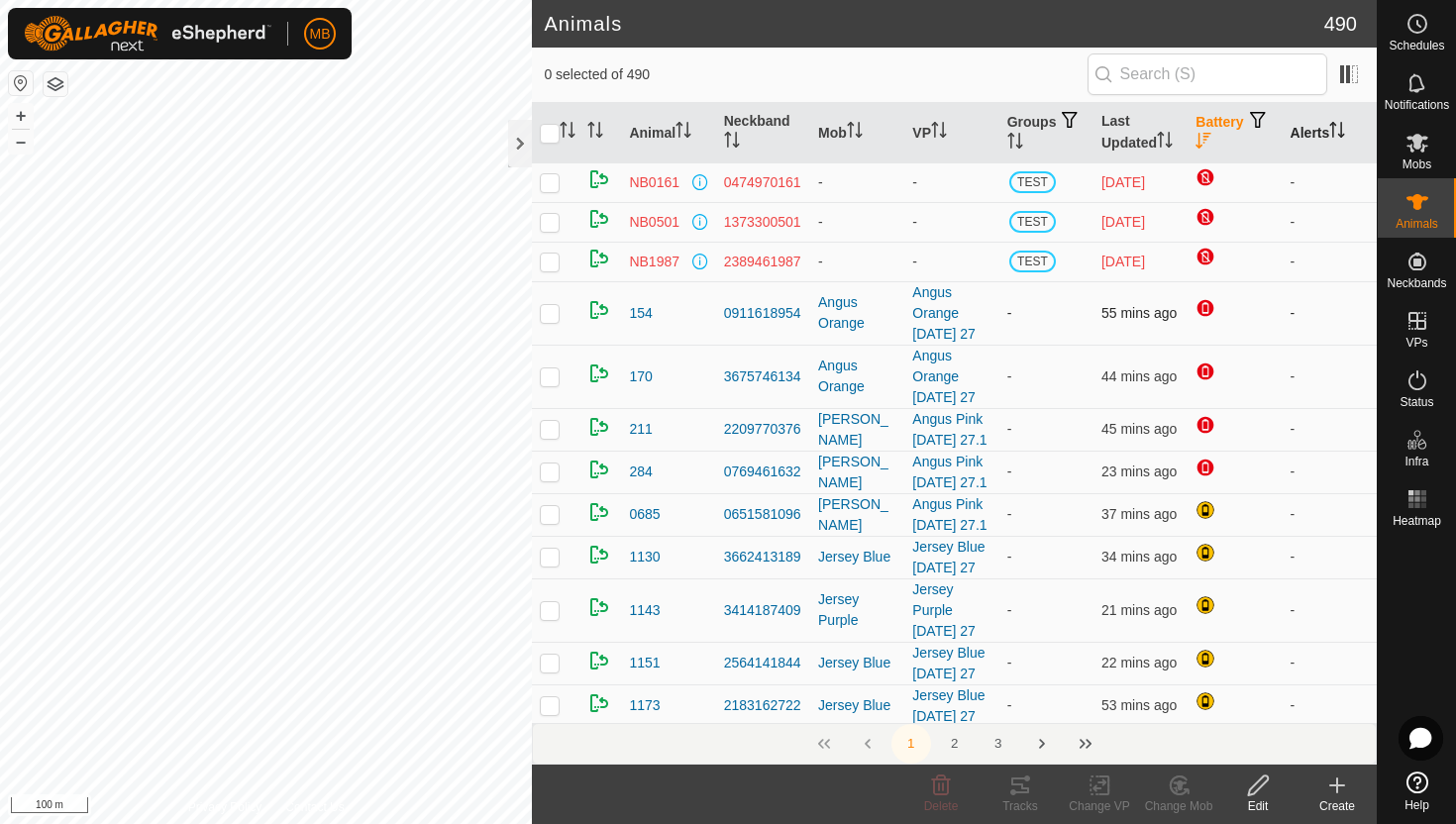 click on "Animals 490  0 selected of 490      Animal   Neckband   Mob   VP   Groups   Last Updated   Battery   Alerts   NB0161   0474970161   -  -  TEST
13 days ago  -   NB0501   1373300501   -  -  TEST
15 days ago  -   NB1987   2389461987   -  -  TEST
11 days ago  -   154   0911618954   Angus Orange  Angus Orange Sunday 27  -  55 mins ago  -   170   3675746134   Angus Orange  Angus Orange Sunday 27  -  44 mins ago  -   211   2209770376   Angus Pink  Angus Pink Sunday 27.1  -  45 mins ago  -   284   0769461632   Angus Pink  Angus Pink Sunday 27.1  -  23 mins ago  -   0685   0651581096   Angus Pink  Angus Pink Sunday 27.1  -  37 mins ago  -   1130   3662413189   Jersey Blue  Jersey Blue Sunday 27  -  34 mins ago  -   1143   3414187409   Jersey Purple  Jersey Purple Sunday 27  -  21 mins ago  -   1151   2564141844   Jersey Blue  Jersey Blue Sunday 27  -  22 mins ago  -   1173   2183162722   Jersey Blue  Jersey Blue Sunday 27  -  53 mins ago  -   1315   2625429879   Jersey Yellow  Jersey Yellow Sunday 27.1  -  -   -" 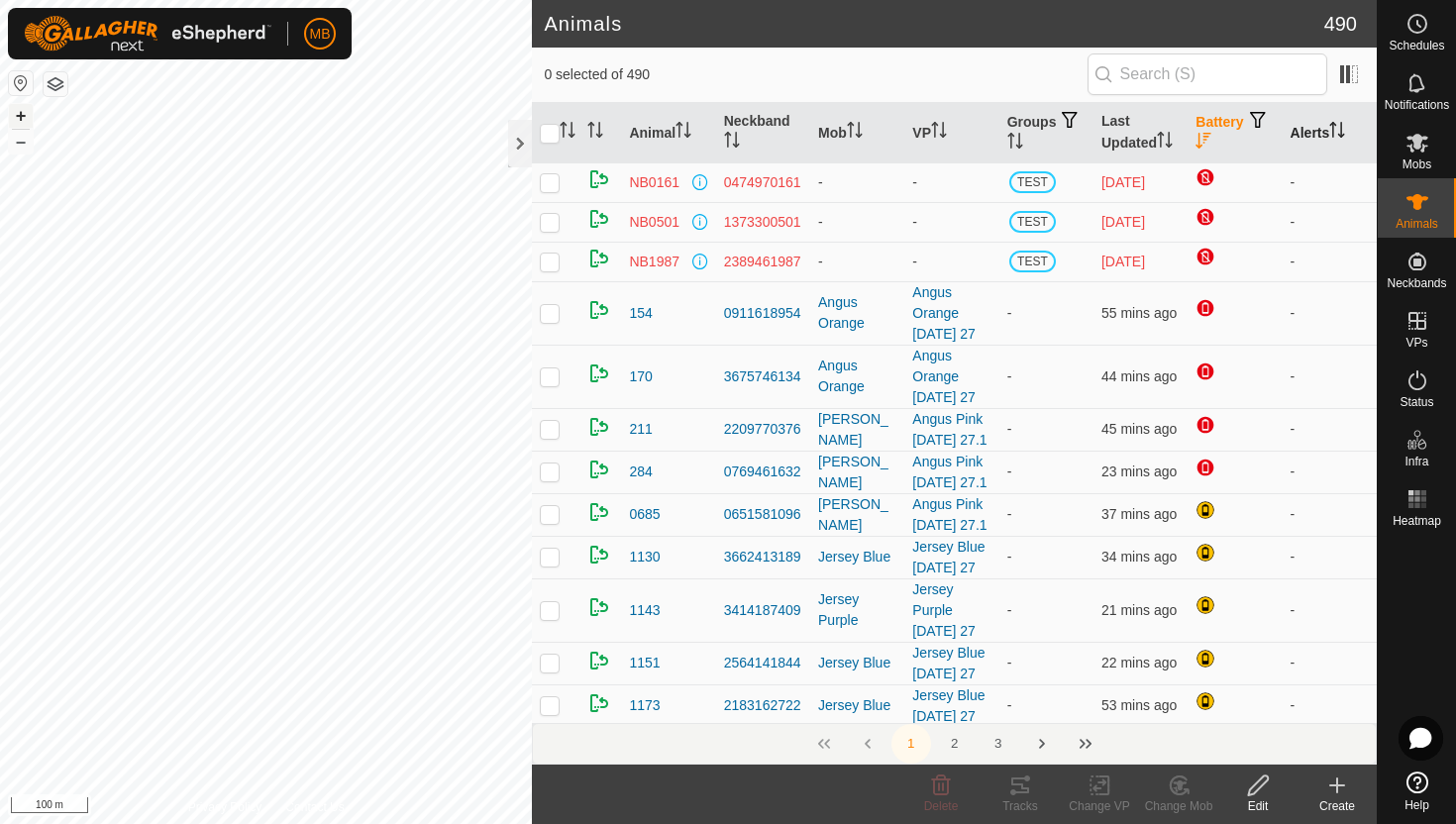 click on "+" at bounding box center (21, 116) 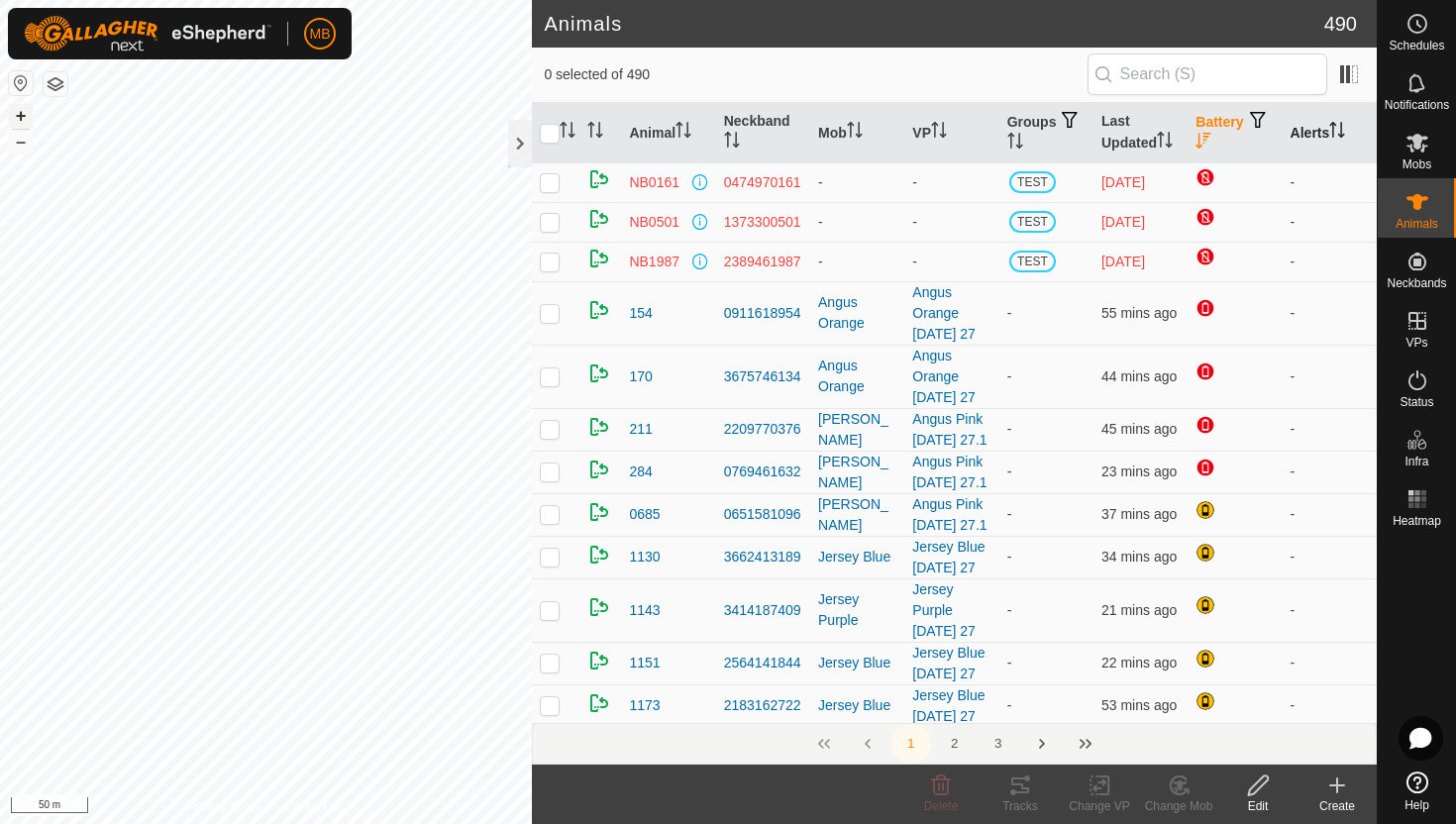 click on "+" at bounding box center [21, 116] 